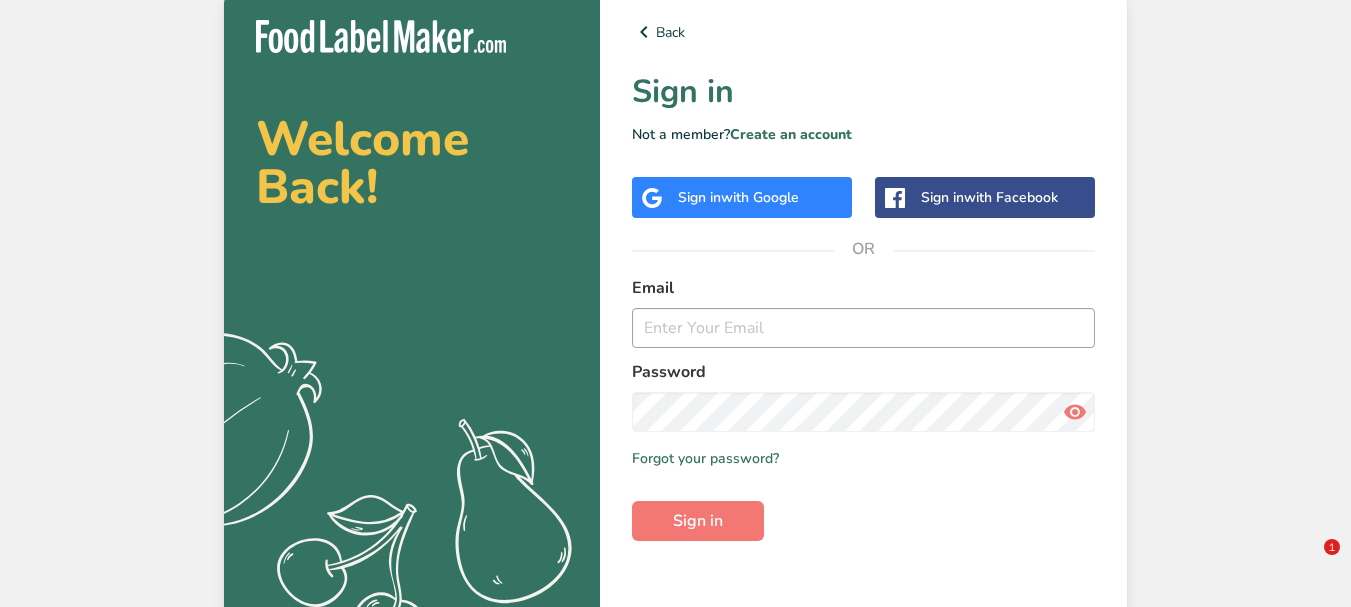 scroll, scrollTop: 0, scrollLeft: 0, axis: both 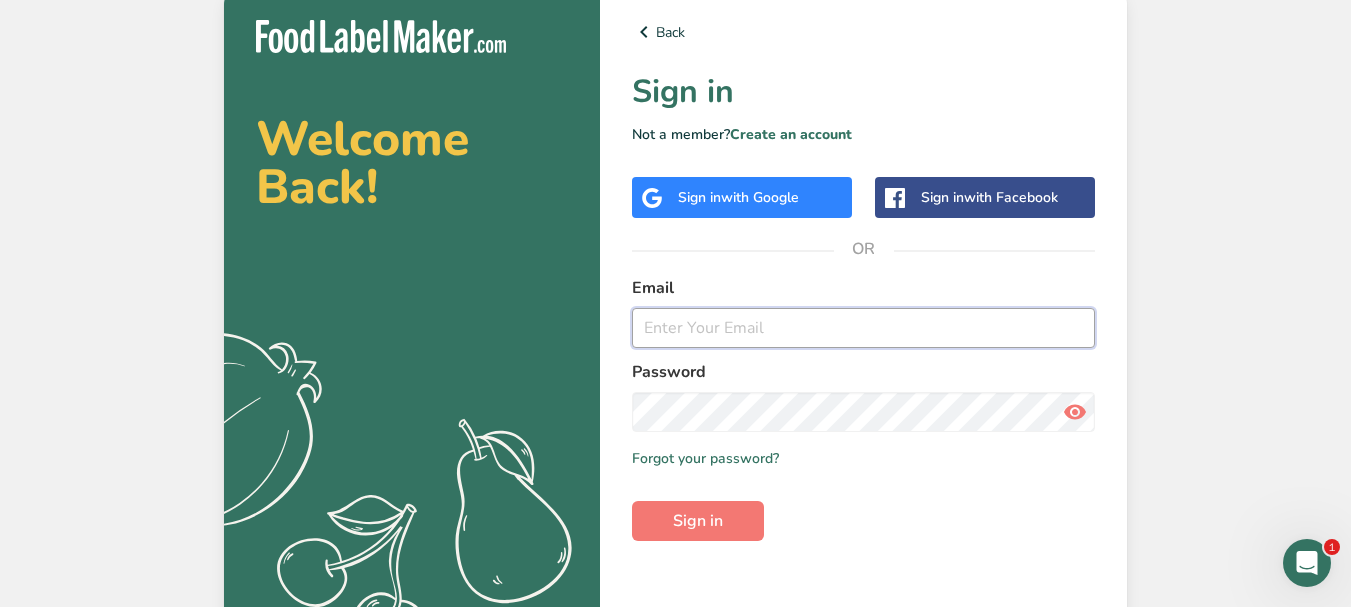 drag, startPoint x: 696, startPoint y: 321, endPoint x: 680, endPoint y: 318, distance: 16.27882 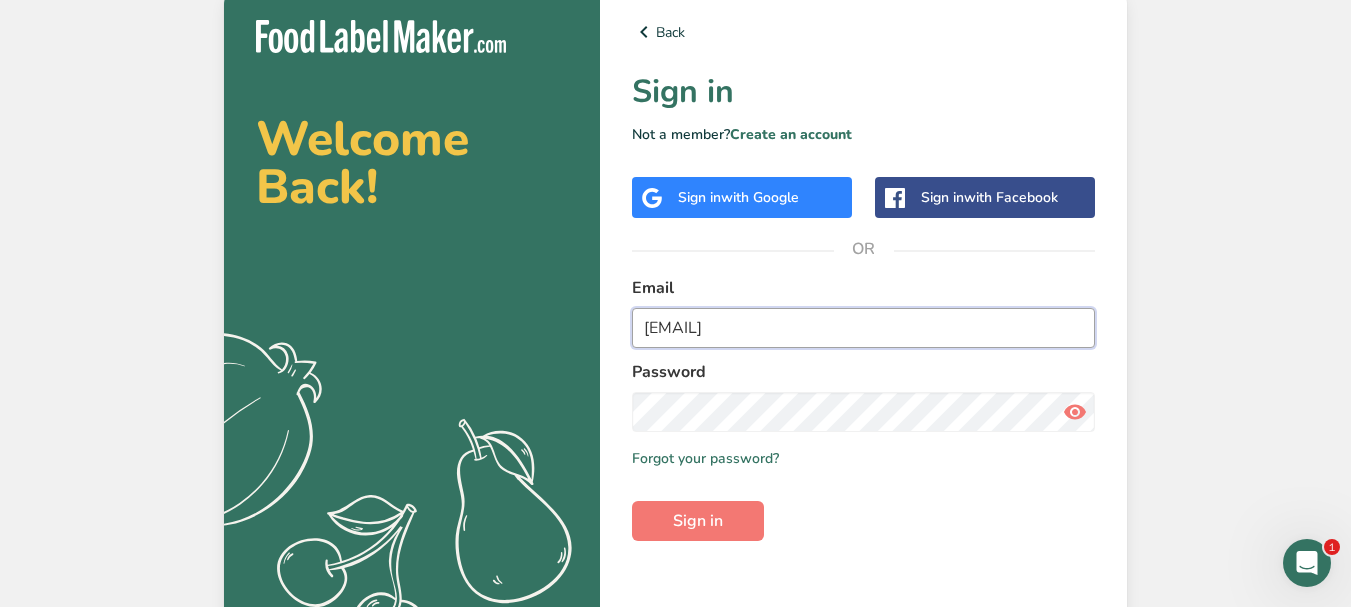 type on "[EMAIL]" 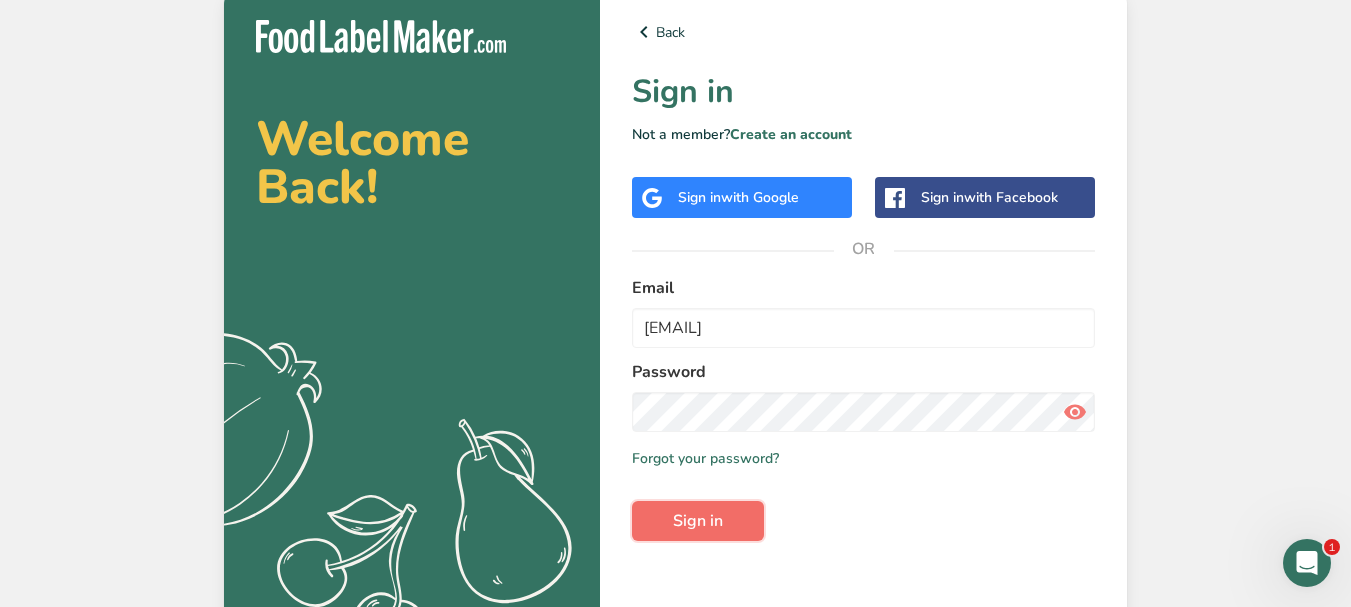 click on "Sign in" at bounding box center [698, 521] 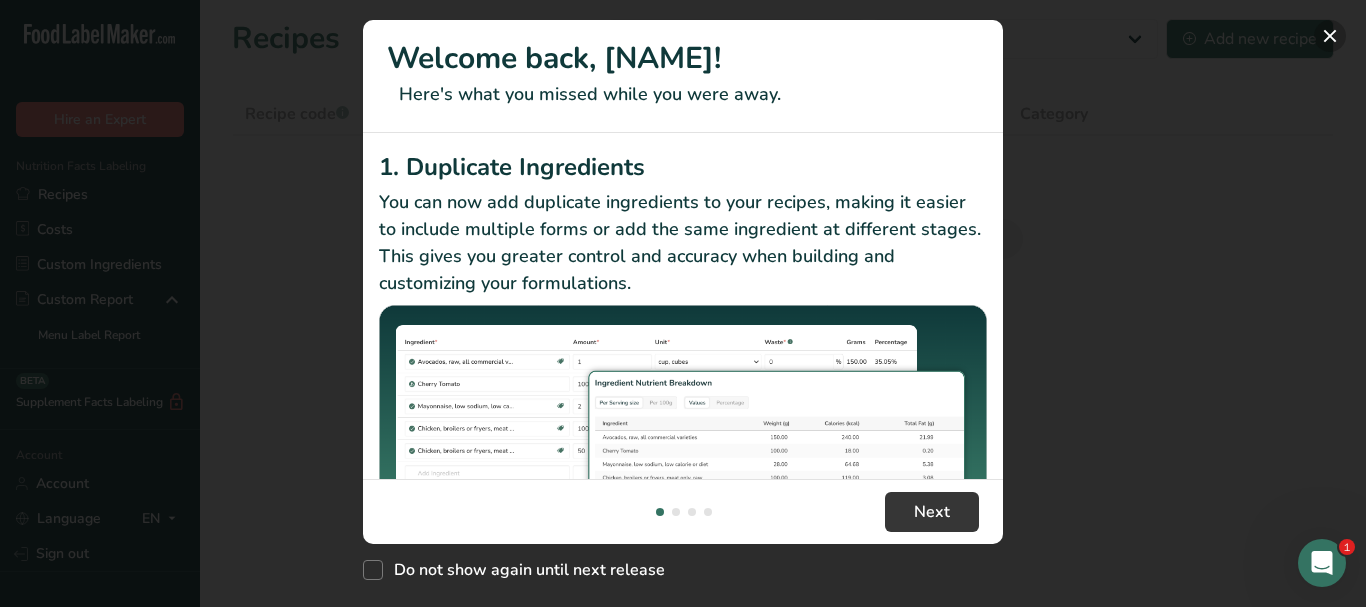 click at bounding box center [1330, 36] 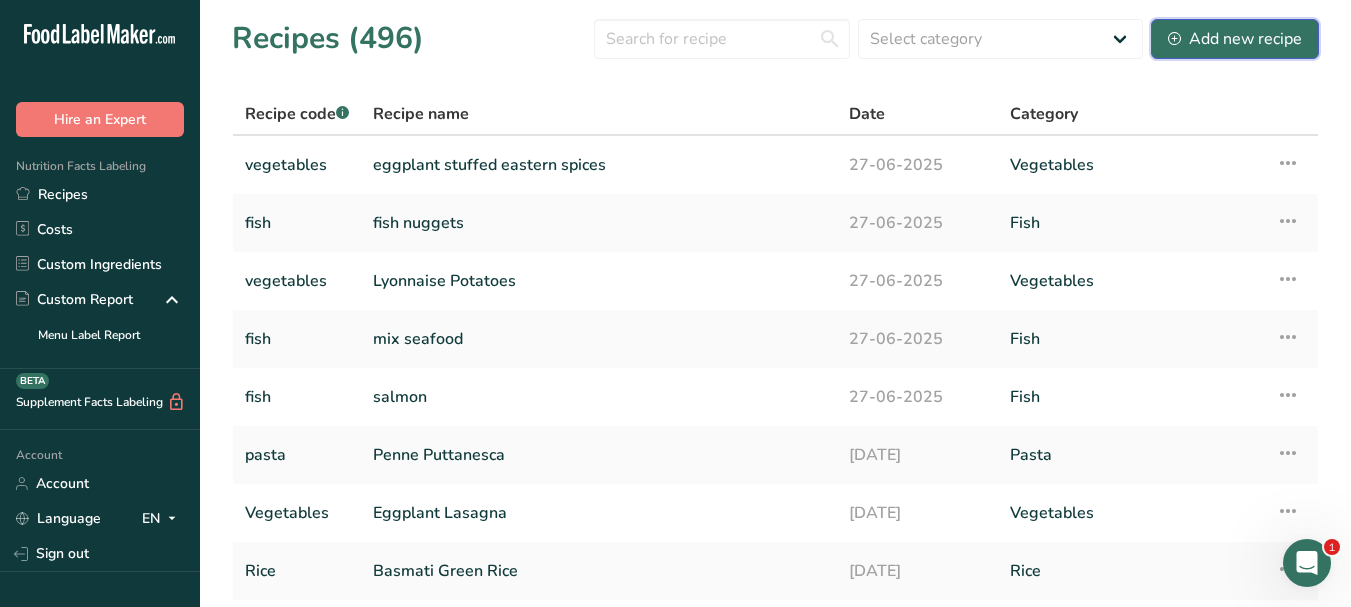 click on "Add new recipe" at bounding box center (1235, 39) 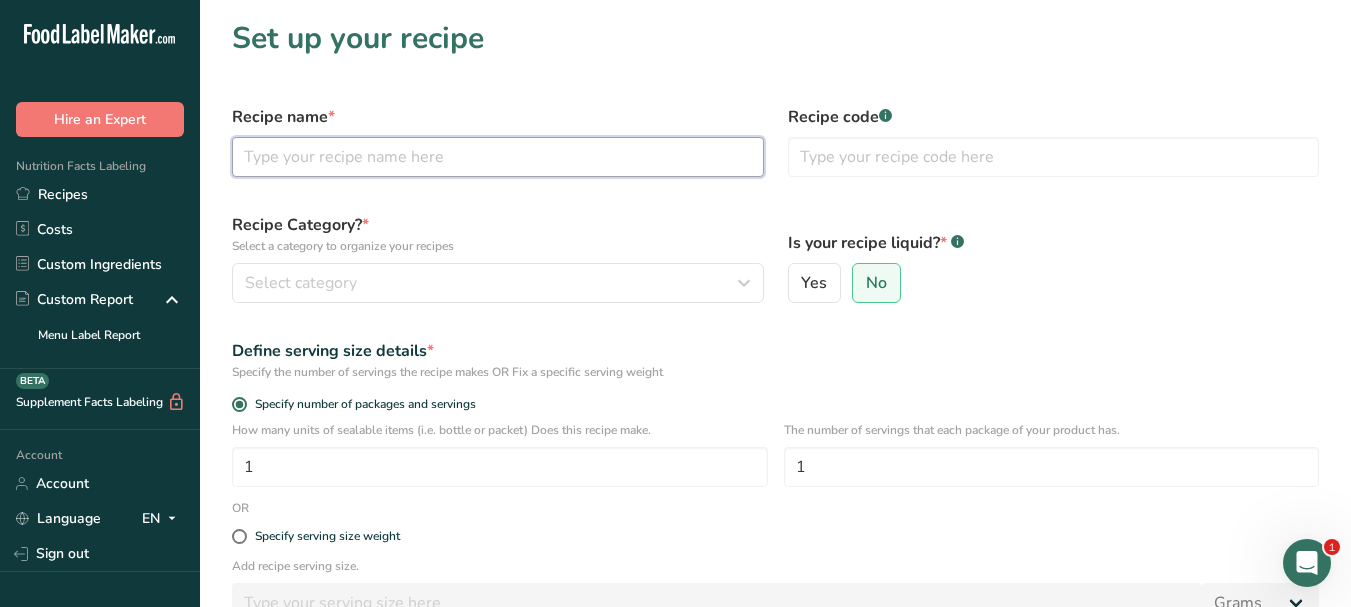 click at bounding box center [498, 157] 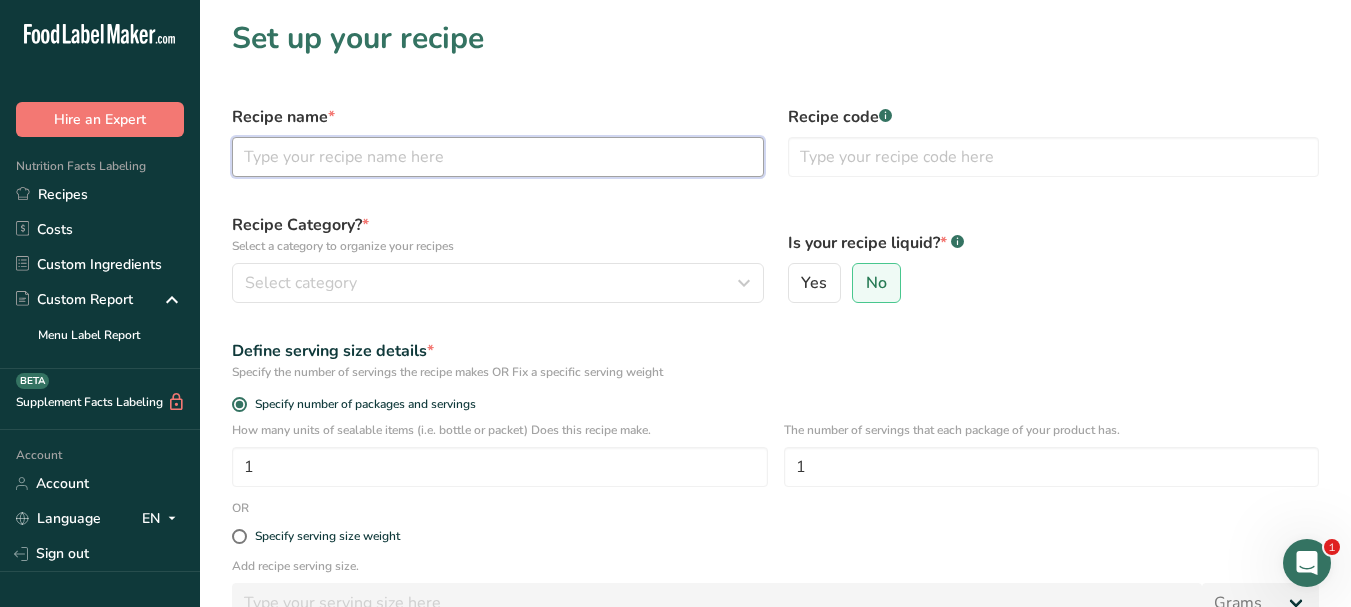 paste on "Seafood Soup" 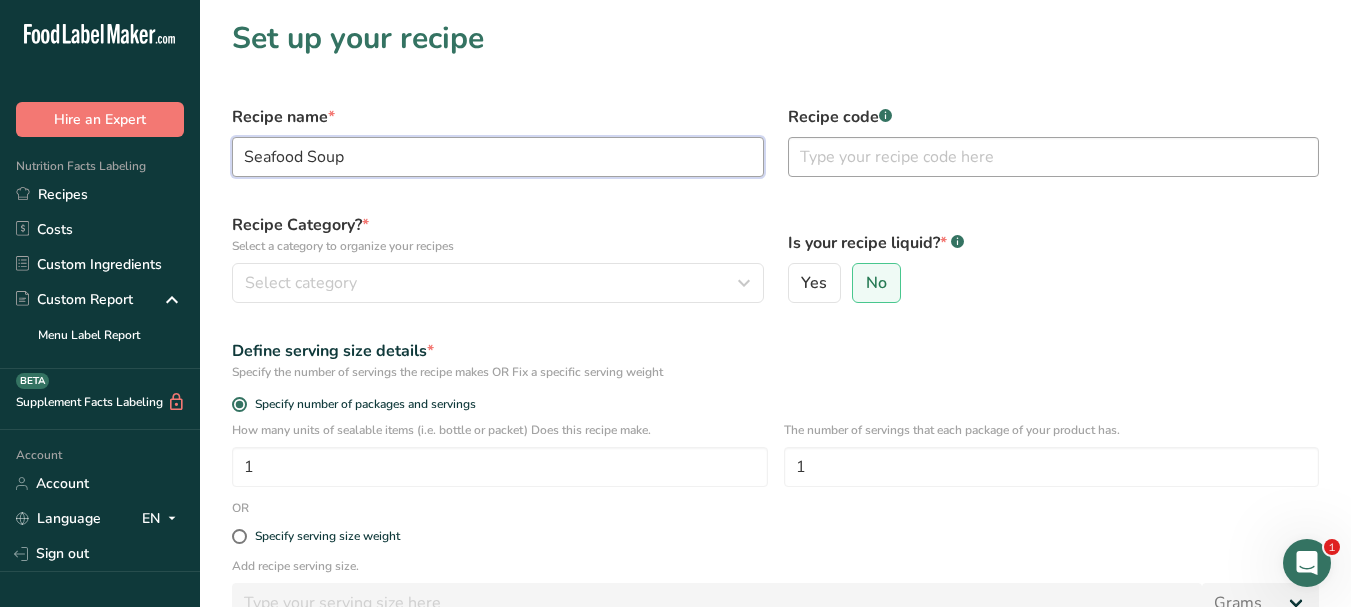 type on "Seafood Soup" 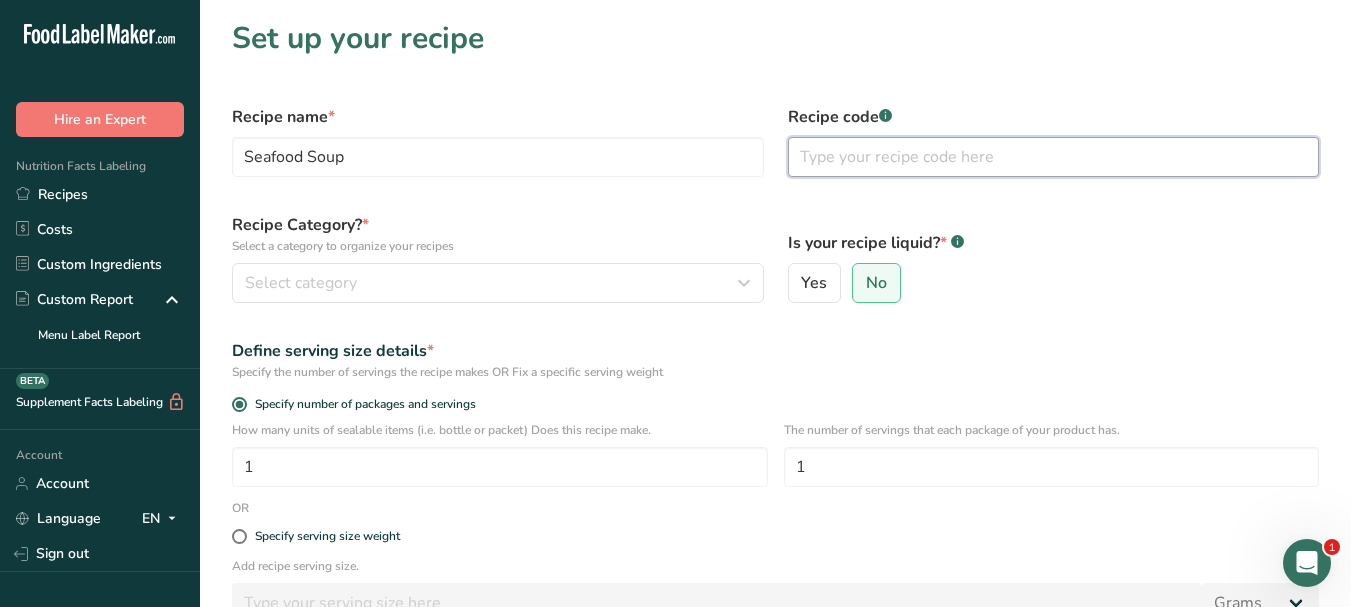 click at bounding box center (1054, 157) 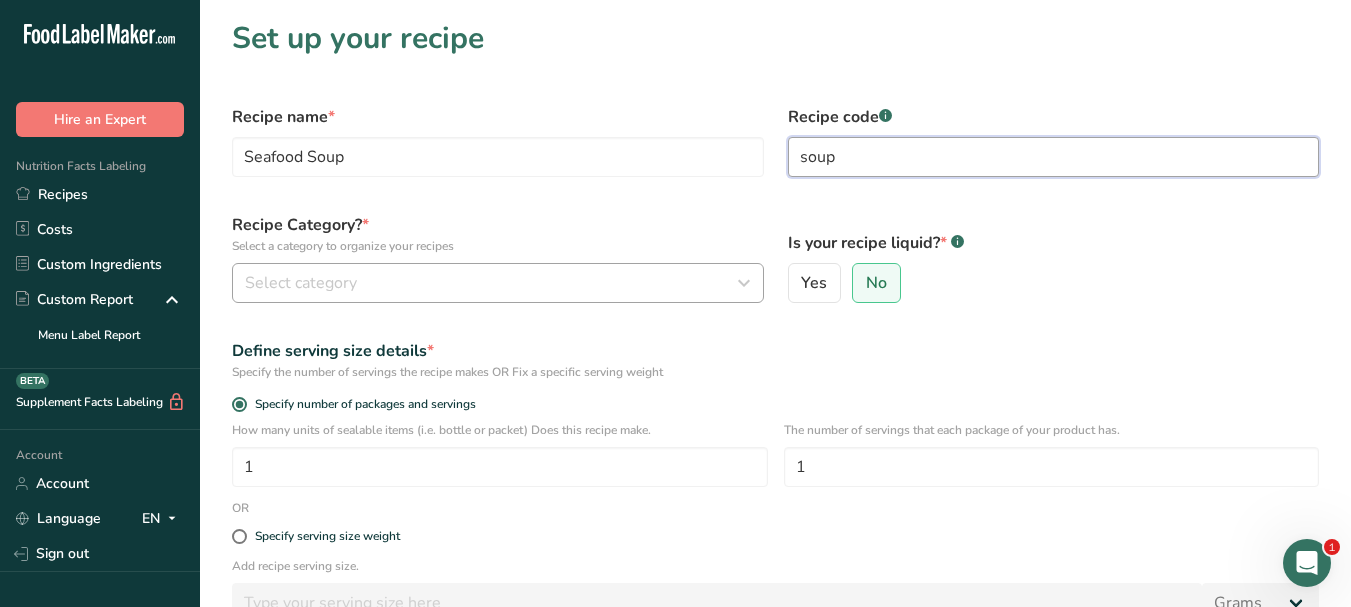 type on "soup" 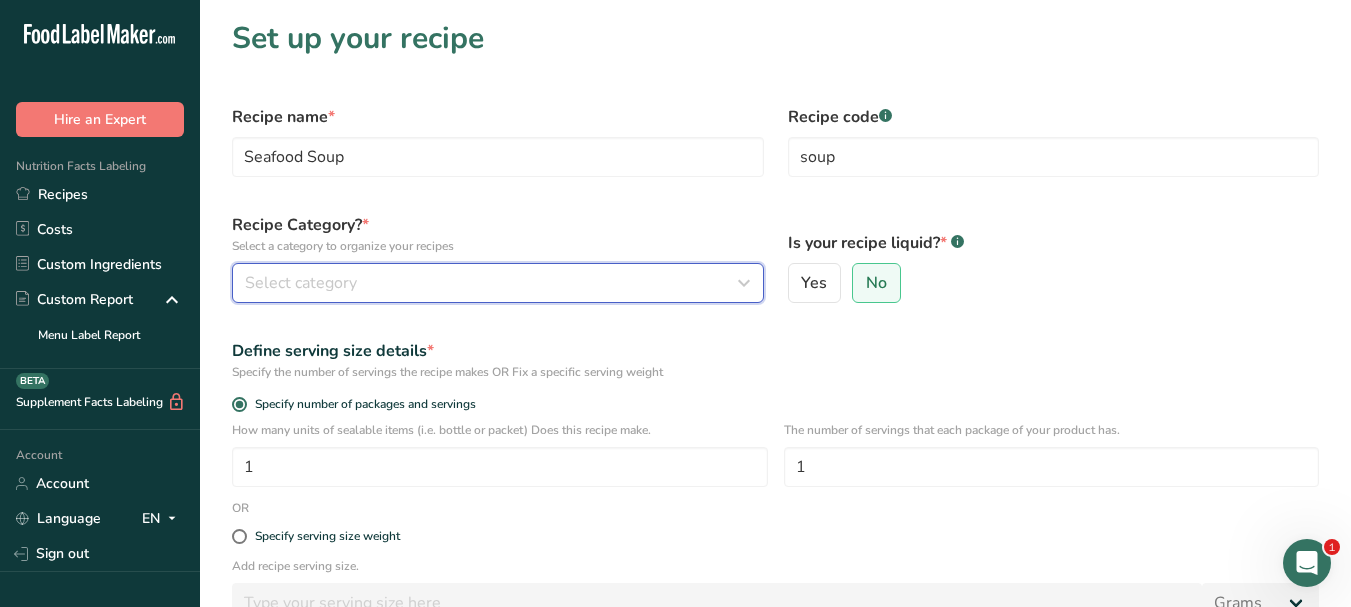 click on "Select category" at bounding box center [492, 283] 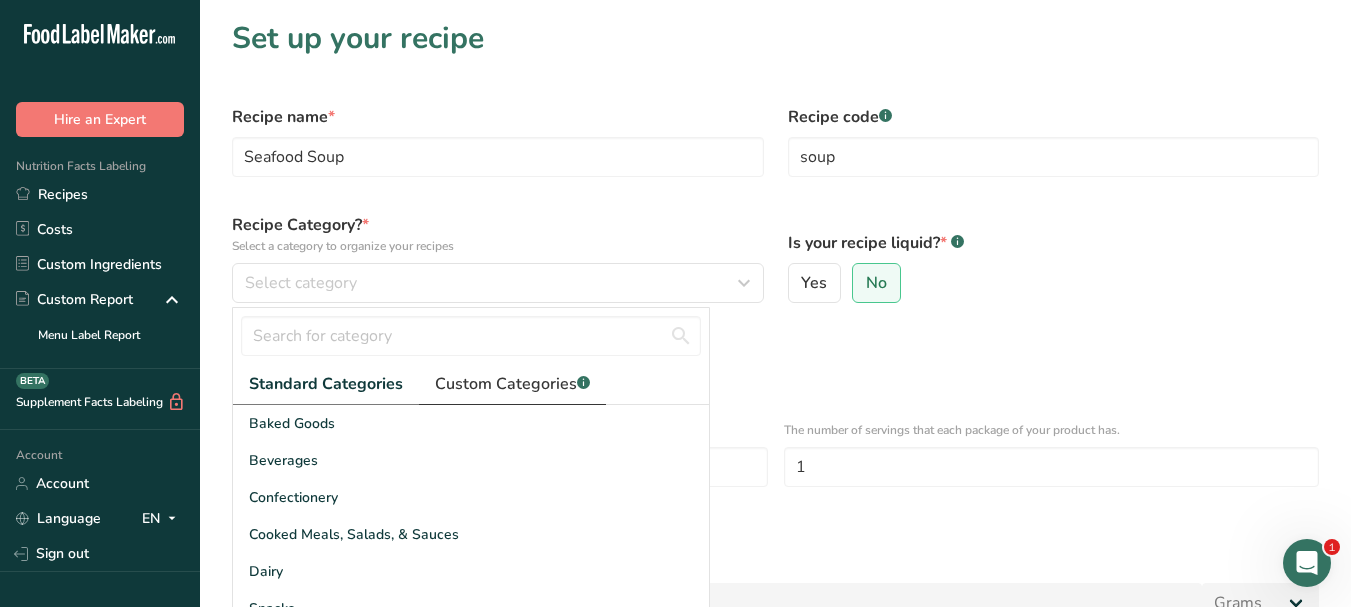 click on "Custom Categories
.a-a{fill:#347362;}.b-a{fill:#fff;}" at bounding box center [512, 384] 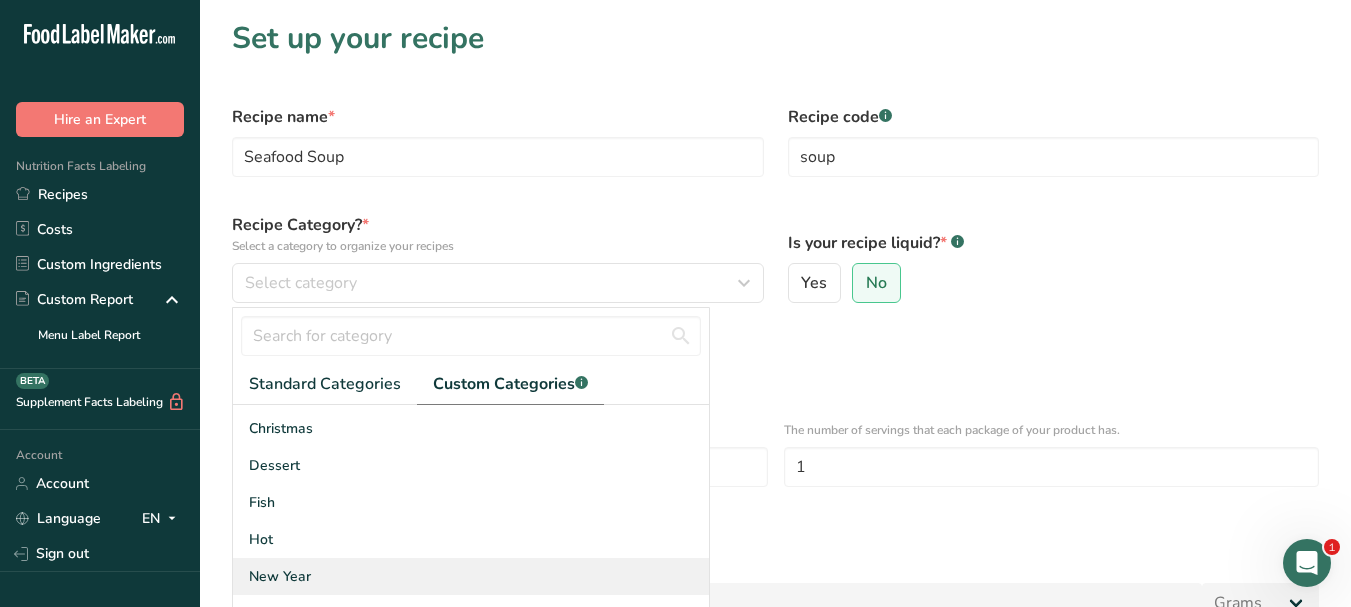 scroll, scrollTop: 293, scrollLeft: 0, axis: vertical 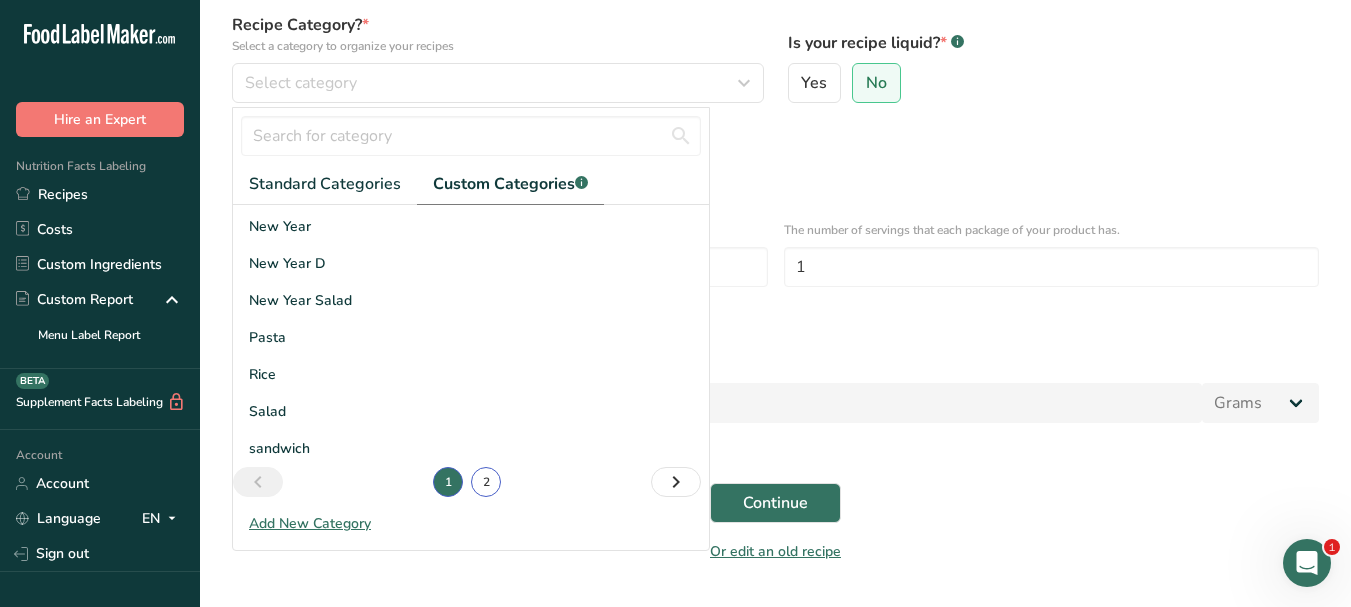 click on "2" at bounding box center (486, 482) 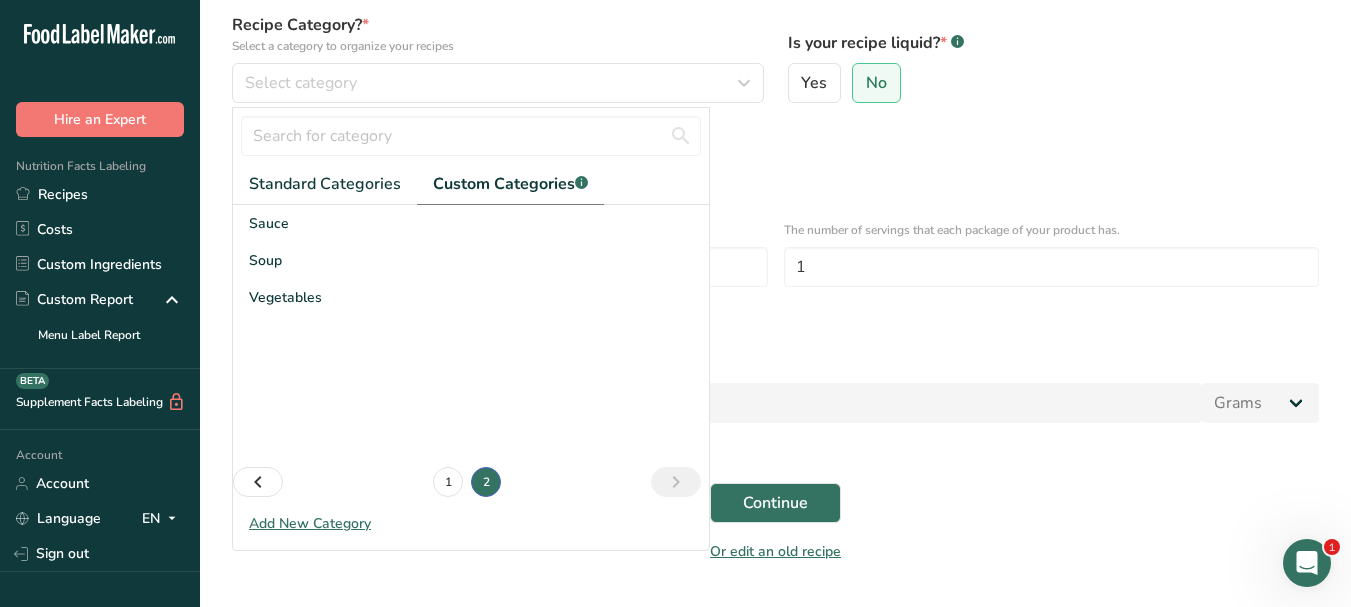 scroll, scrollTop: 0, scrollLeft: 0, axis: both 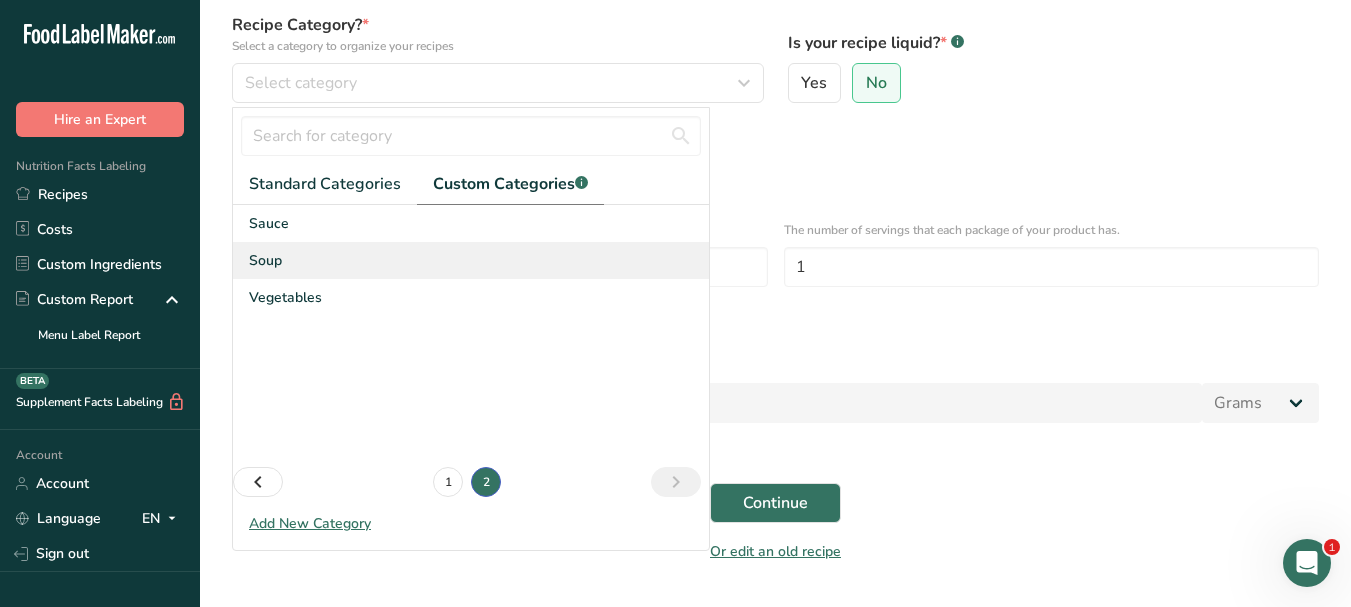 click on "Soup" at bounding box center (471, 260) 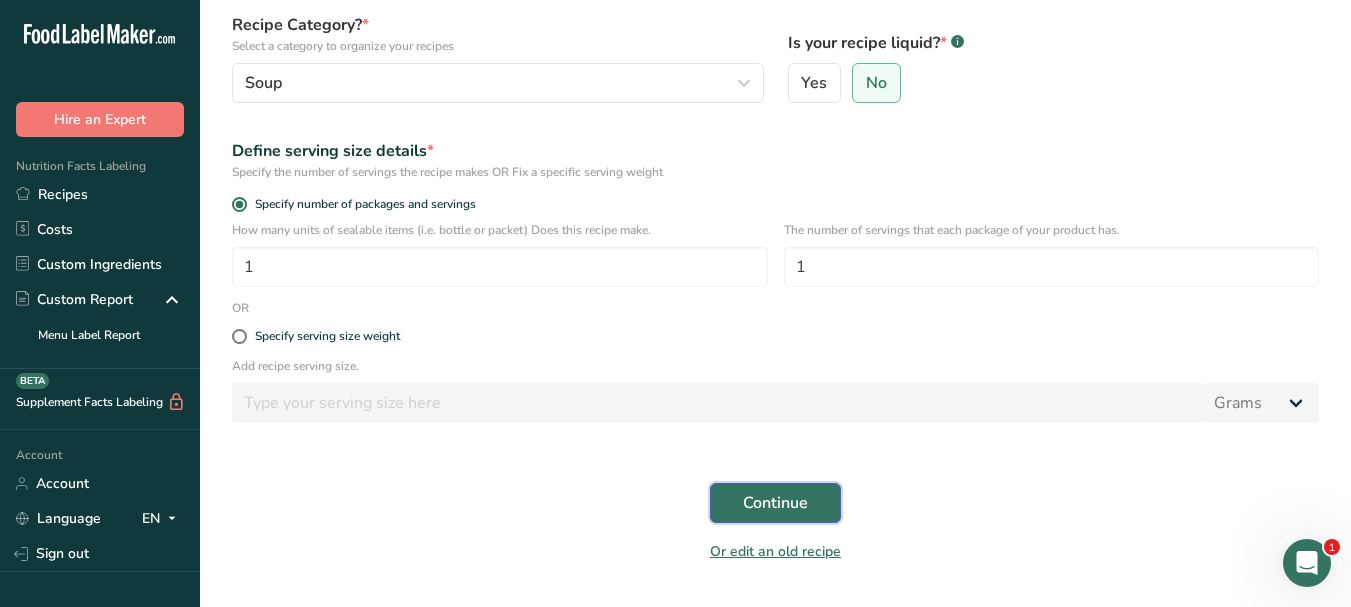 click on "Continue" at bounding box center (775, 503) 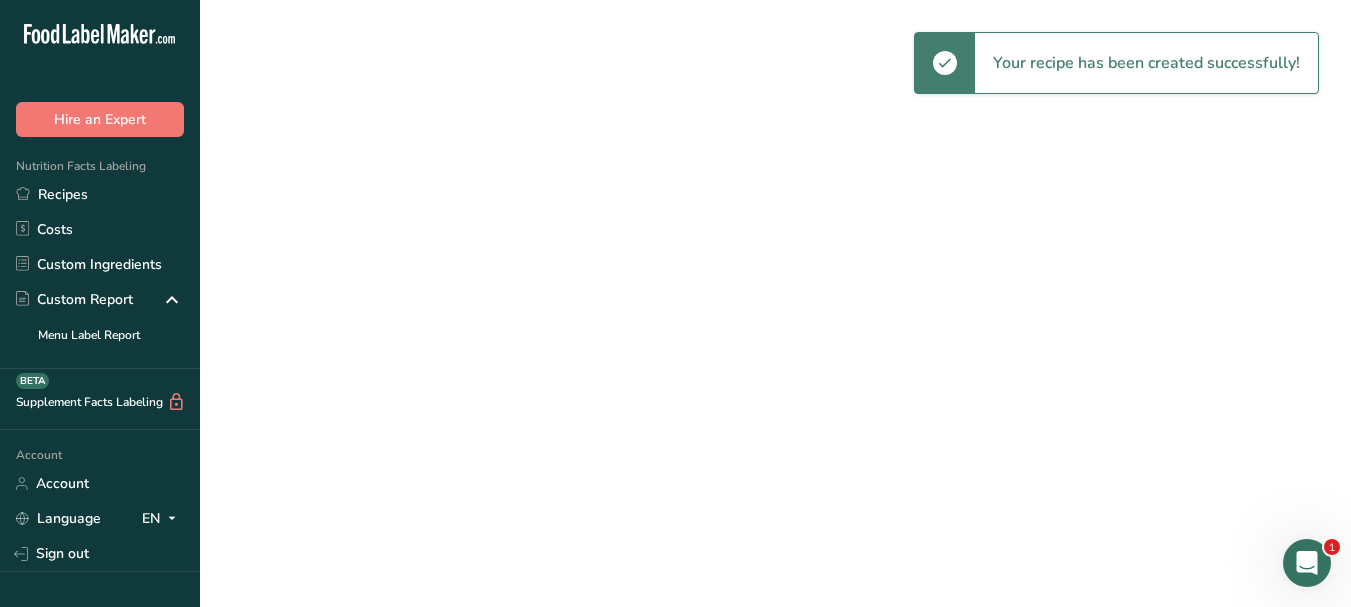 scroll, scrollTop: 0, scrollLeft: 0, axis: both 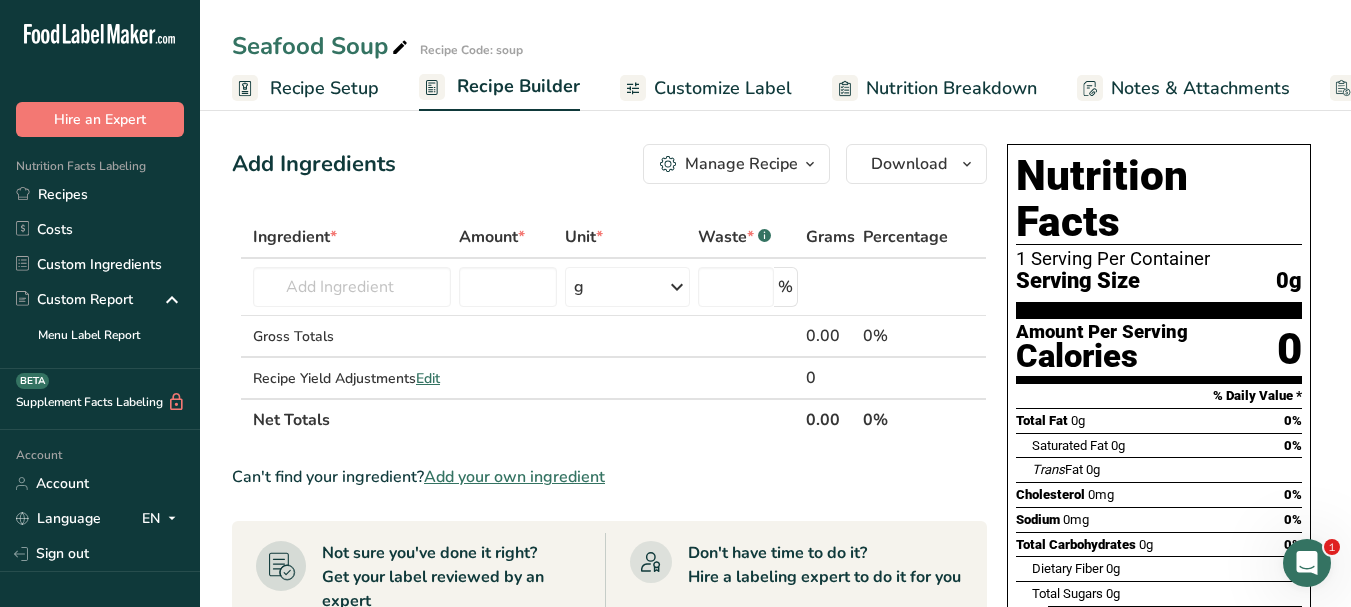 click on "Customize Label" at bounding box center [723, 88] 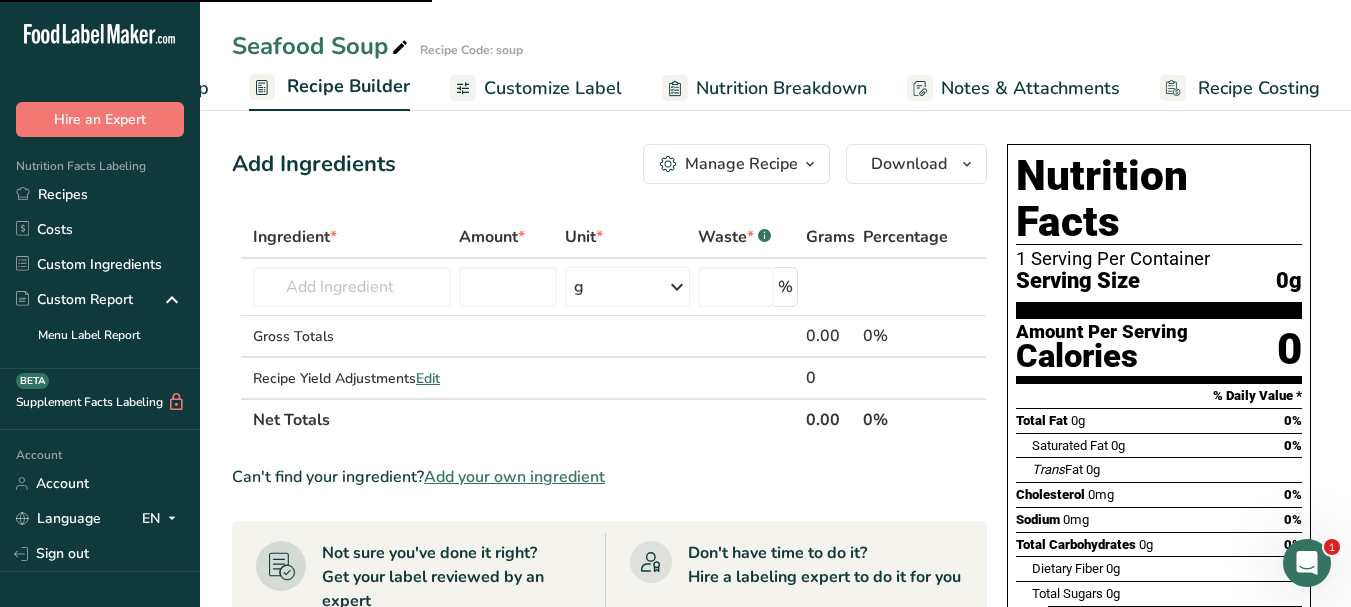 click on "Customize Label" at bounding box center [553, 88] 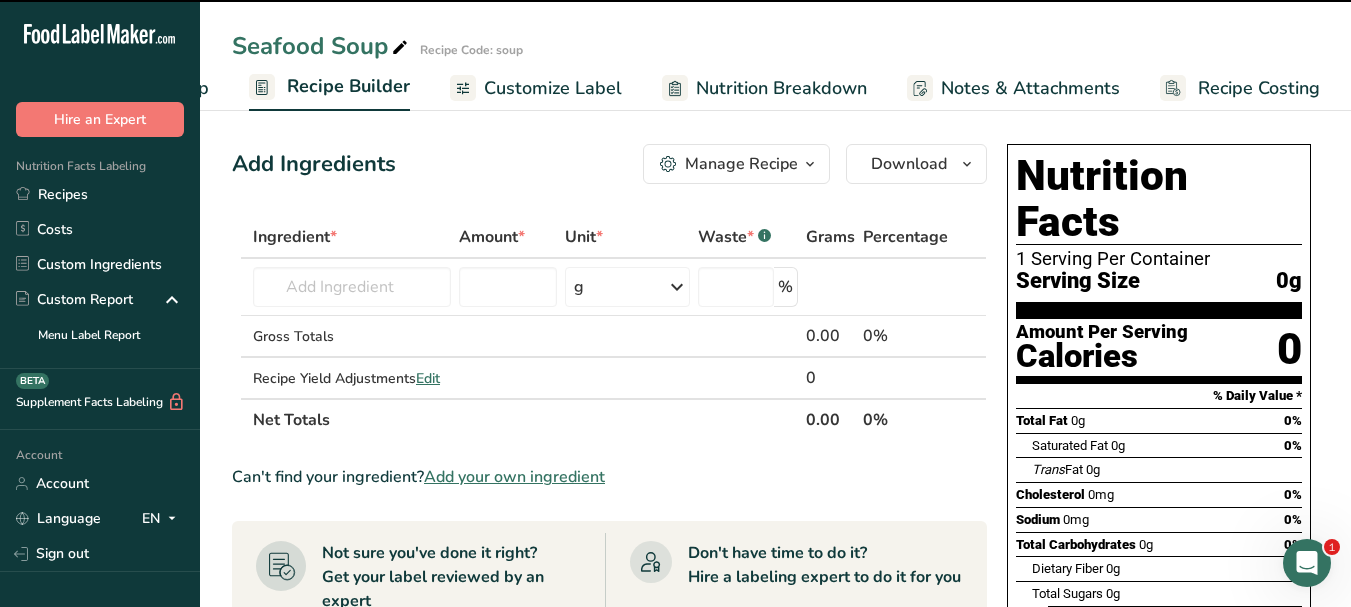click on "Customize Label" at bounding box center (553, 88) 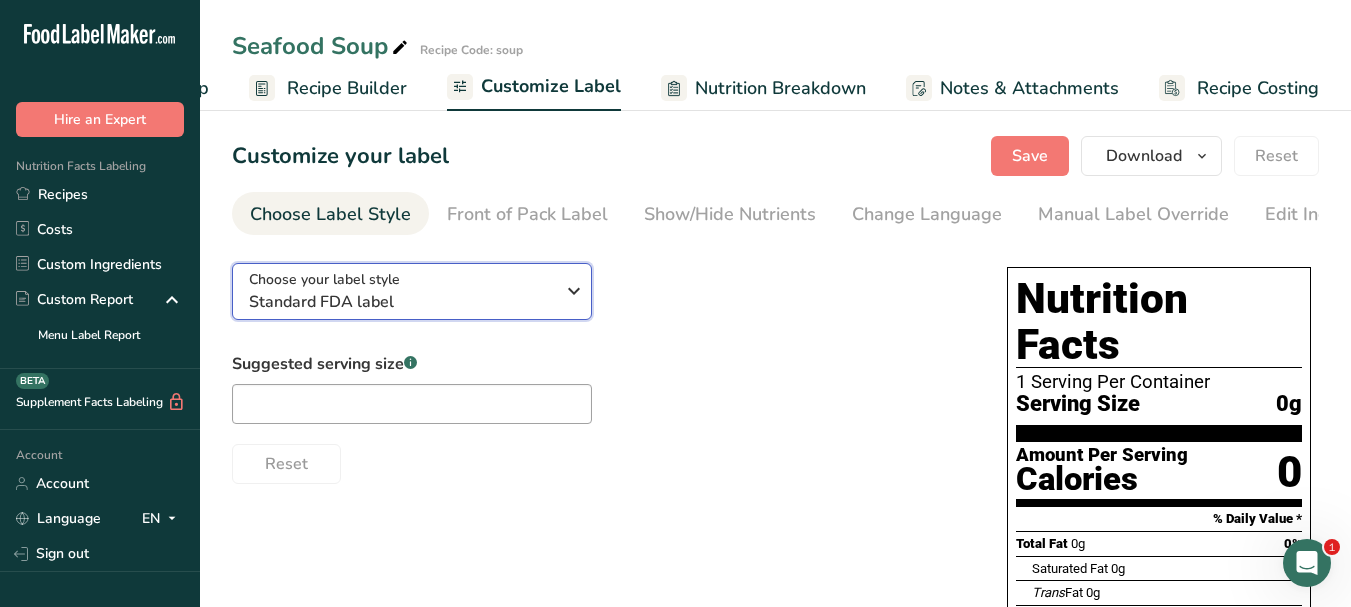click at bounding box center (574, 291) 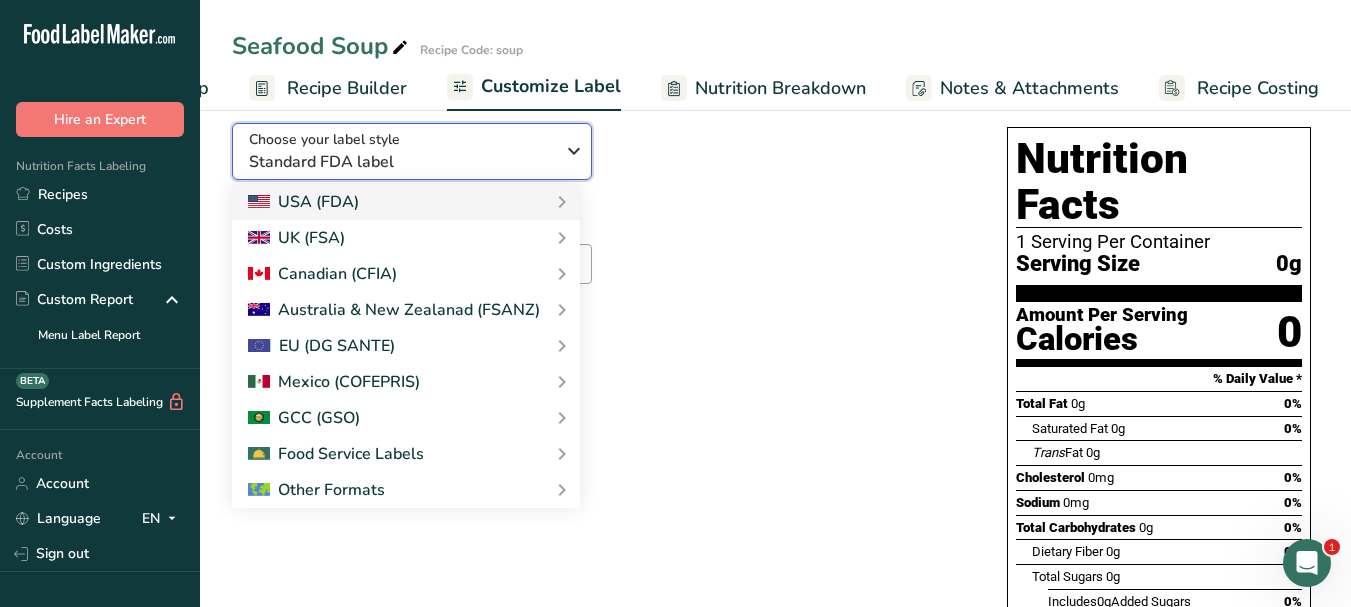 scroll, scrollTop: 200, scrollLeft: 0, axis: vertical 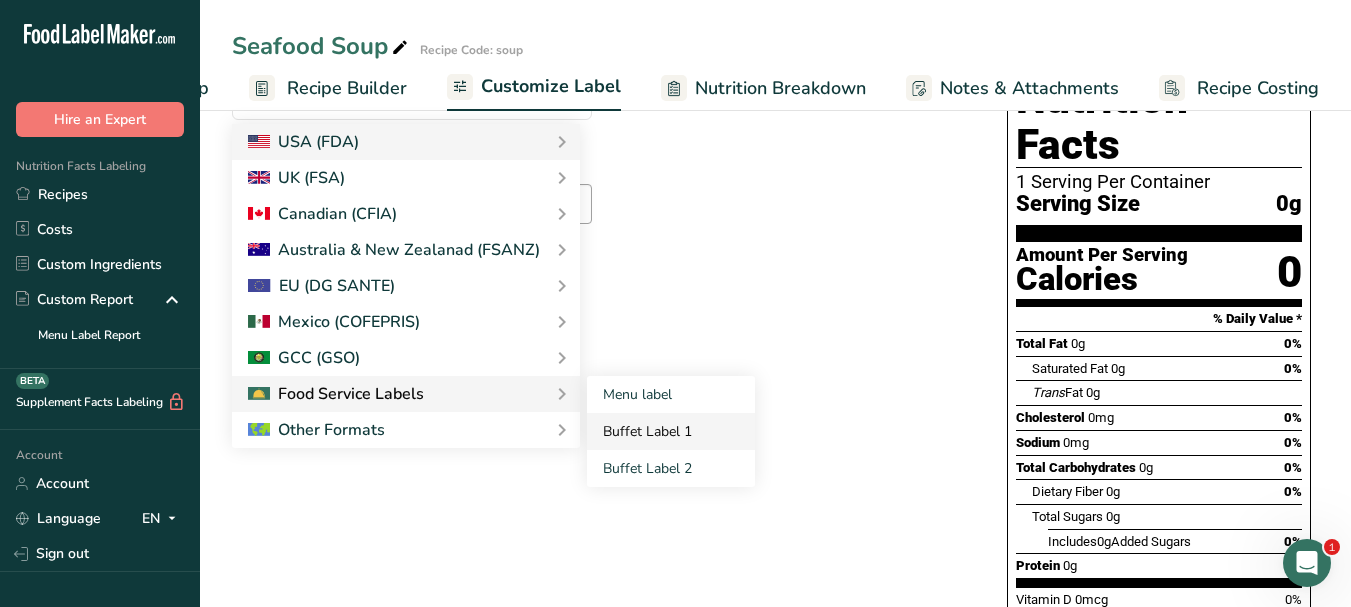 click on "Buffet Label 1" at bounding box center [671, 431] 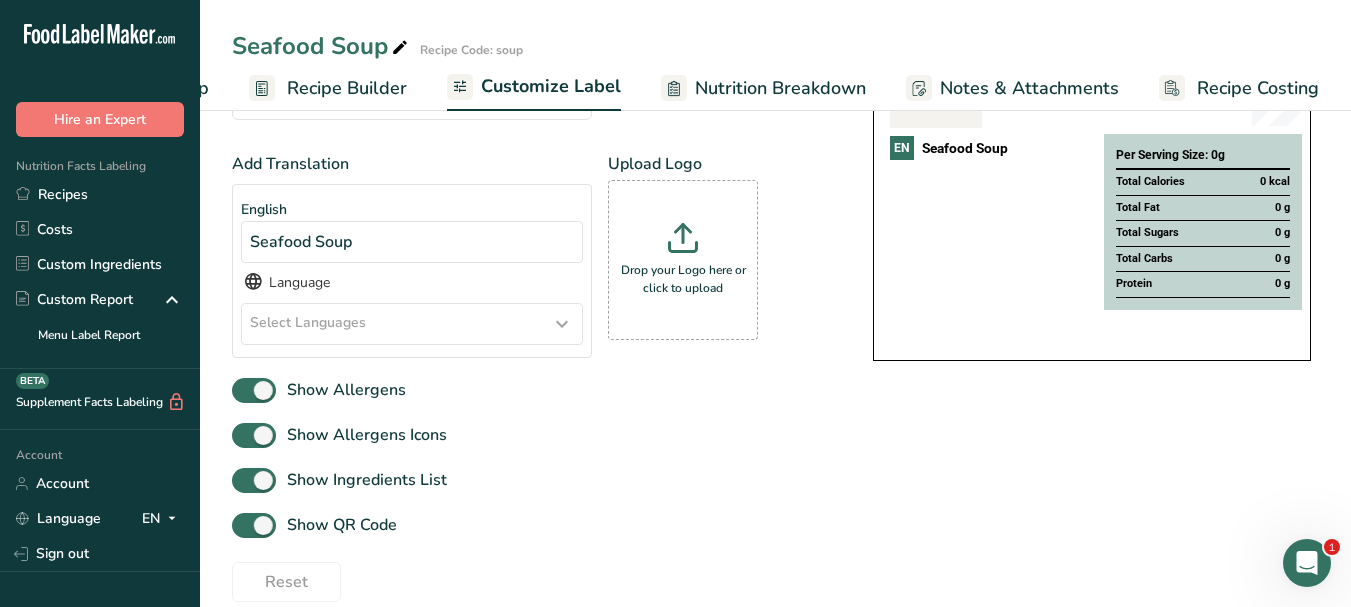 click at bounding box center (562, 324) 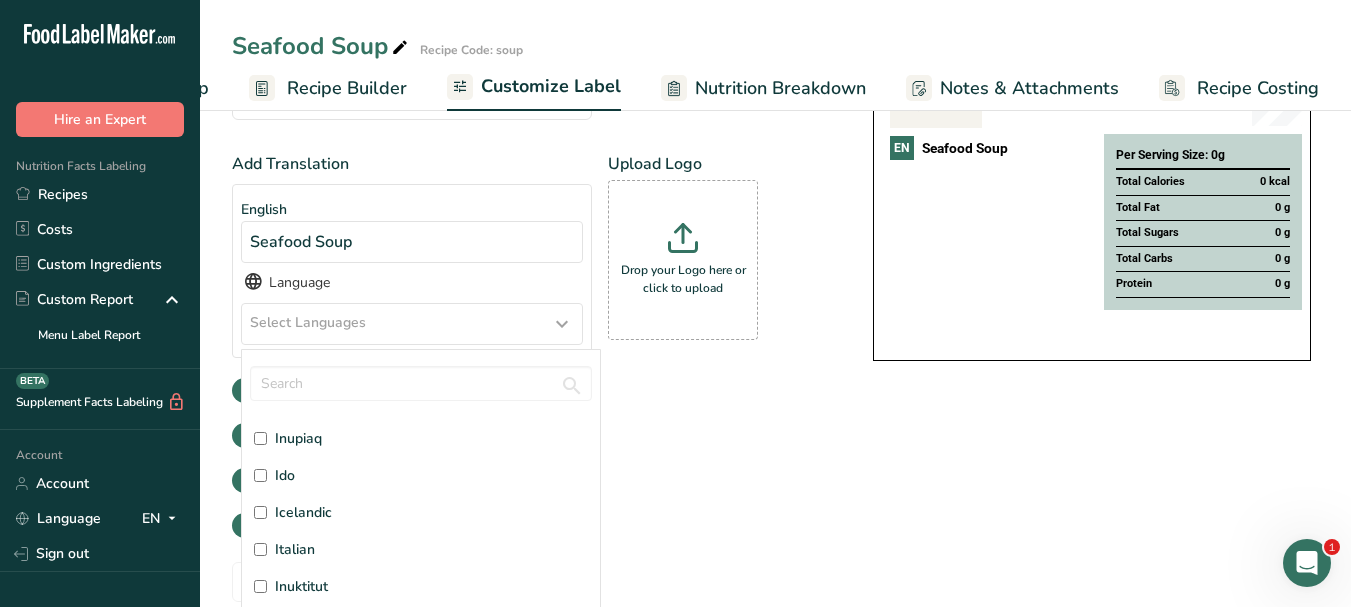 scroll, scrollTop: 2435, scrollLeft: 0, axis: vertical 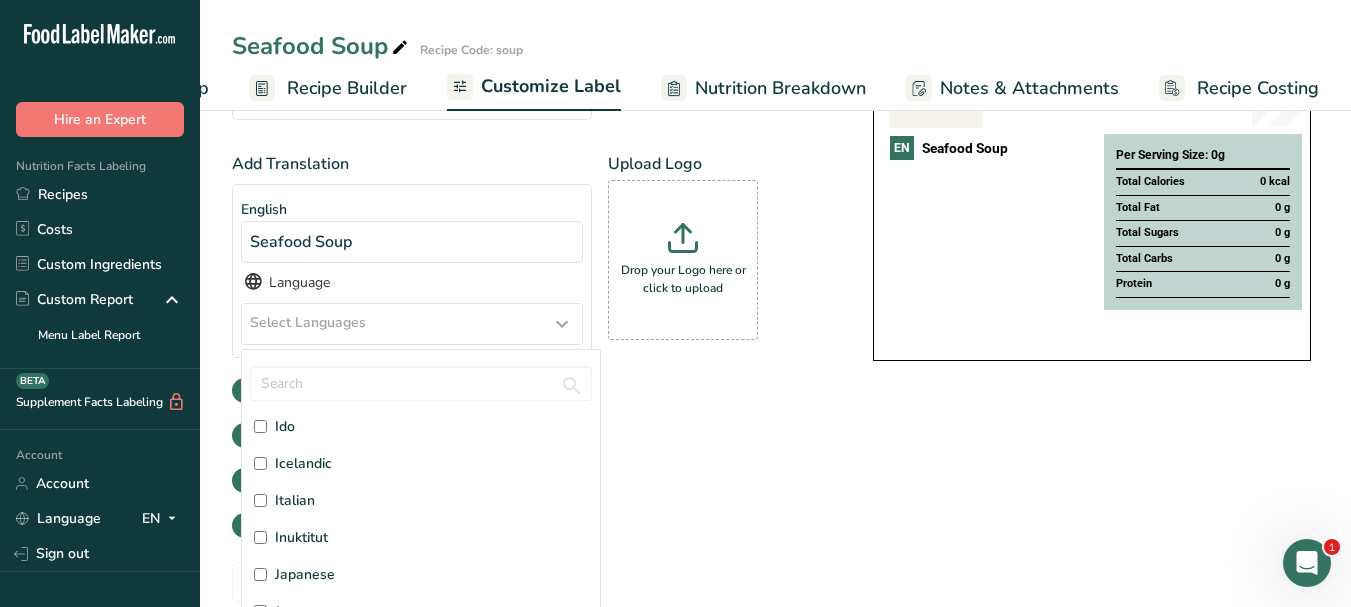 click on "Italian" at bounding box center (421, 500) 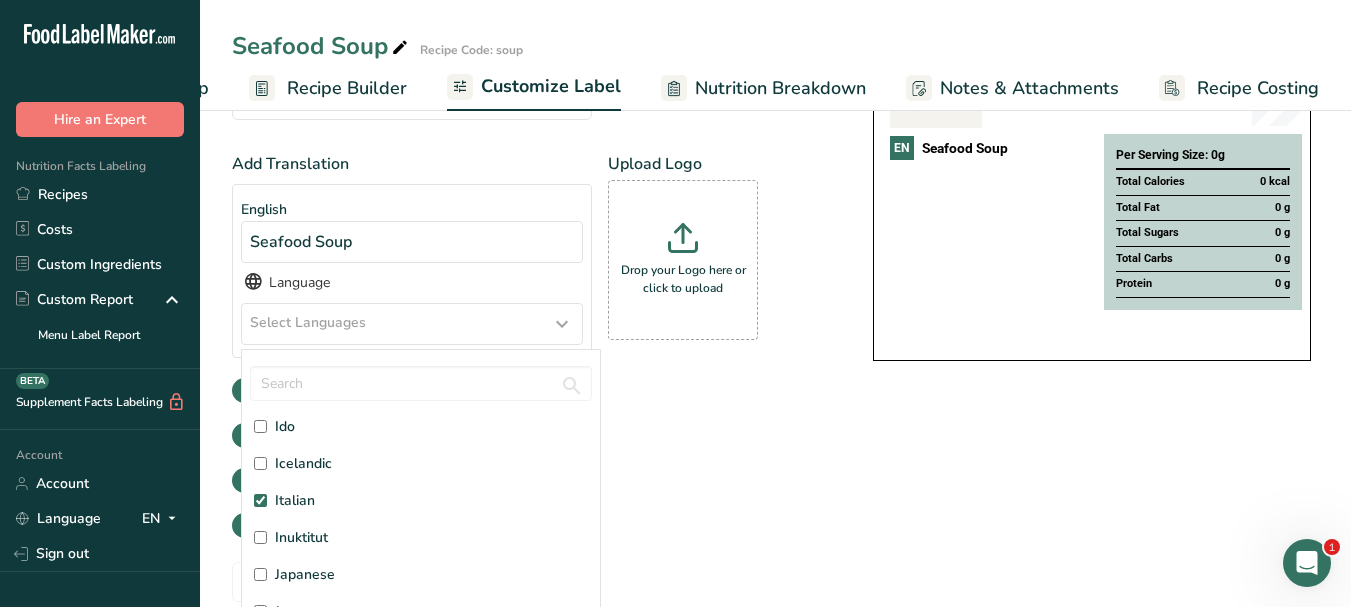 checkbox on "true" 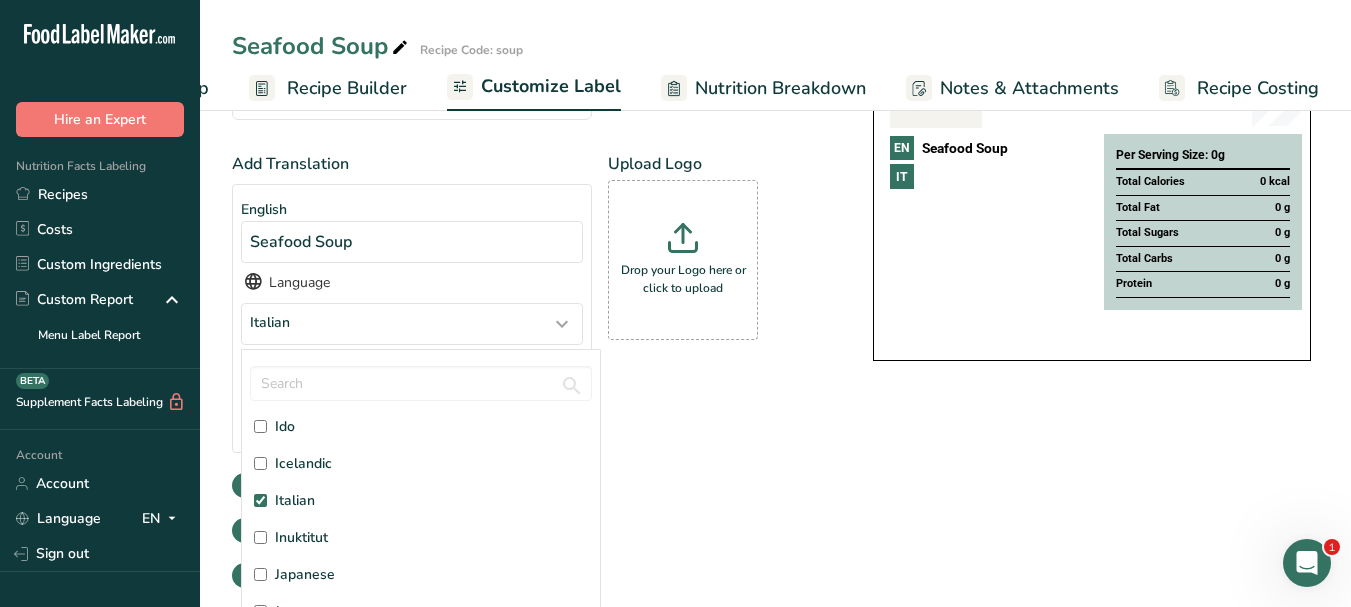 click on "Add Translation
English
Seafood Soup
Language
Italian
Afar
Abkhazian
Afrikaans
Akan
Amharic
Aragonese
Arabic
Assamese
Avaric
Aymara
Azerbaijani
Bashkir
Belarusian
Bulgarian
Bihari languages
Bislama
Bambara
Bengali
Tibetan
Breton" at bounding box center [532, 310] 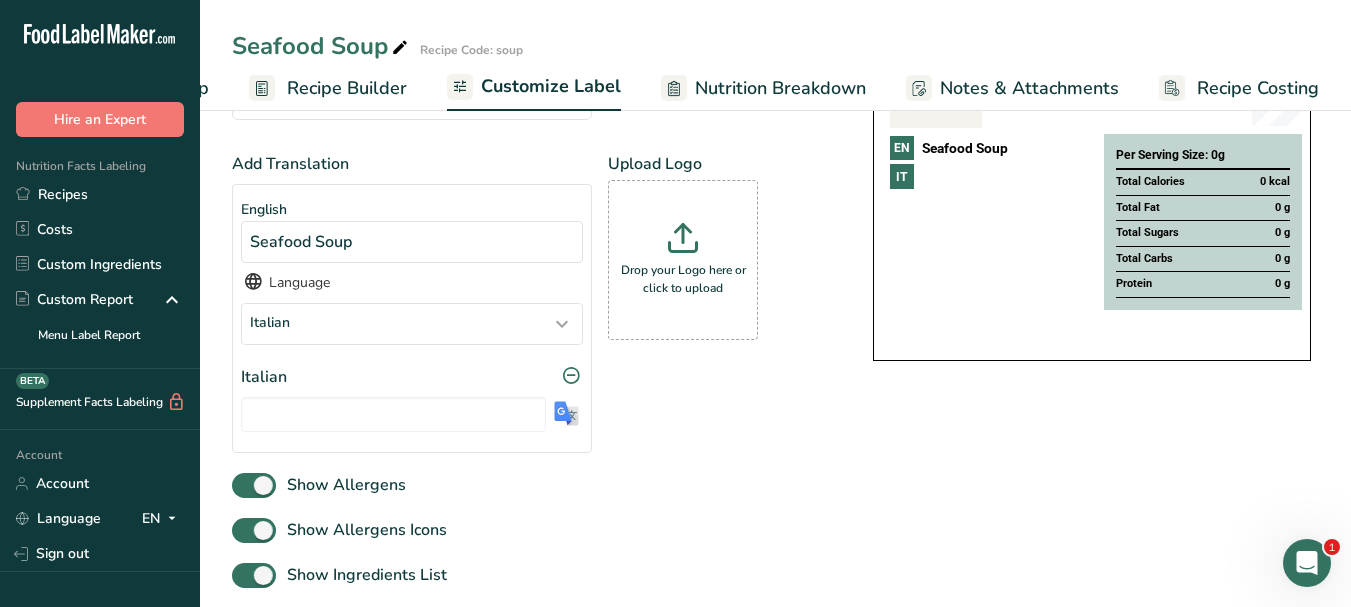 click at bounding box center [566, 413] 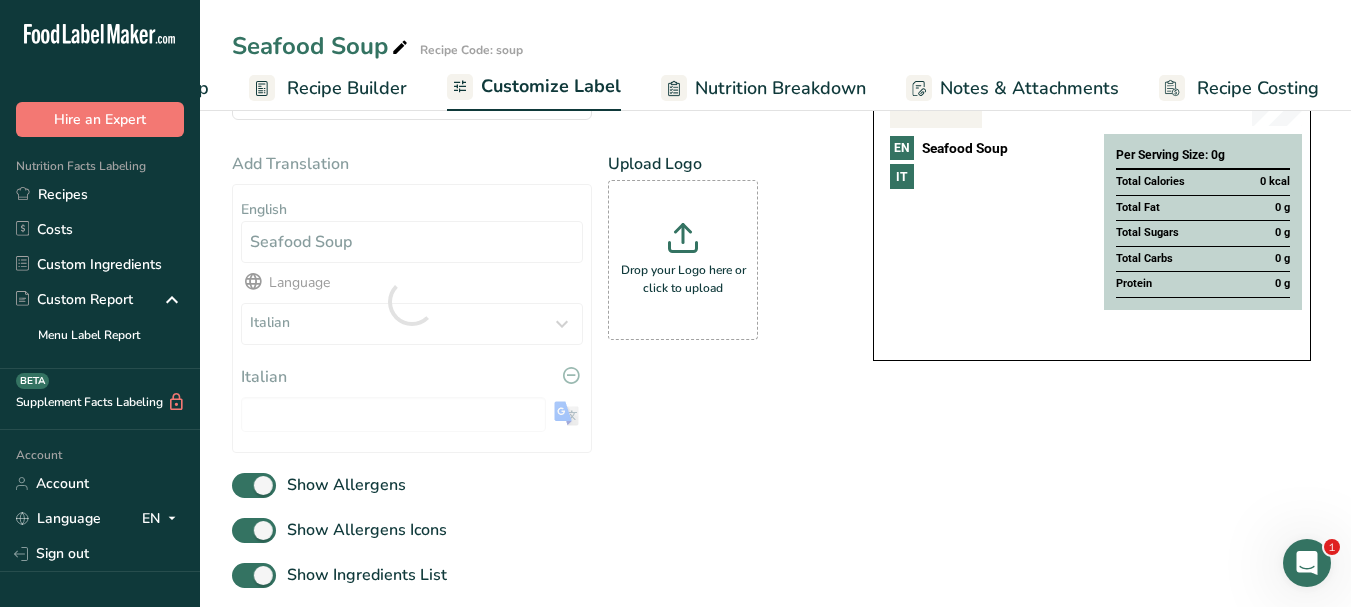type on "Zuppa di frutti di mare" 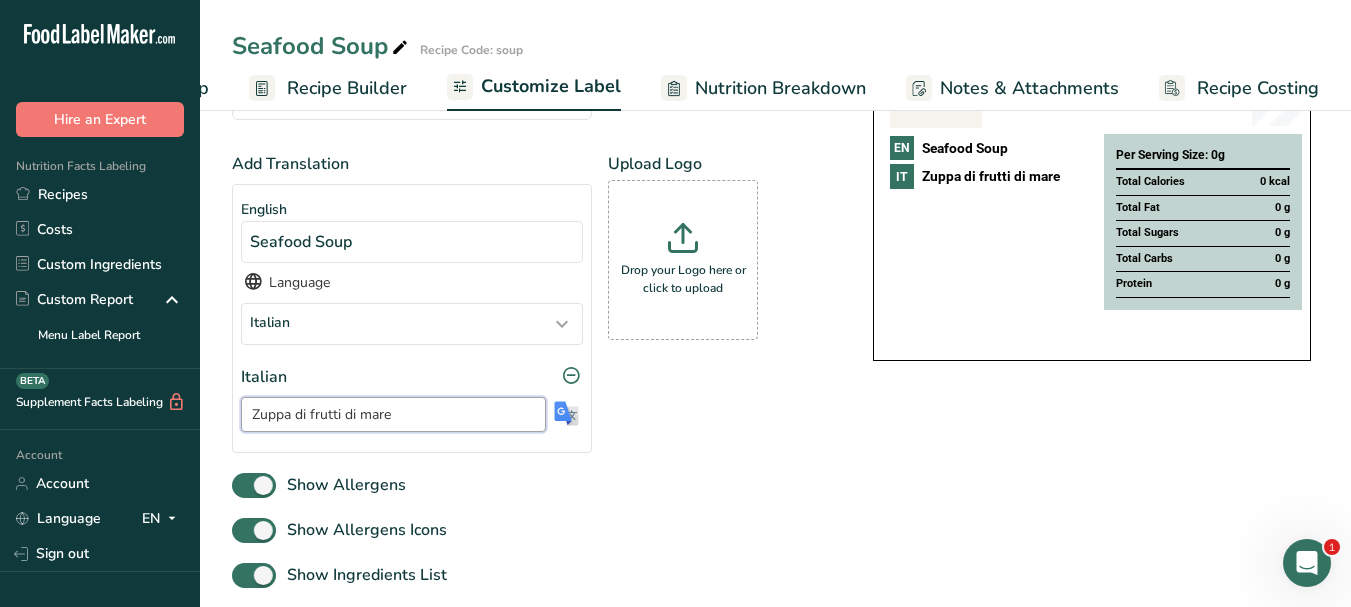 drag, startPoint x: 251, startPoint y: 422, endPoint x: 399, endPoint y: 422, distance: 148 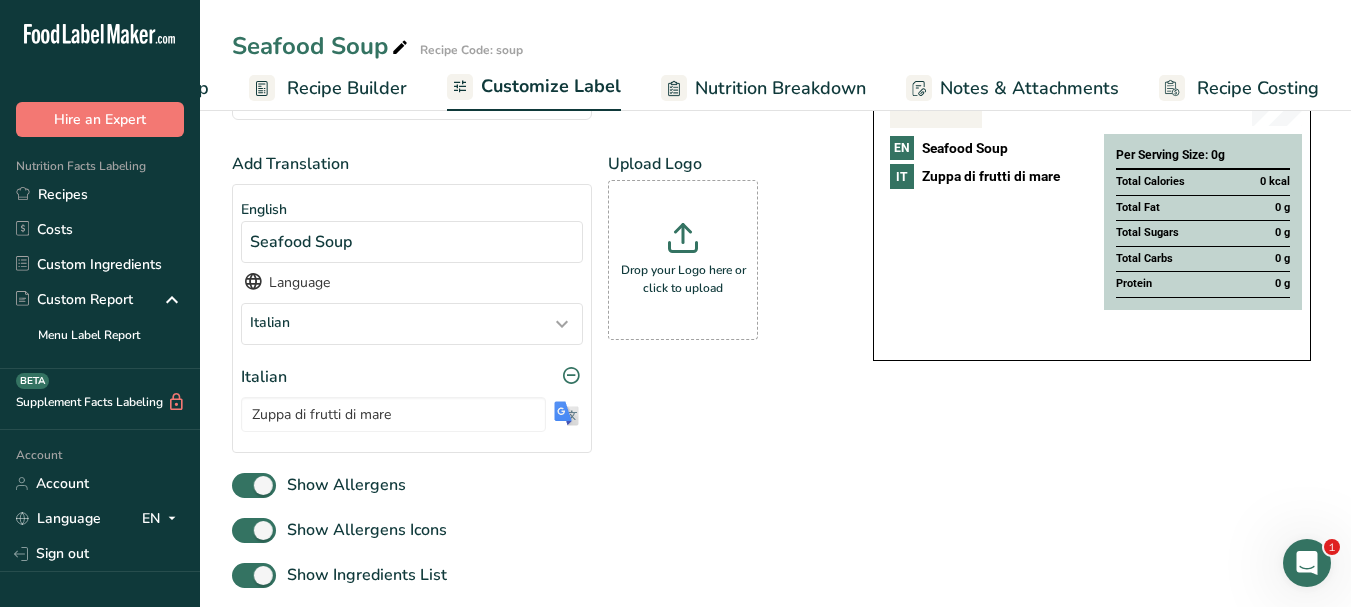 click at bounding box center (400, 48) 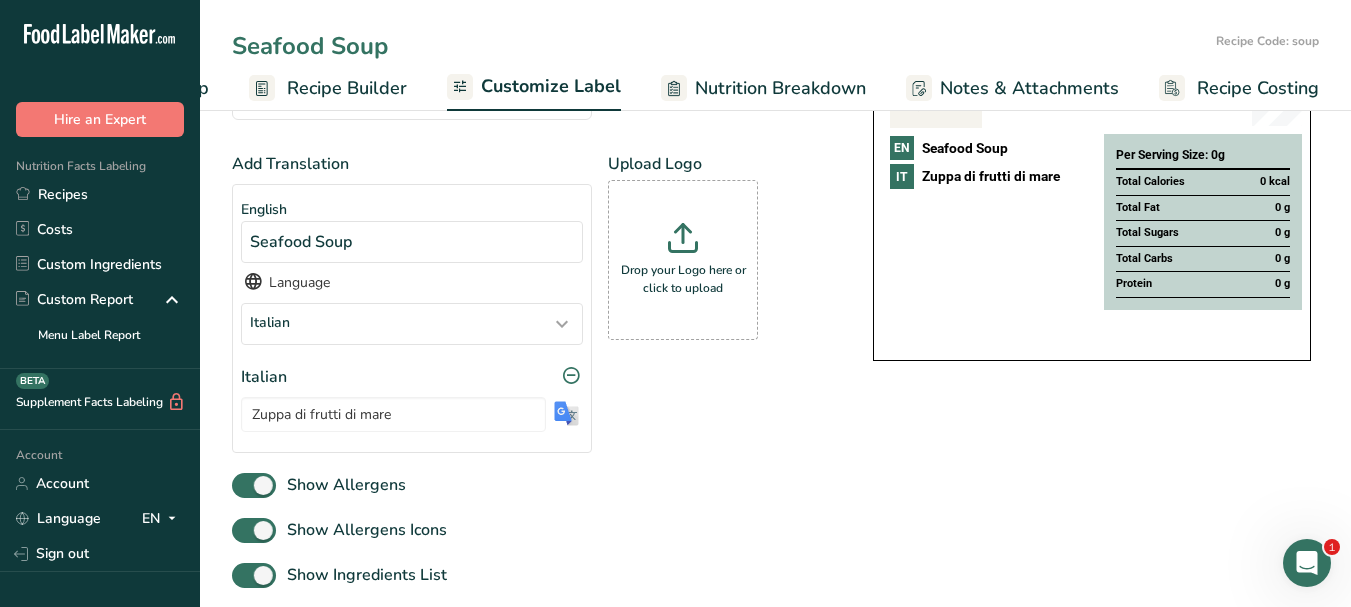 click on "Seafood Soup" at bounding box center (720, 46) 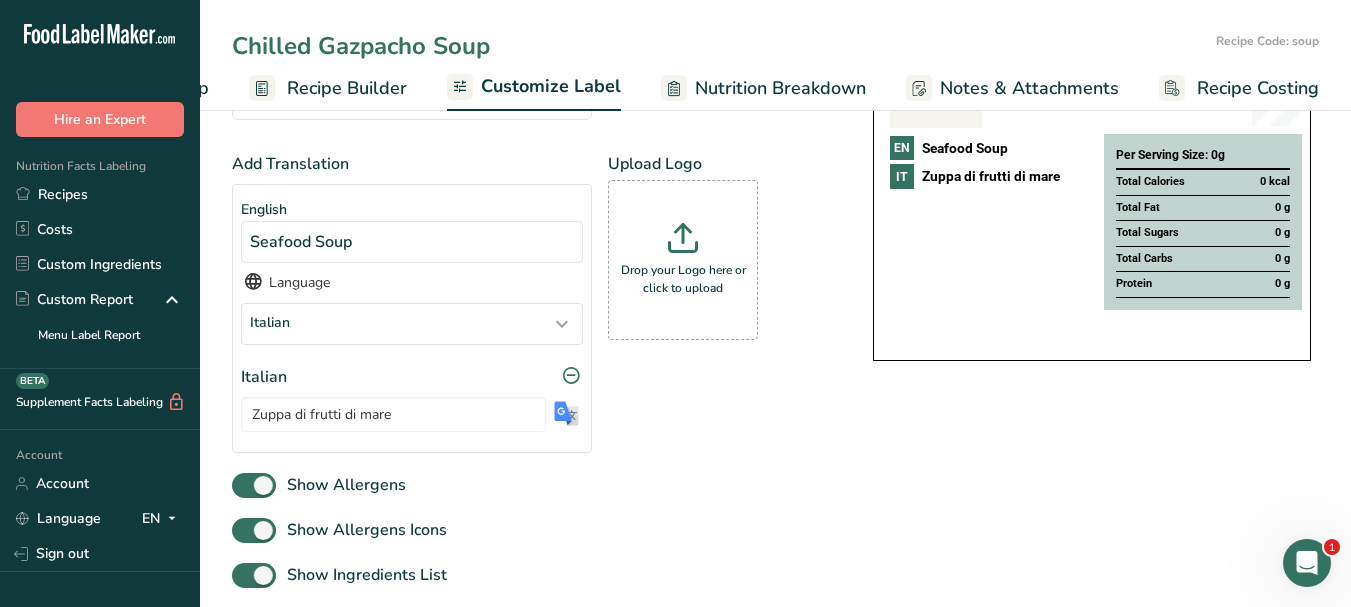 click on "Chilled Gazpacho Soup" at bounding box center (720, 46) 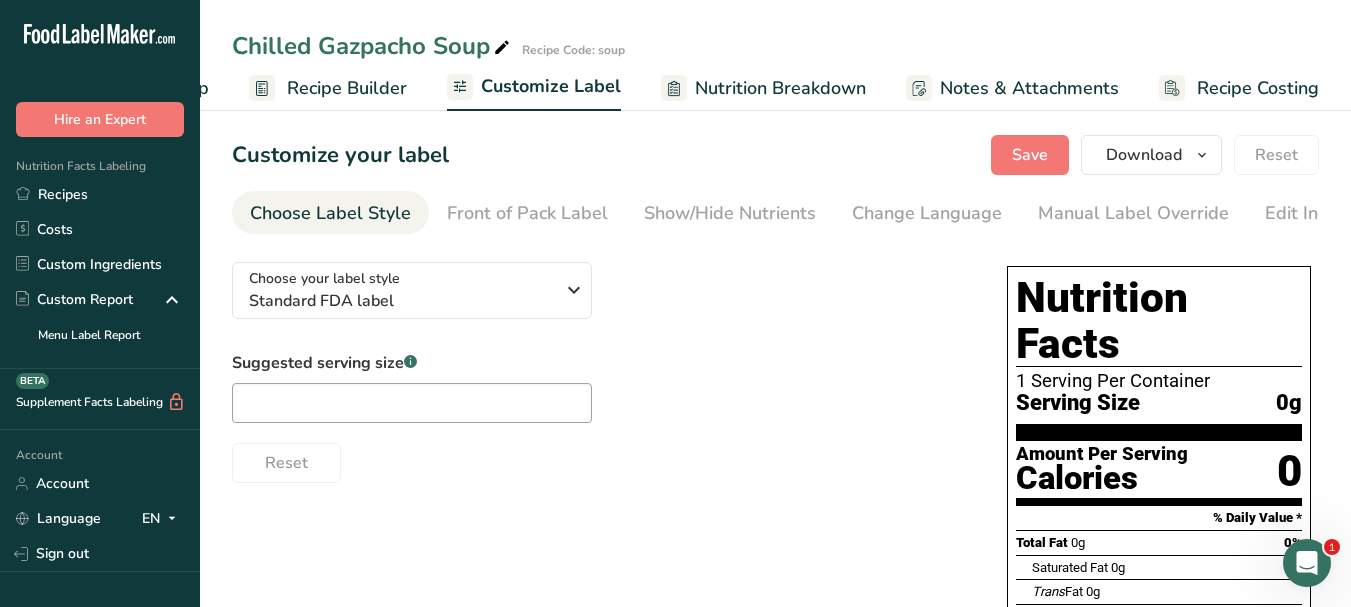 scroll, scrollTop: 0, scrollLeft: 0, axis: both 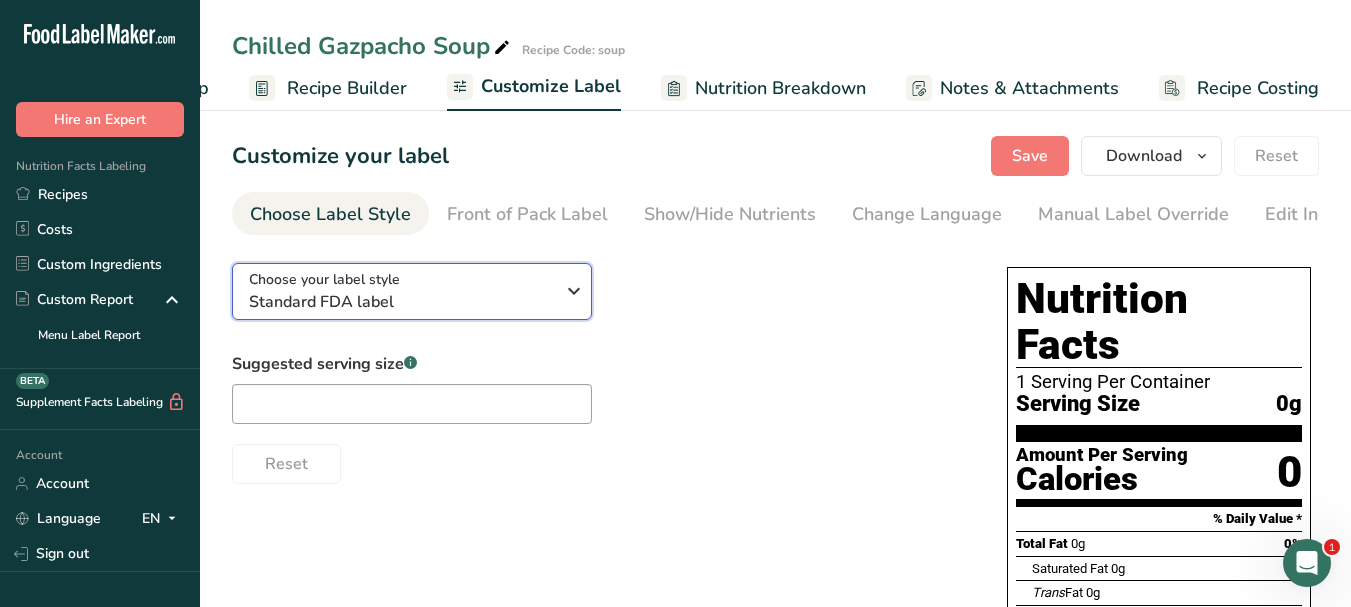 click at bounding box center [574, 291] 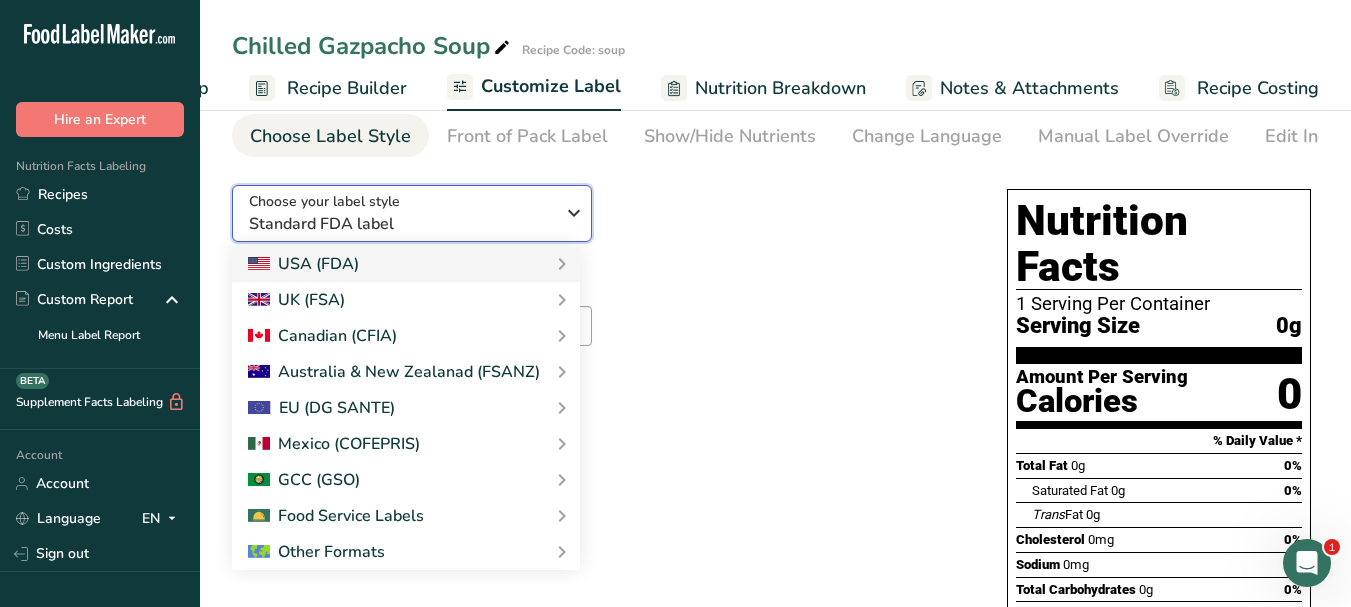 scroll, scrollTop: 200, scrollLeft: 0, axis: vertical 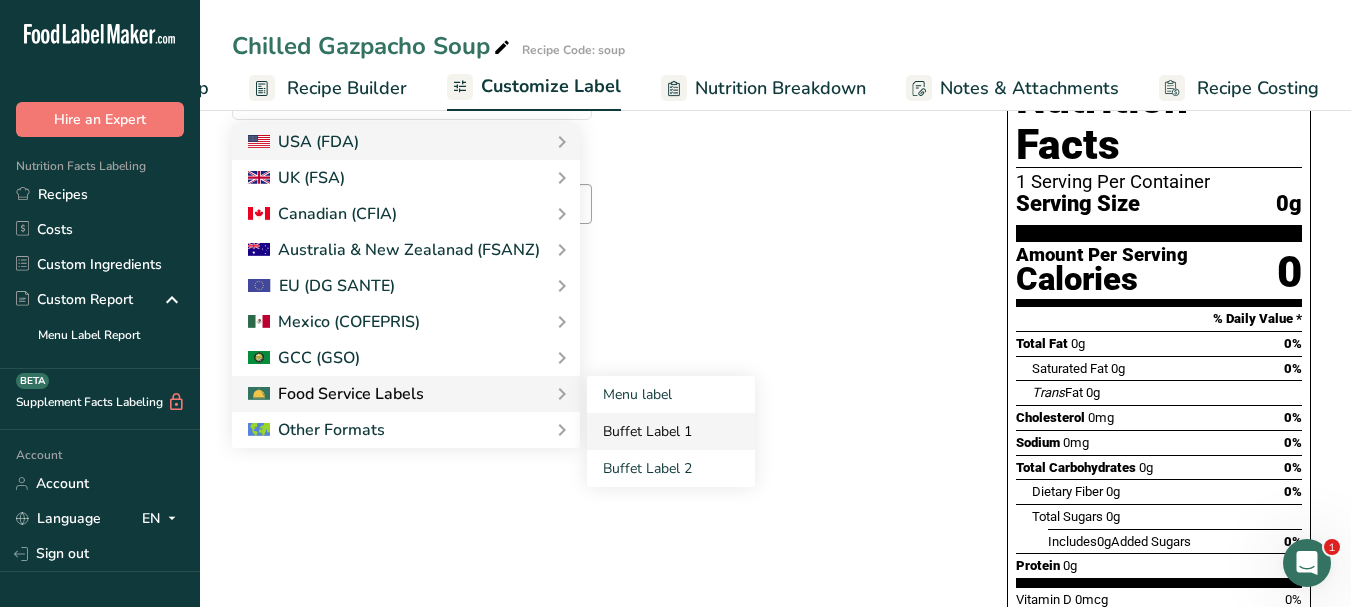 click on "Buffet Label 1" at bounding box center (671, 431) 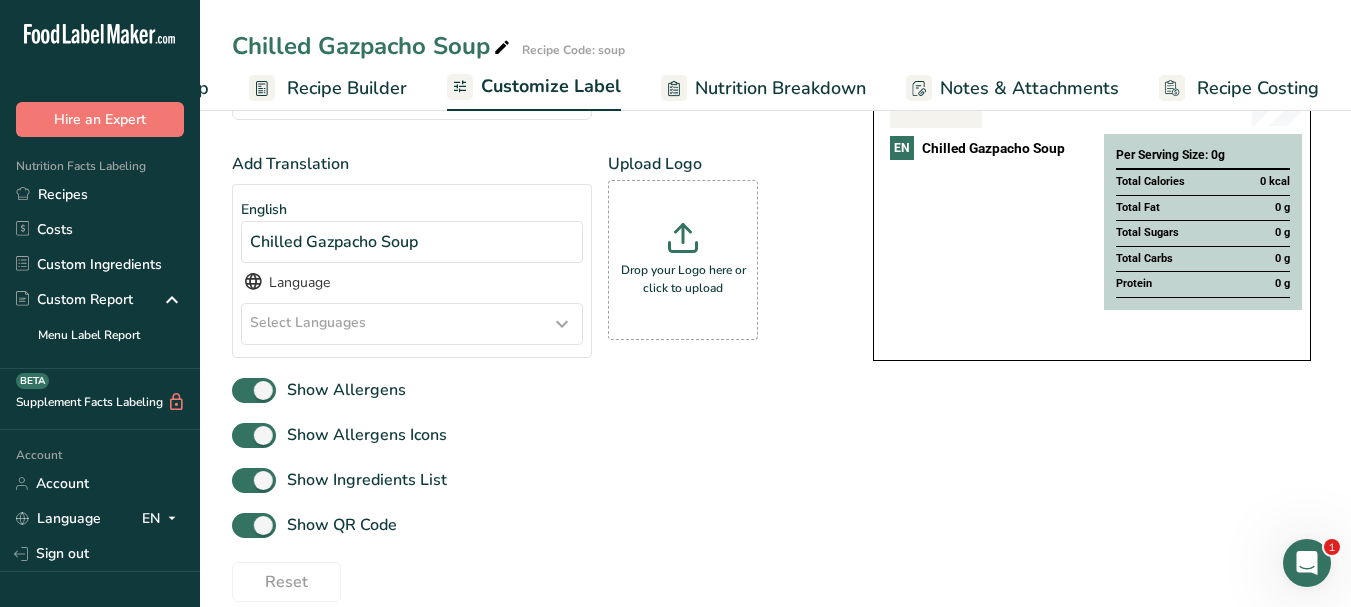 click at bounding box center [562, 324] 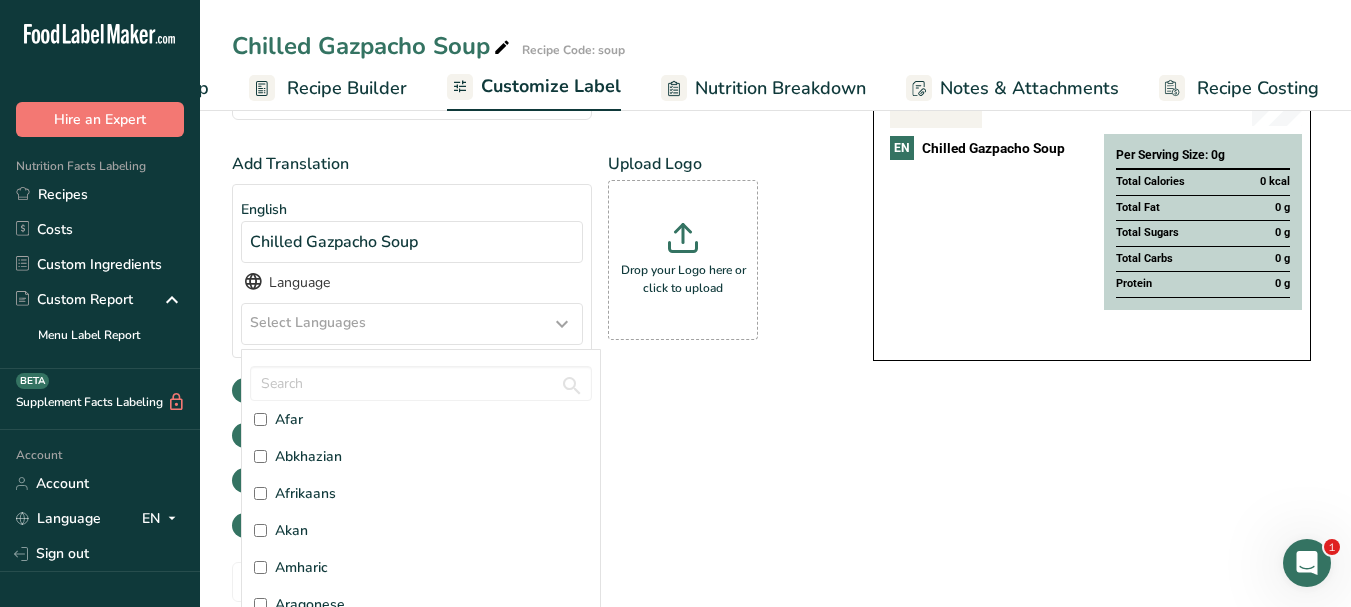 scroll, scrollTop: 17, scrollLeft: 0, axis: vertical 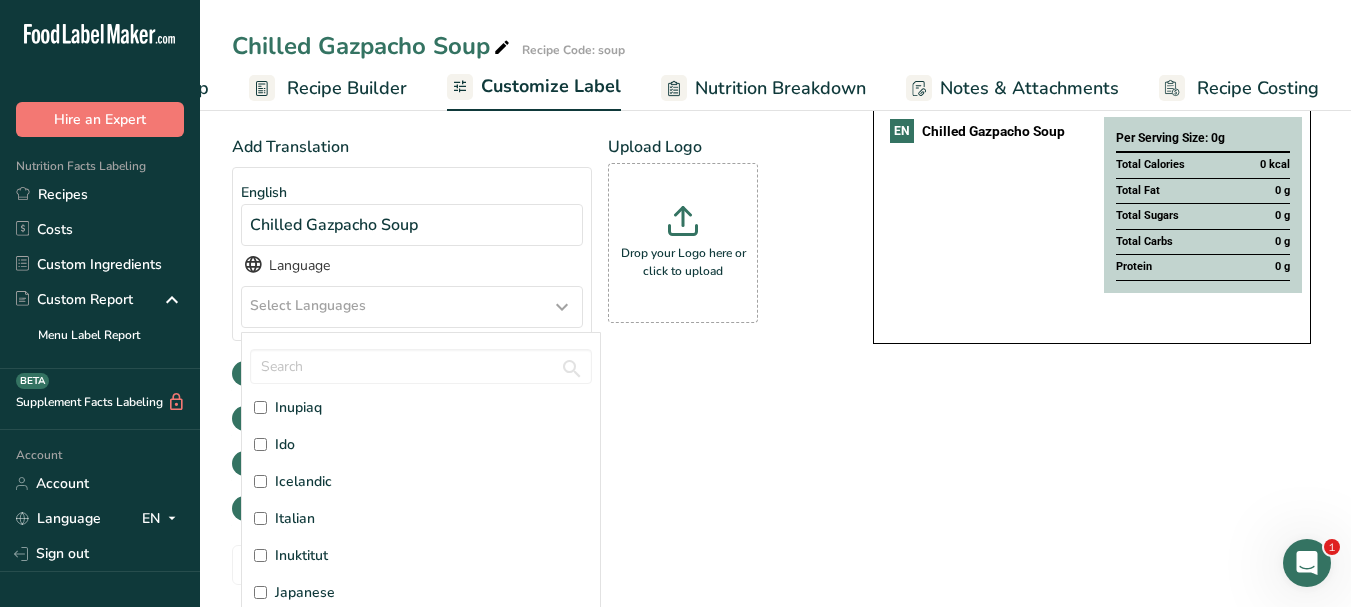 click on "Italian" at bounding box center (295, 518) 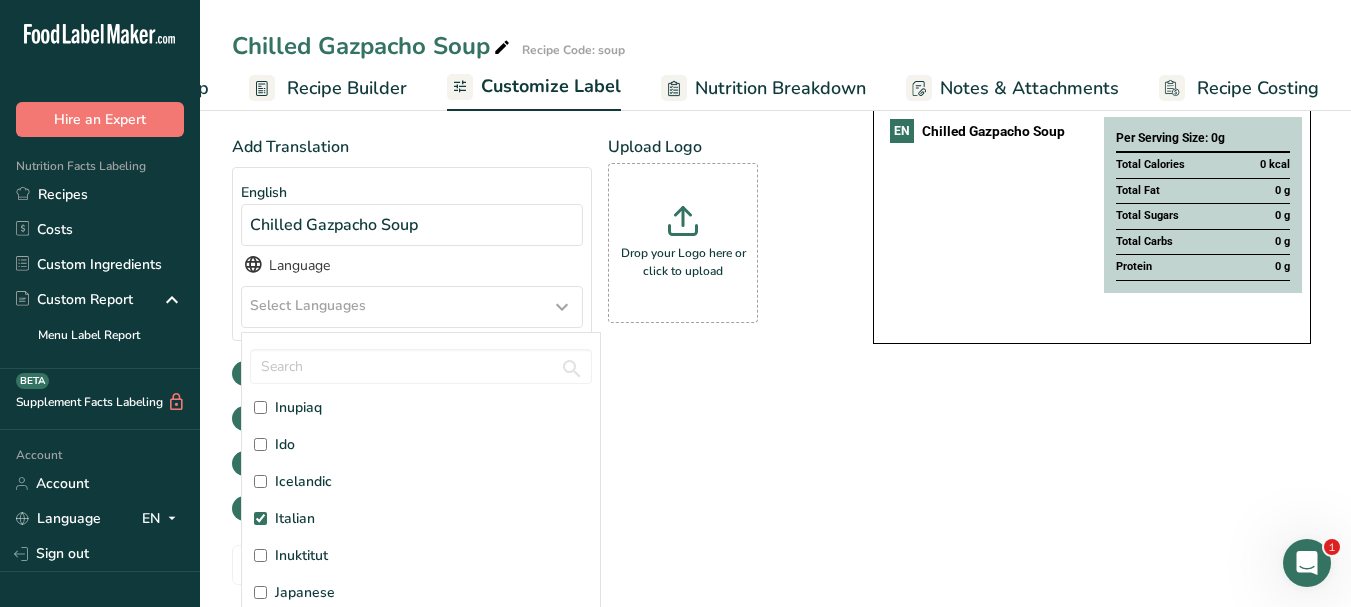 checkbox on "true" 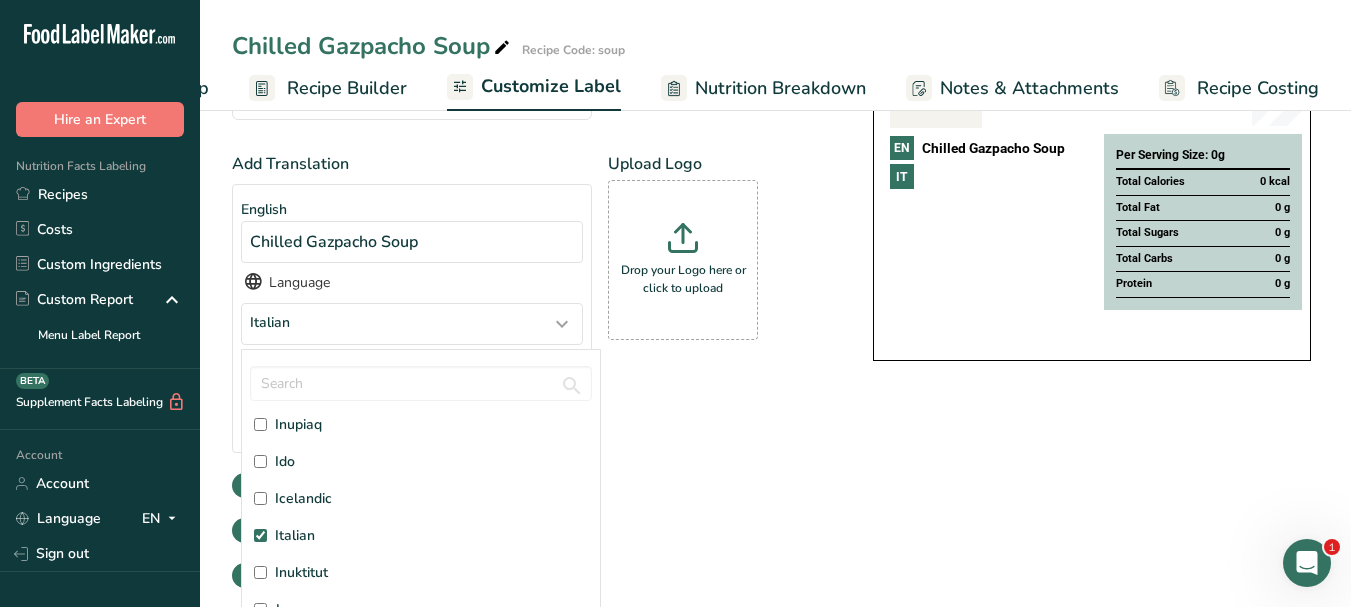 scroll, scrollTop: 217, scrollLeft: 0, axis: vertical 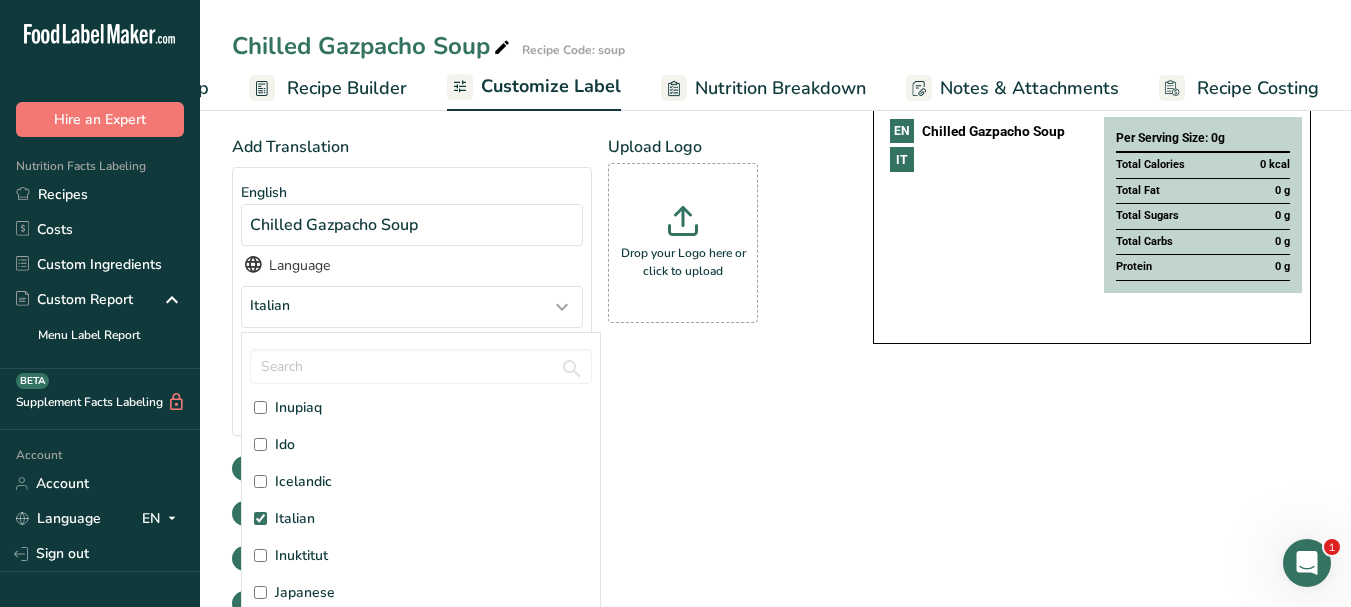 drag, startPoint x: 847, startPoint y: 462, endPoint x: 791, endPoint y: 447, distance: 57.974133 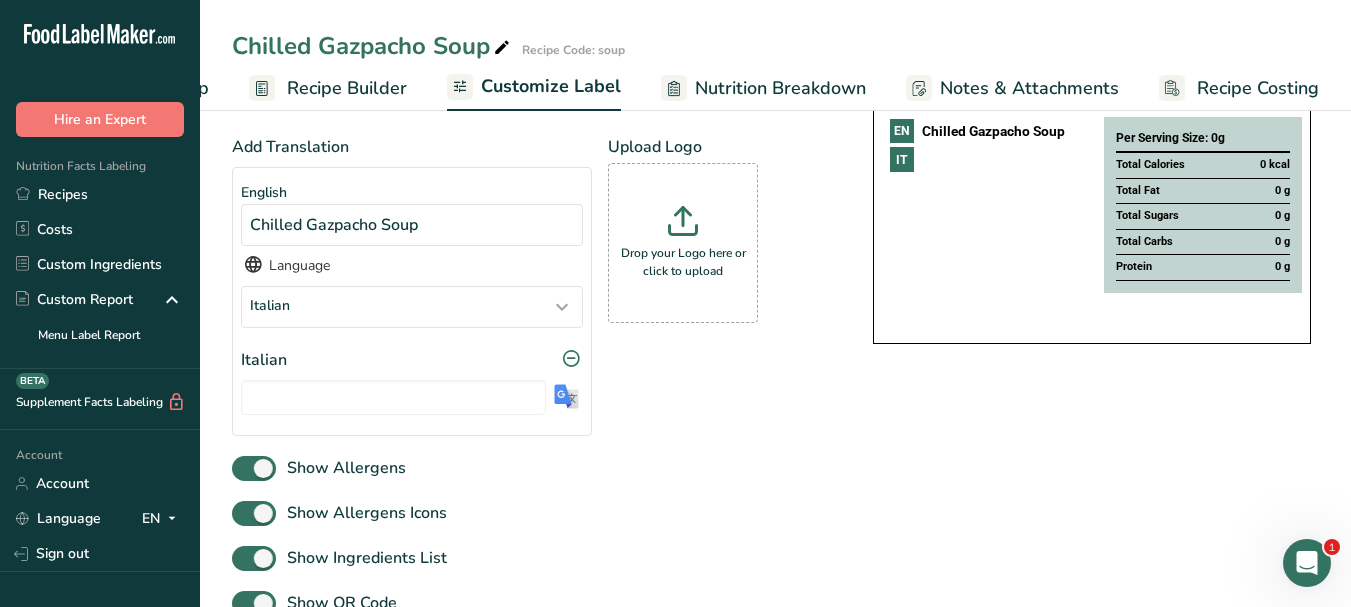 click at bounding box center [566, 396] 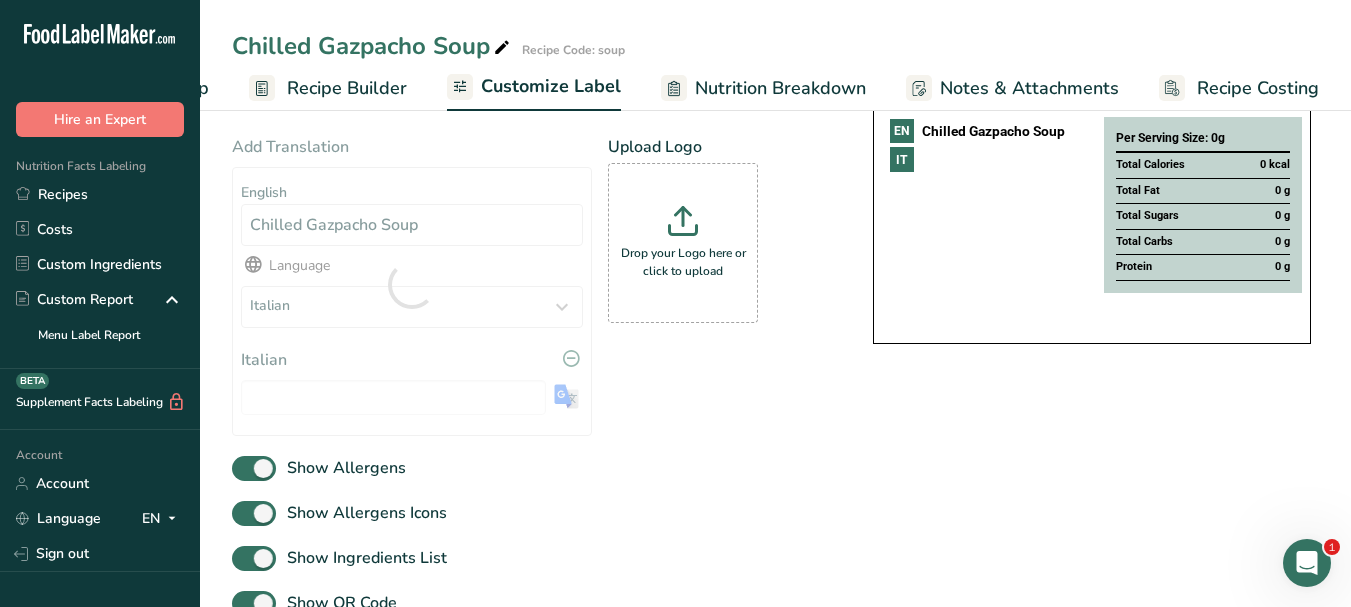 type on "Zuppa fredda di gazpacho" 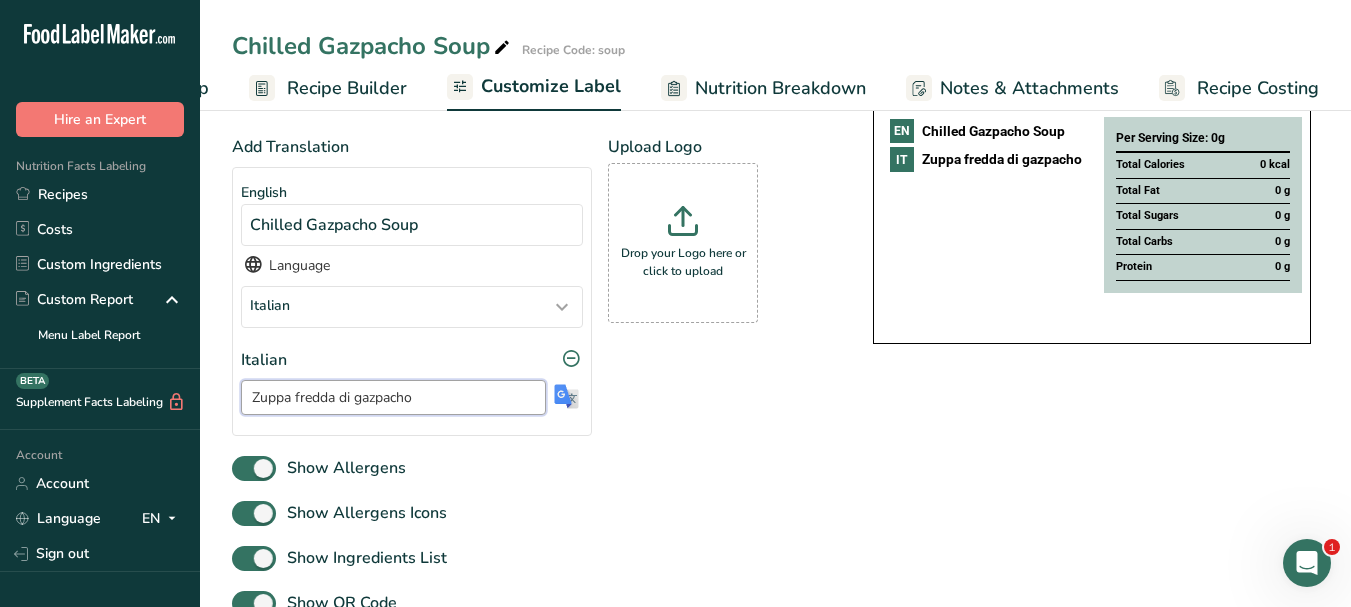click on "Zuppa fredda di gazpacho" at bounding box center [393, 397] 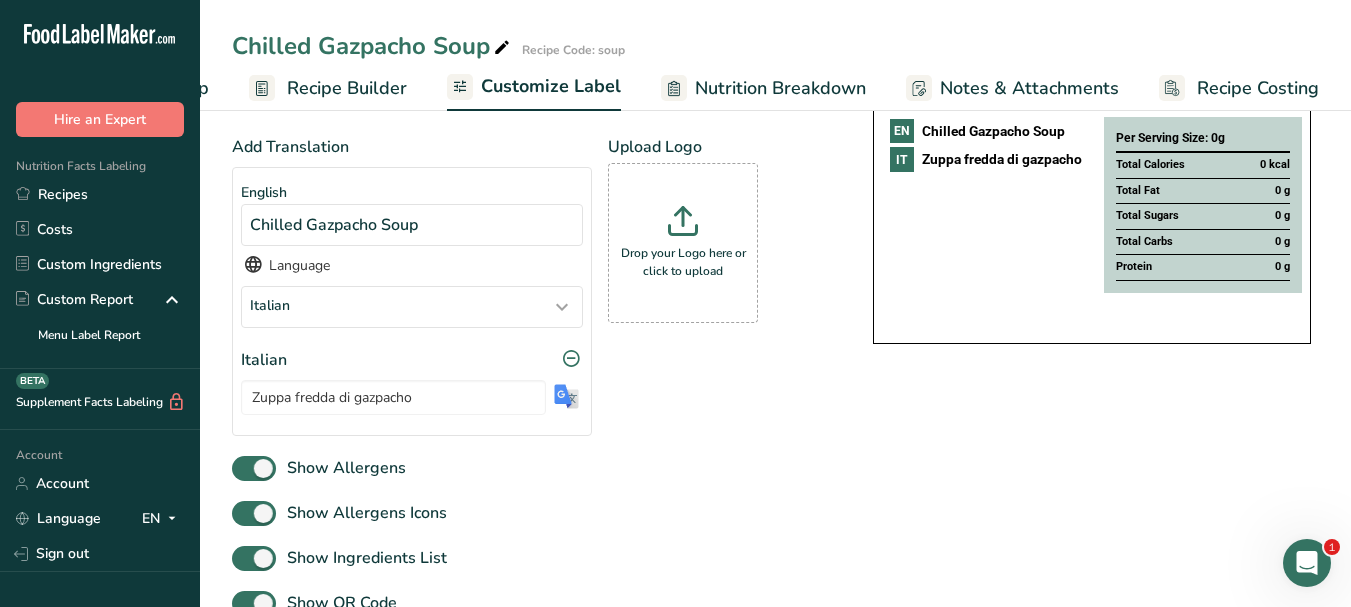 click at bounding box center [502, 48] 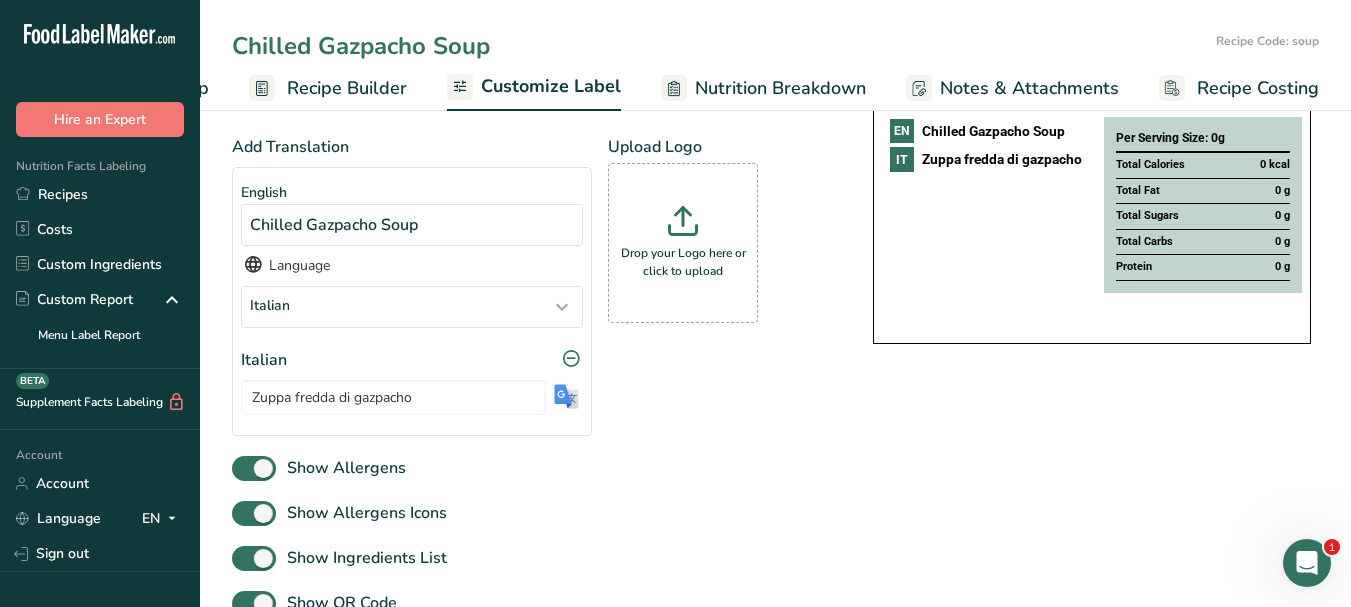 click on "Chilled Gazpacho Soup" at bounding box center (720, 46) 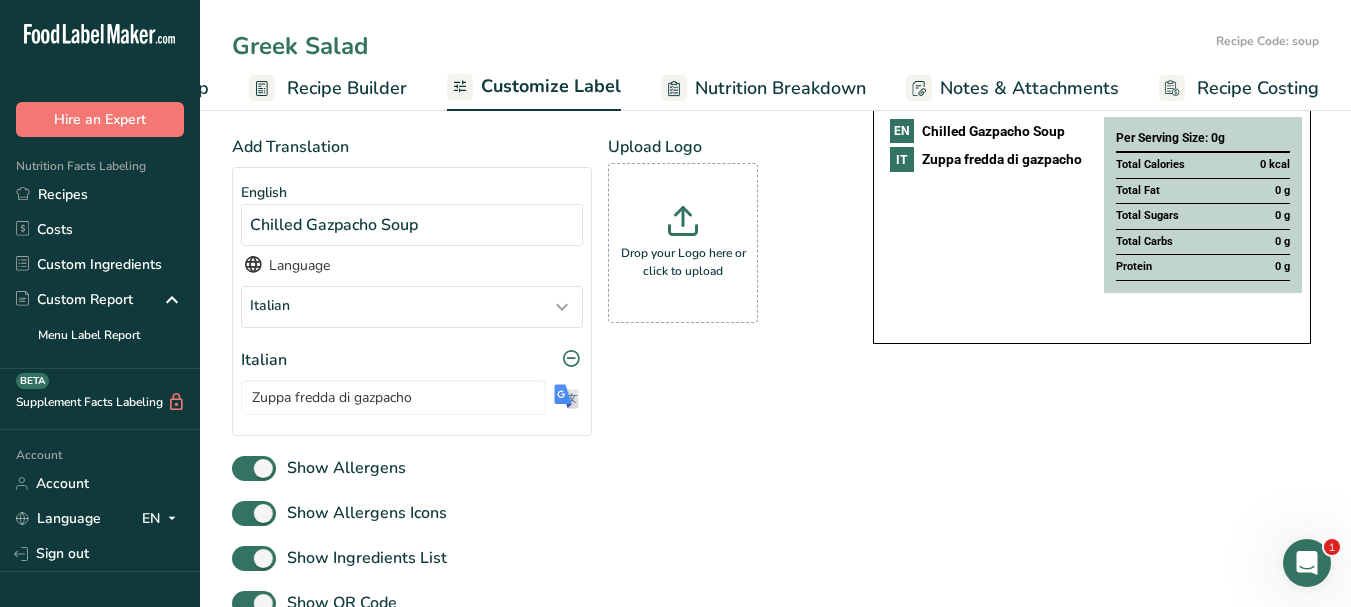 type on "Greek Salad" 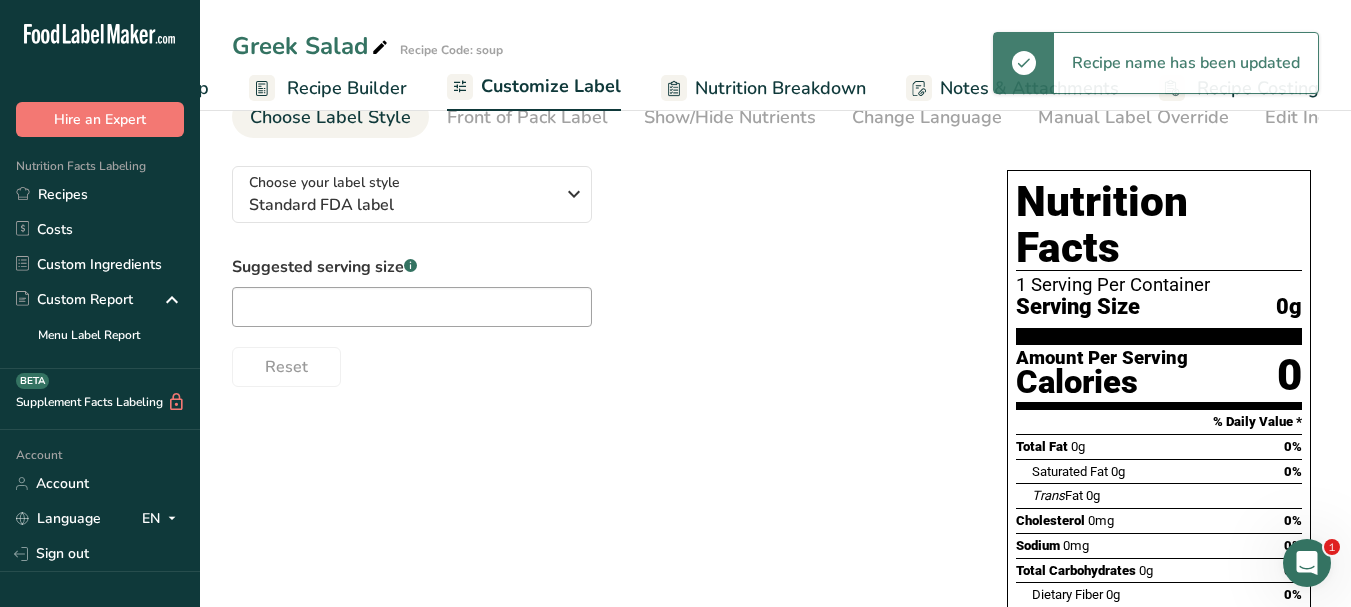 scroll, scrollTop: 17, scrollLeft: 0, axis: vertical 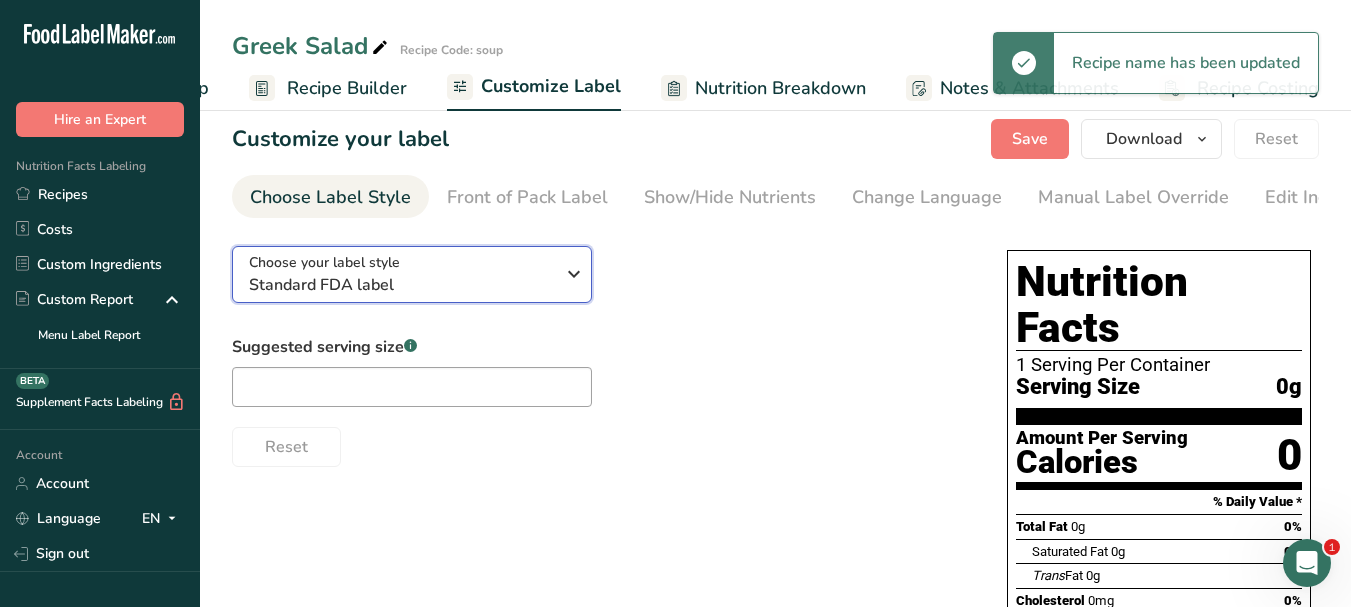 click at bounding box center (574, 274) 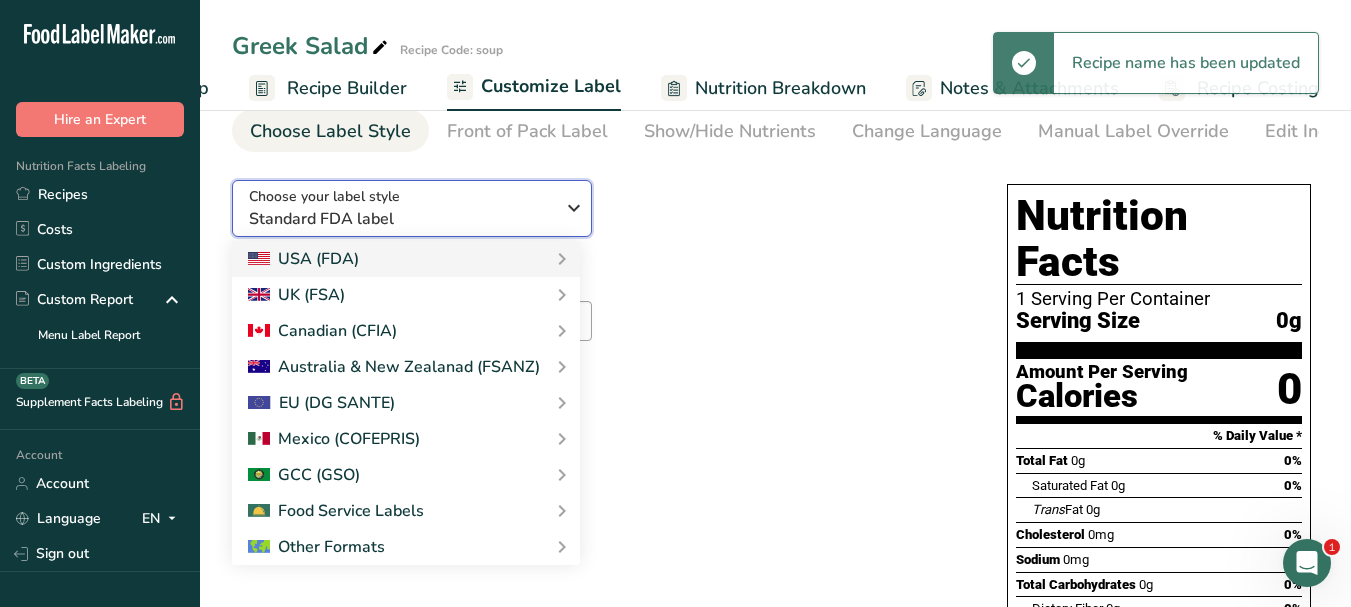 scroll, scrollTop: 117, scrollLeft: 0, axis: vertical 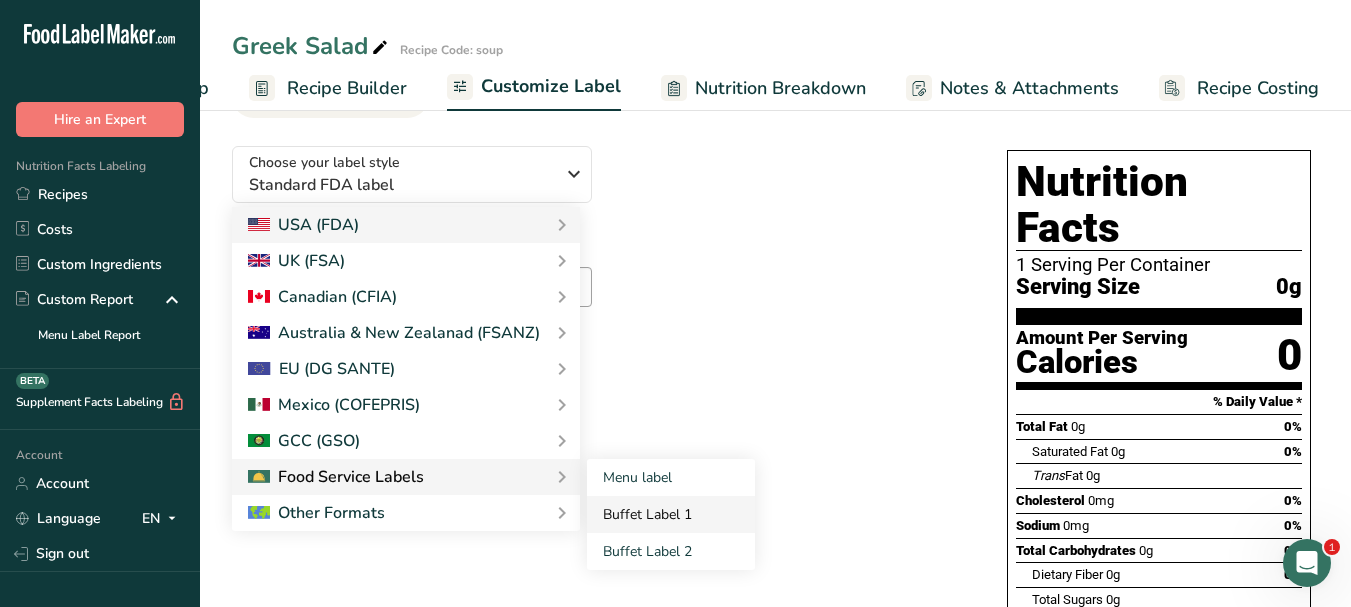 click on "Buffet Label 1" at bounding box center [671, 514] 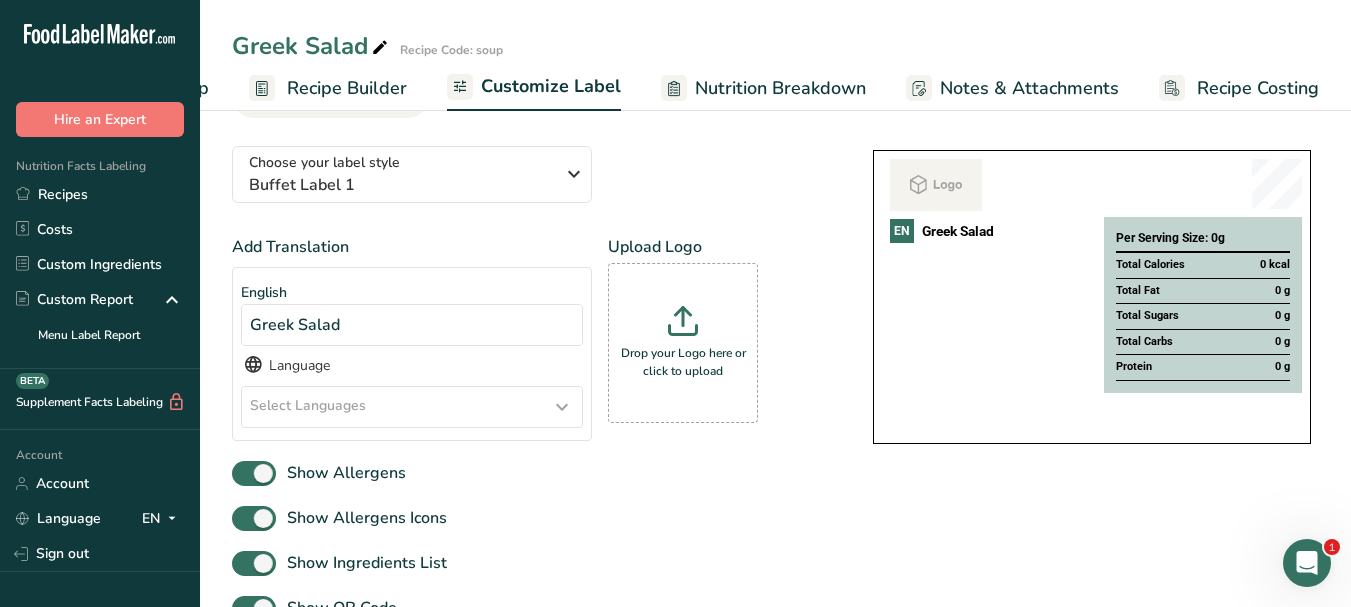click on "Select Languages" at bounding box center (412, 407) 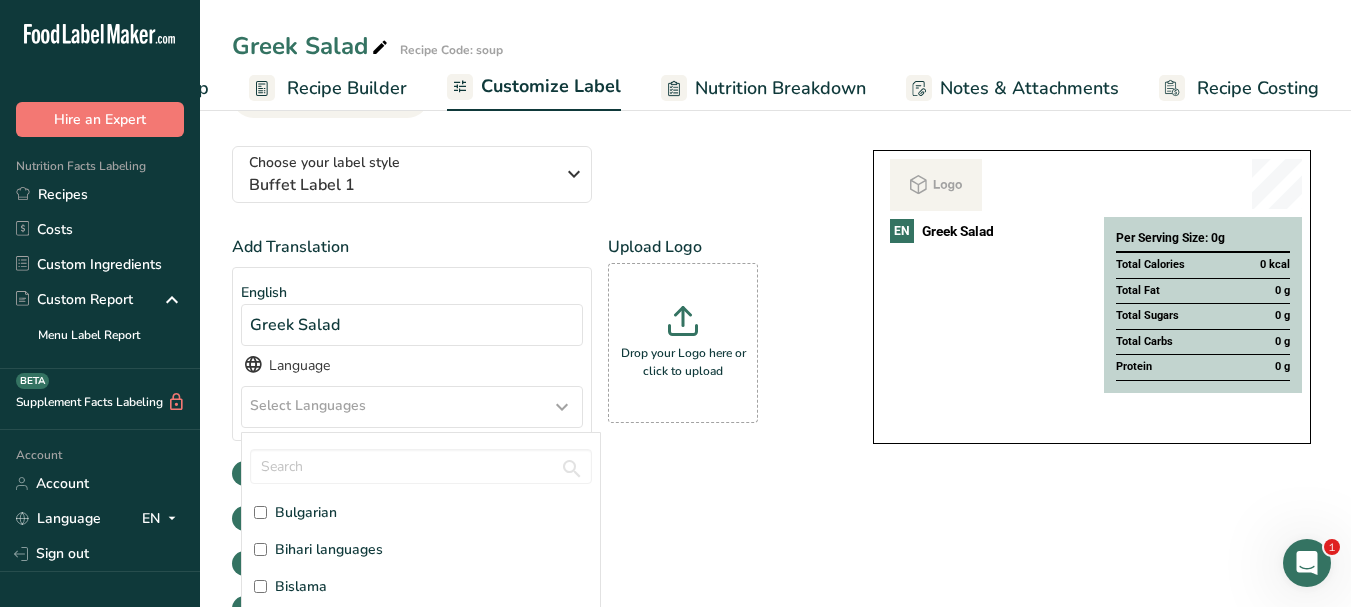scroll, scrollTop: 600, scrollLeft: 0, axis: vertical 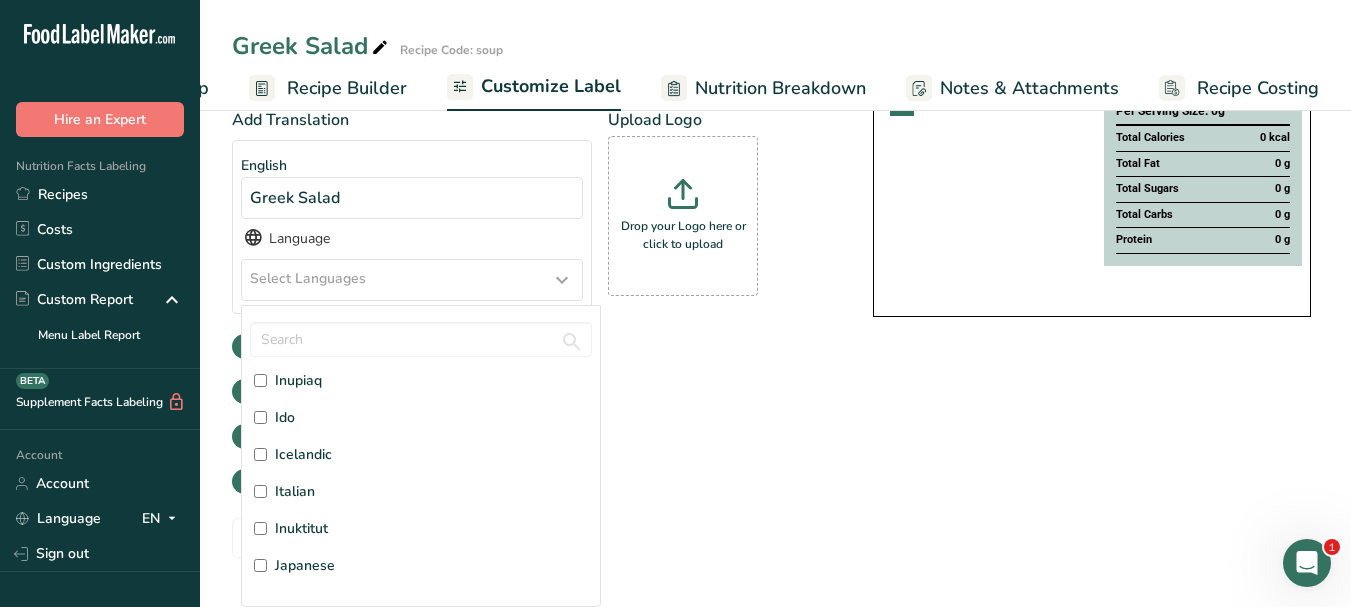 click on "Italian" at bounding box center [295, 491] 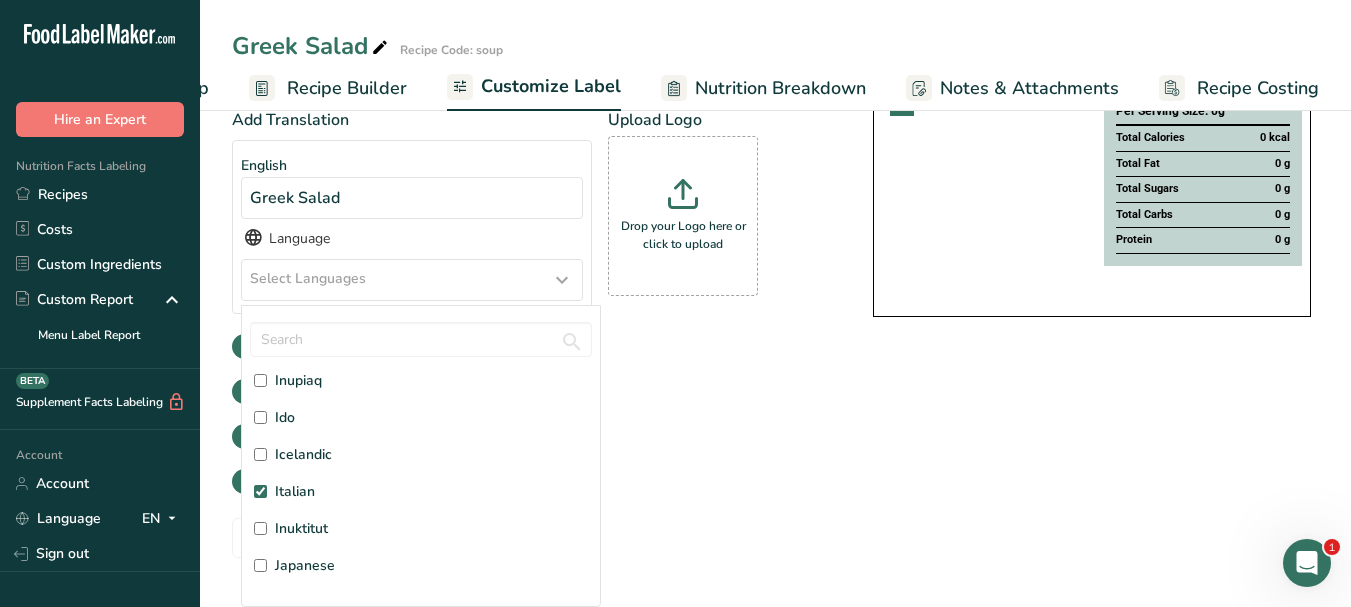 checkbox on "true" 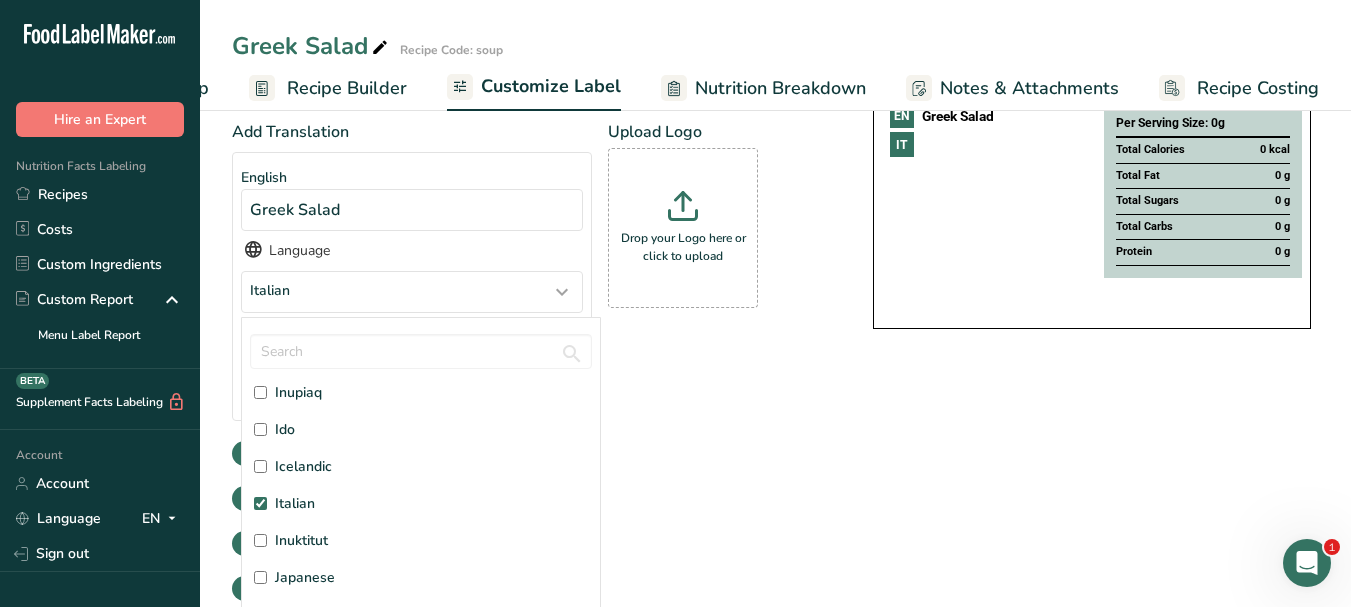 scroll, scrollTop: 249, scrollLeft: 0, axis: vertical 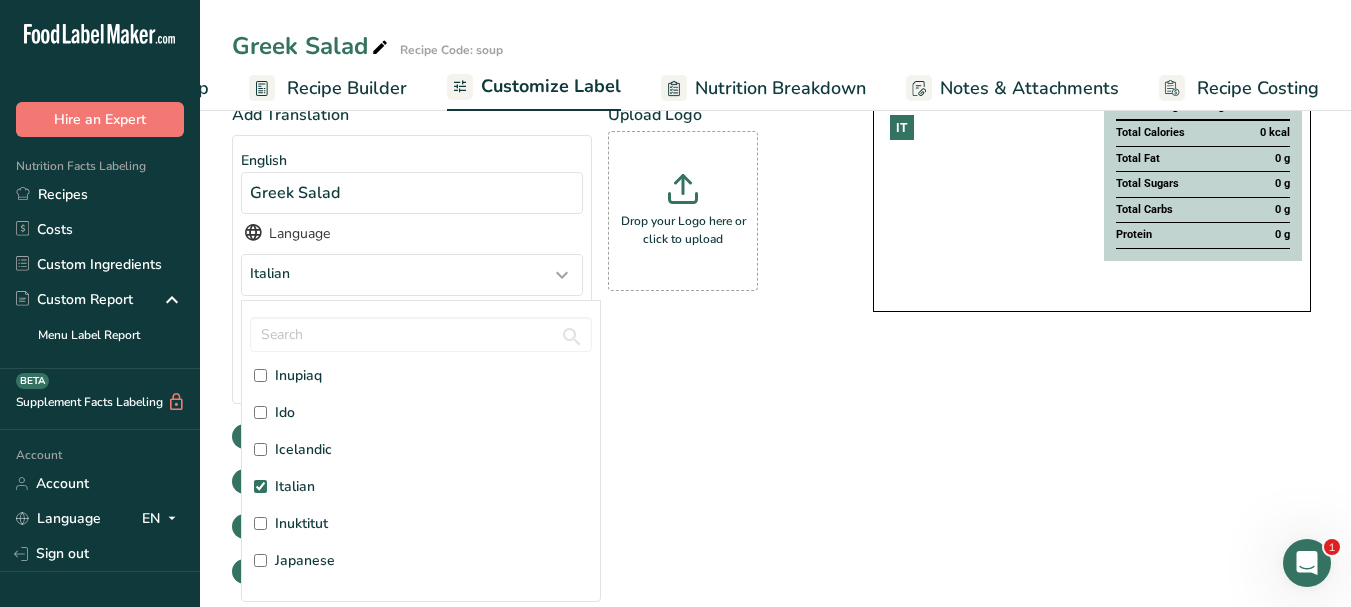 click on "Add Translation
English
Greek Salad
Language
Italian
Afar
Abkhazian
Afrikaans
Akan
Amharic
Aragonese
Arabic
Assamese
Avaric
Aymara
Azerbaijani
Bashkir
Belarusian
Bulgarian
Bihari languages
Bislama
Bambara
Bengali
Tibetan
Breton" at bounding box center (532, 375) 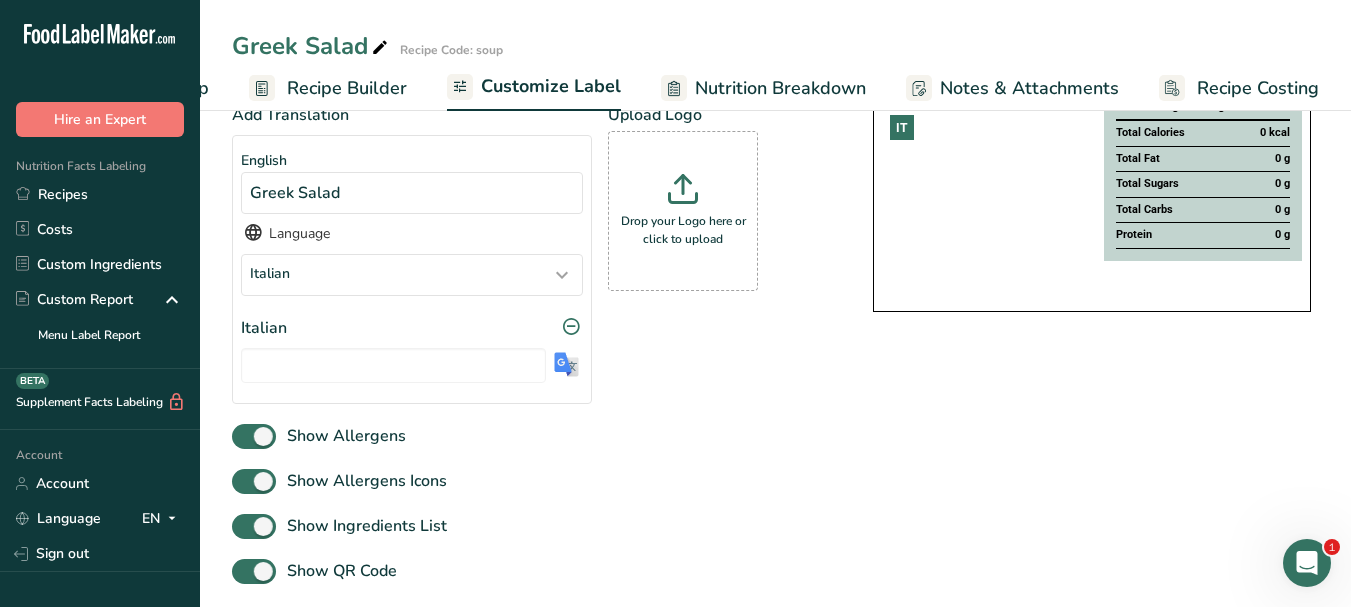 click at bounding box center (566, 364) 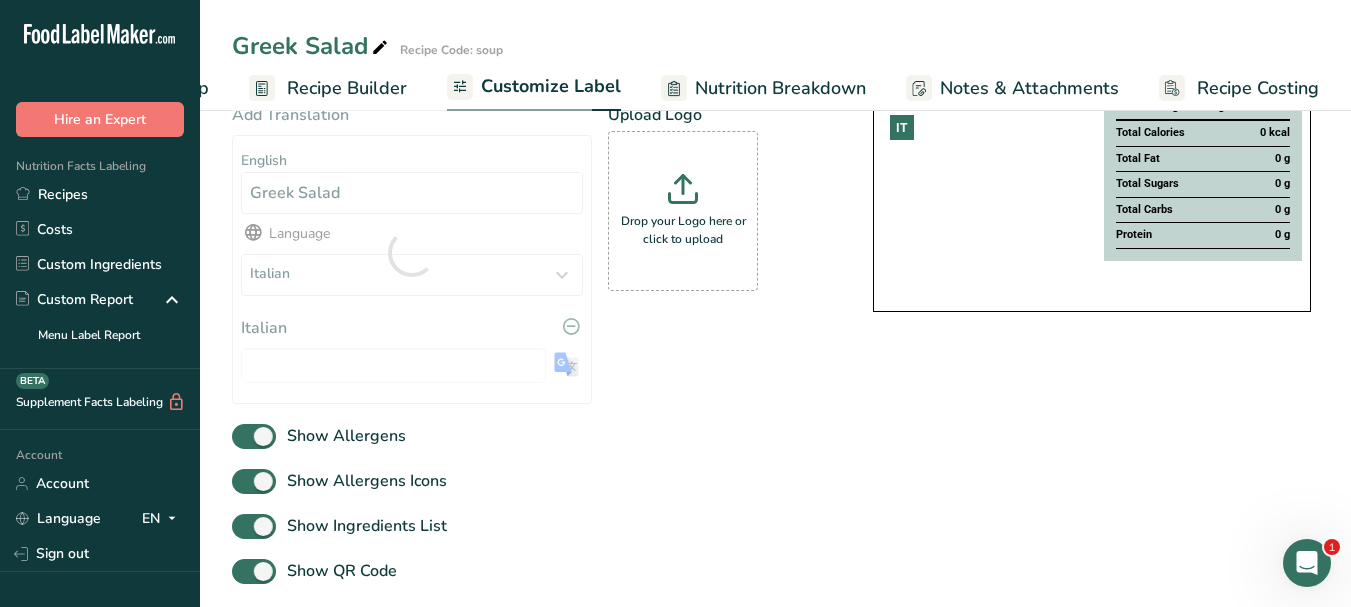 type on "Insalata greca" 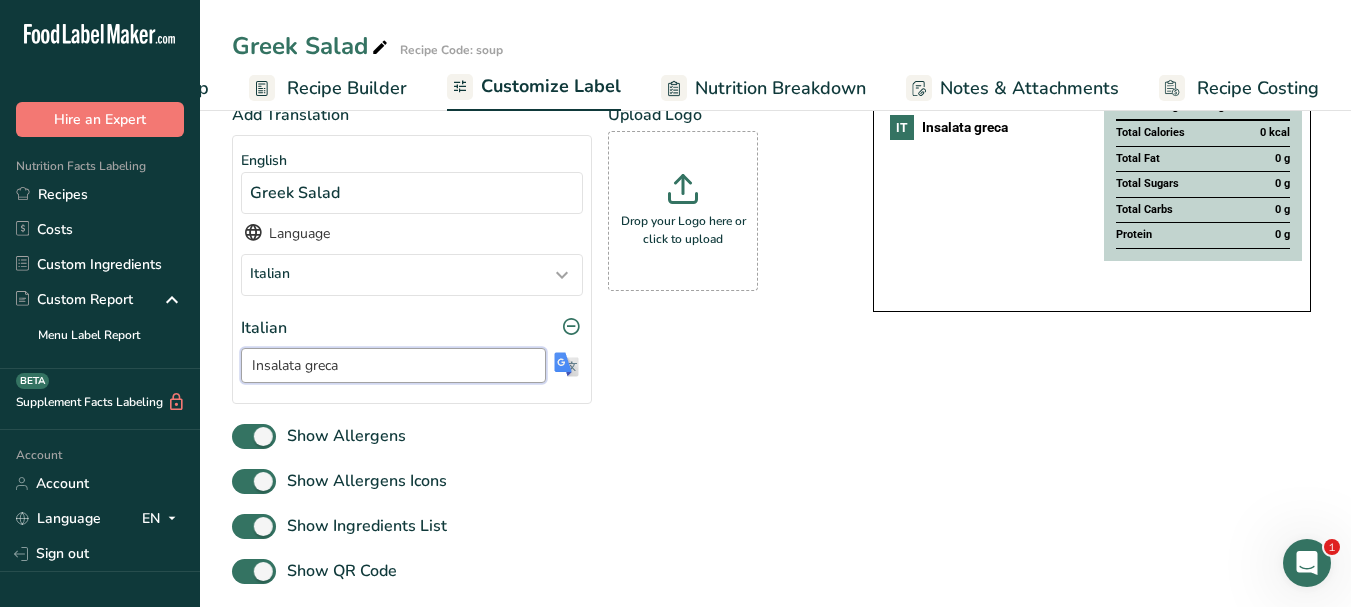 click on "Insalata greca" at bounding box center [393, 365] 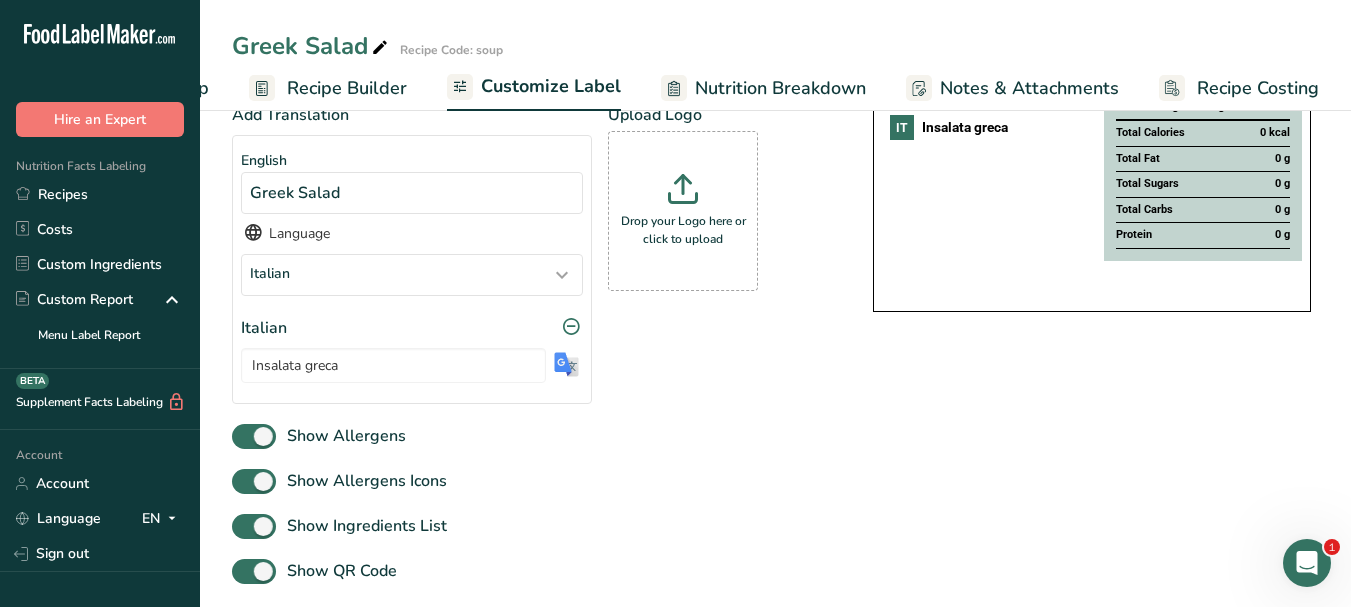 click at bounding box center [380, 48] 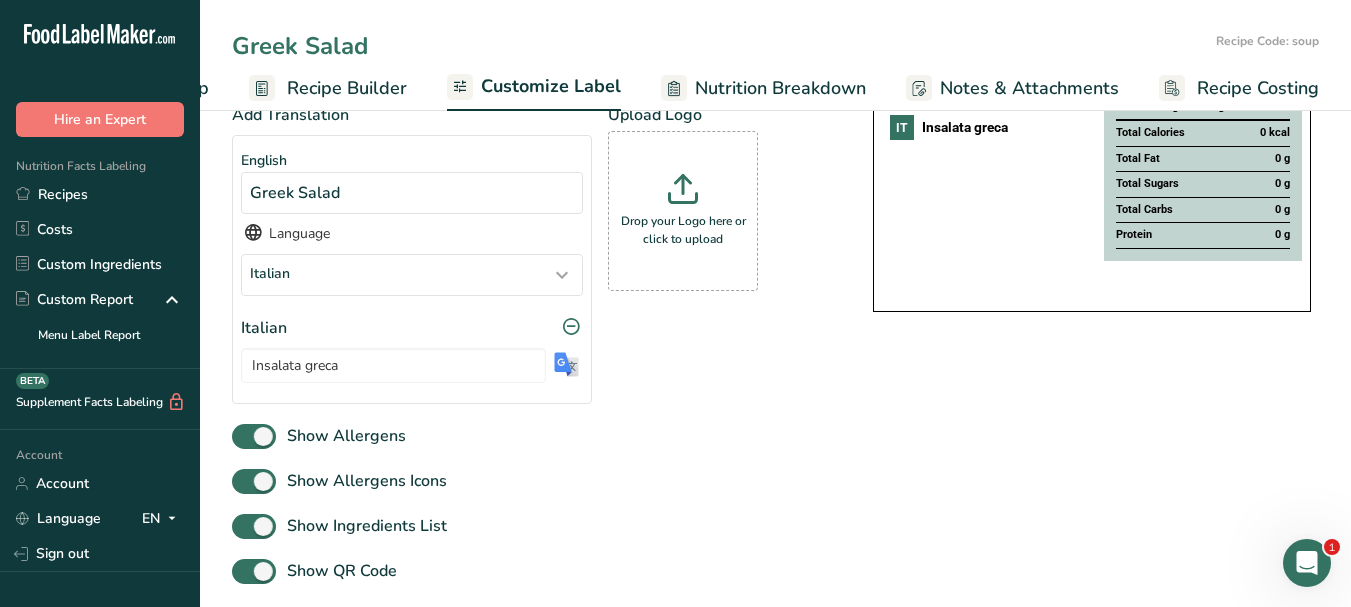 click on "Greek Salad" at bounding box center [720, 46] 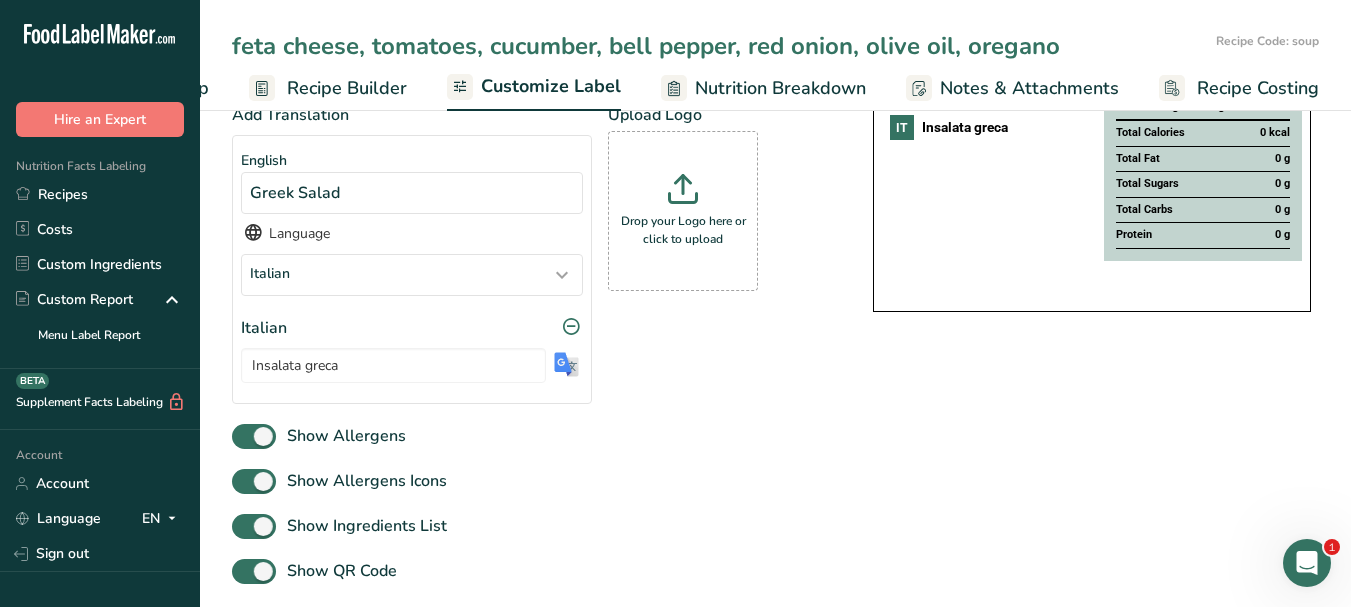 type on "feta cheese, tomatoes, cucumber, bell pepper, red onion, olive oil, oregano" 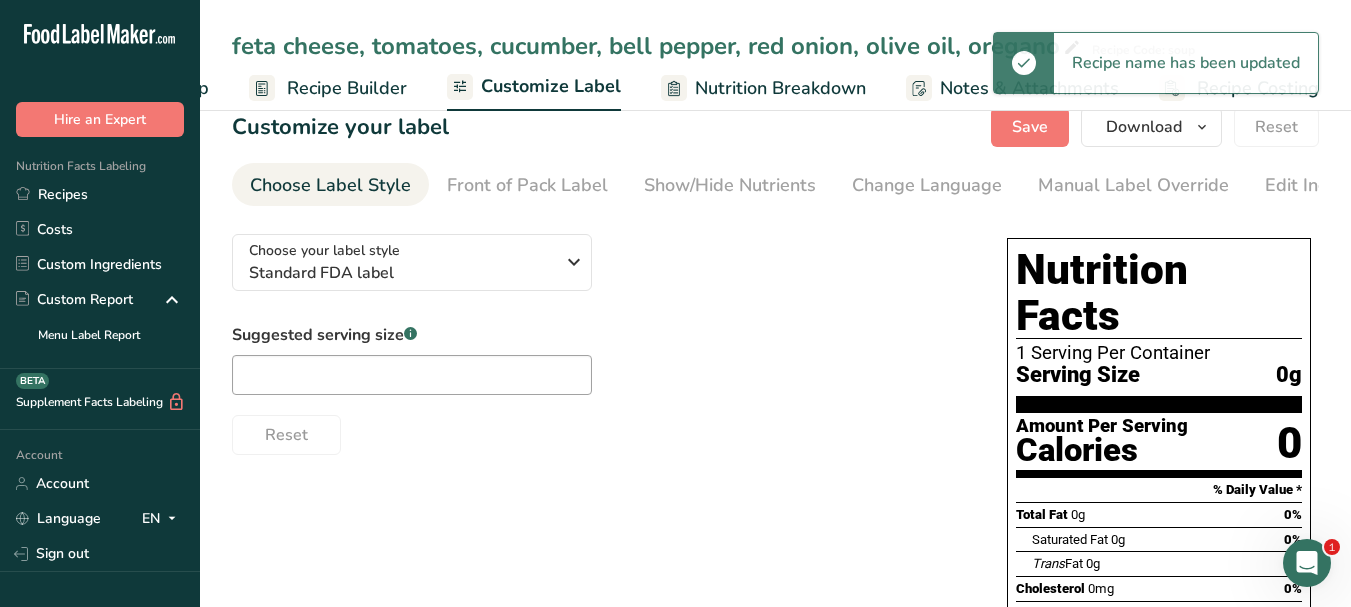 scroll, scrollTop: 0, scrollLeft: 0, axis: both 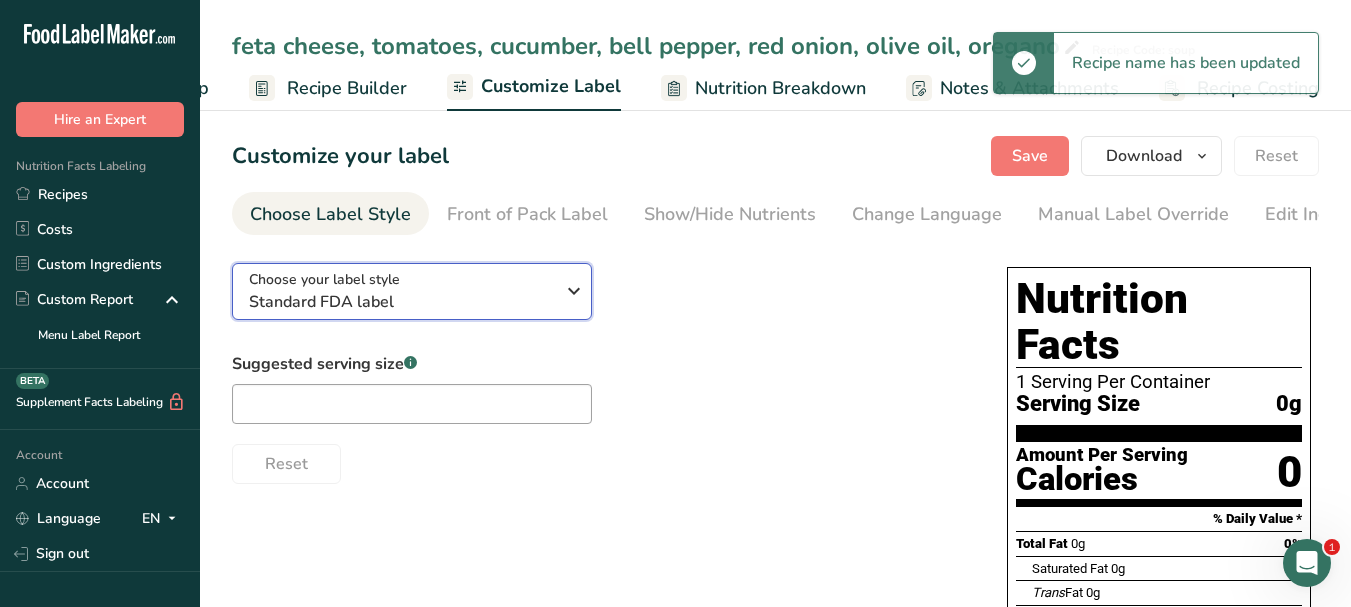 click at bounding box center (574, 291) 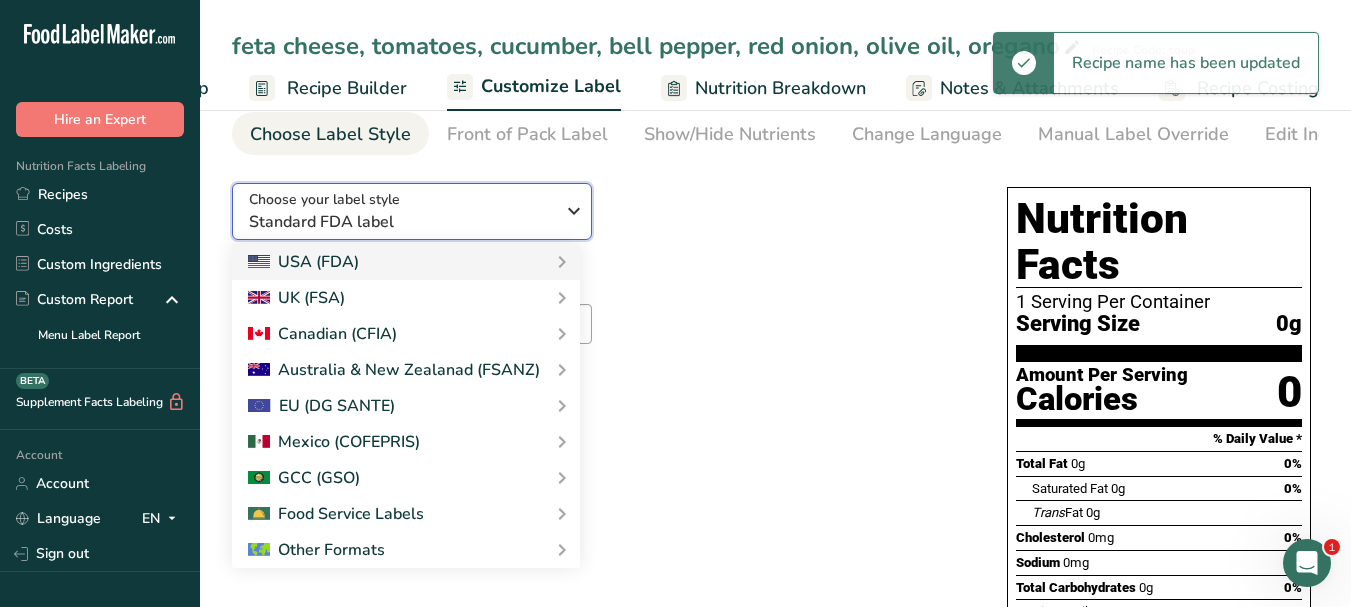 scroll, scrollTop: 200, scrollLeft: 0, axis: vertical 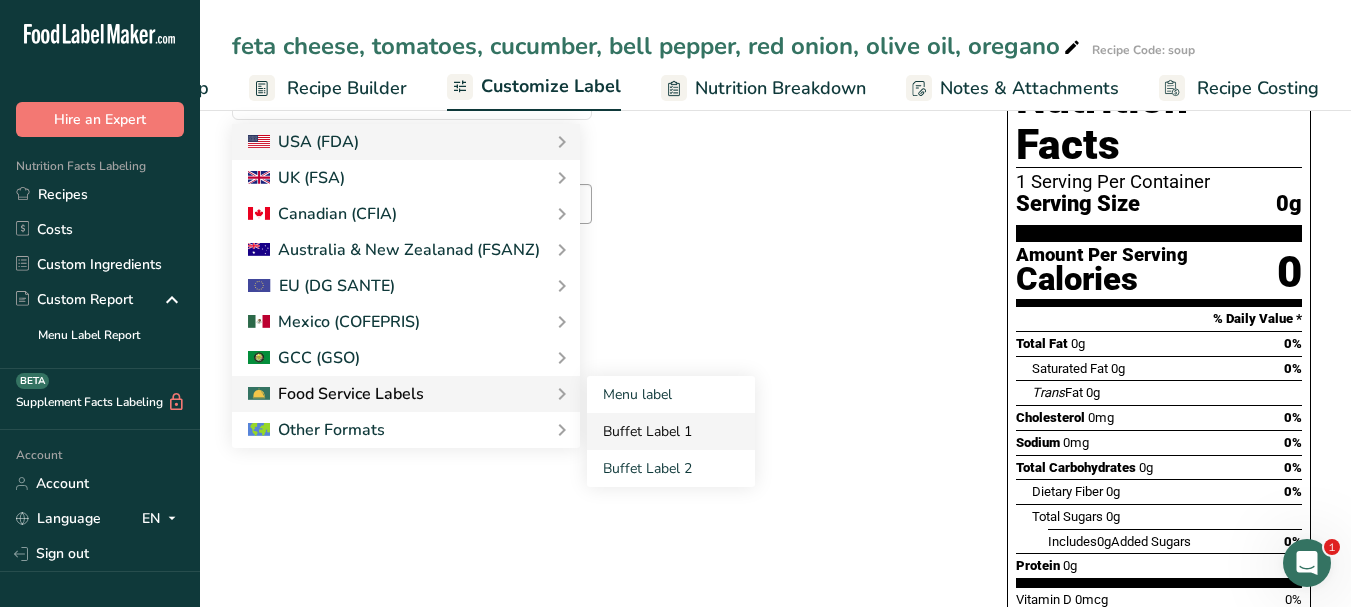 click on "Buffet Label 1" at bounding box center [671, 431] 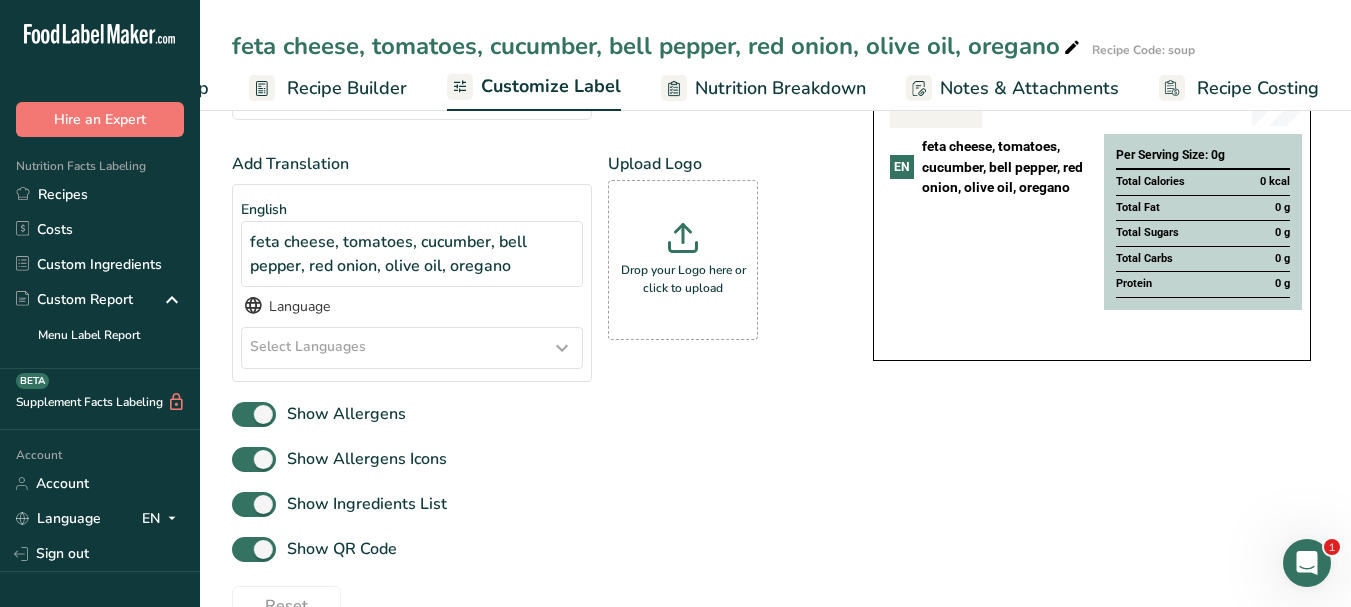 click at bounding box center [562, 348] 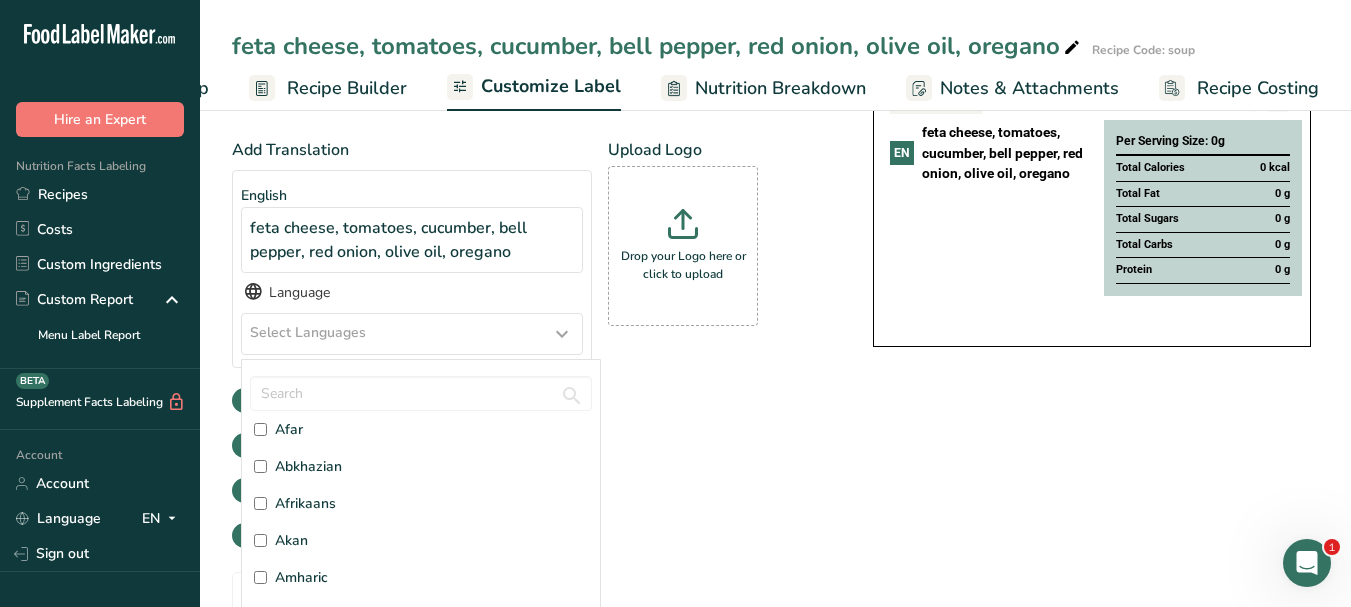 scroll, scrollTop: 17, scrollLeft: 0, axis: vertical 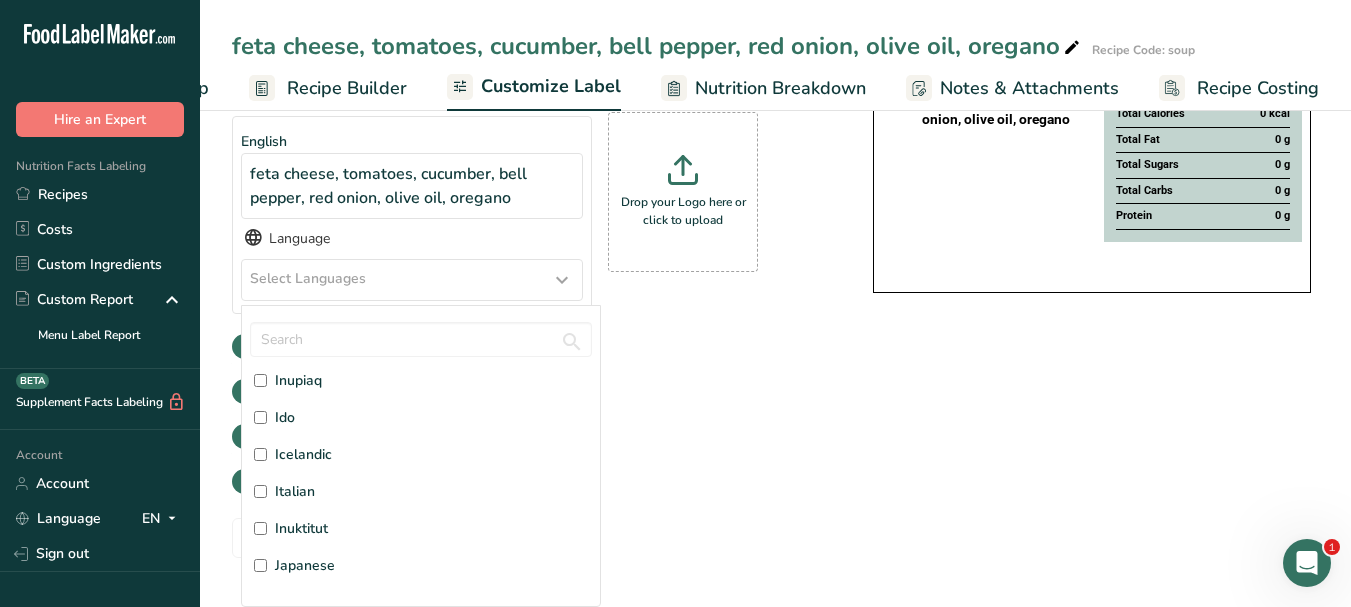 click on "Italian" at bounding box center (295, 491) 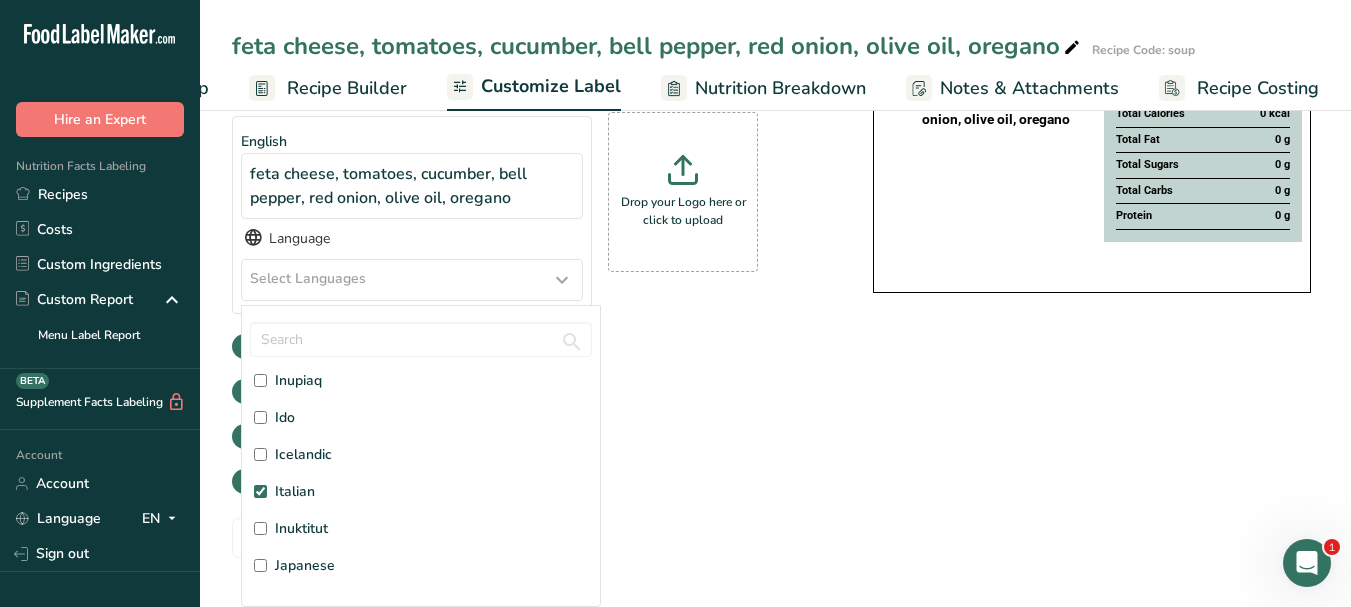 checkbox on "true" 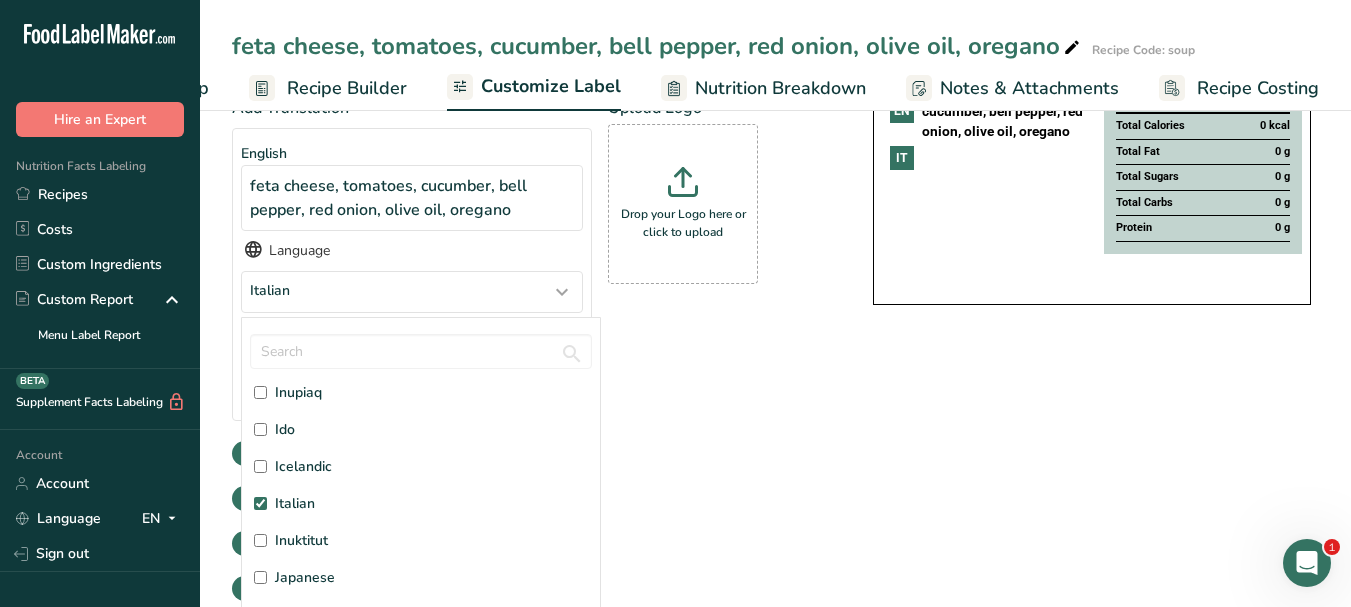 scroll, scrollTop: 273, scrollLeft: 0, axis: vertical 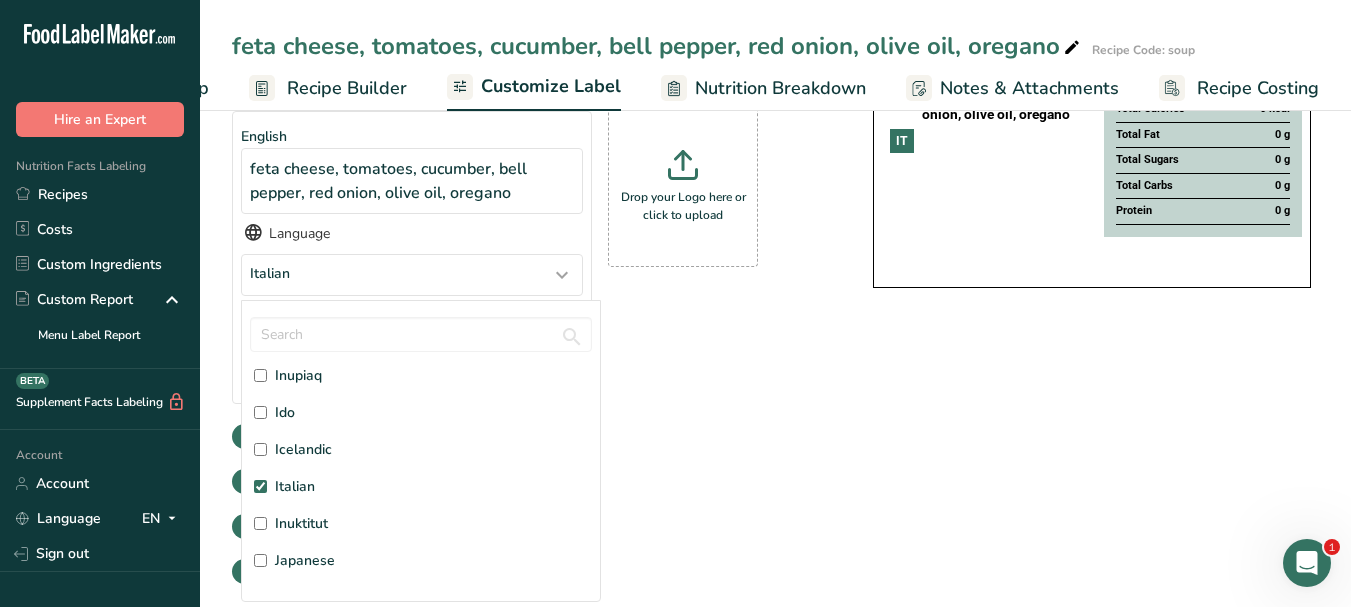 click on "Show Allergens" at bounding box center [532, 436] 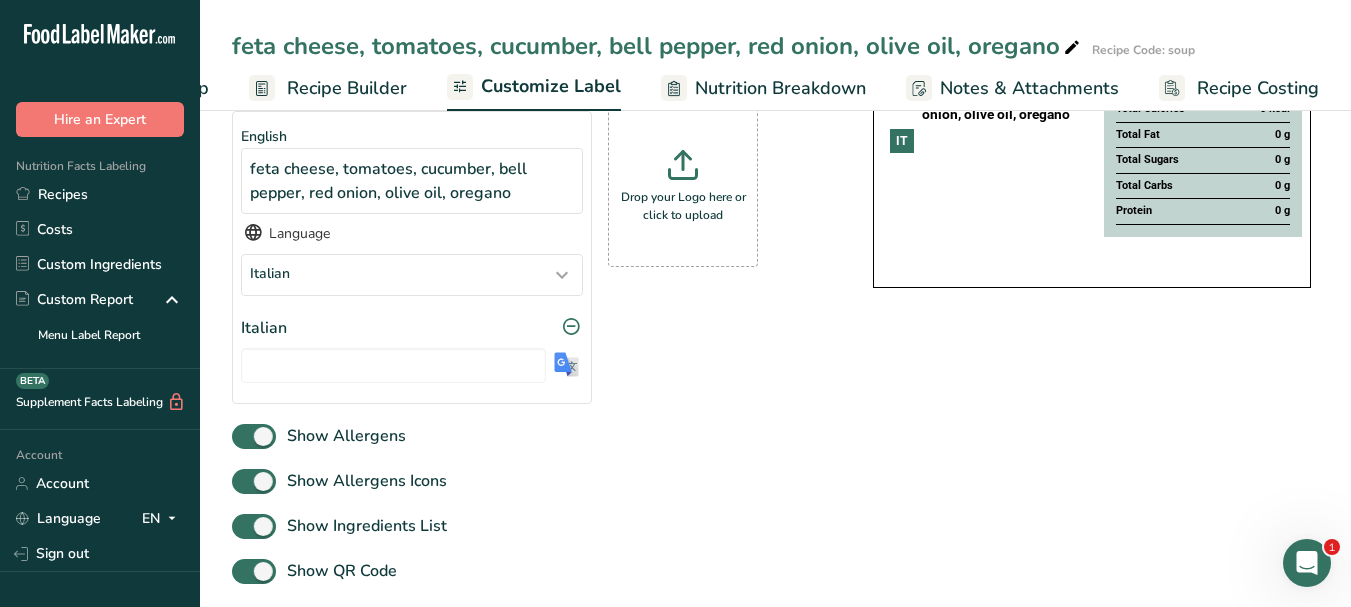click at bounding box center (566, 364) 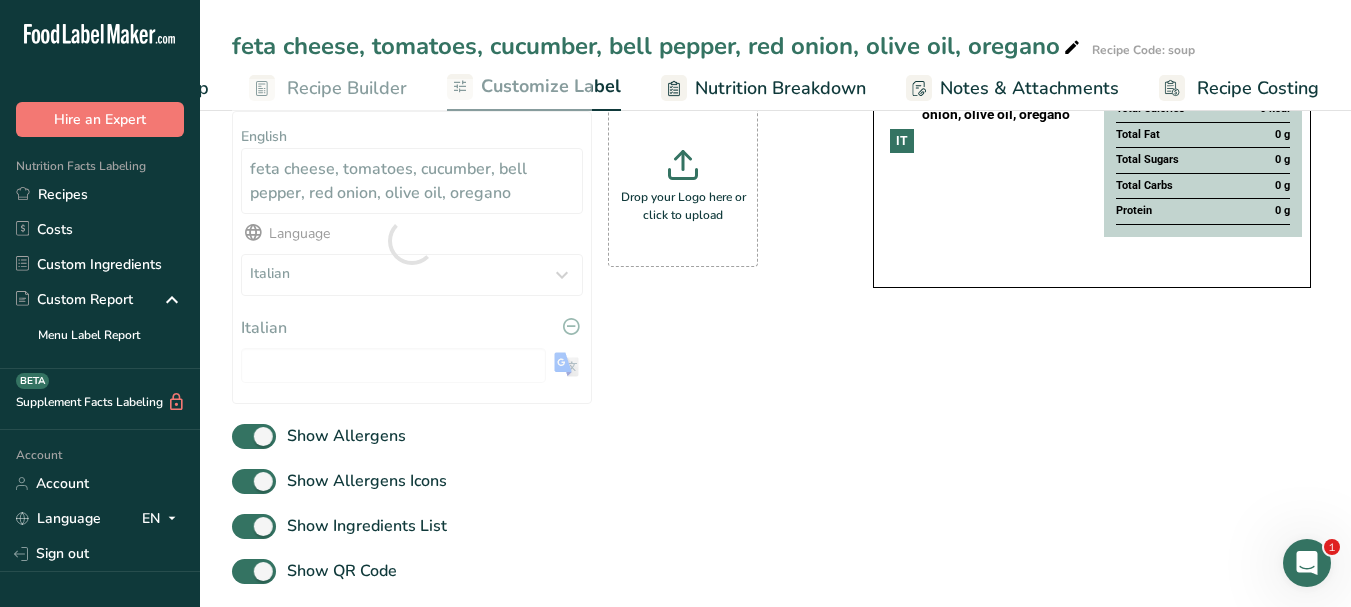 type on "formaggio feta, pomodori, cetriolo, peperone, cipolla rossa, olio d'oliva, origano" 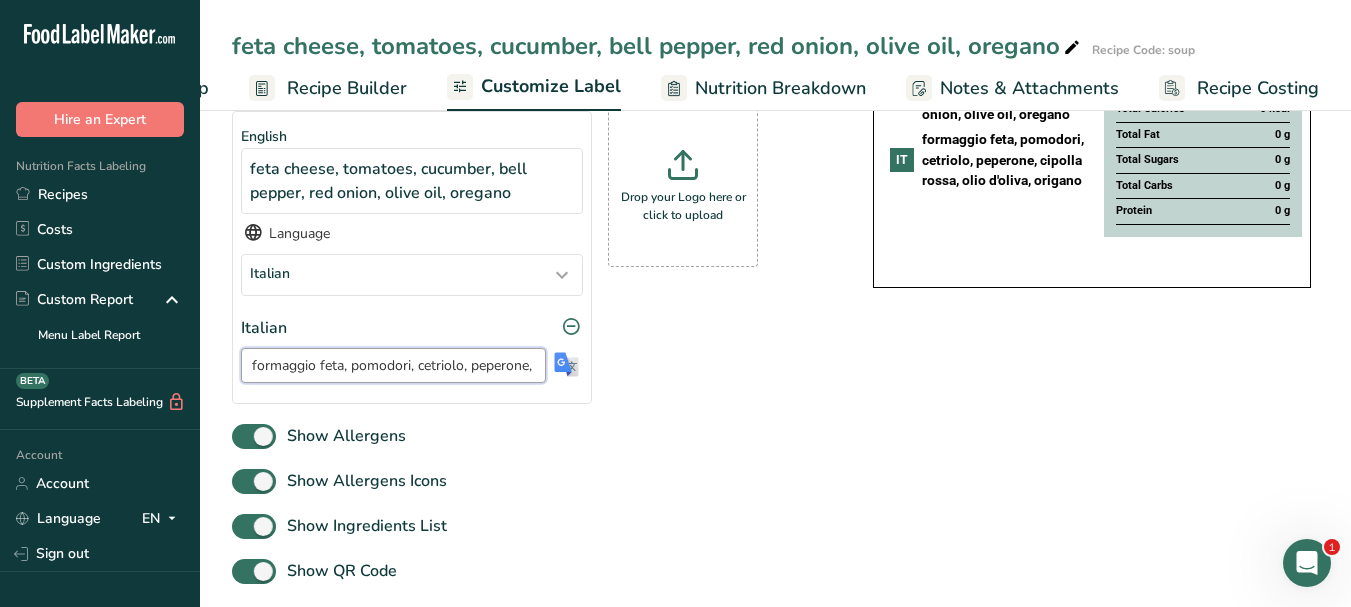 click on "formaggio feta, pomodori, cetriolo, peperone, cipolla rossa, olio d'oliva, origano" at bounding box center (393, 365) 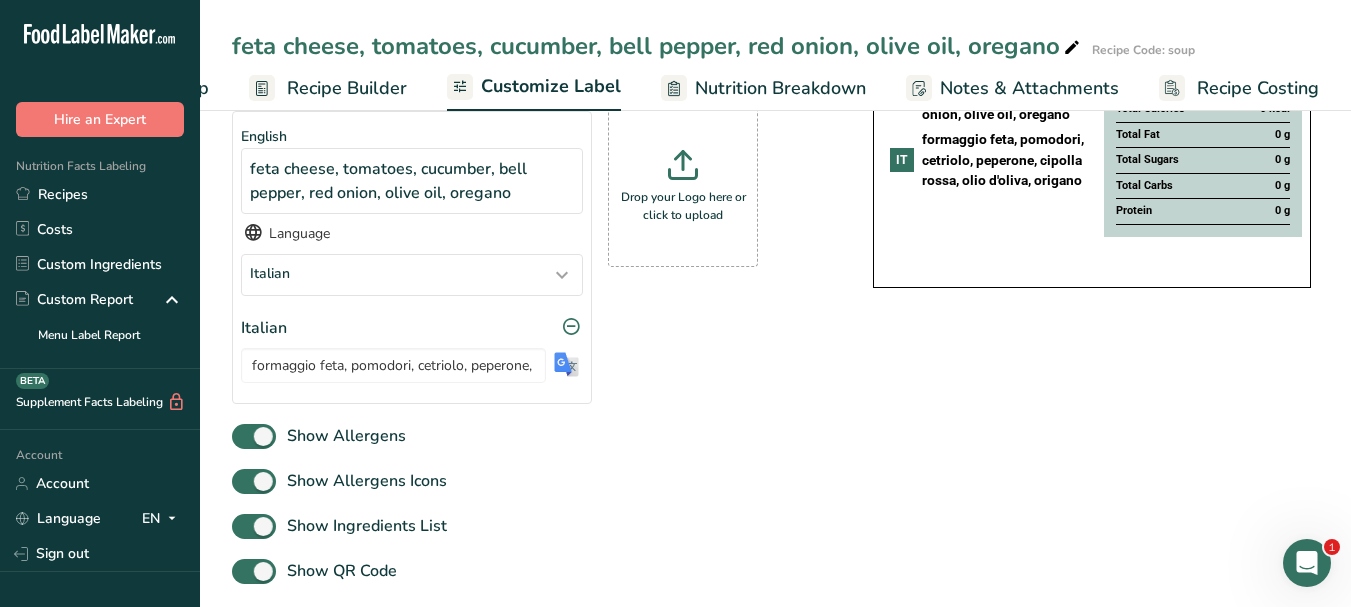 click at bounding box center (1072, 48) 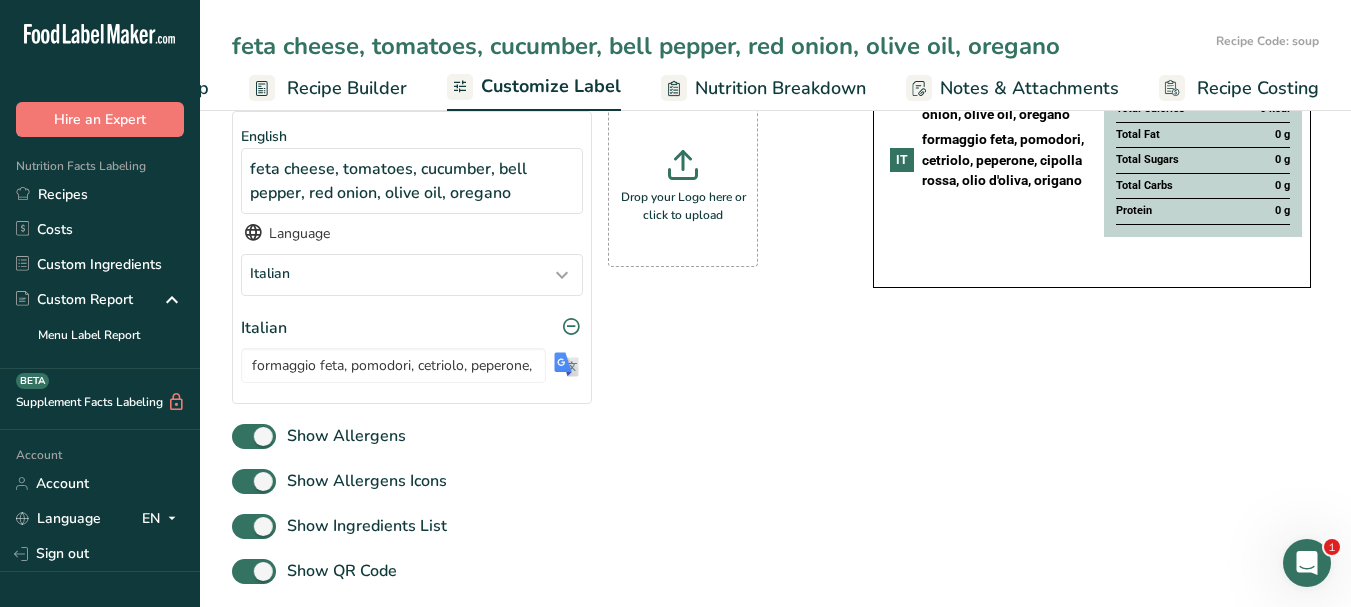 click on "feta cheese, tomatoes, cucumber, bell pepper, red onion, olive oil, oregano" at bounding box center [720, 46] 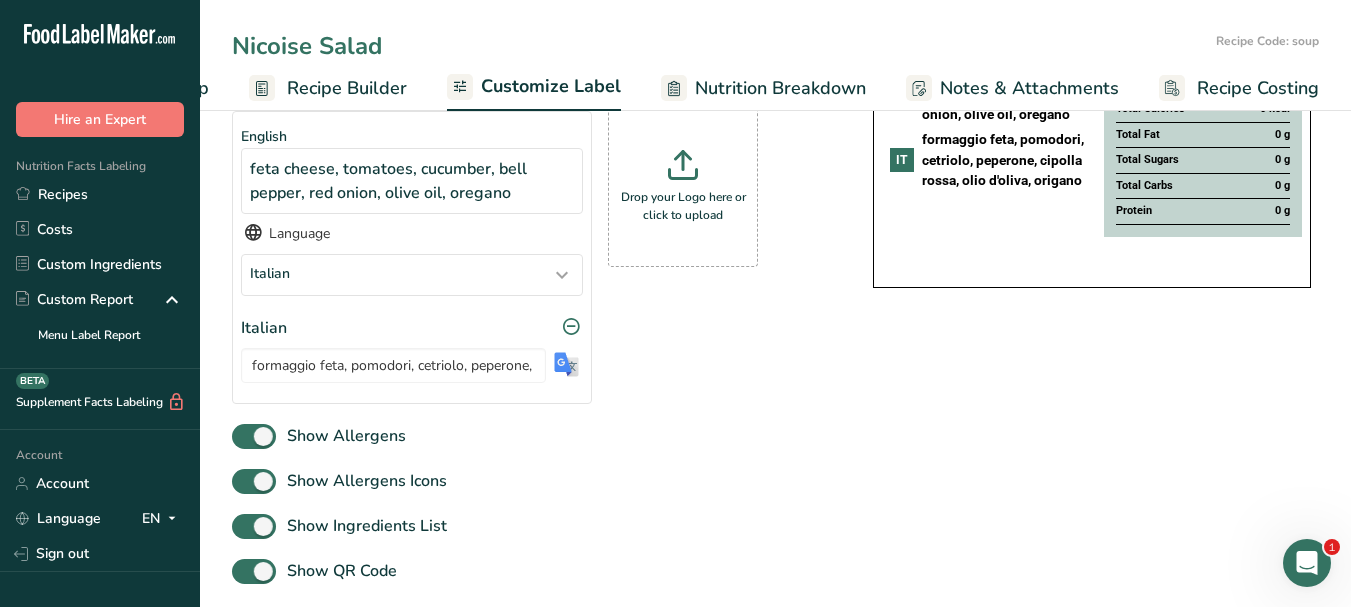 type on "Nicoise Salad" 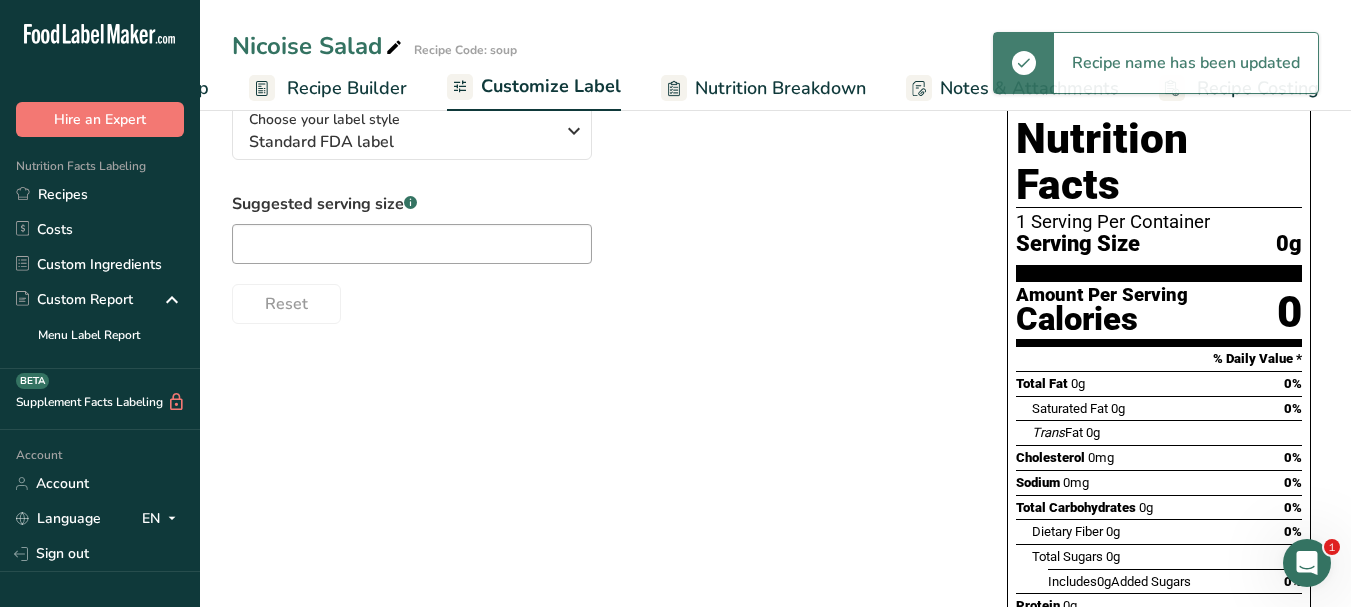 scroll, scrollTop: 0, scrollLeft: 0, axis: both 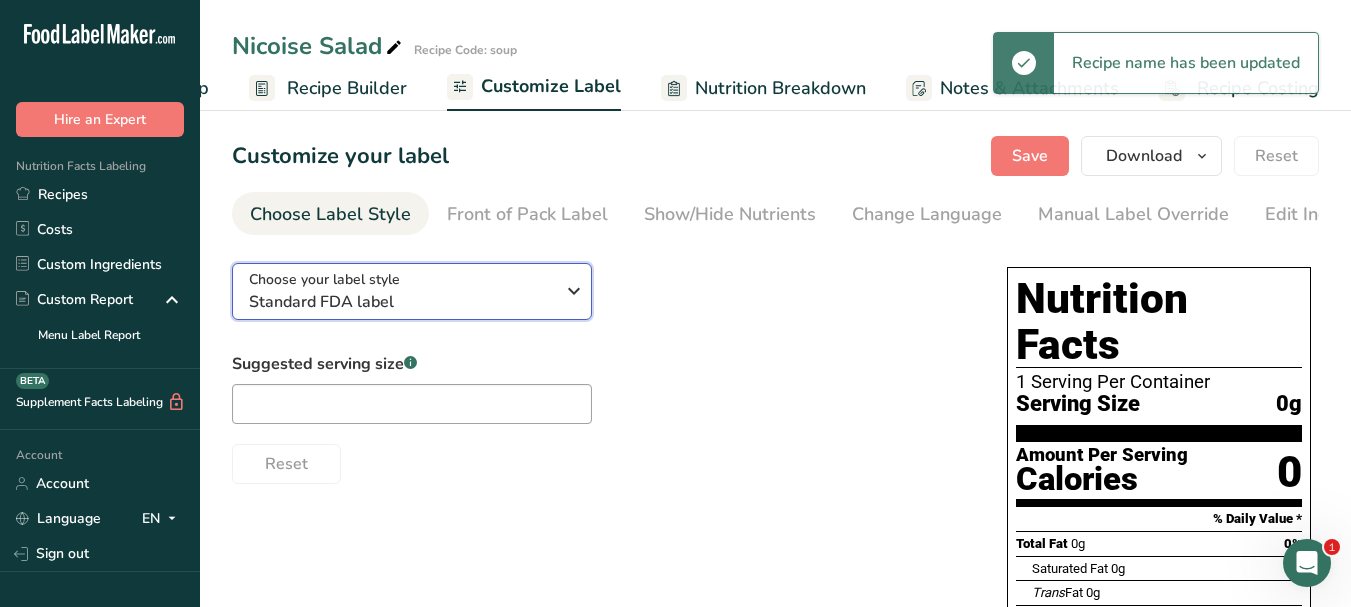 click at bounding box center (574, 291) 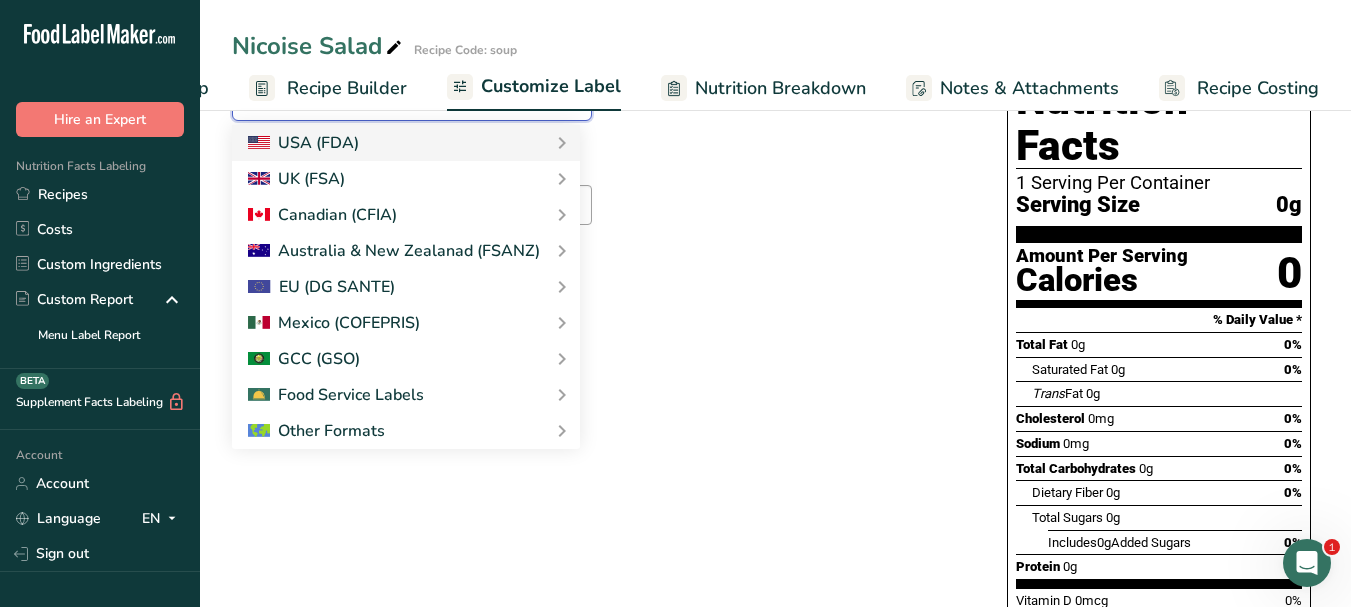 scroll, scrollTop: 200, scrollLeft: 0, axis: vertical 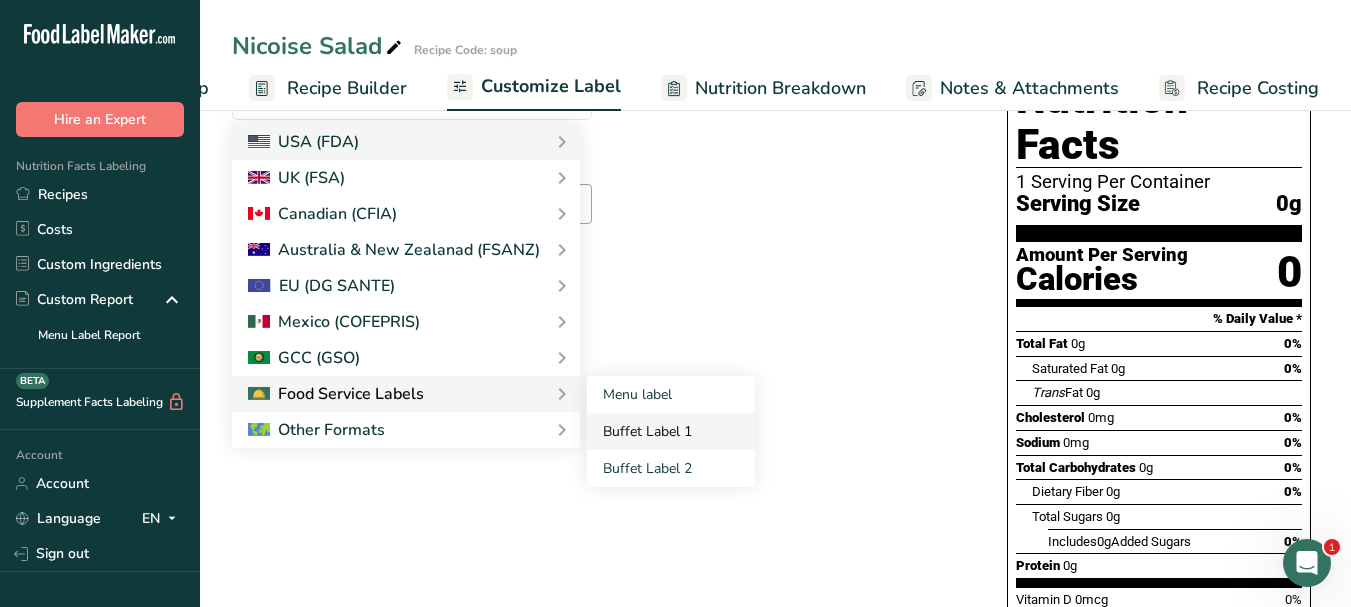 click on "Buffet Label 1" at bounding box center [671, 431] 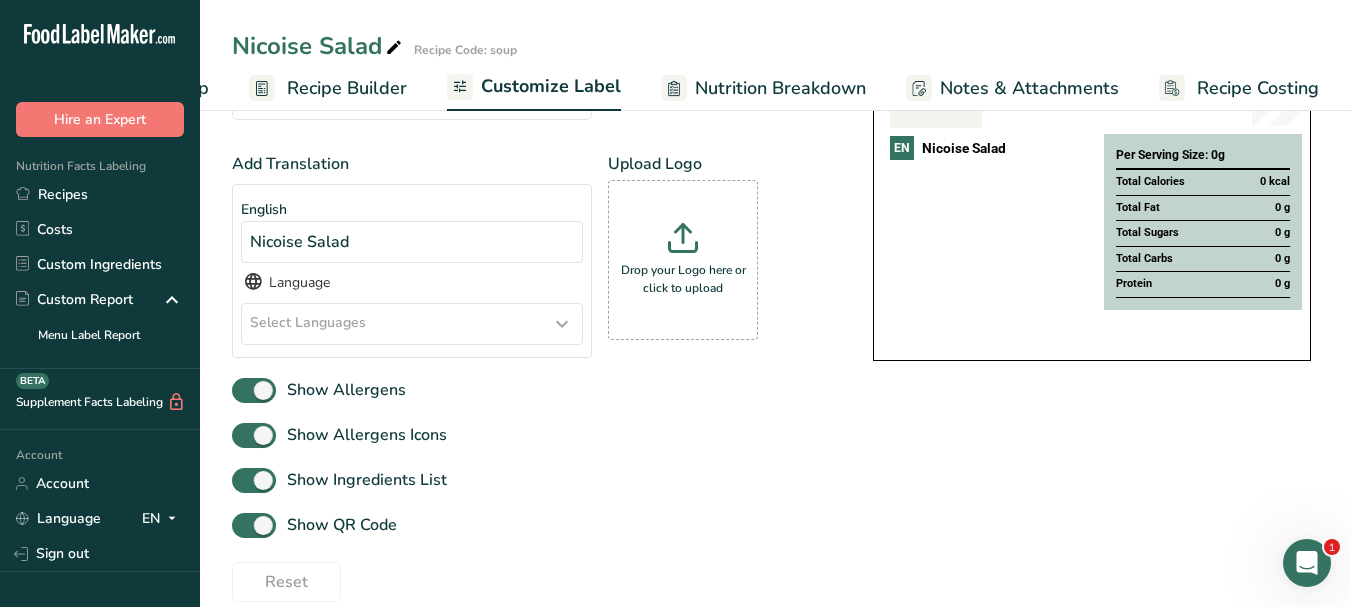click at bounding box center [562, 324] 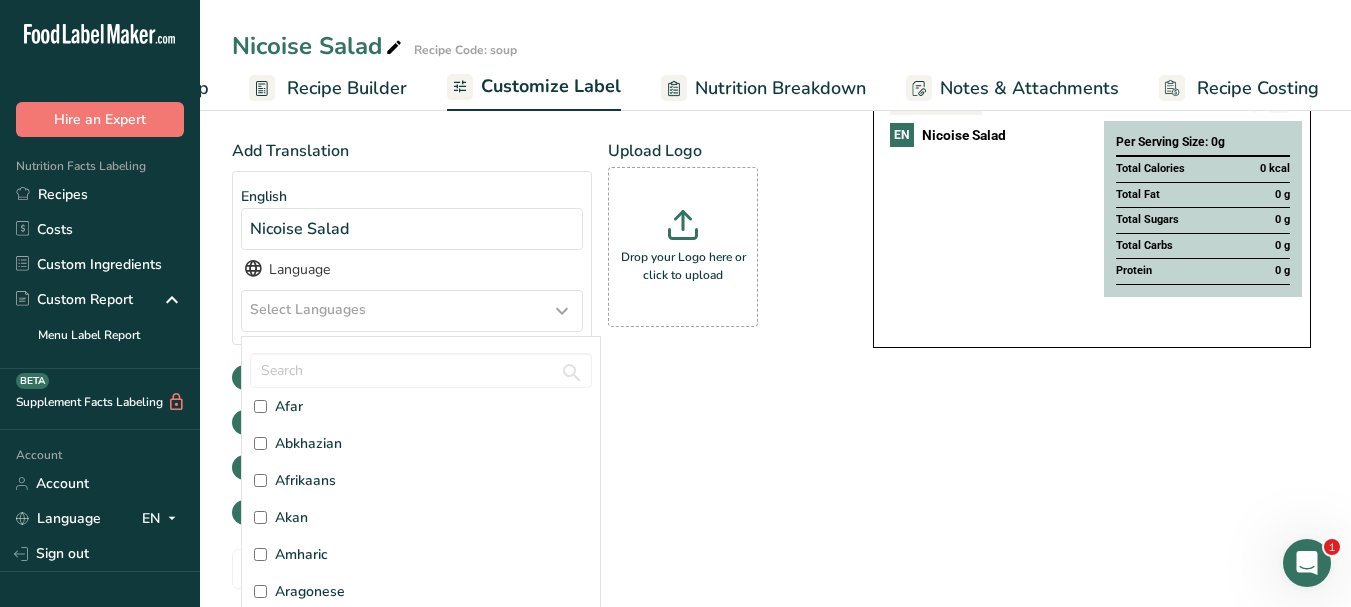 scroll, scrollTop: 17, scrollLeft: 0, axis: vertical 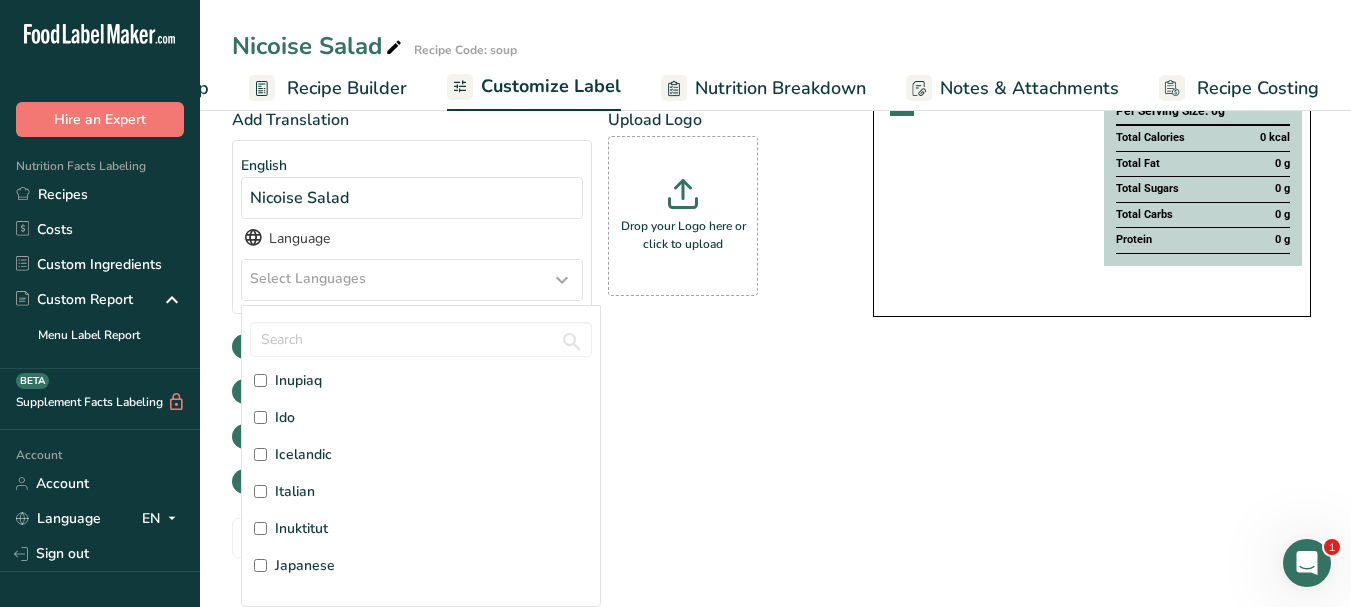 click on "Italian" at bounding box center [295, 491] 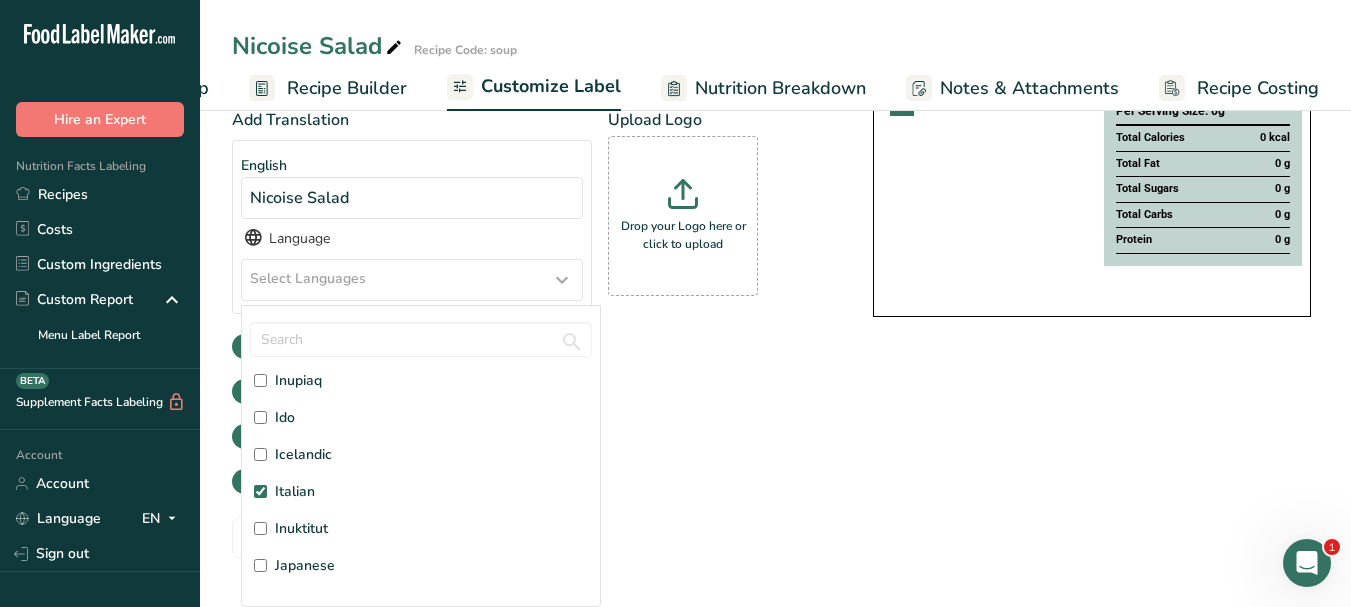 checkbox on "true" 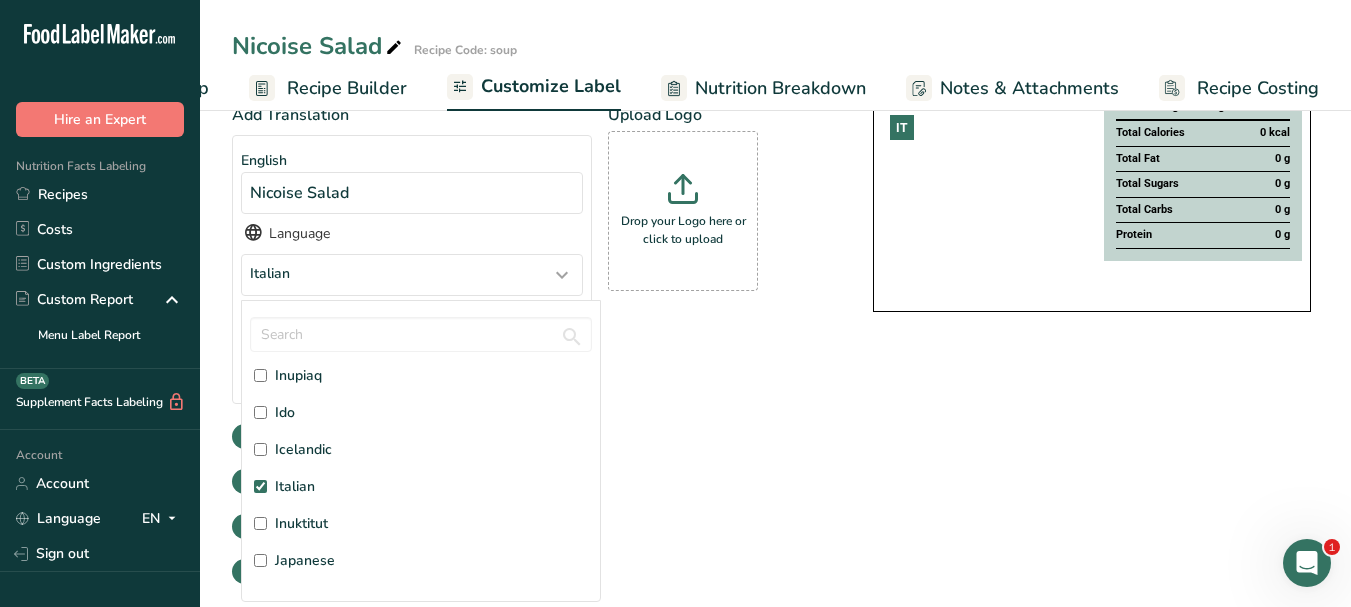 click on "Show Allergens" at bounding box center (532, 436) 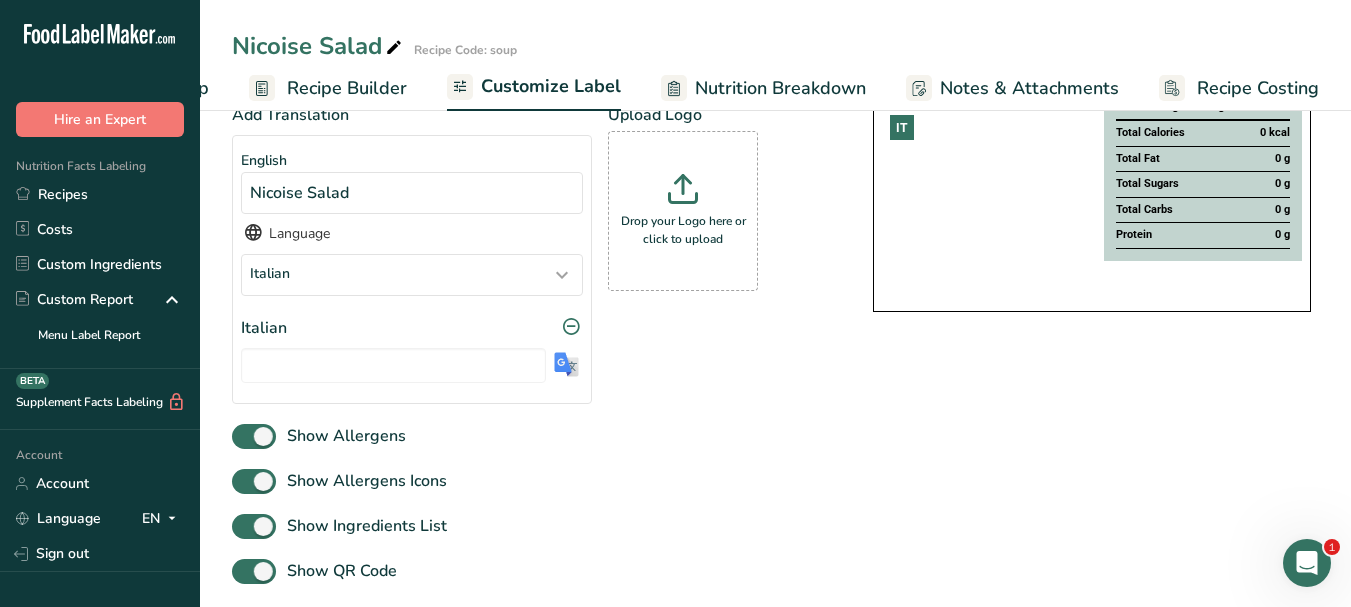 click at bounding box center (566, 364) 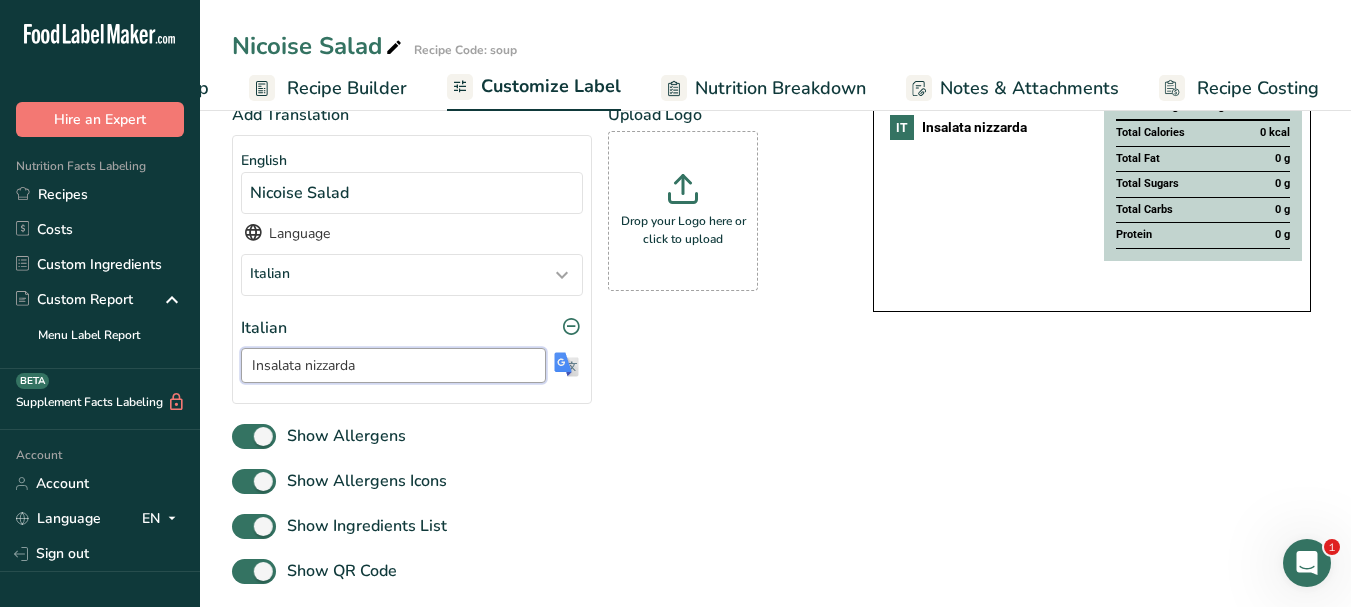 click on "Insalata nizzarda" at bounding box center [393, 365] 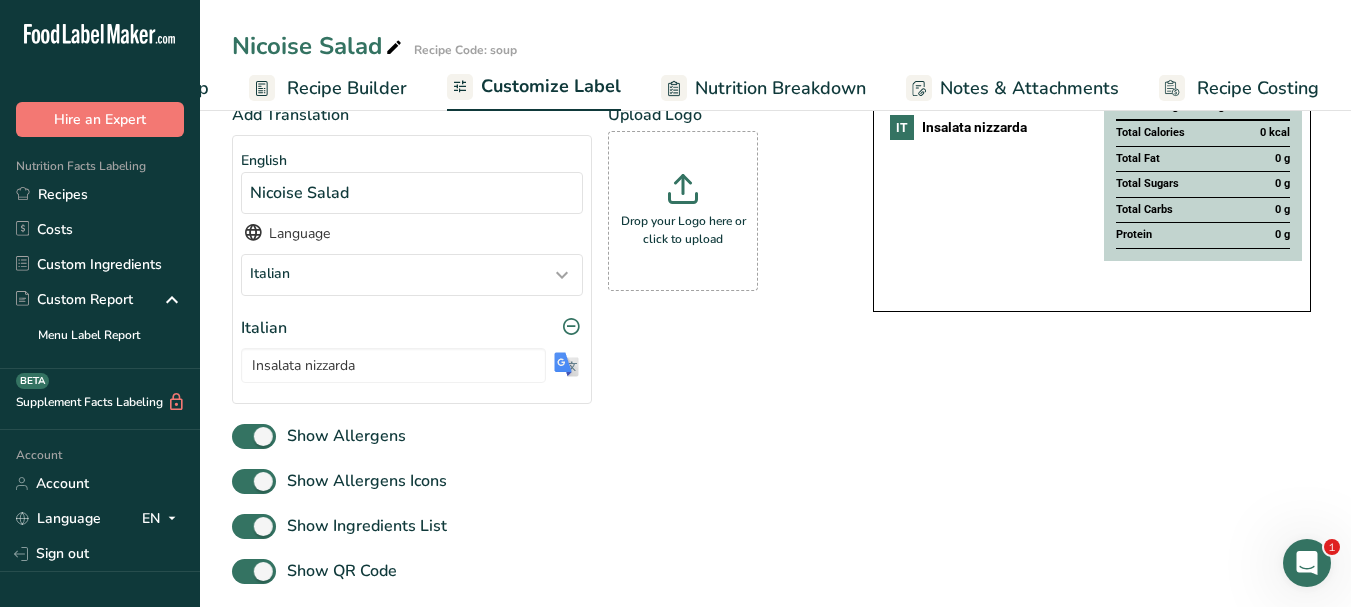 click at bounding box center (394, 48) 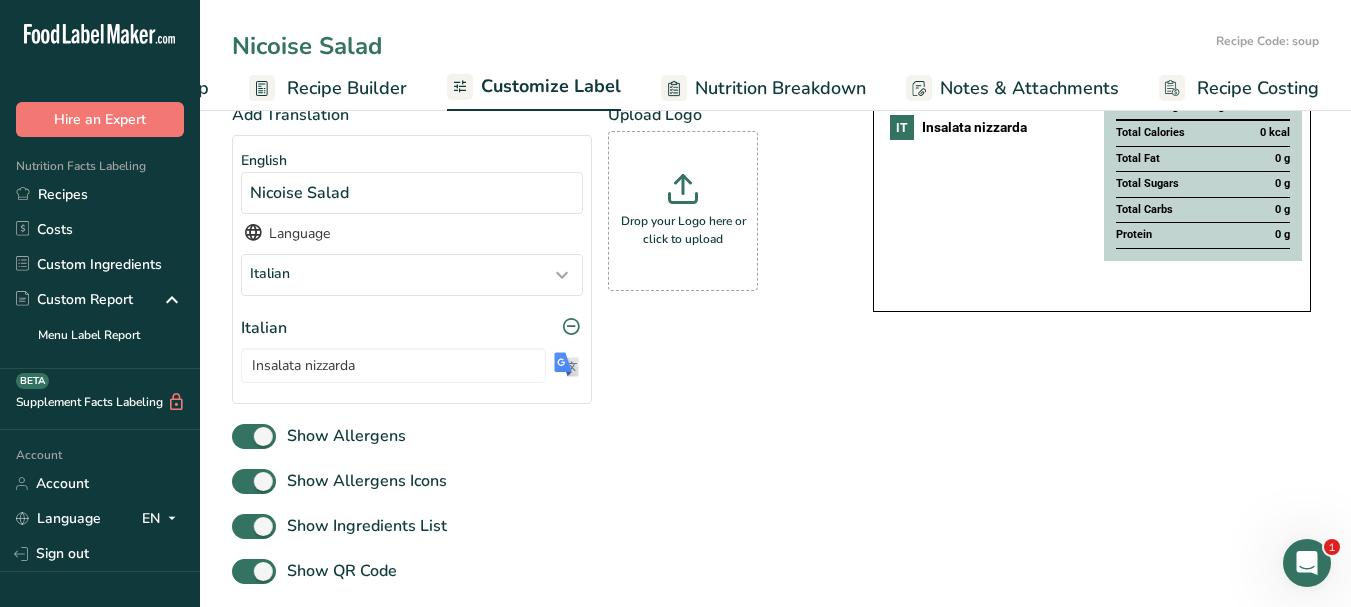 click on "Nicoise Salad" at bounding box center (720, 46) 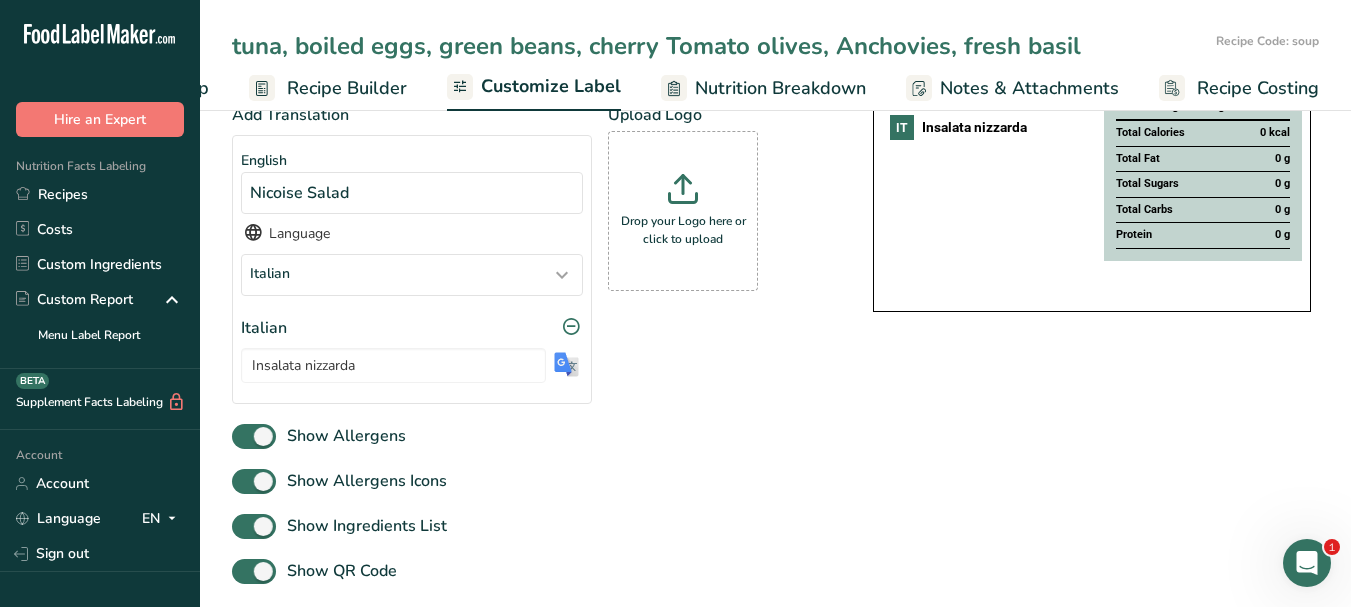 type on "tuna, boiled eggs, green beans, cherry Tomato olives, Anchovies, fresh basil" 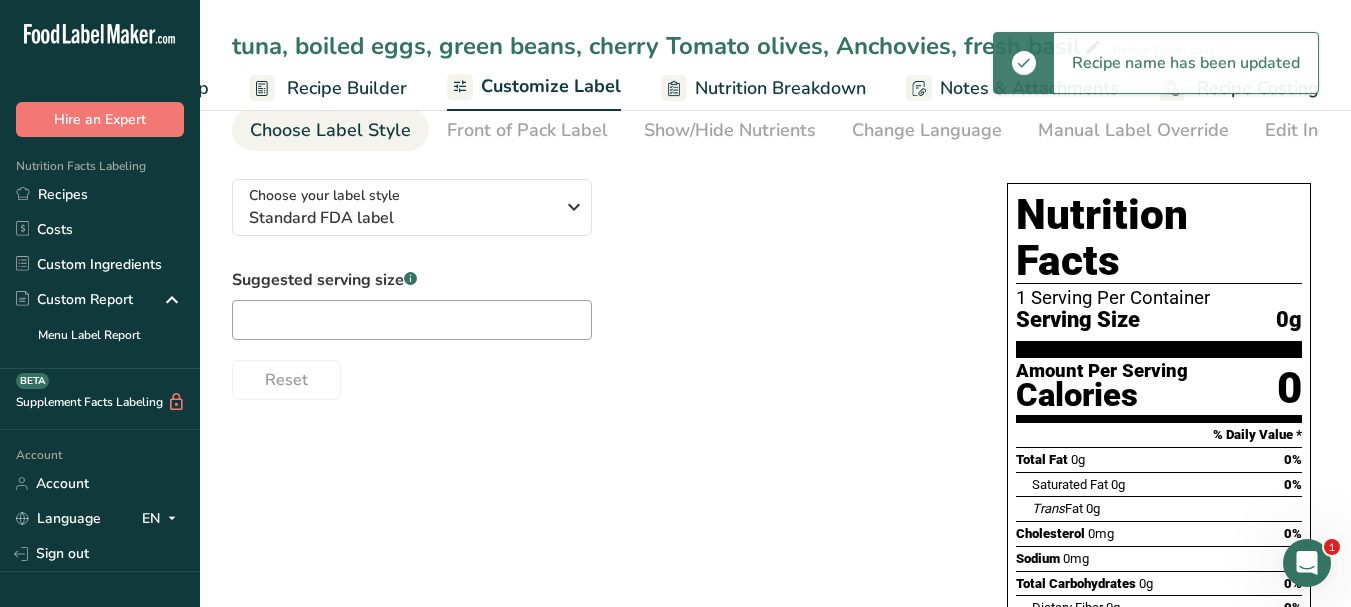 scroll, scrollTop: 0, scrollLeft: 0, axis: both 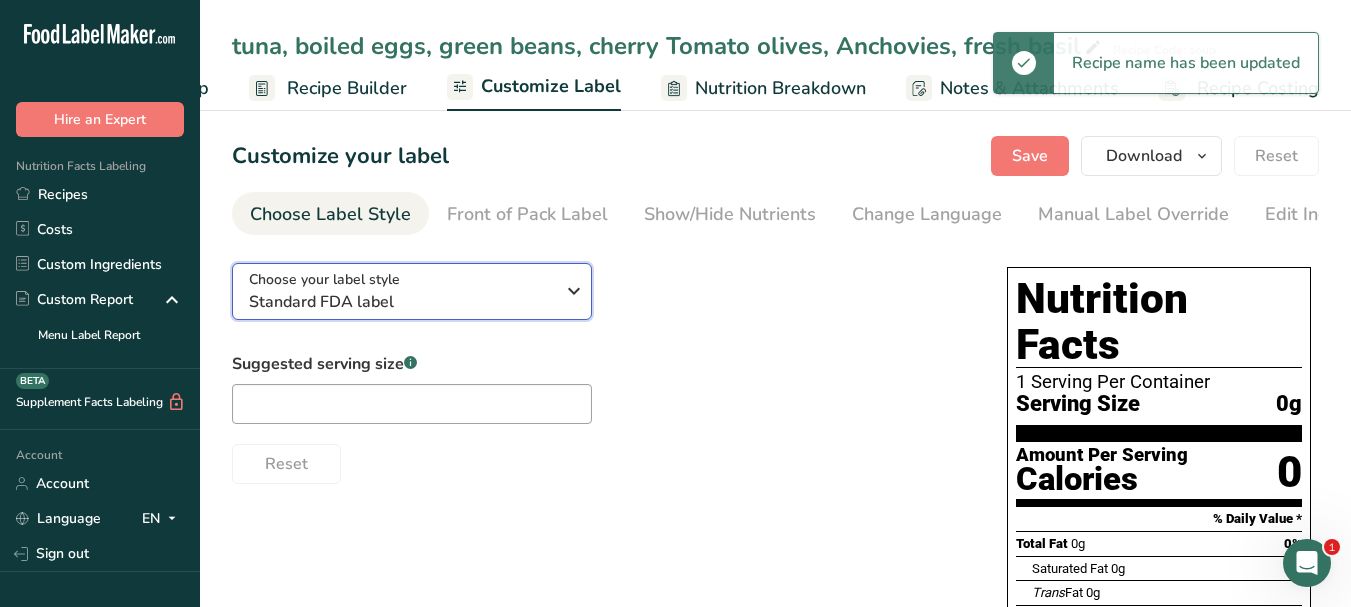 click at bounding box center [574, 291] 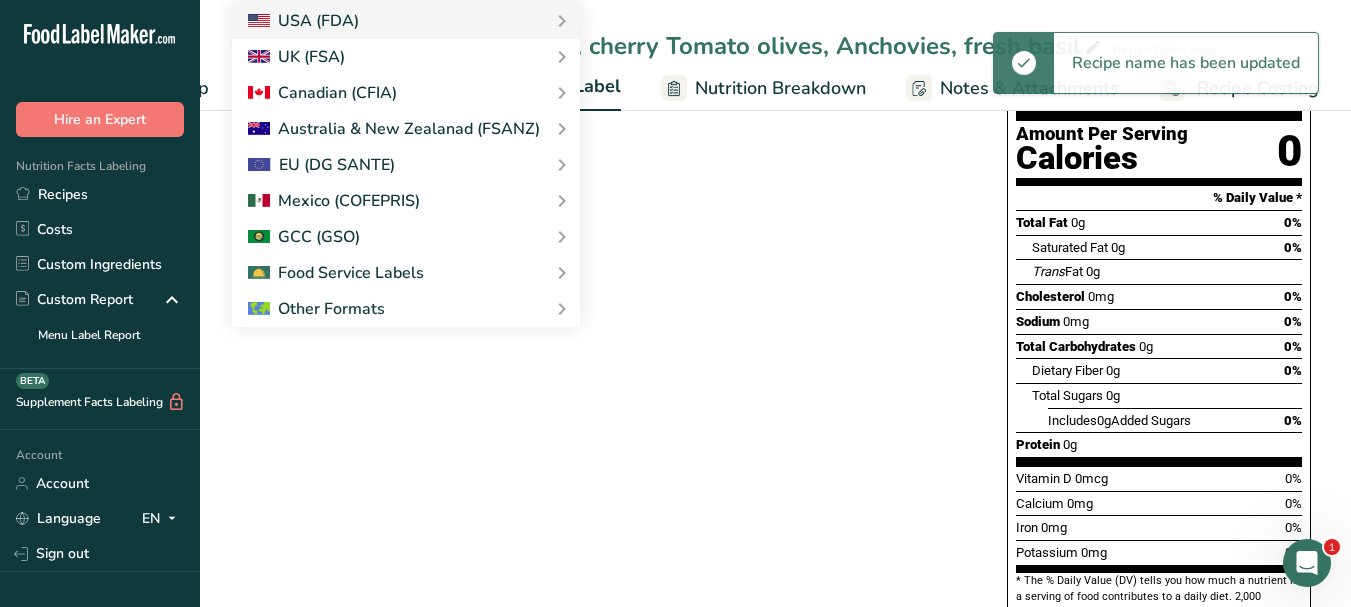scroll, scrollTop: 356, scrollLeft: 0, axis: vertical 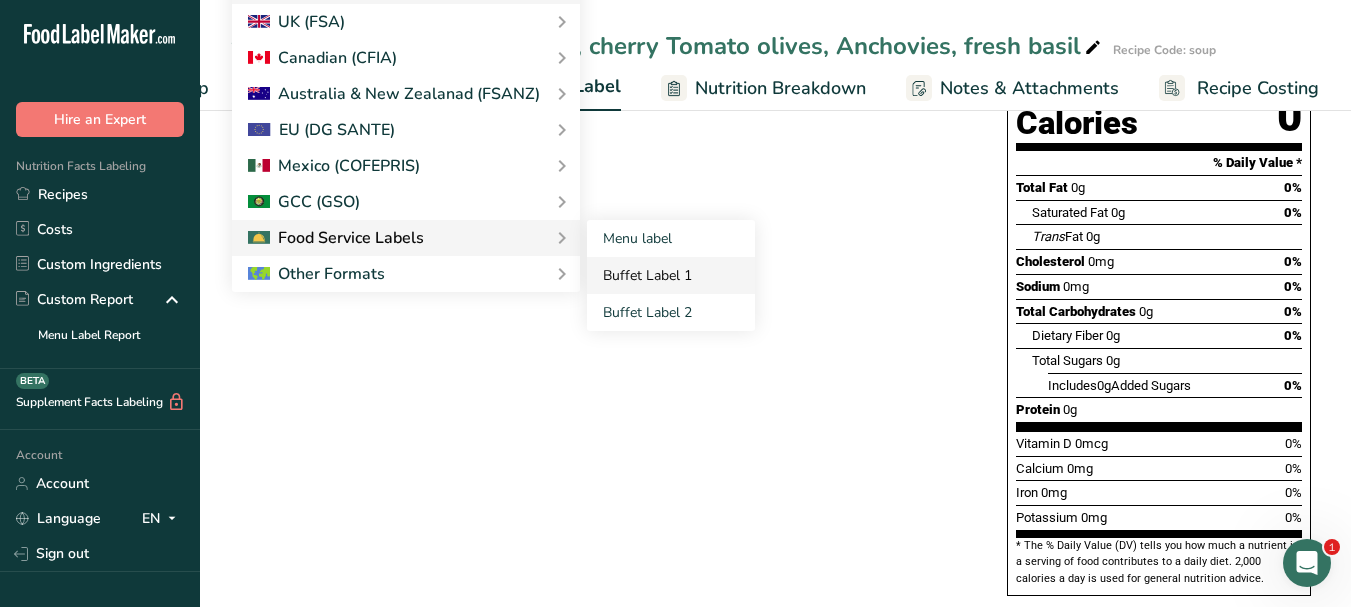 click on "Buffet Label 1" at bounding box center (671, 275) 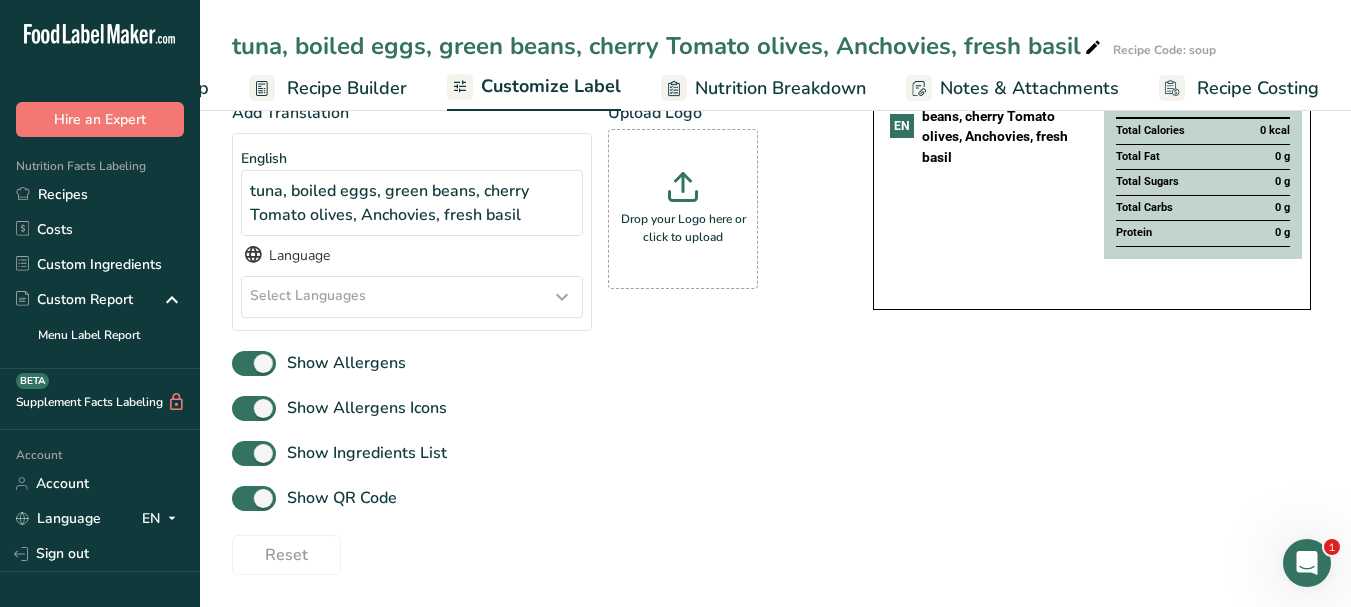 scroll, scrollTop: 256, scrollLeft: 0, axis: vertical 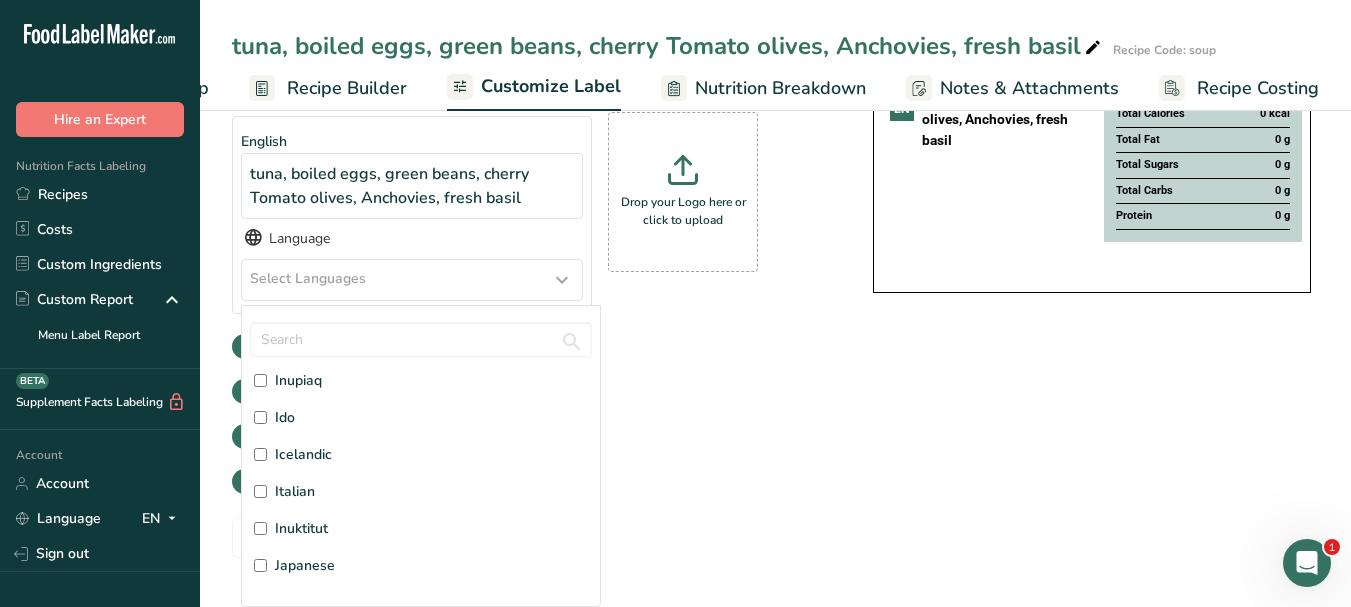 click on "Italian" at bounding box center [295, 491] 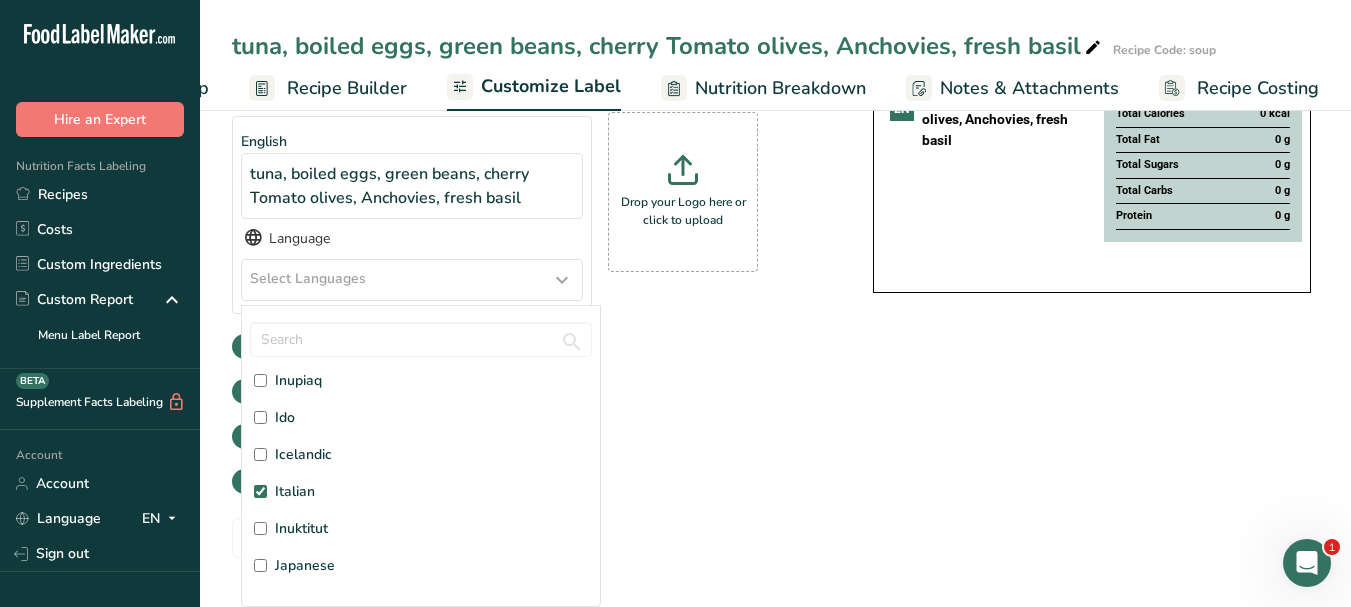 checkbox on "true" 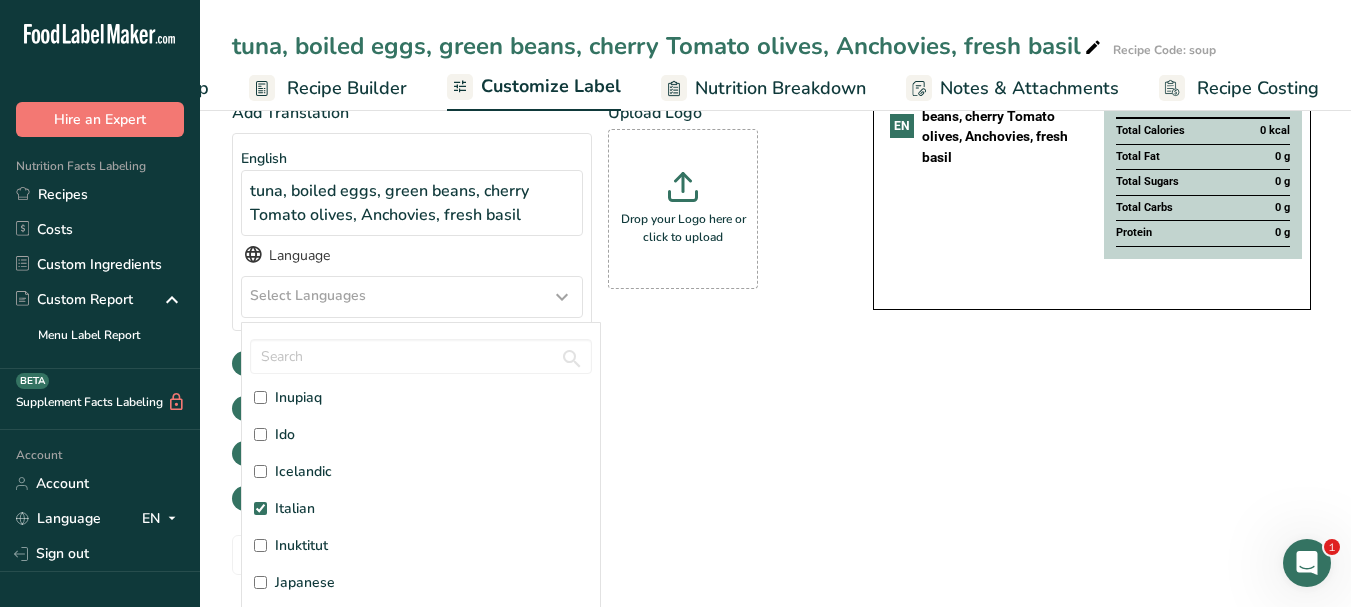 scroll, scrollTop: 273, scrollLeft: 0, axis: vertical 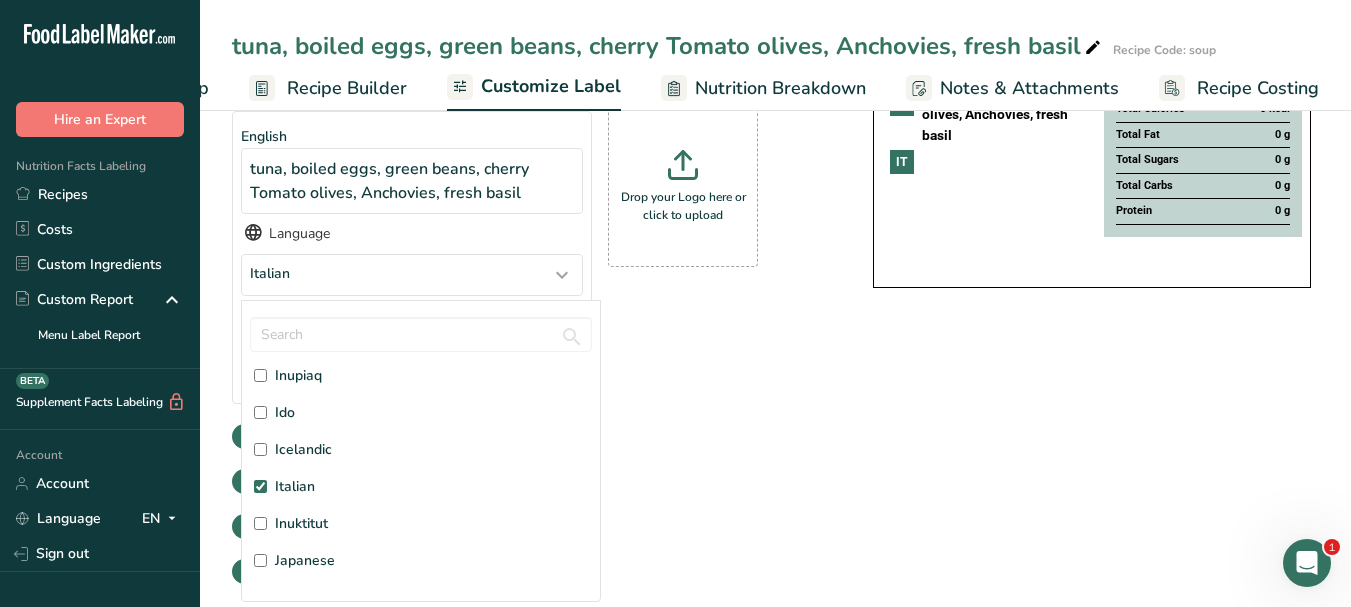 click on "Choose your label style
Buffet Label 1
USA (FDA)
Standard FDA label
Tabular FDA label
Linear FDA label
Simplified FDA label
Dual Column FDA label (Per Serving/Per Container)
Dual Column FDA label (As Sold/As Prepared)
Aggregate Standard FDA label
Standard FDA label with Micronutrients listed side-by-side
UK (FSA)
UK Mandatory Label "Back of Pack"
UK Traffic Light Label  "Front of Pack"
Canadian (CFIA)
Canadian Standard label
Canadian Dual Column label" at bounding box center [775, 311] 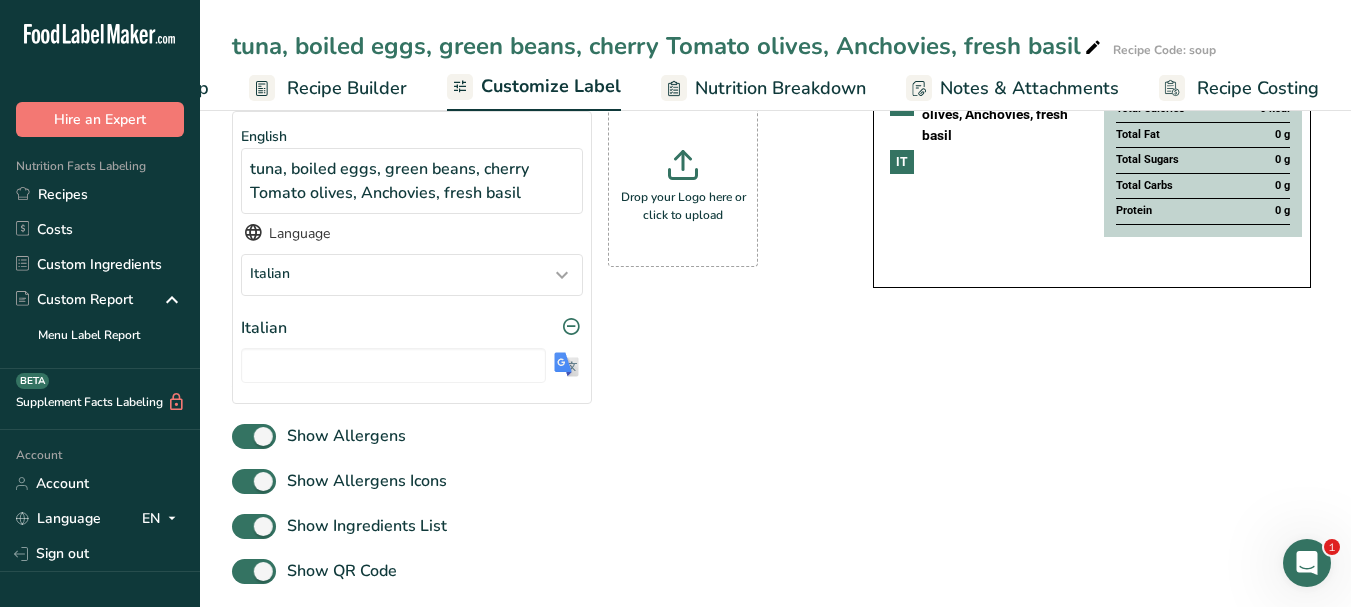 click at bounding box center (566, 364) 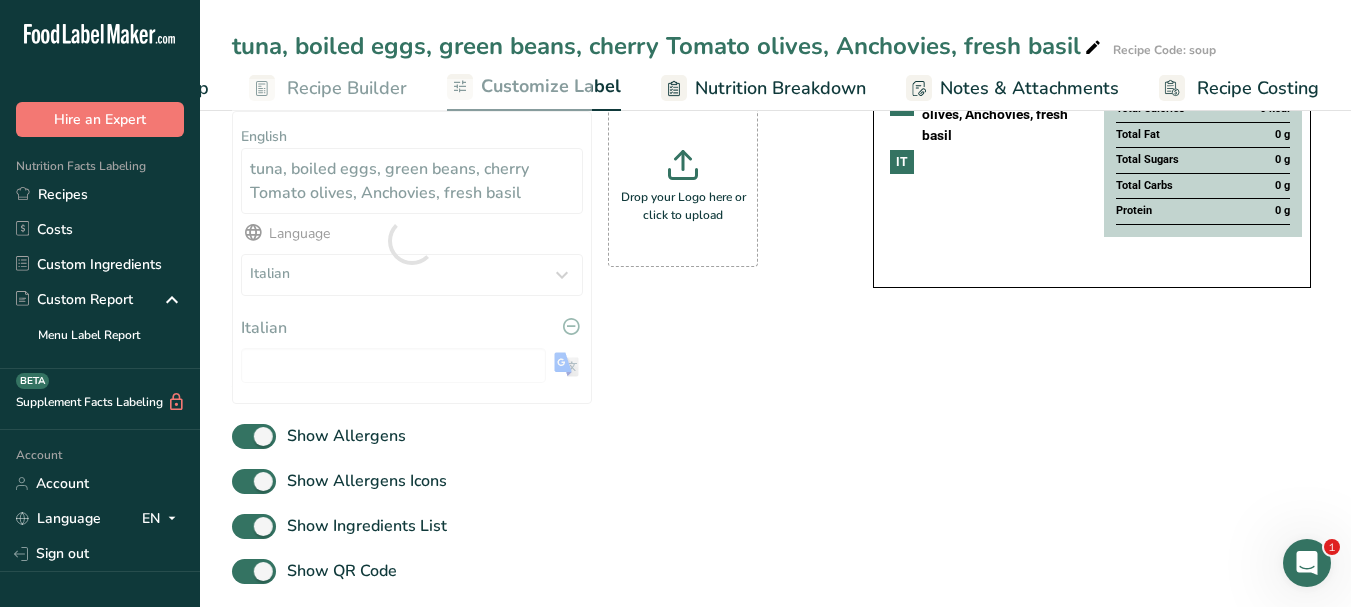 type on "tonno, uova sode, fagiolini, pomodorini, olive, acciughe, basilico fresco" 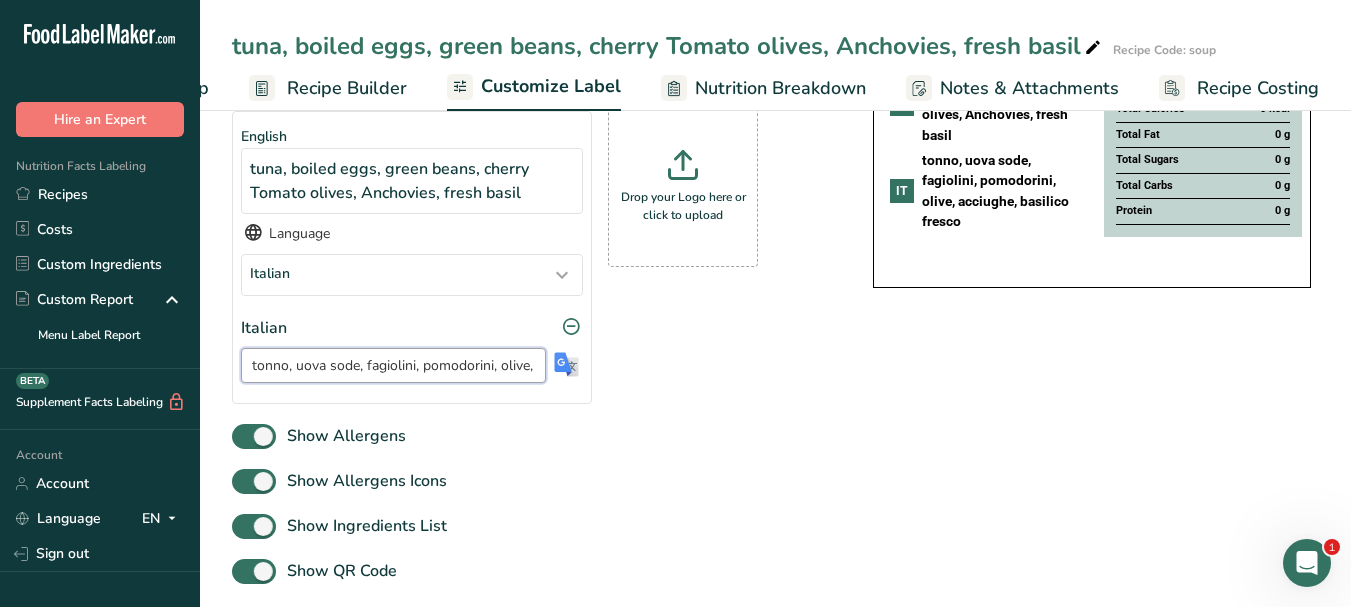 click on "tonno, uova sode, fagiolini, pomodorini, olive, acciughe, basilico fresco" at bounding box center (393, 365) 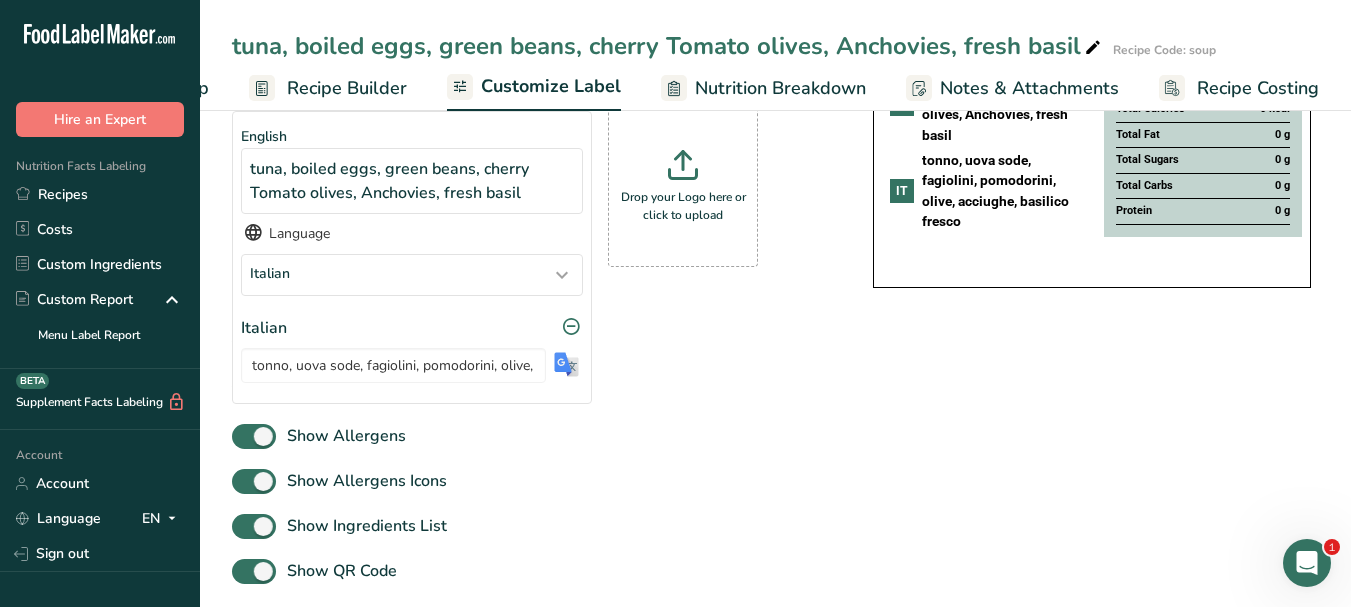 click at bounding box center [1093, 48] 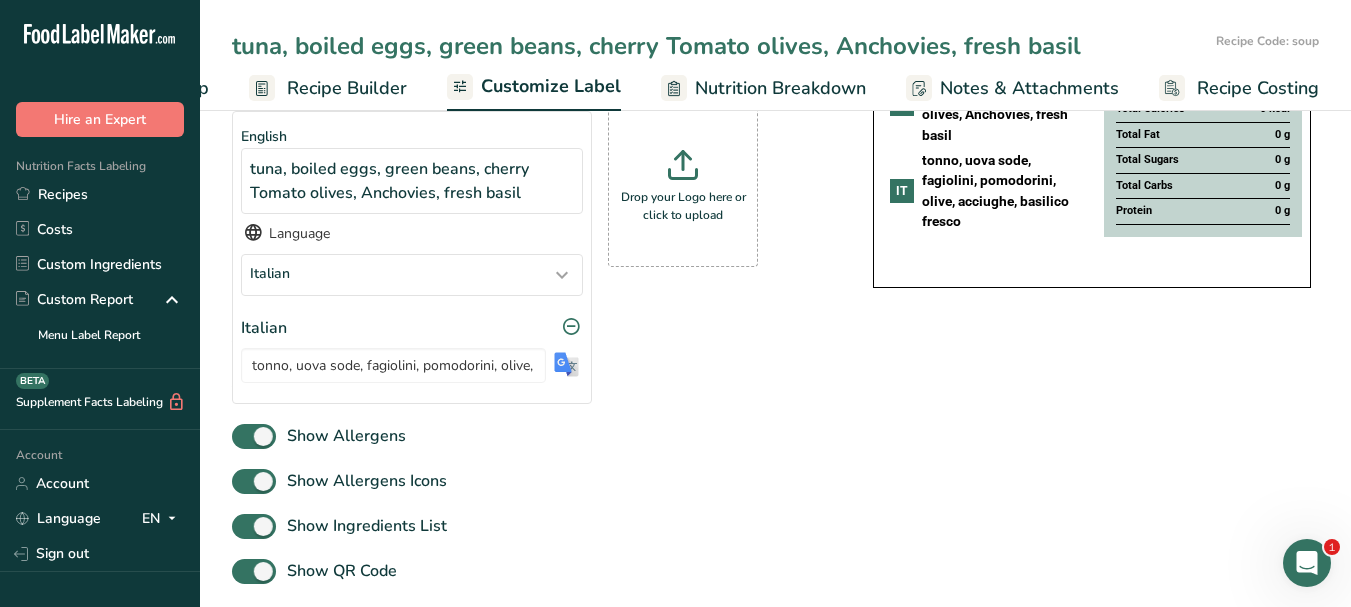 click on "tuna, boiled eggs, green beans, cherry Tomato olives, Anchovies, fresh basil" at bounding box center [720, 46] 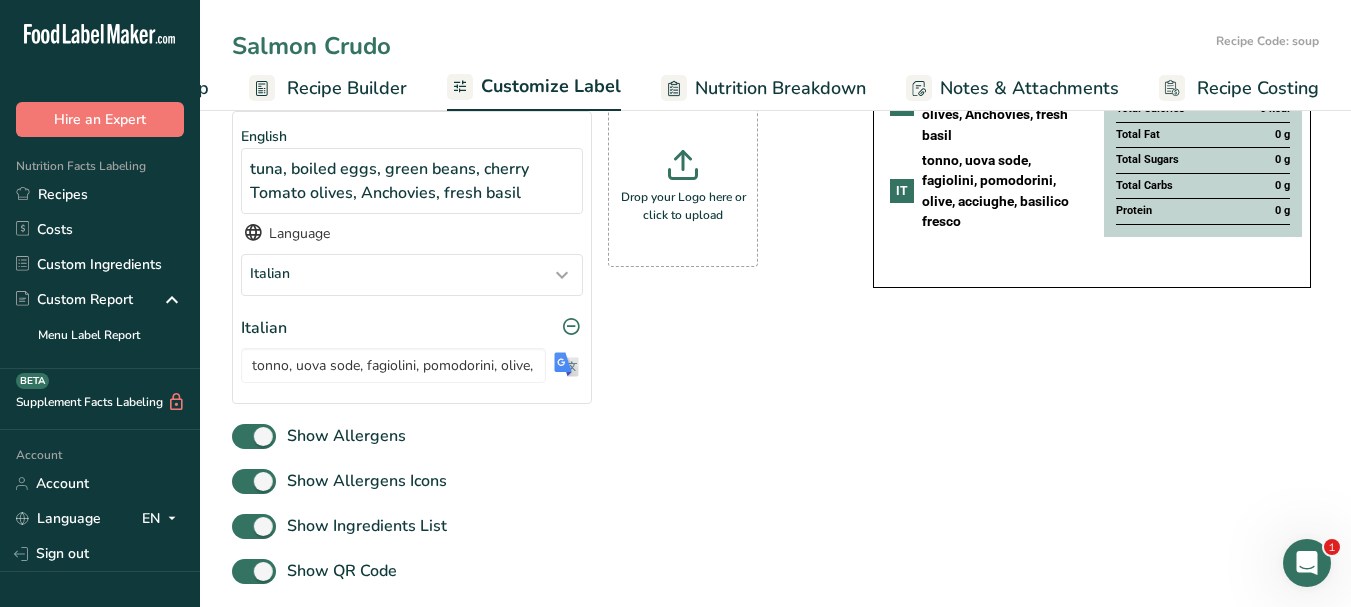 click on "Salmon Crudo" at bounding box center (720, 46) 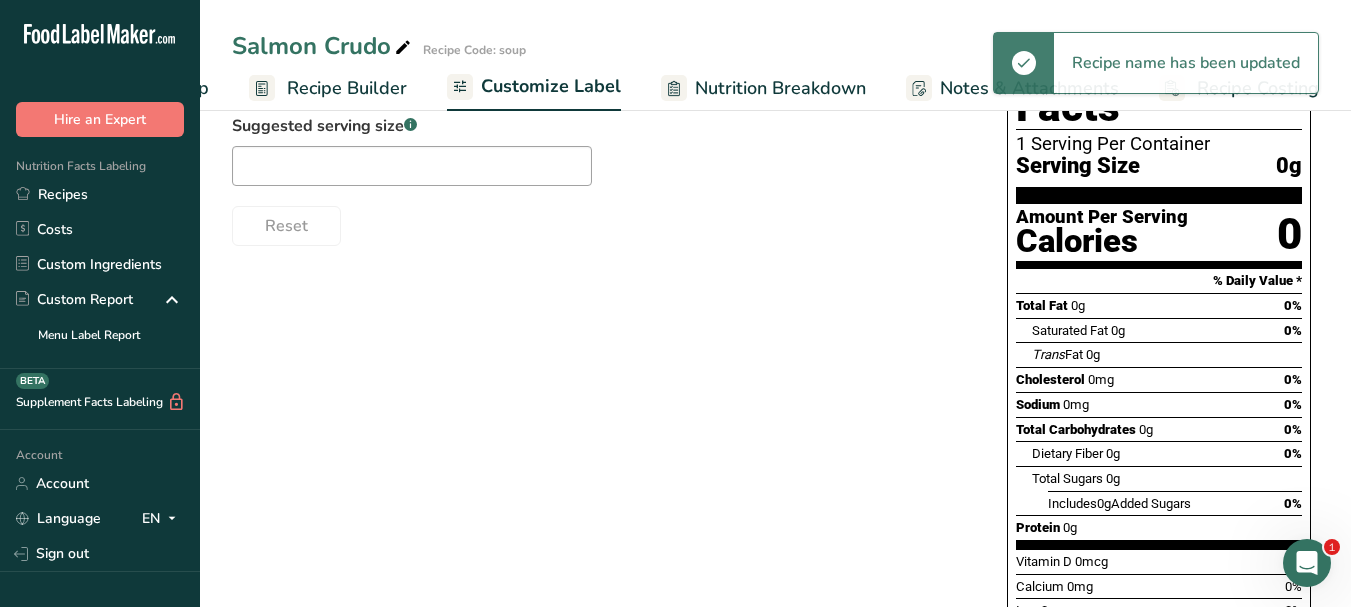 scroll, scrollTop: 0, scrollLeft: 0, axis: both 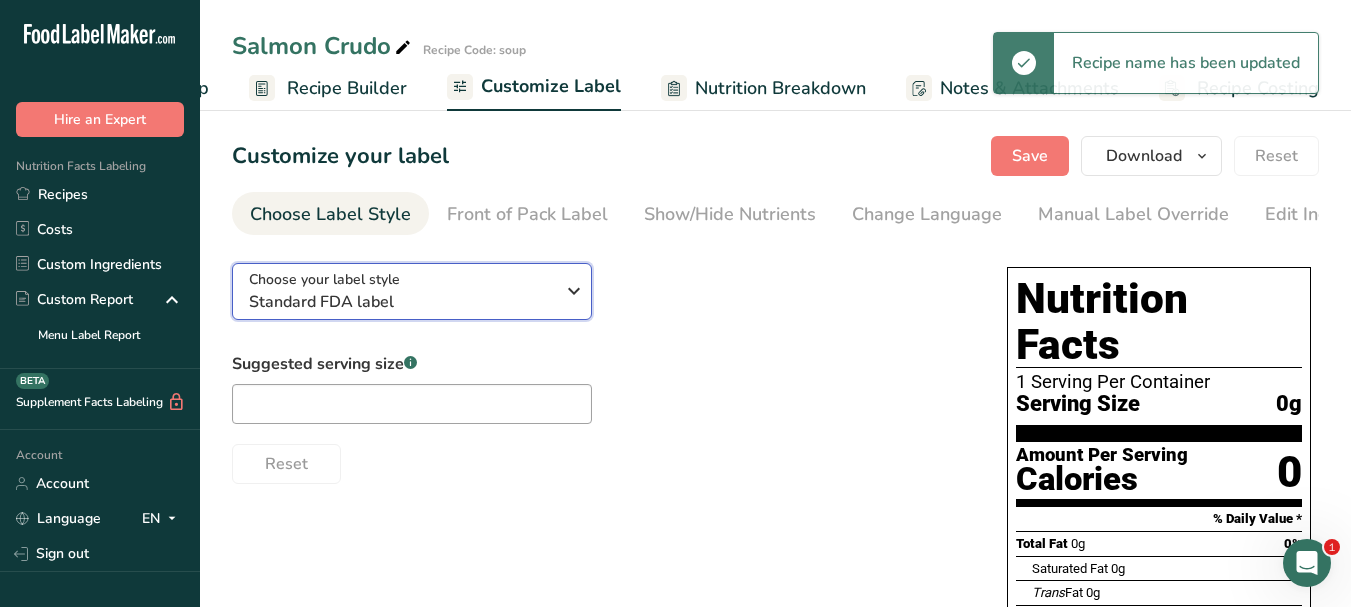 click at bounding box center (574, 291) 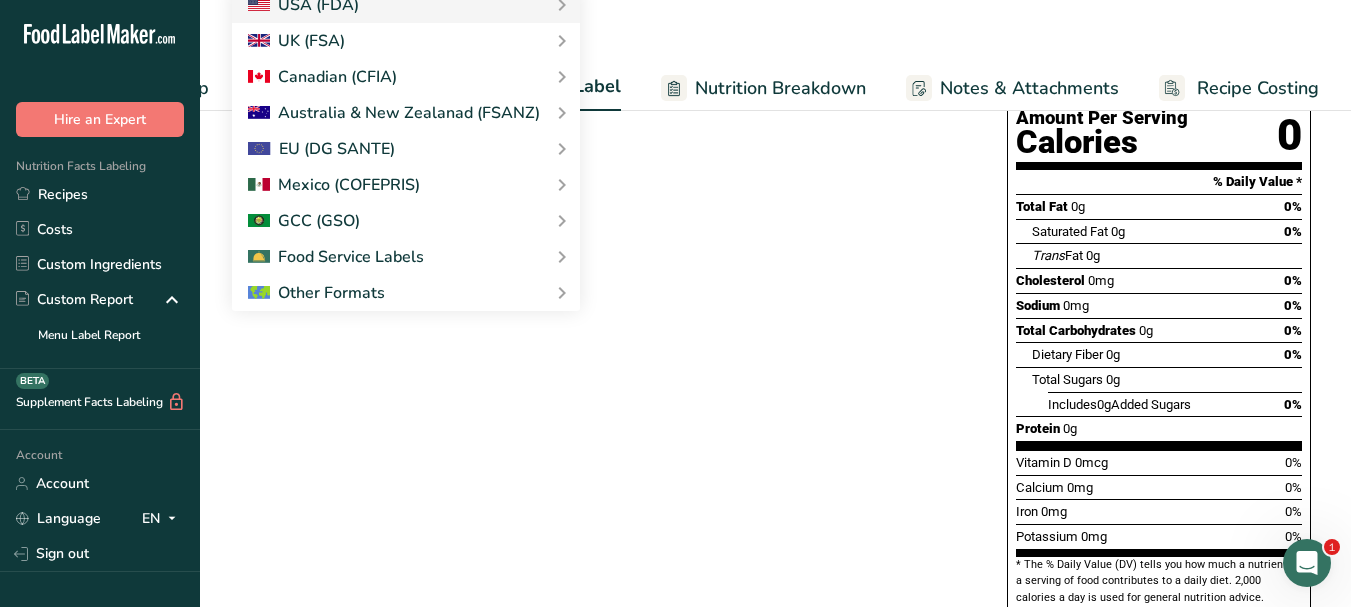 scroll, scrollTop: 356, scrollLeft: 0, axis: vertical 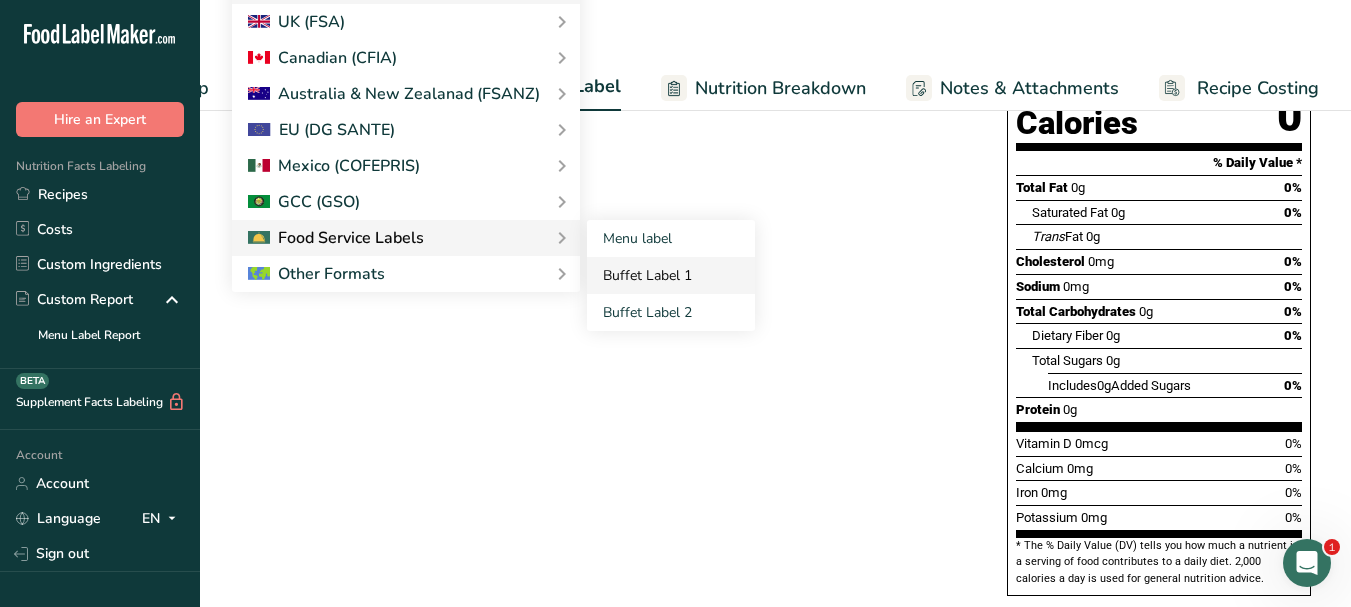 click on "Buffet Label 1" at bounding box center (671, 275) 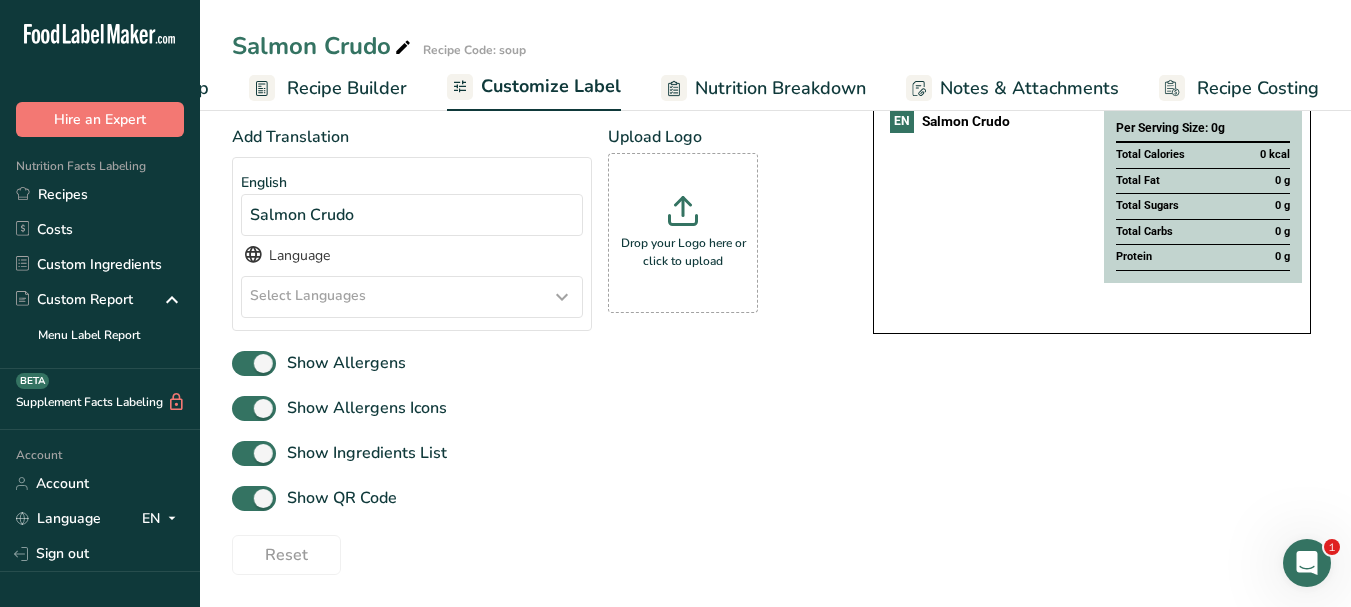 scroll, scrollTop: 232, scrollLeft: 0, axis: vertical 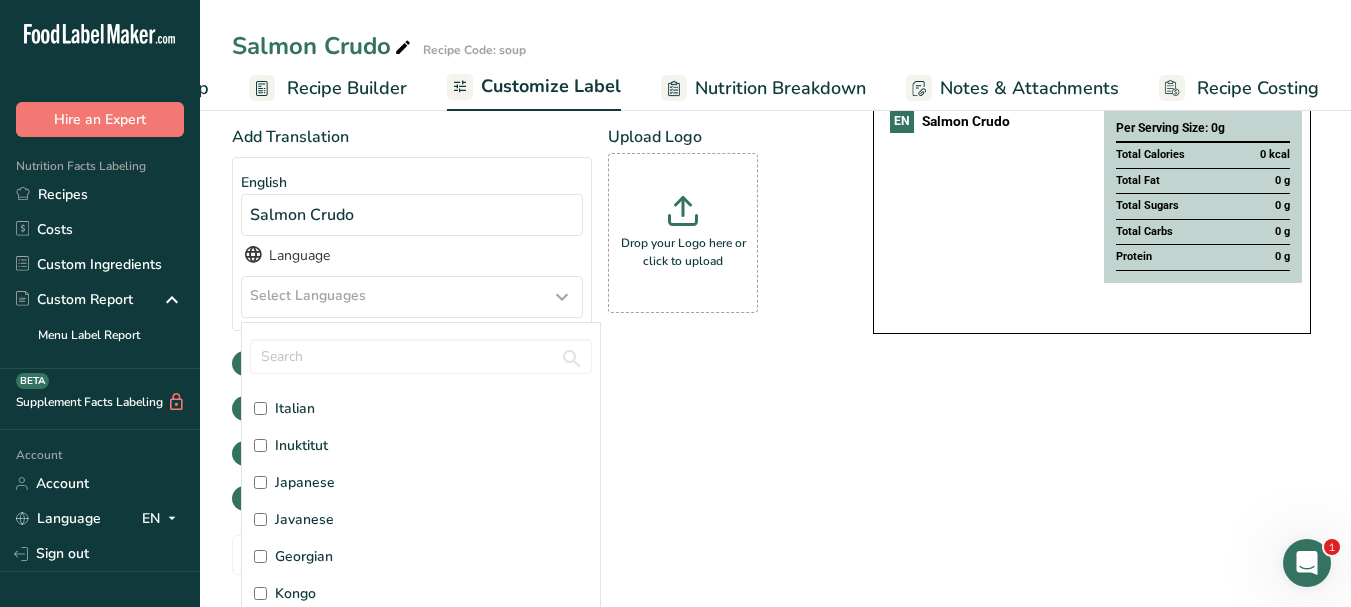 click on "Italian" at bounding box center [295, 408] 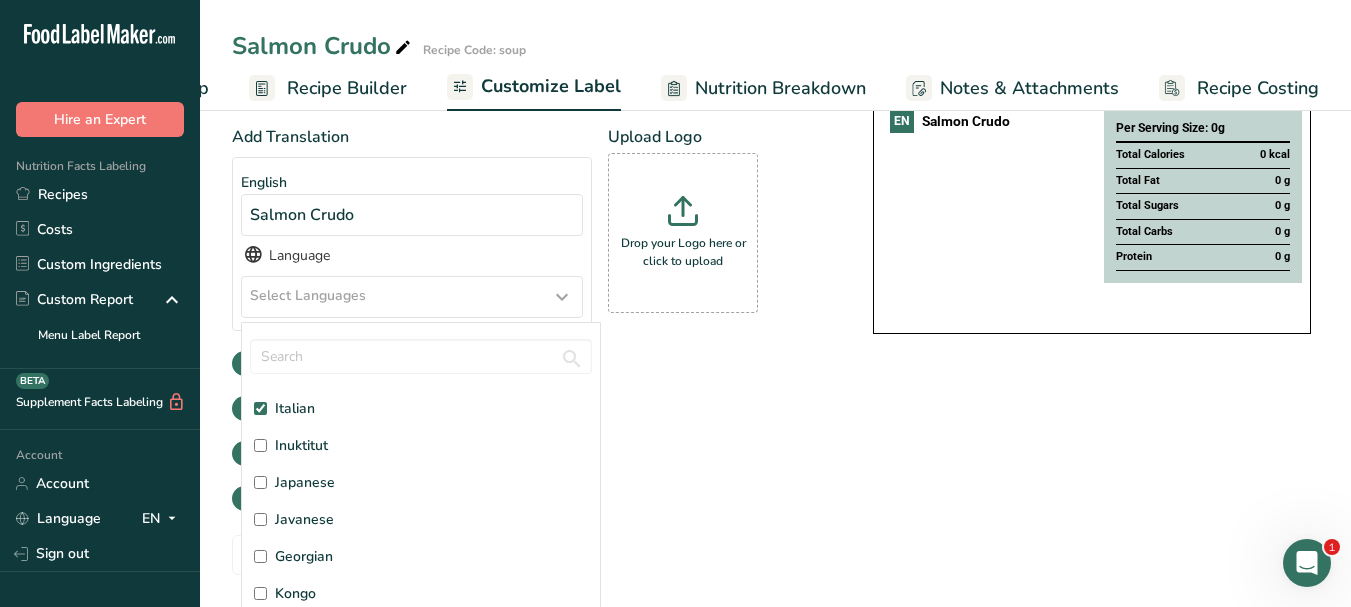 checkbox on "true" 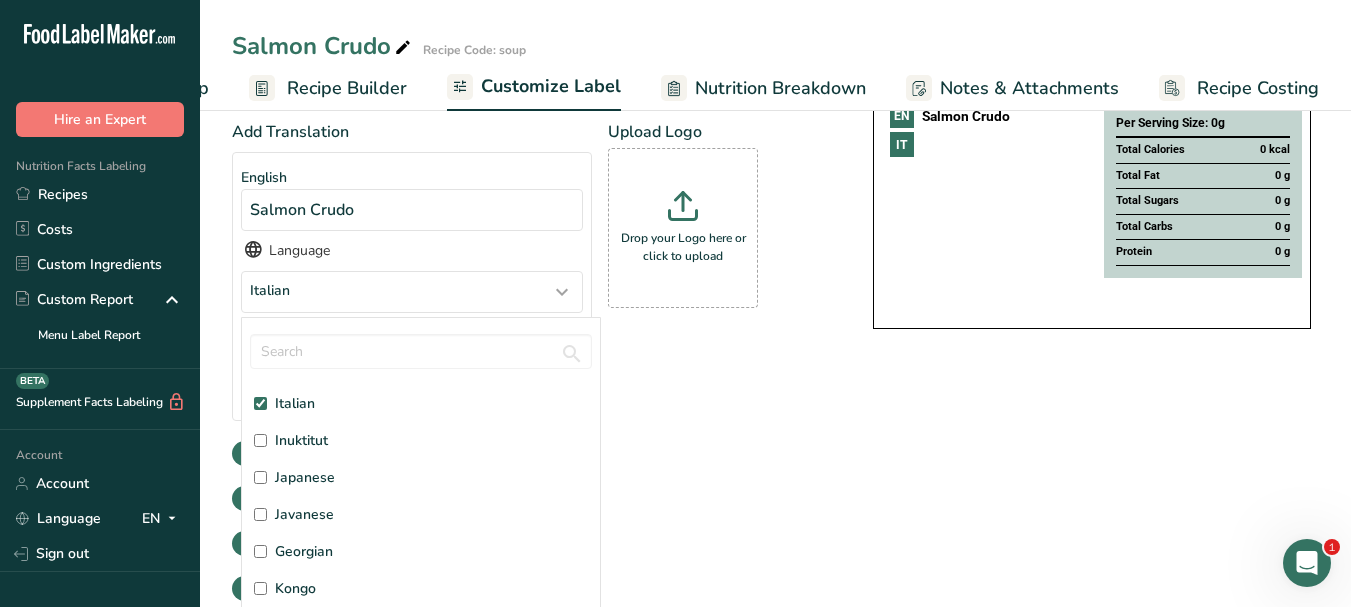 click on "Add Translation
English
Salmon Crudo
Language
Italian
Afar
Abkhazian
Afrikaans
Akan
Amharic
Aragonese
Arabic
Assamese
Avaric
Aymara
Azerbaijani
Bashkir
Belarusian
Bulgarian
Bihari languages
Bislama
Bambara
Bengali
Tibetan
Breton" at bounding box center (532, 278) 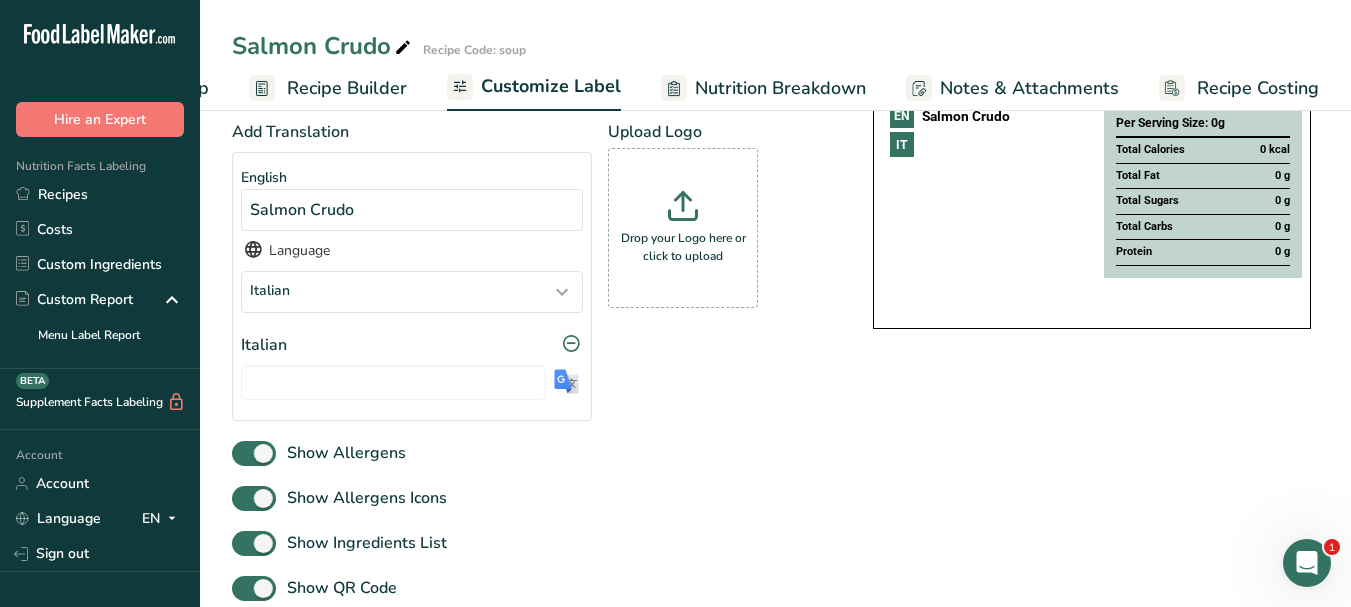 click at bounding box center (566, 381) 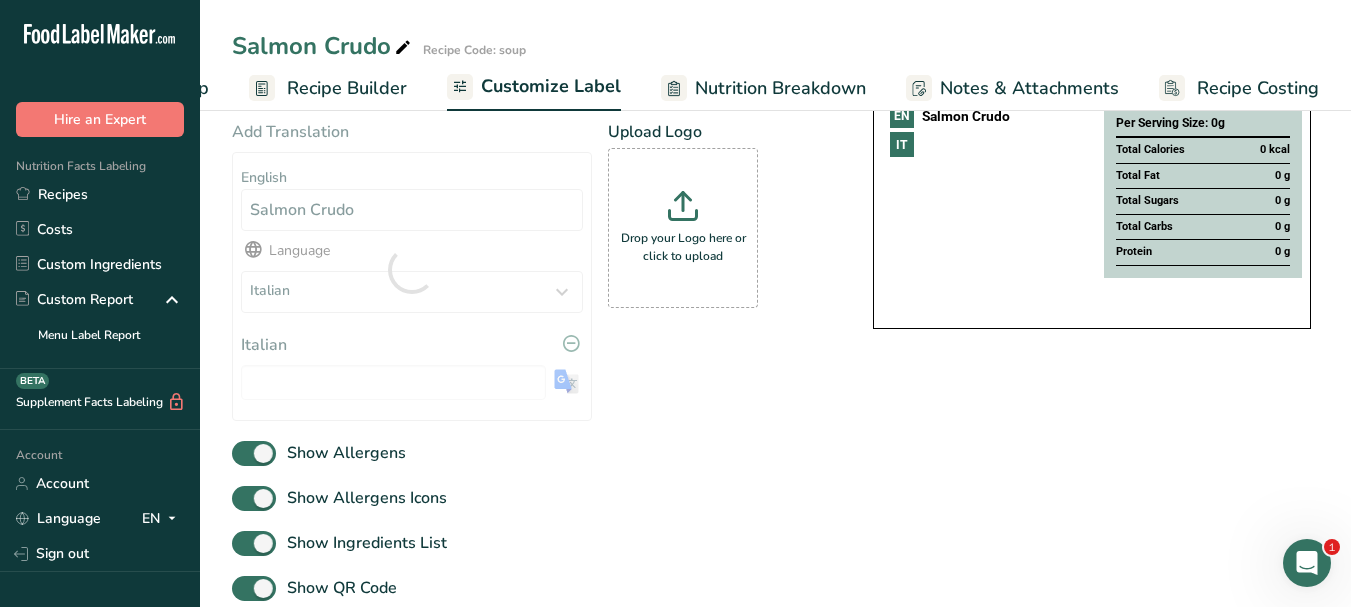 type on "Crudo di salmone" 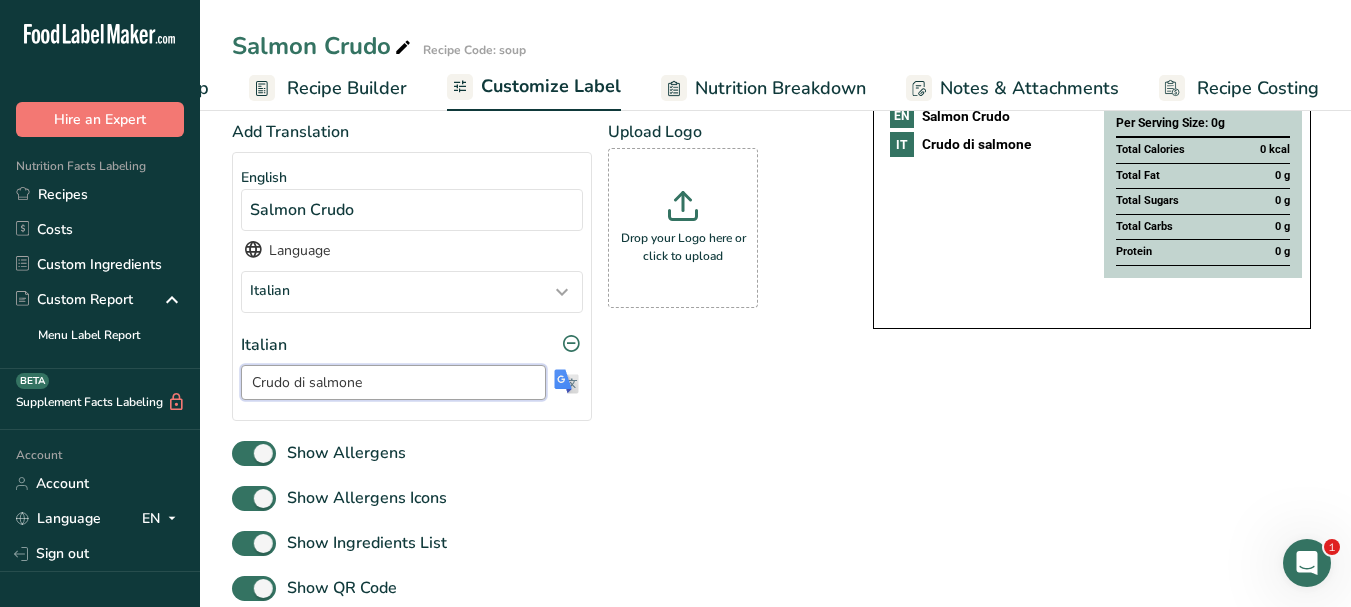 click on "Crudo di salmone" at bounding box center [393, 382] 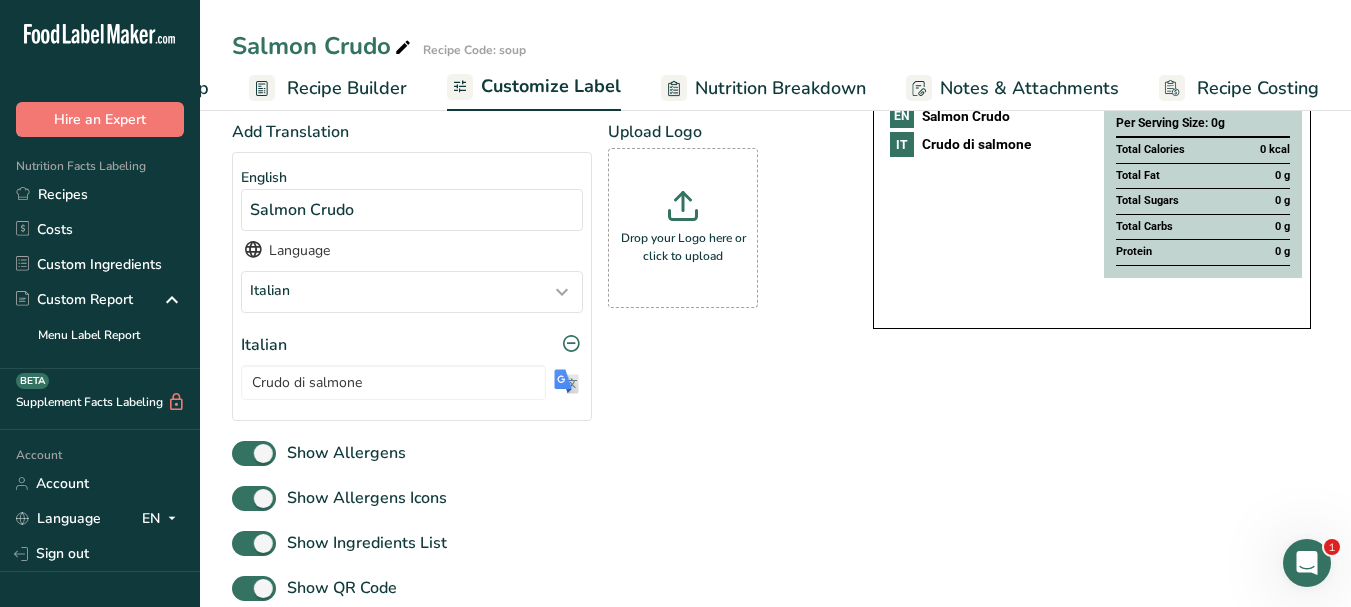 click at bounding box center [403, 48] 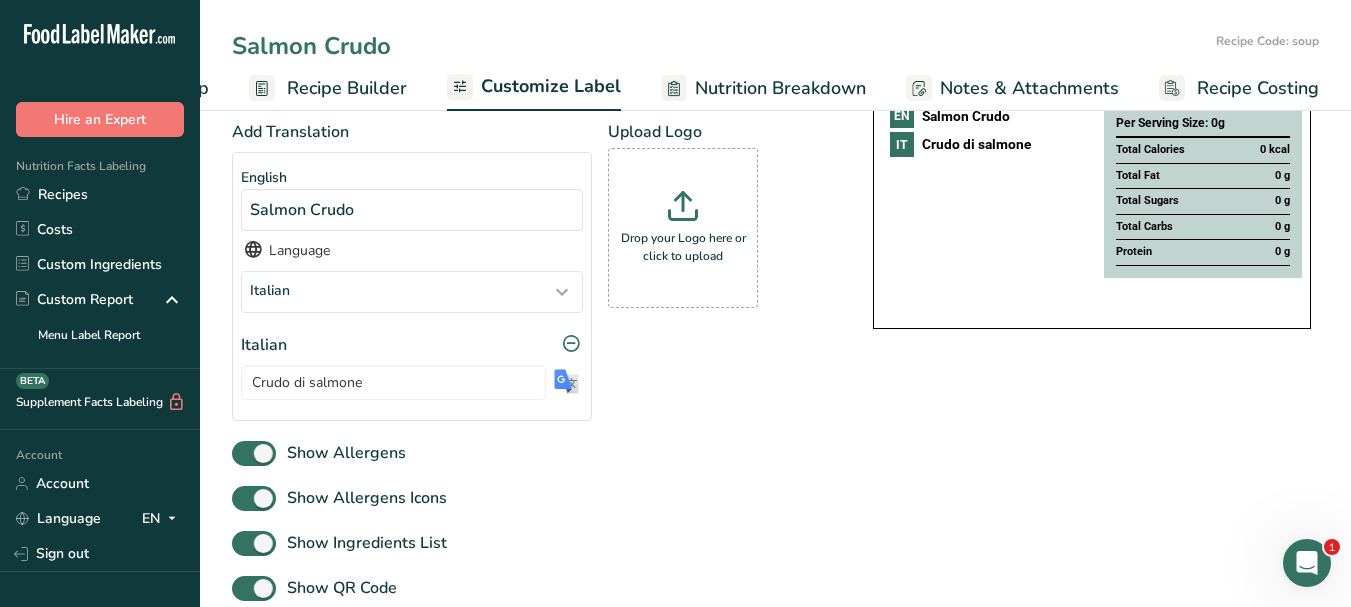 click on "Salmon Crudo" at bounding box center (720, 46) 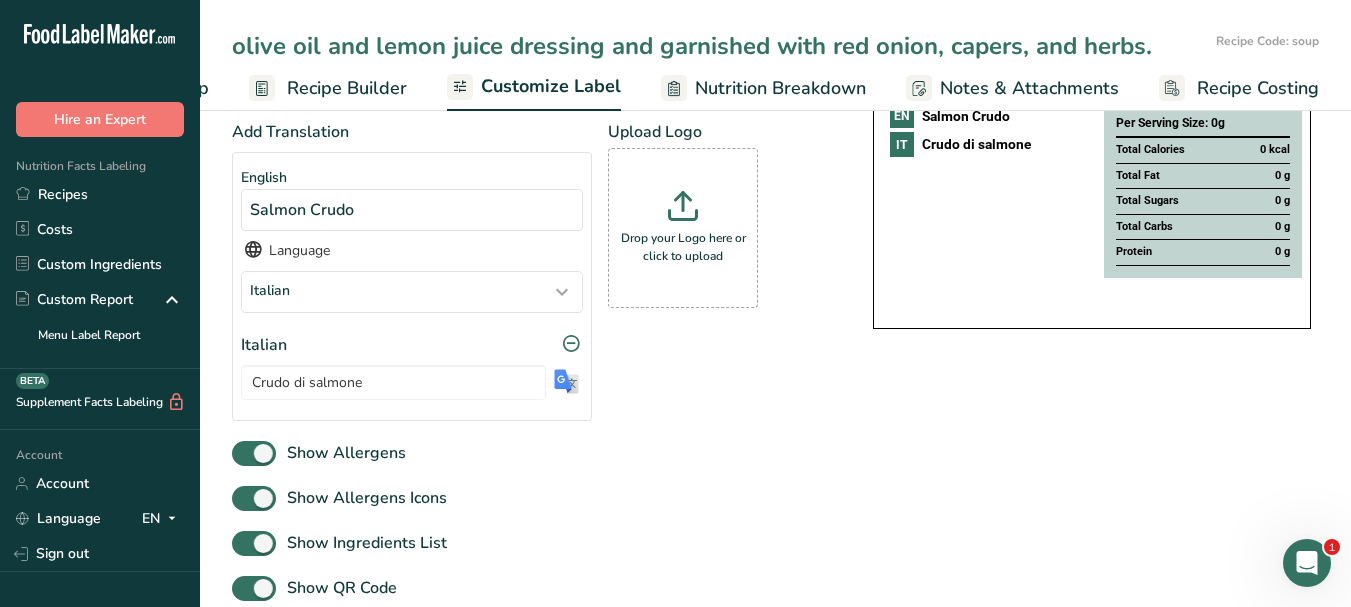 type on "olive oil and lemon juice dressing and garnished with red onion, capers, and herbs." 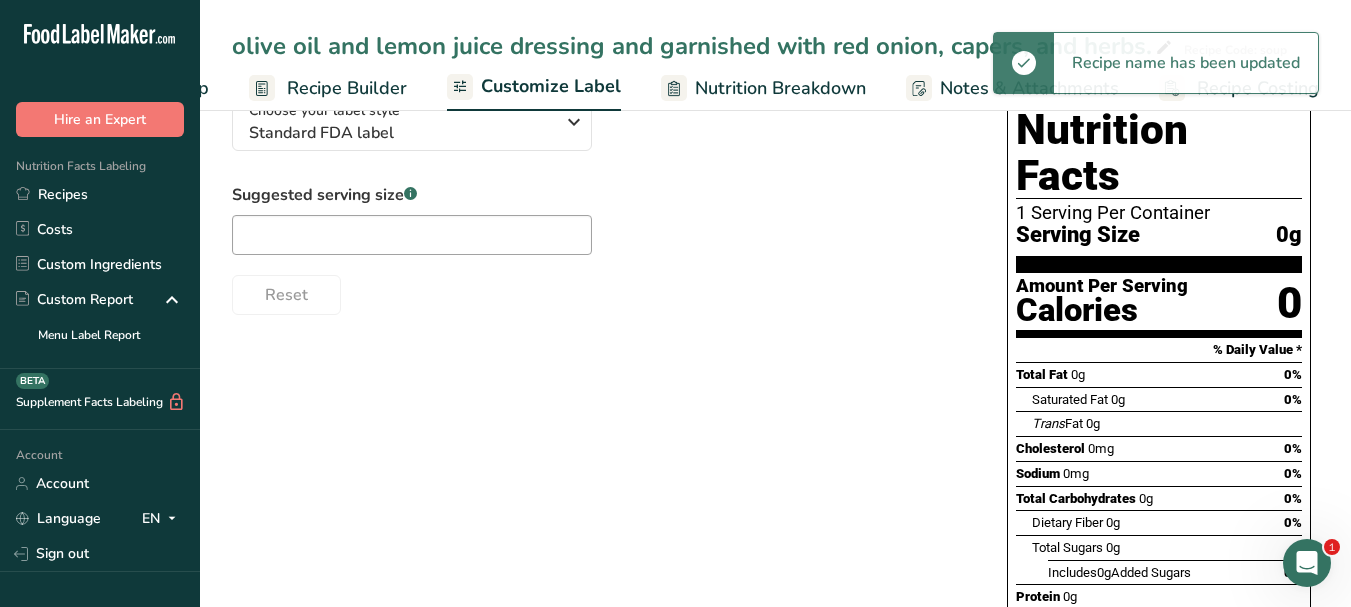 scroll, scrollTop: 0, scrollLeft: 0, axis: both 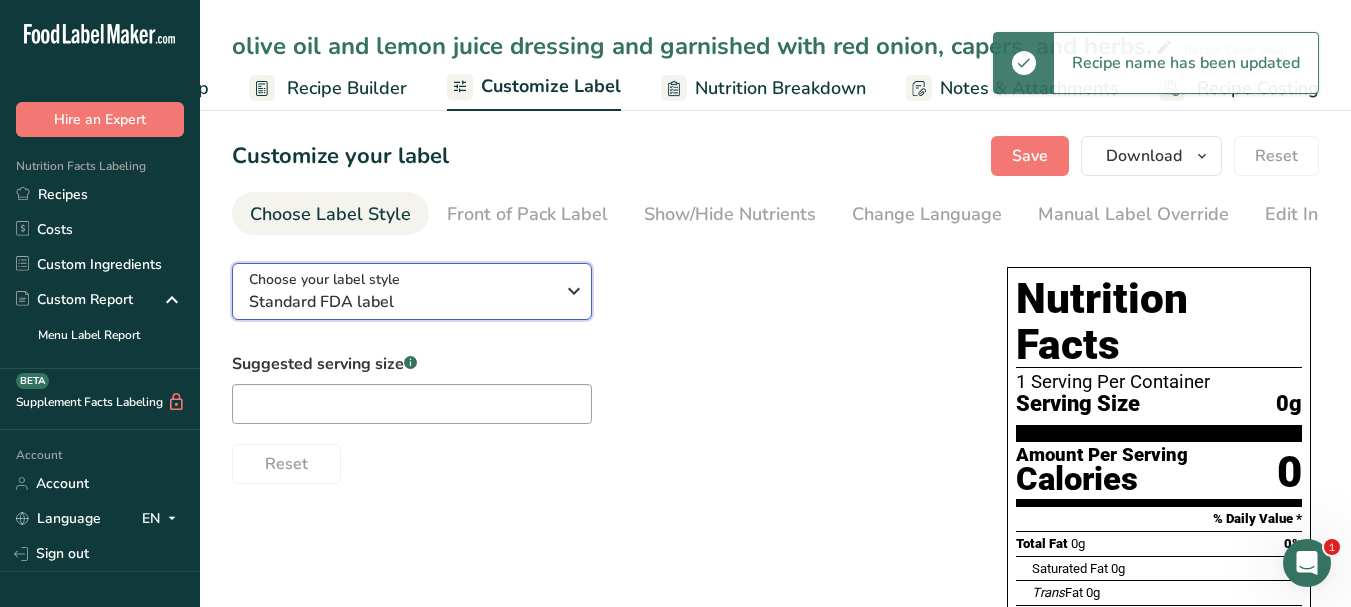 click at bounding box center [574, 291] 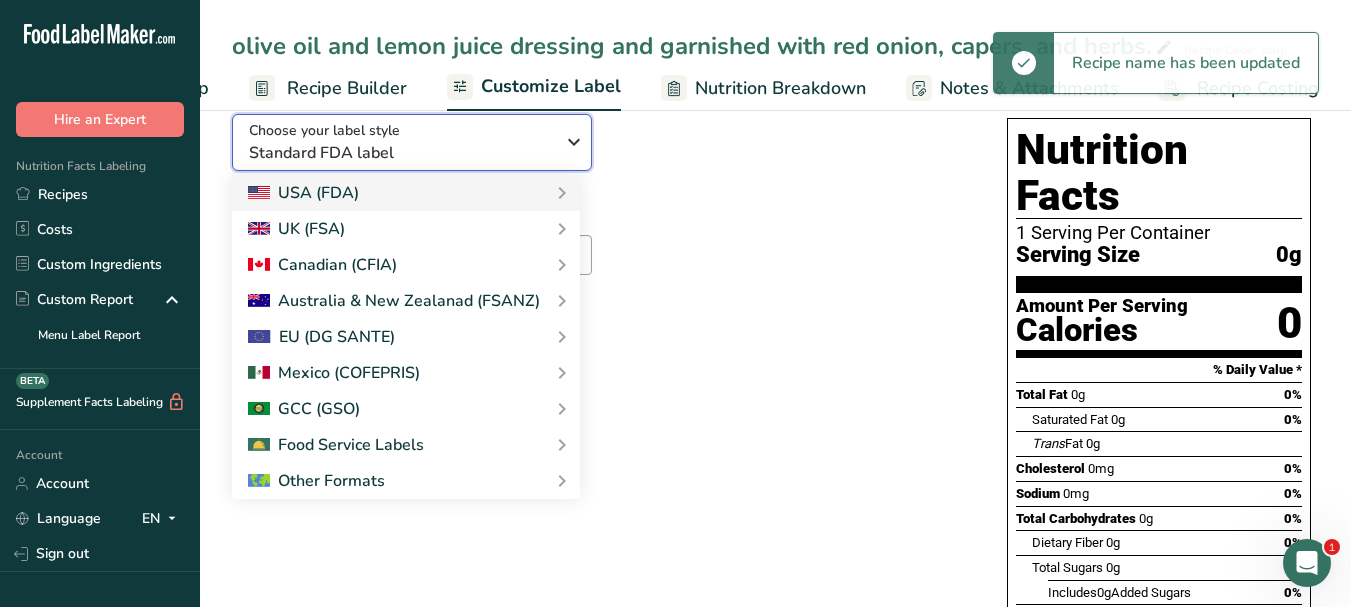 scroll, scrollTop: 200, scrollLeft: 0, axis: vertical 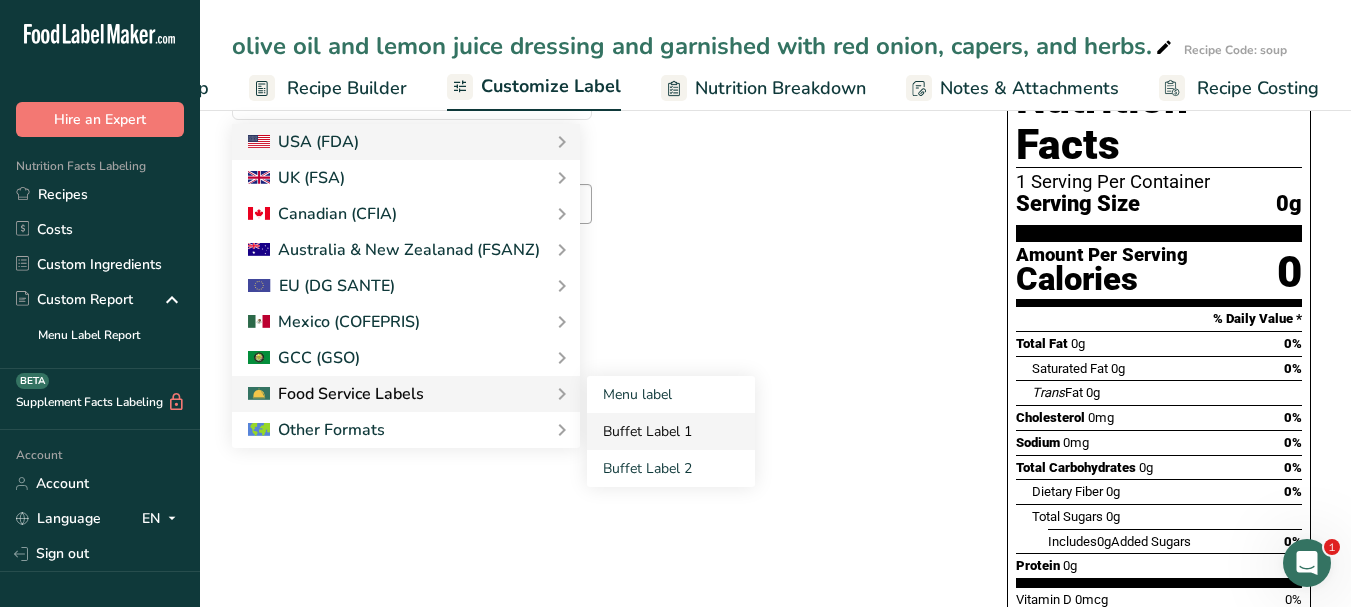click on "Buffet Label 1" at bounding box center [671, 431] 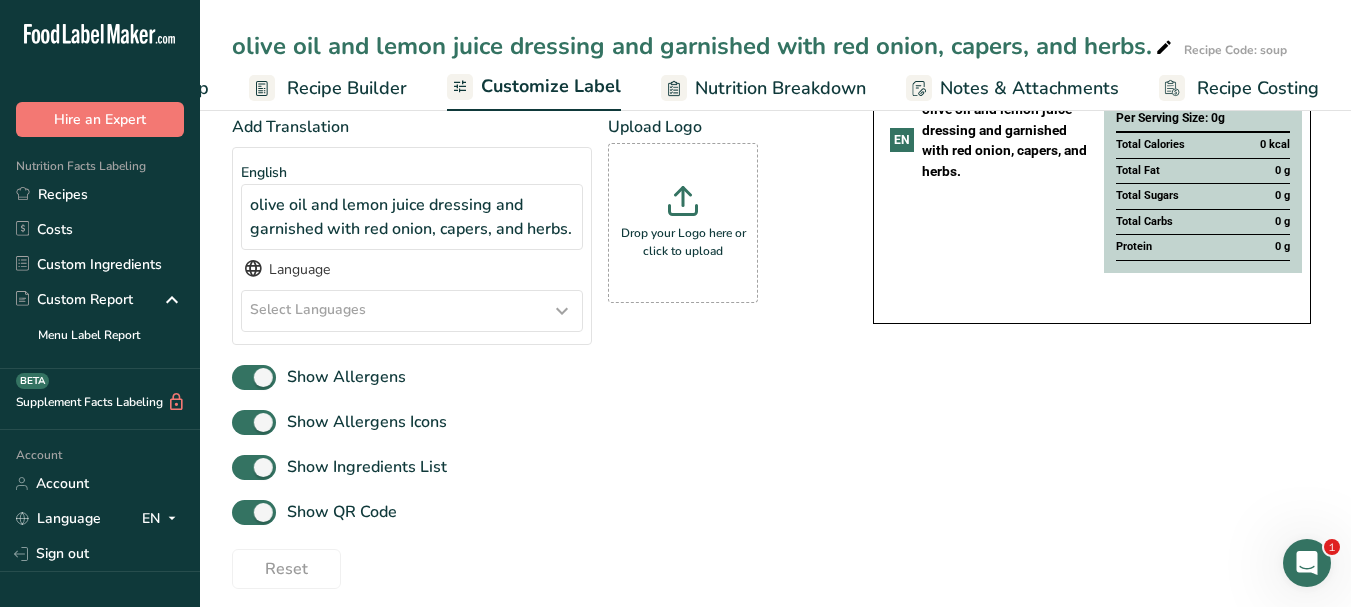 scroll, scrollTop: 256, scrollLeft: 0, axis: vertical 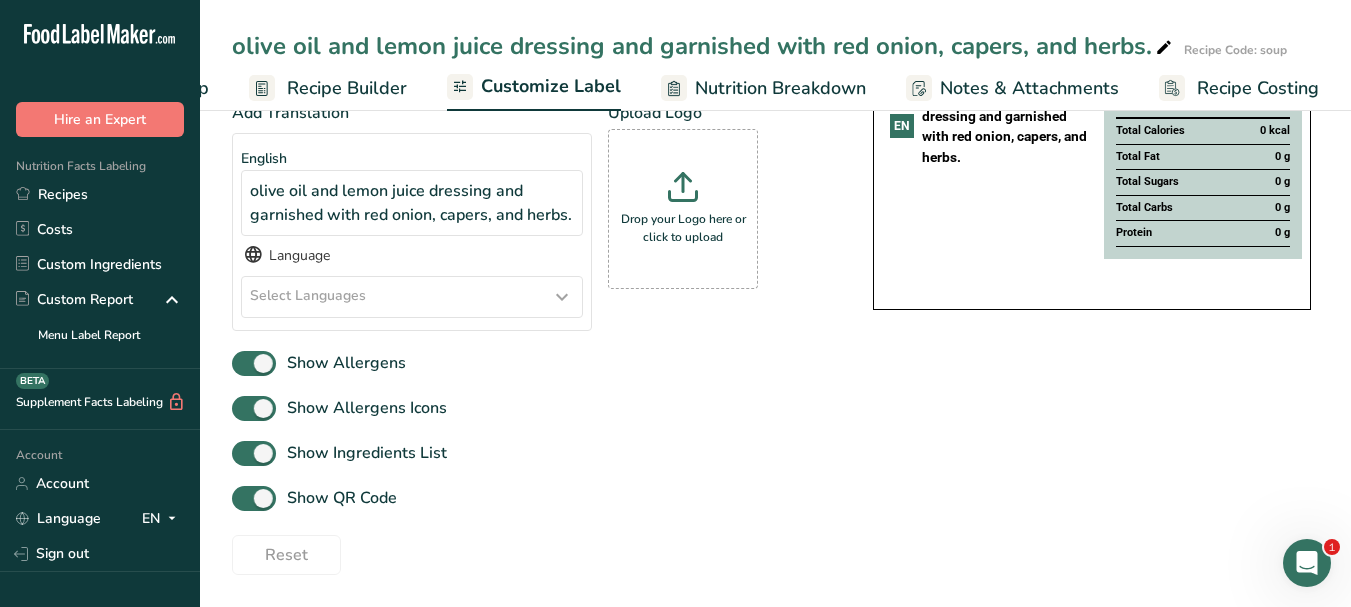 click at bounding box center [562, 297] 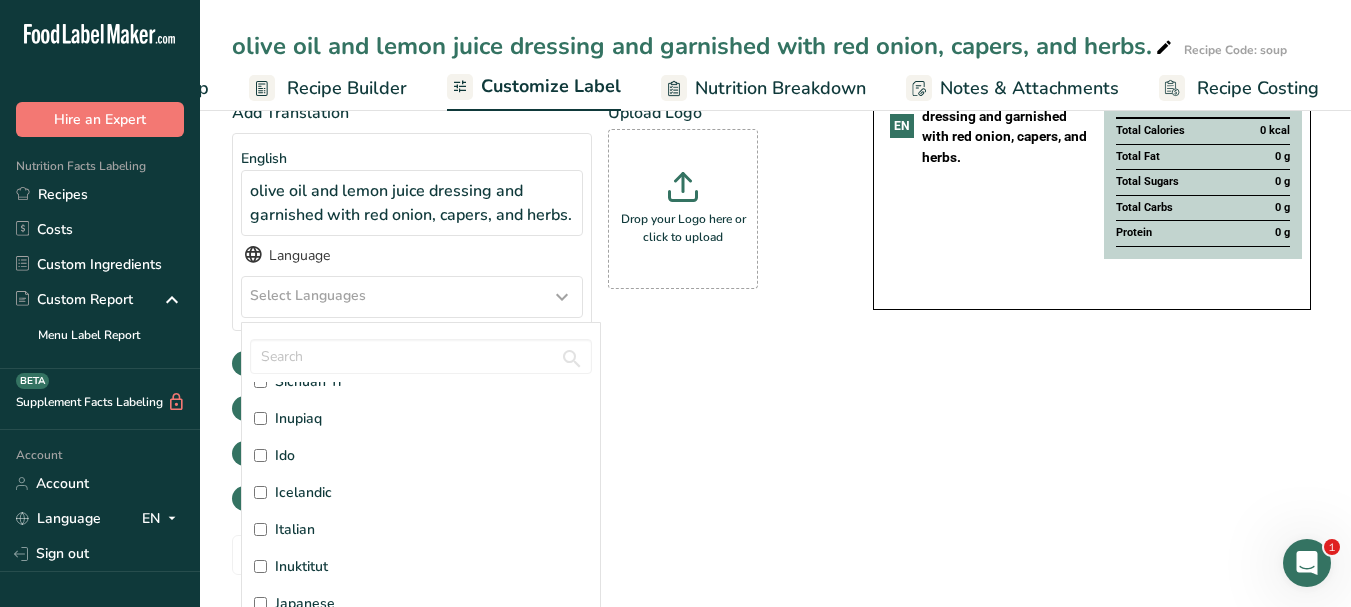 scroll, scrollTop: 2400, scrollLeft: 0, axis: vertical 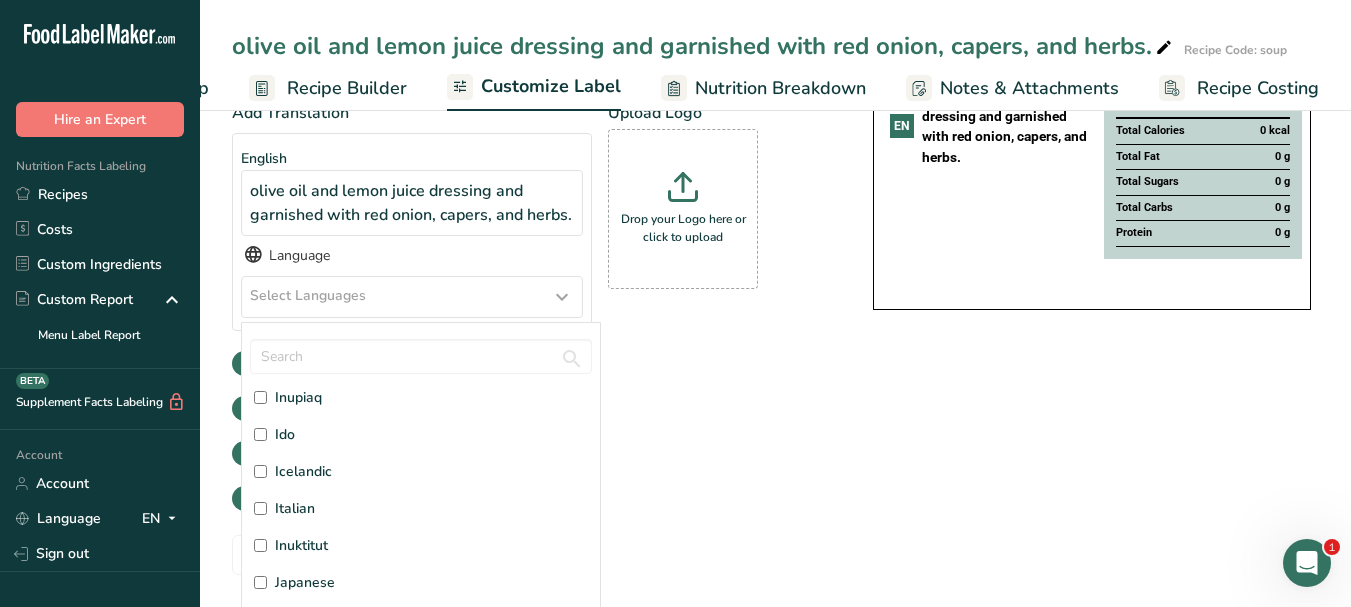 click on "Italian" at bounding box center [421, 508] 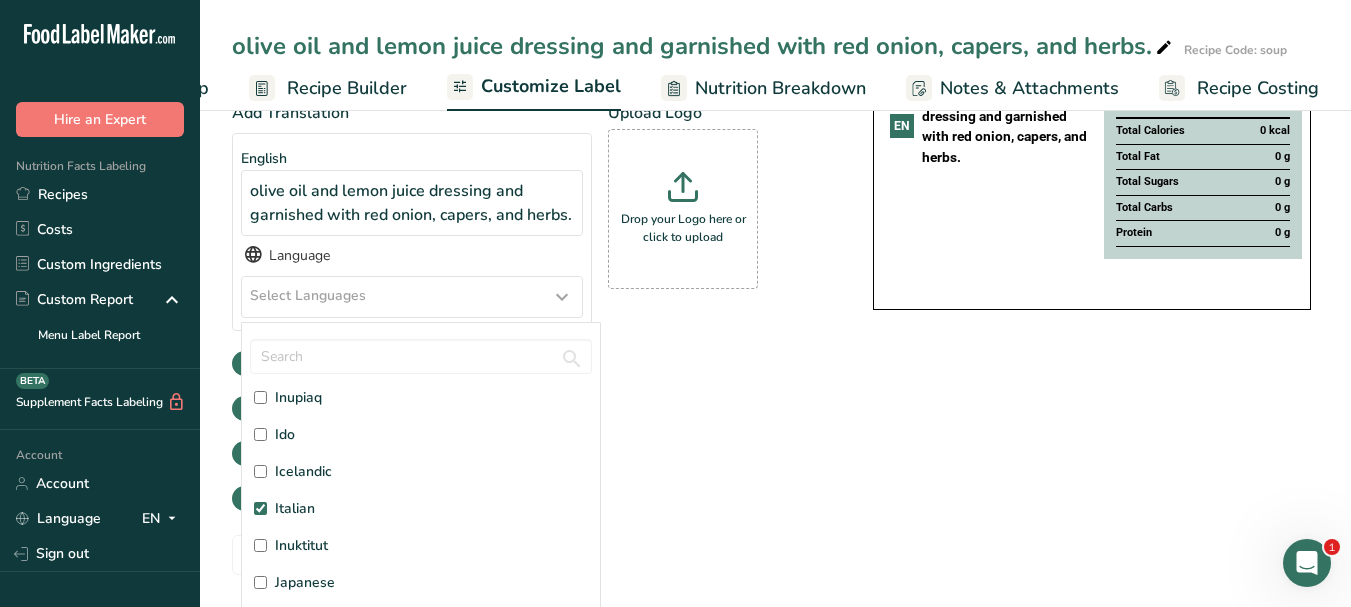 checkbox on "true" 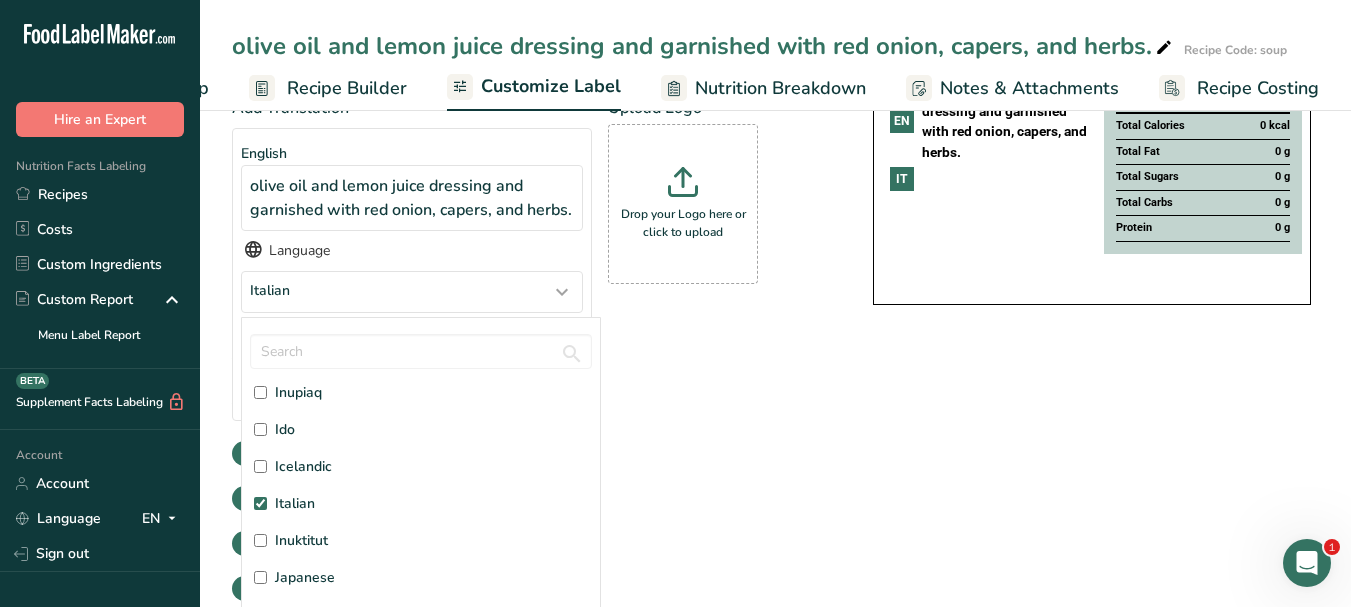click on "Show Allergens" at bounding box center (532, 453) 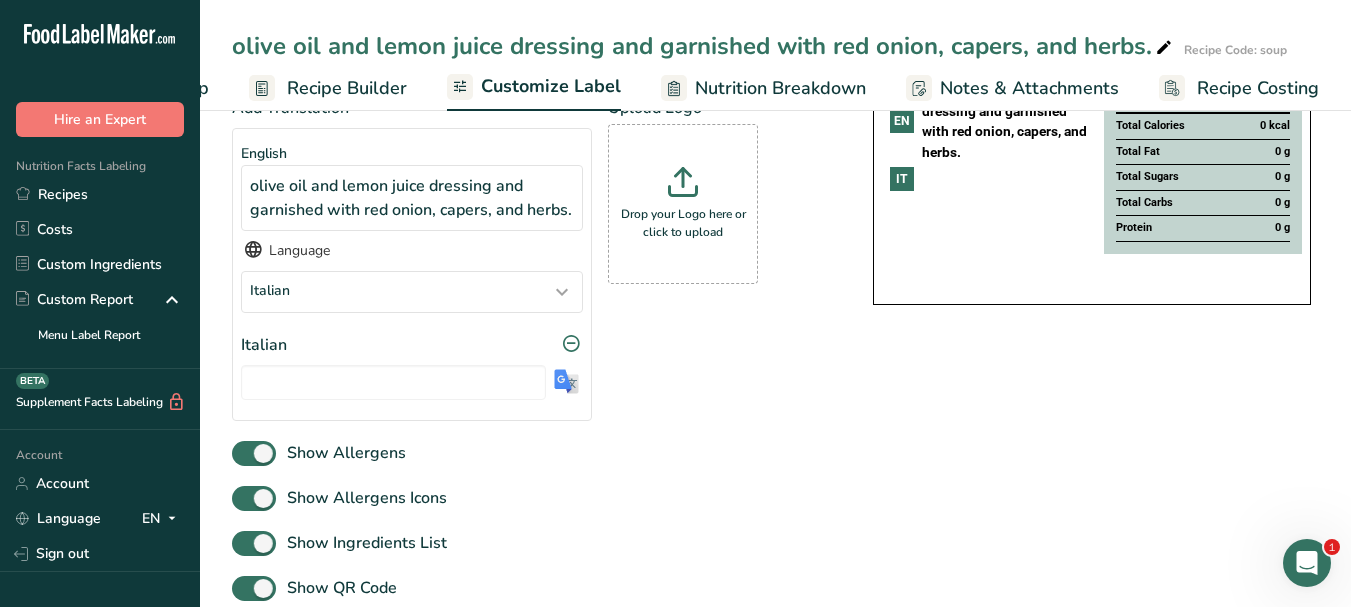 click at bounding box center [566, 381] 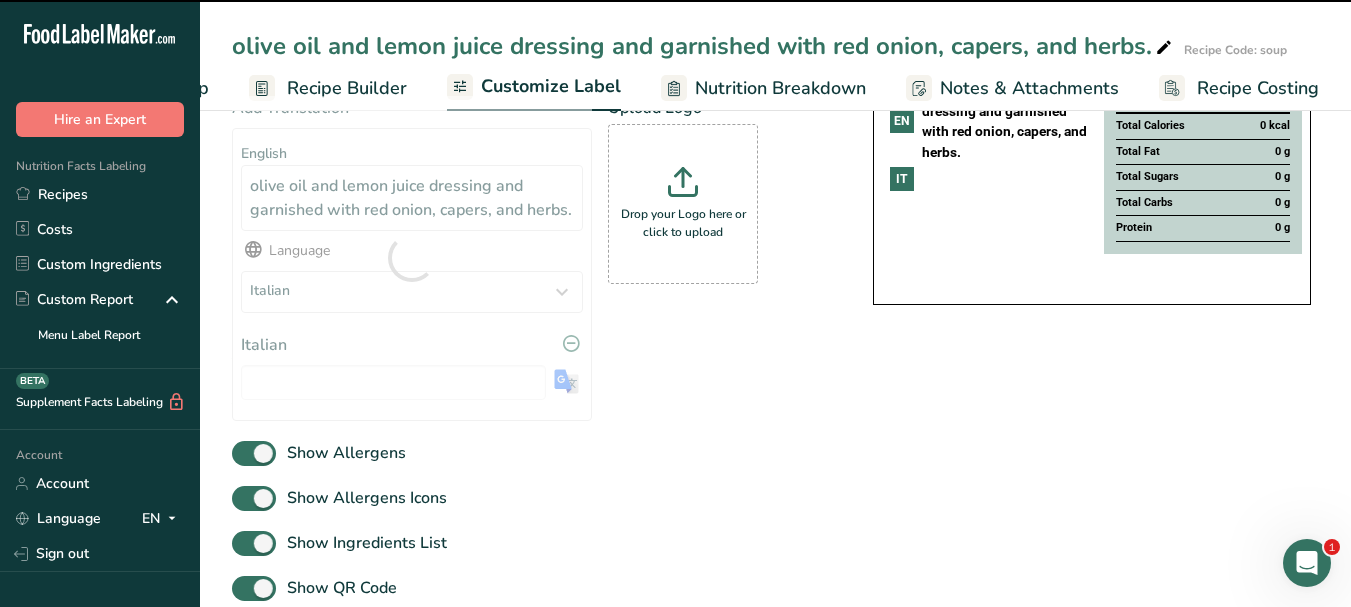 type on "condimento di olio d'oliva e succo di limone, guarnito con cipolla rossa, capperi ed erbe aromatiche." 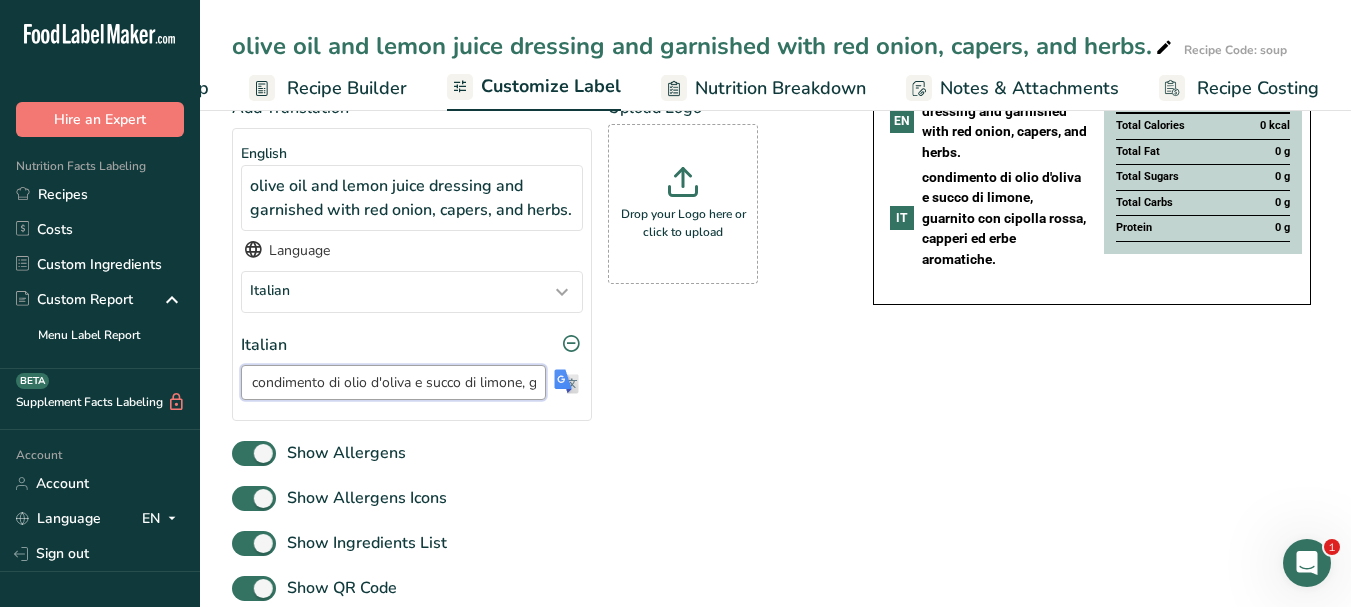 click on "condimento di olio d'oliva e succo di limone, guarnito con cipolla rossa, capperi ed erbe aromatiche." at bounding box center (393, 382) 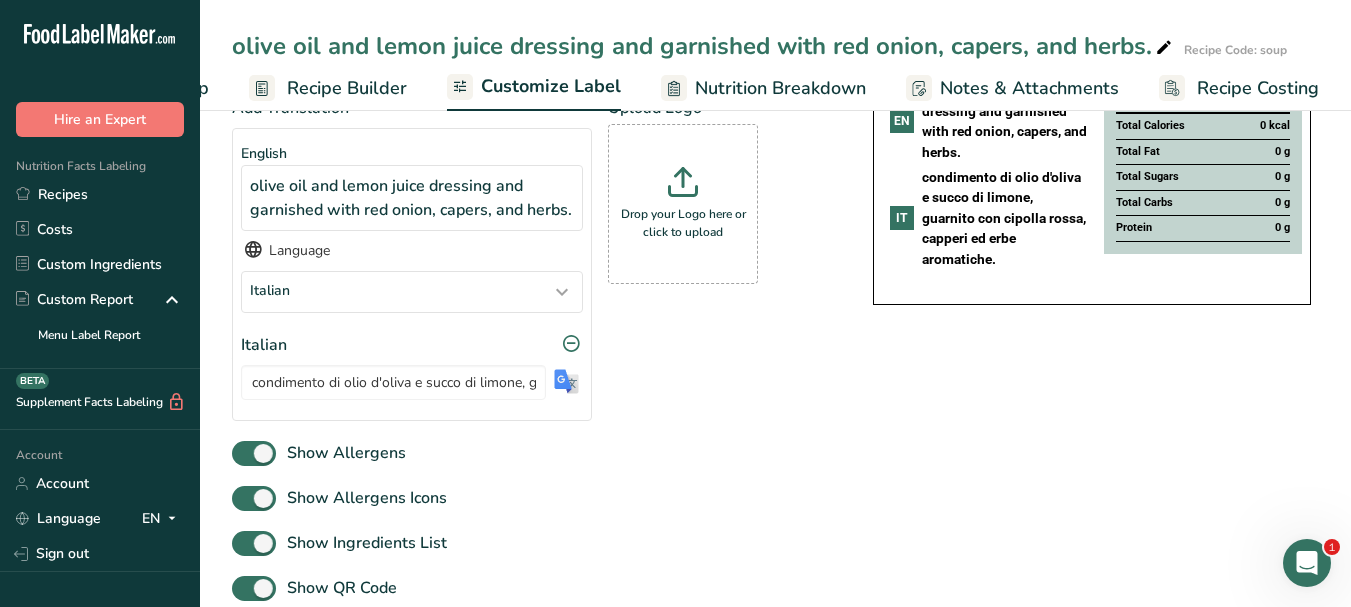 click at bounding box center (1164, 48) 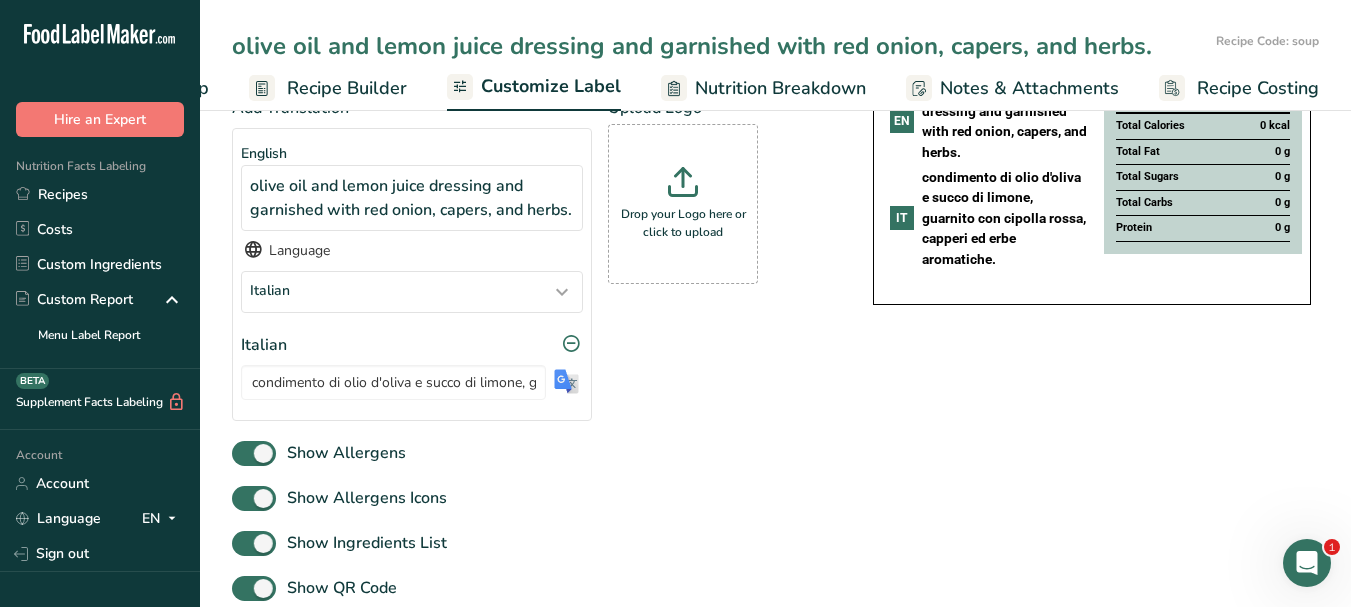 click on "olive oil and lemon juice dressing and garnished with red onion, capers, and herbs." at bounding box center (720, 46) 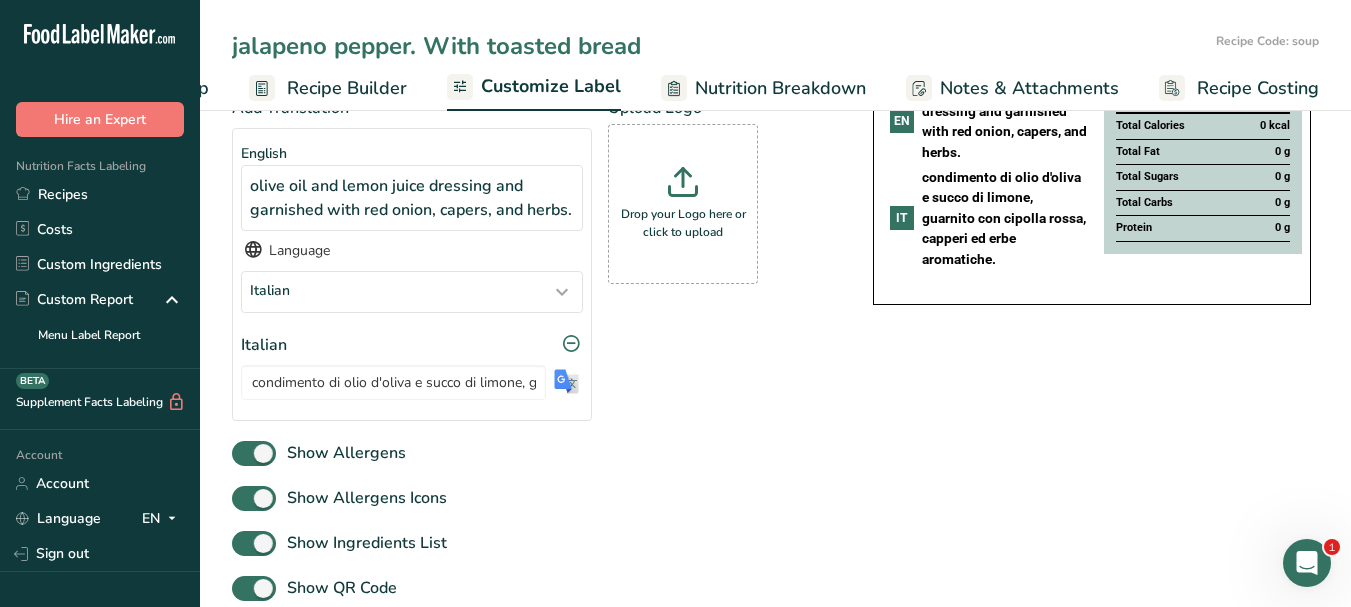 type on "jalapeno pepper. With toasted bread" 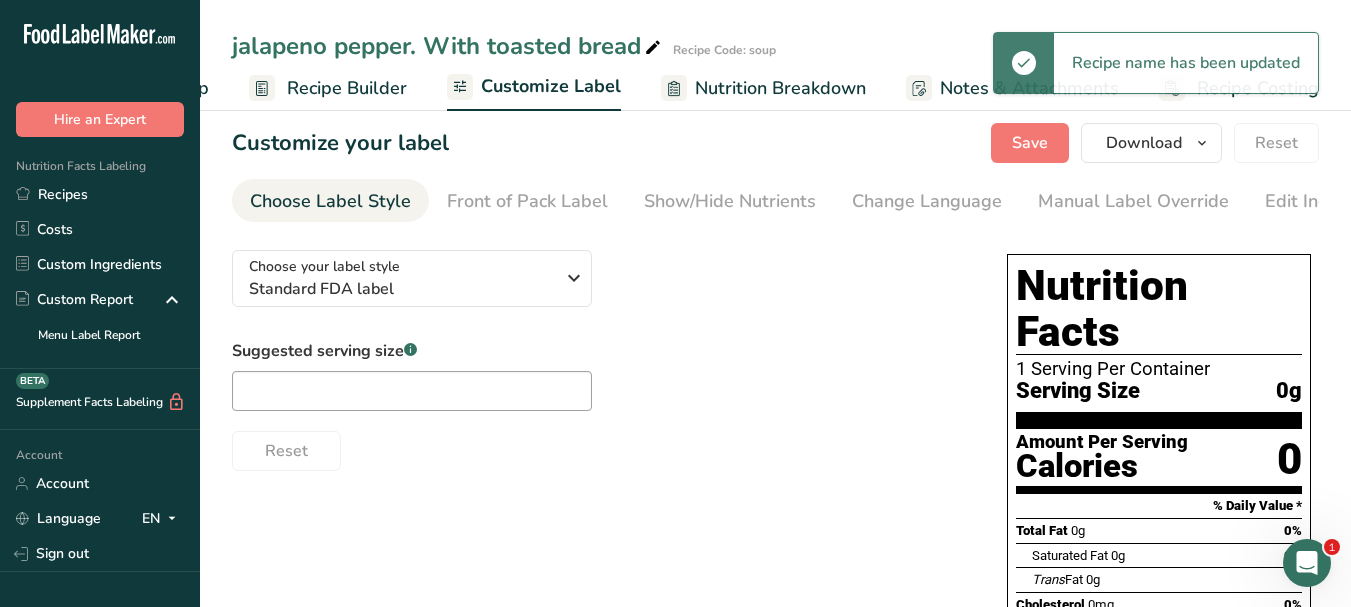 scroll, scrollTop: 0, scrollLeft: 0, axis: both 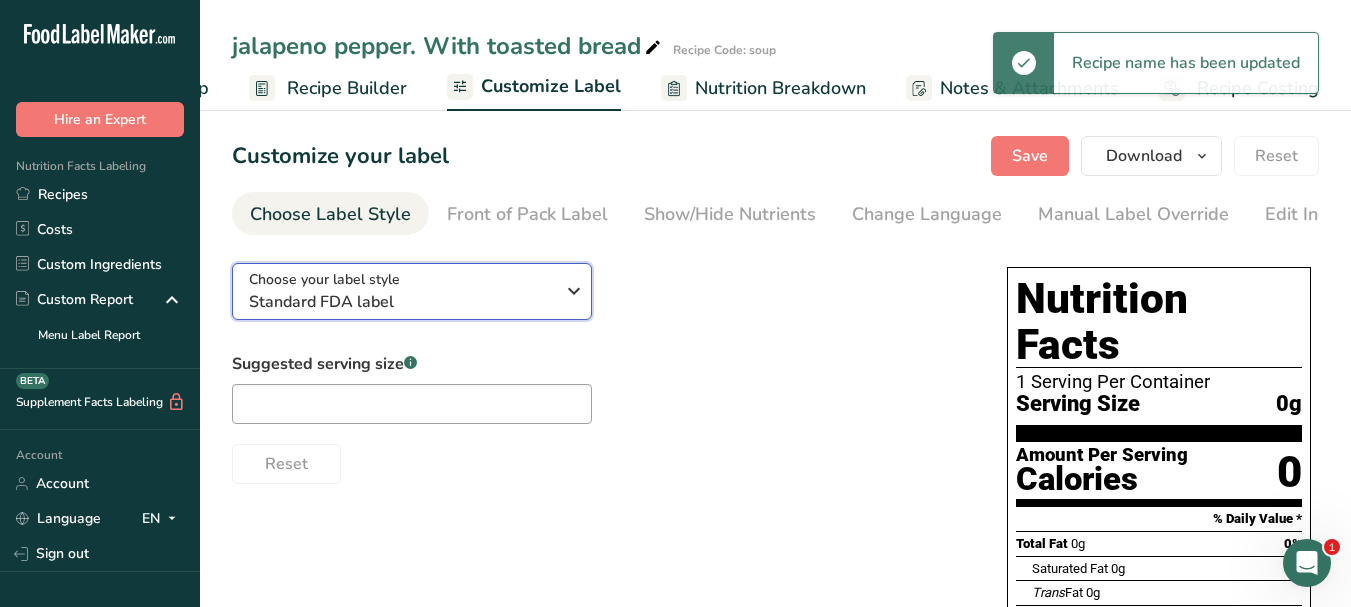 click at bounding box center [574, 291] 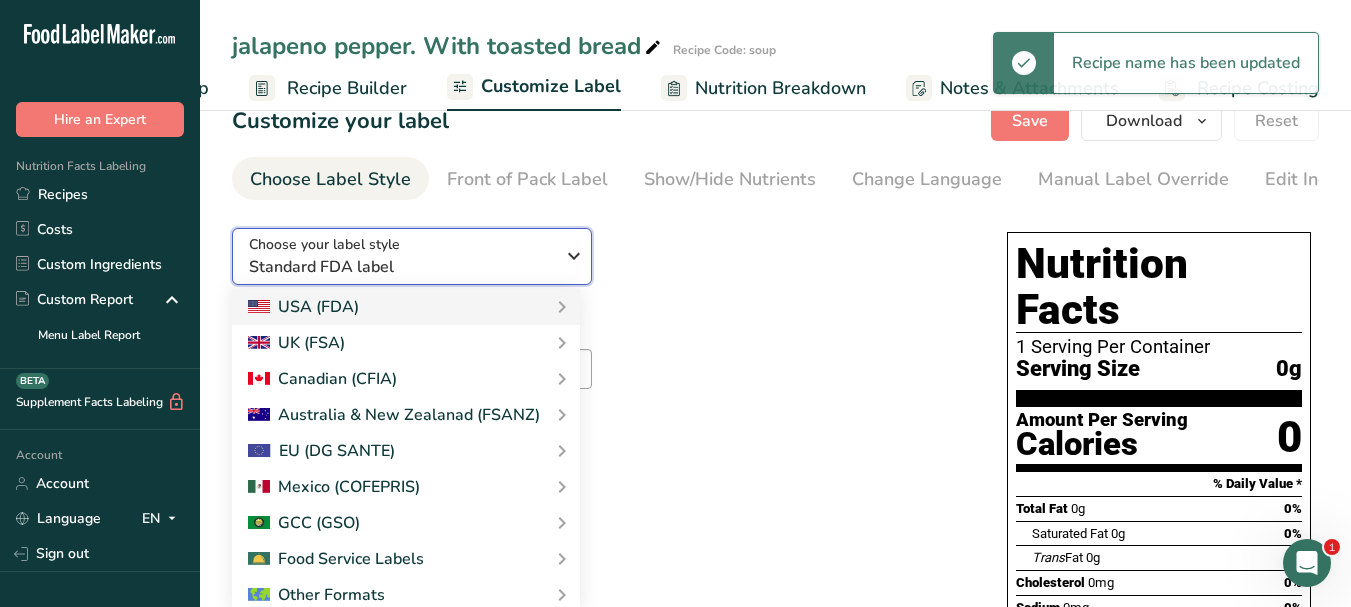 scroll, scrollTop: 300, scrollLeft: 0, axis: vertical 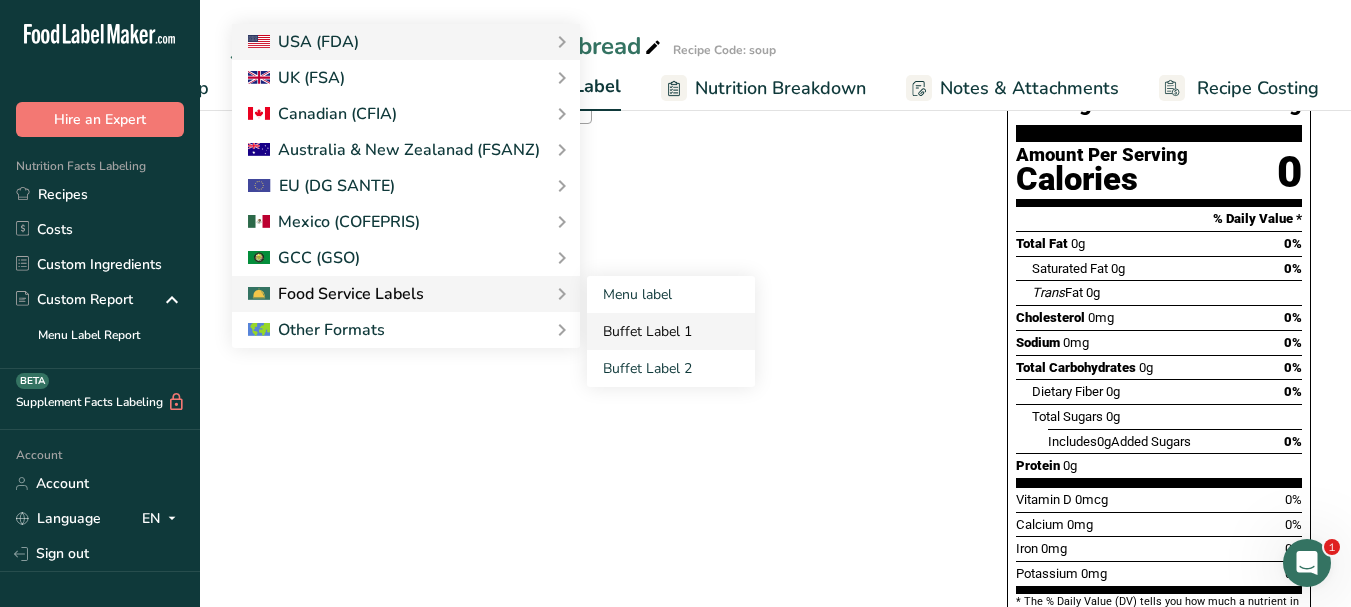 click on "Buffet Label 1" at bounding box center [671, 331] 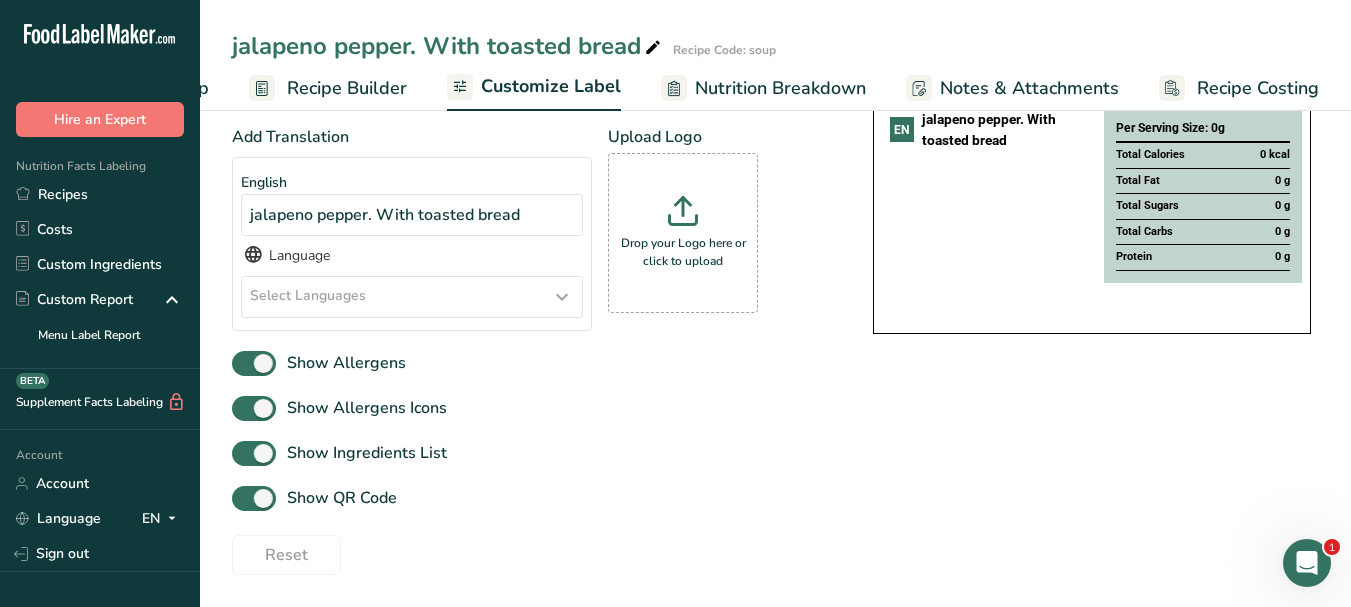 scroll, scrollTop: 232, scrollLeft: 0, axis: vertical 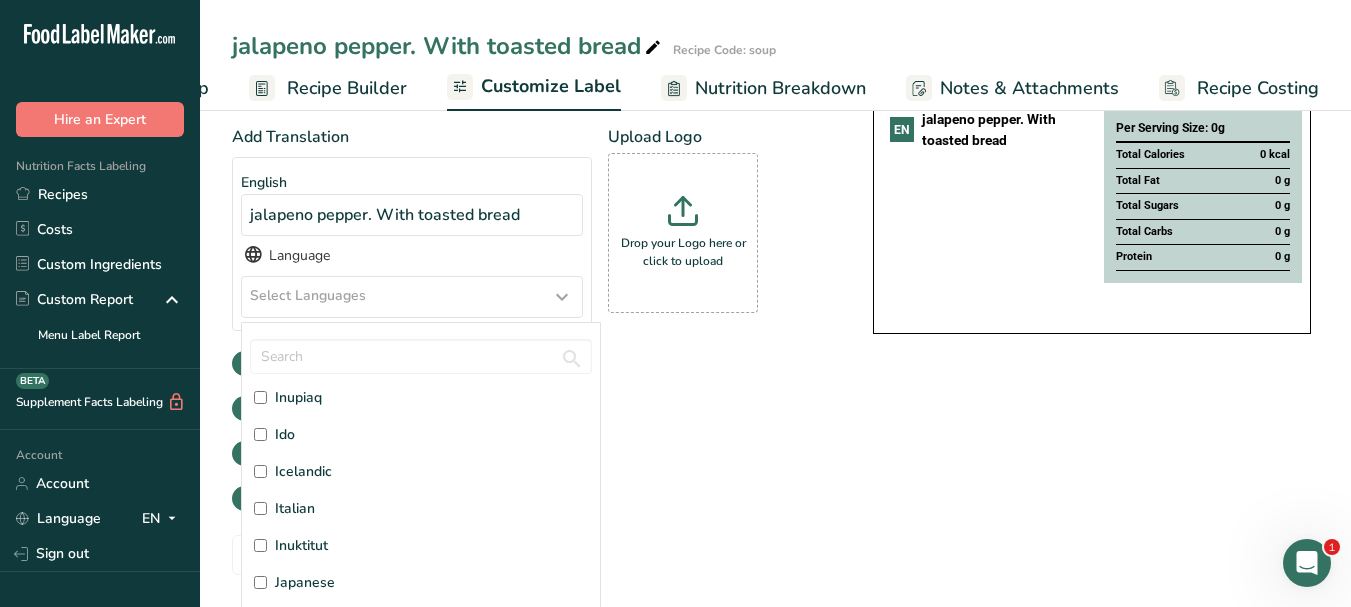 click on "Italian" at bounding box center (421, 508) 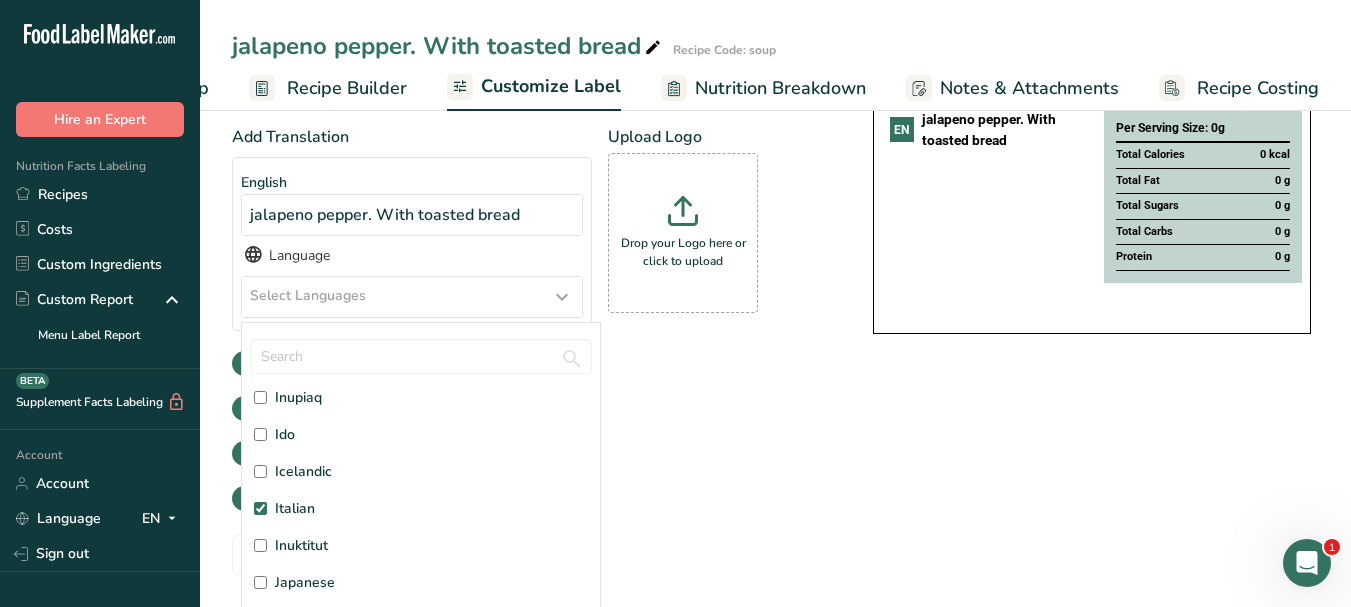 checkbox on "true" 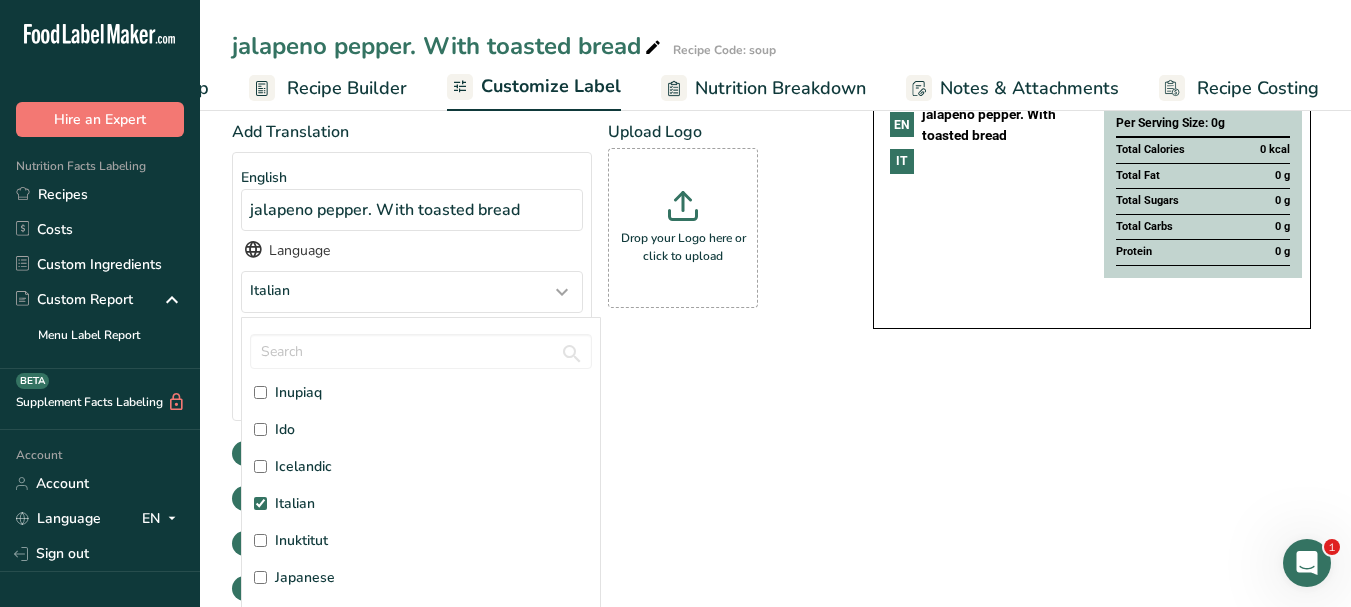 click on "Choose your label style
Buffet Label 1
USA (FDA)
Standard FDA label
Tabular FDA label
Linear FDA label
Simplified FDA label
Dual Column FDA label (Per Serving/Per Container)
Dual Column FDA label (As Sold/As Prepared)
Aggregate Standard FDA label
Standard FDA label with Micronutrients listed side-by-side
UK (FSA)
UK Mandatory Label "Back of Pack"
UK Traffic Light Label  "Front of Pack"
Canadian (CFIA)
Canadian Standard label
Canadian Dual Column label" at bounding box center [775, 340] 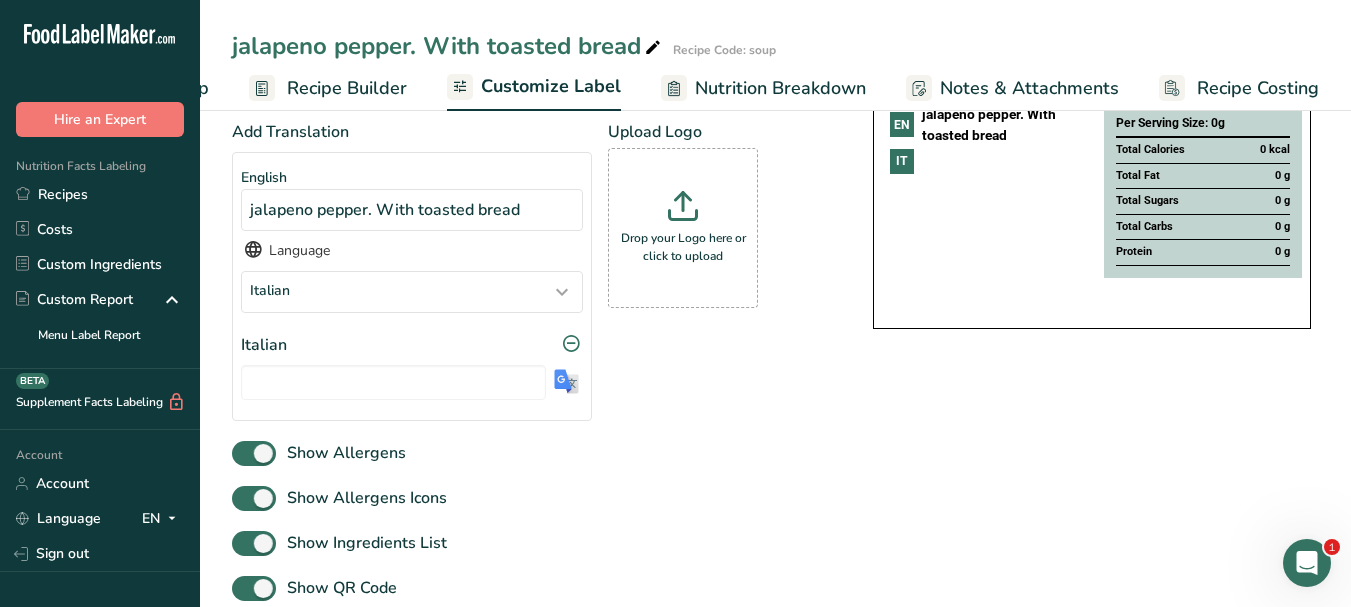 click at bounding box center [566, 381] 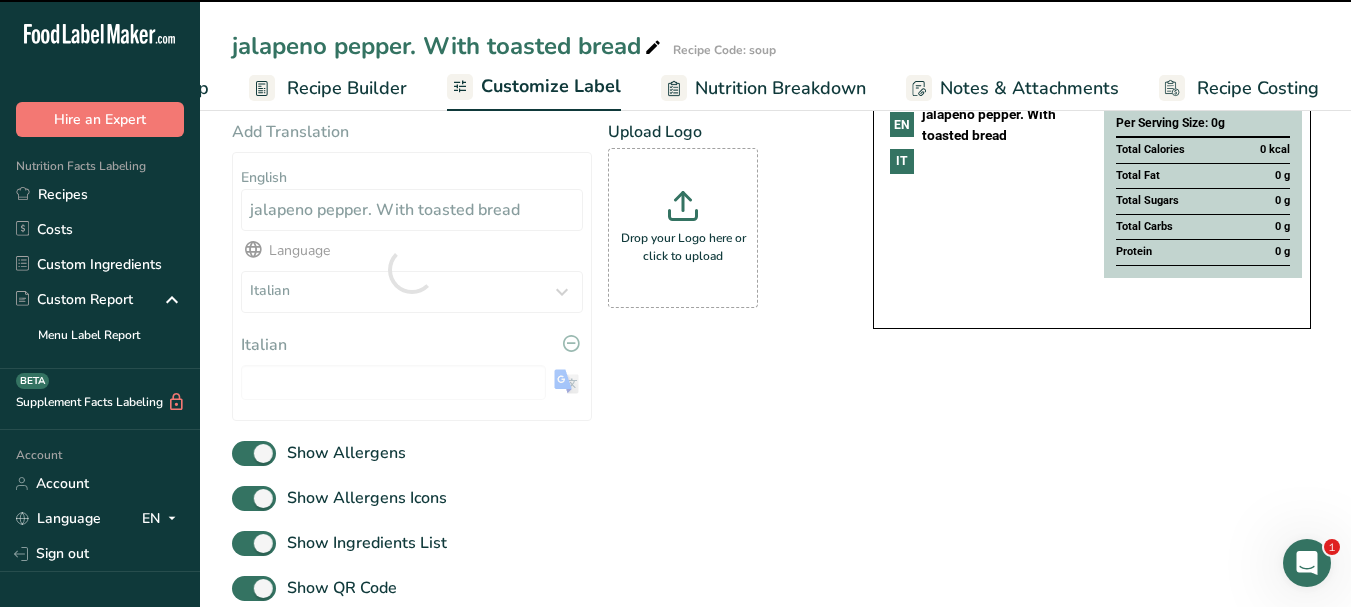 type on "peperoncino jalapeno. Con pane tostato" 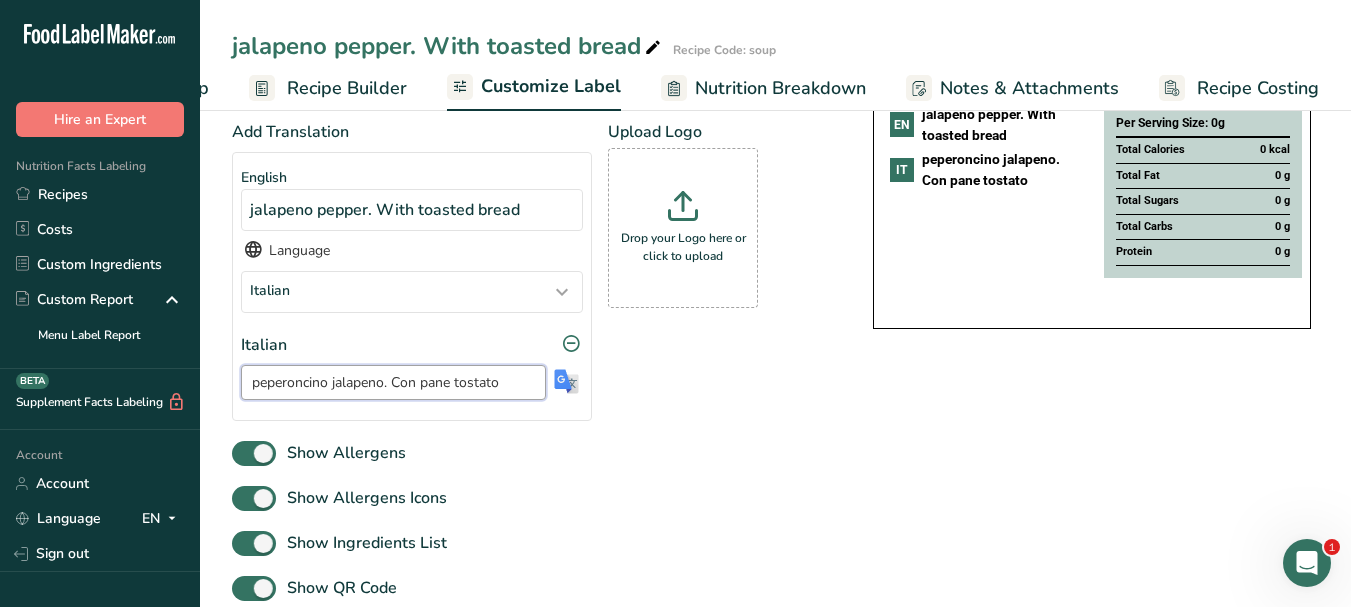 click on "peperoncino jalapeno. Con pane tostato" at bounding box center [393, 382] 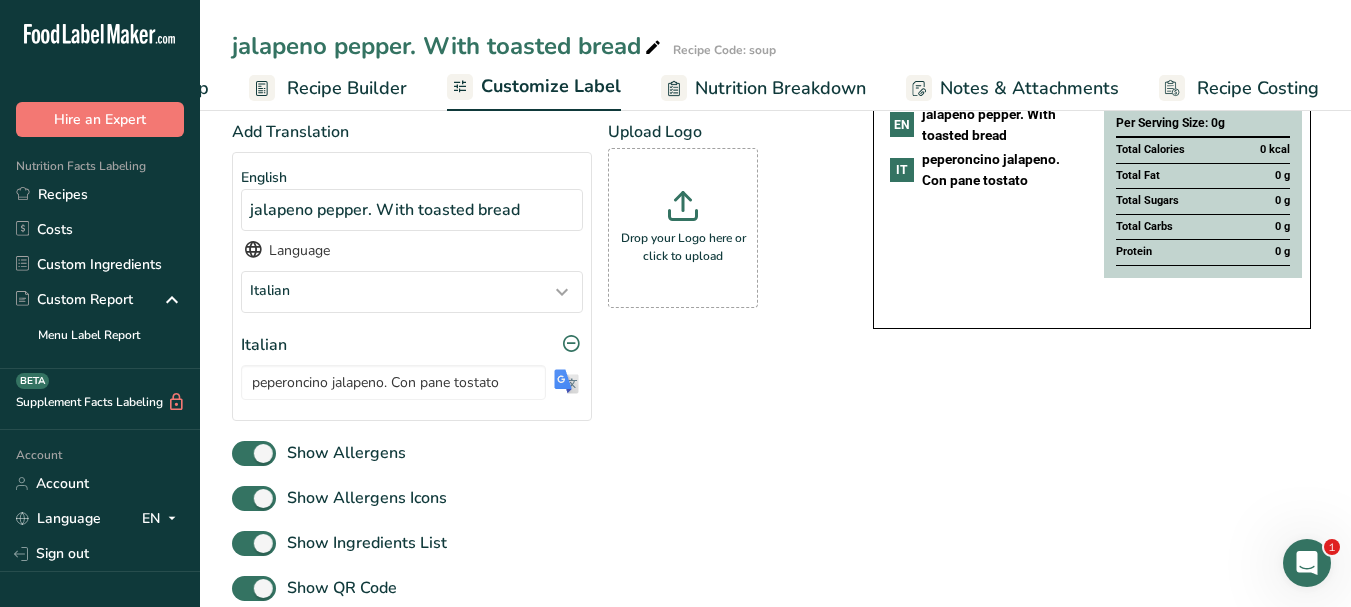 click at bounding box center (653, 48) 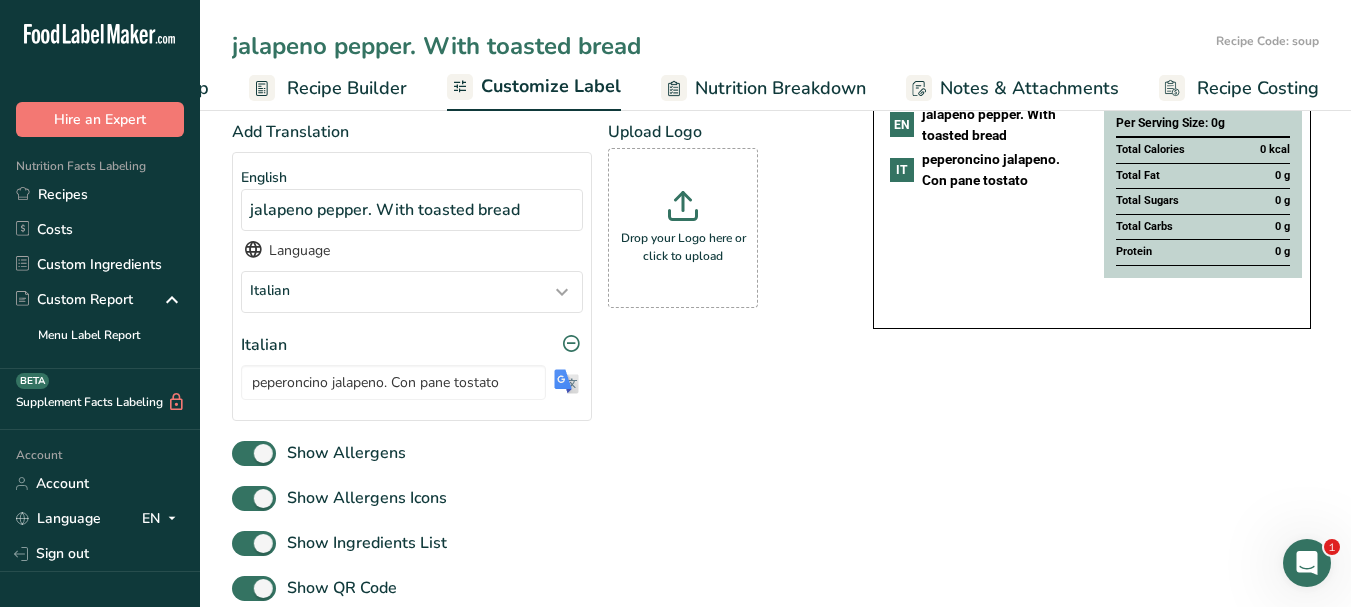 click on "jalapeno pepper. With toasted bread" at bounding box center (720, 46) 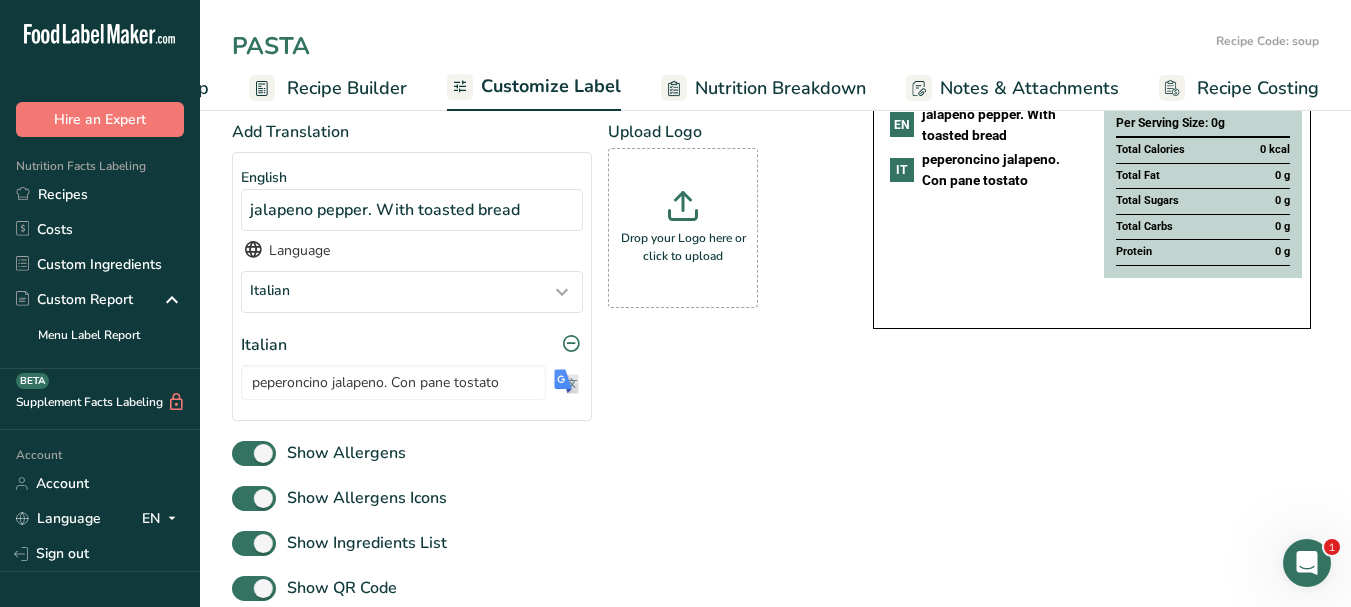 type on "PASTA" 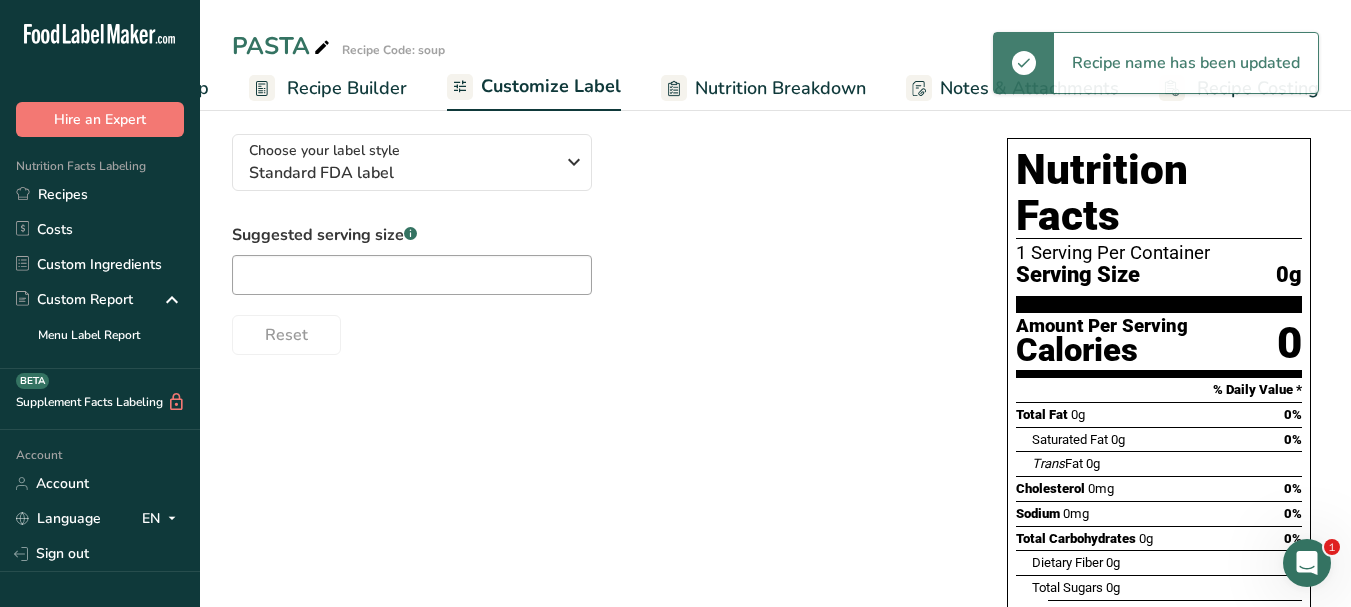 scroll, scrollTop: 0, scrollLeft: 0, axis: both 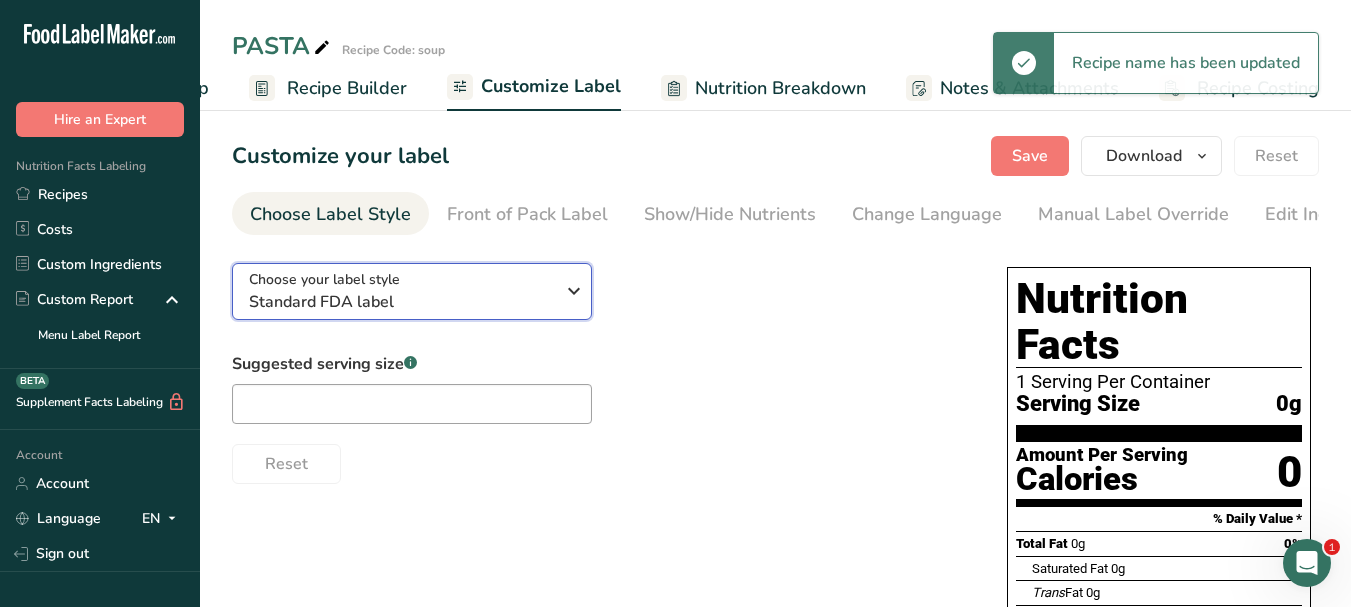 click at bounding box center (574, 291) 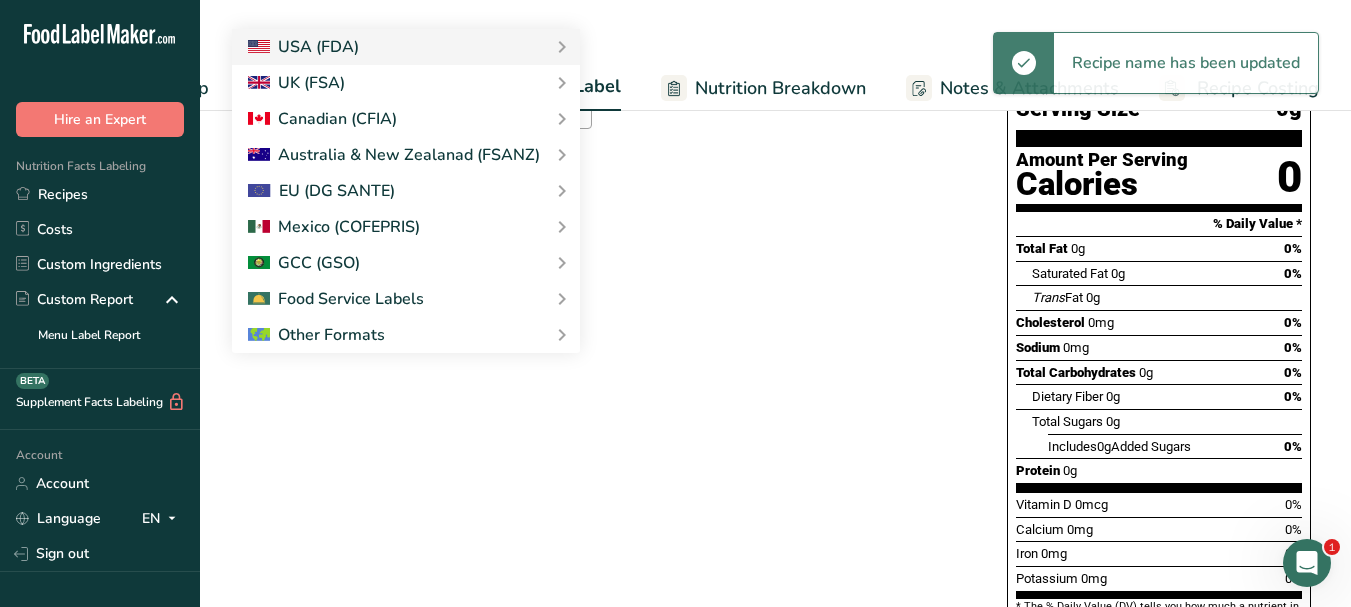 scroll, scrollTop: 300, scrollLeft: 0, axis: vertical 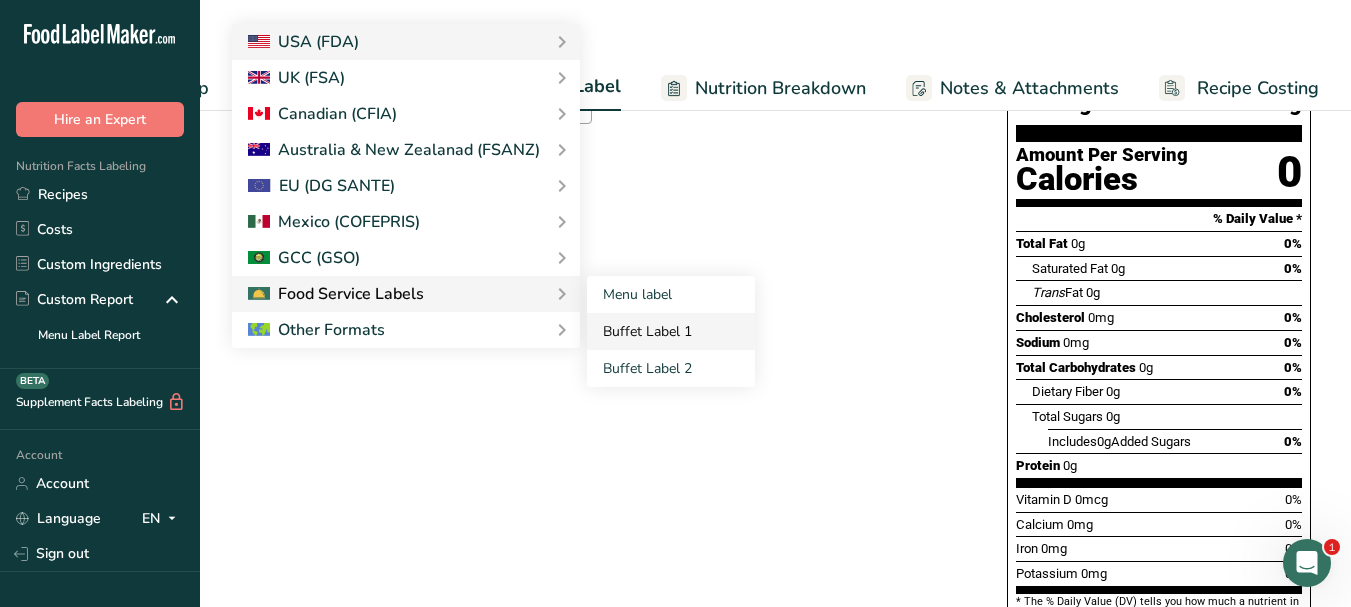 click on "Buffet Label 1" at bounding box center (671, 331) 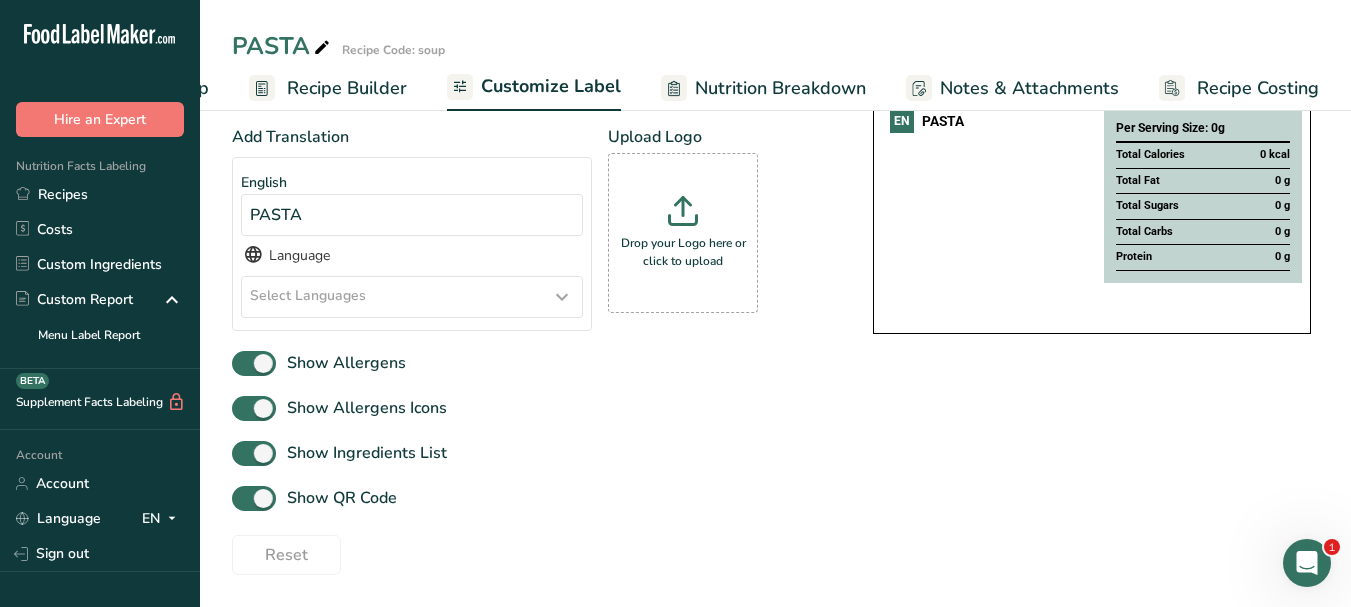scroll, scrollTop: 232, scrollLeft: 0, axis: vertical 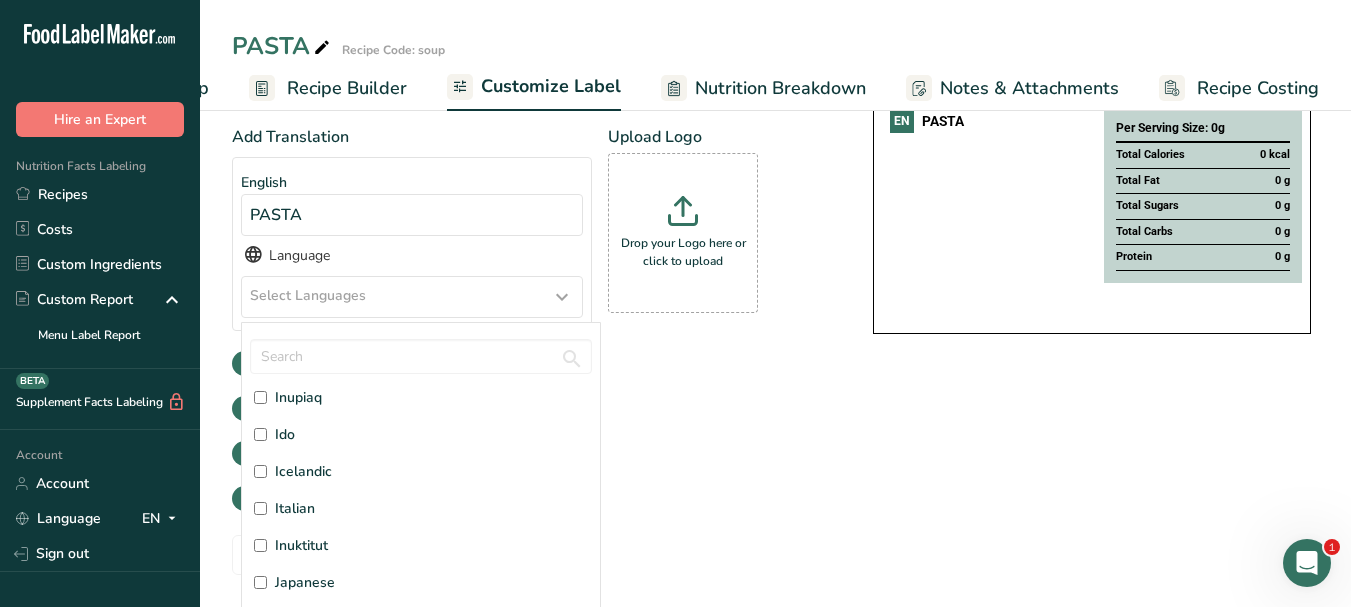 click on "Italian" at bounding box center [295, 508] 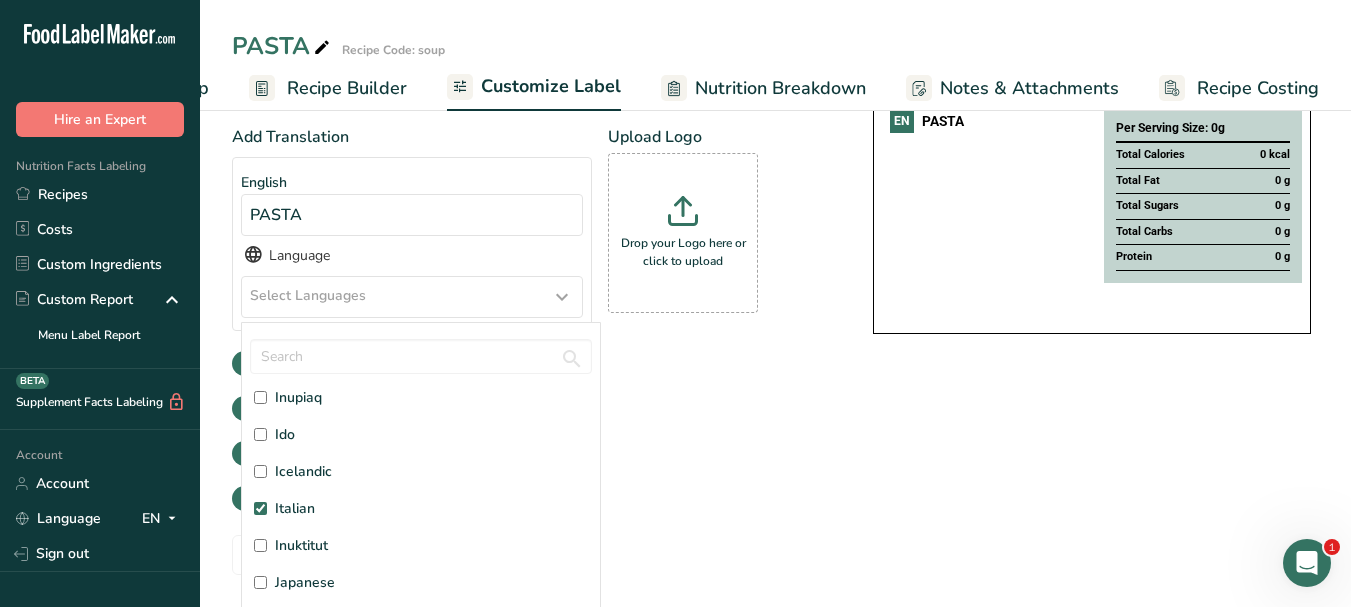 checkbox on "true" 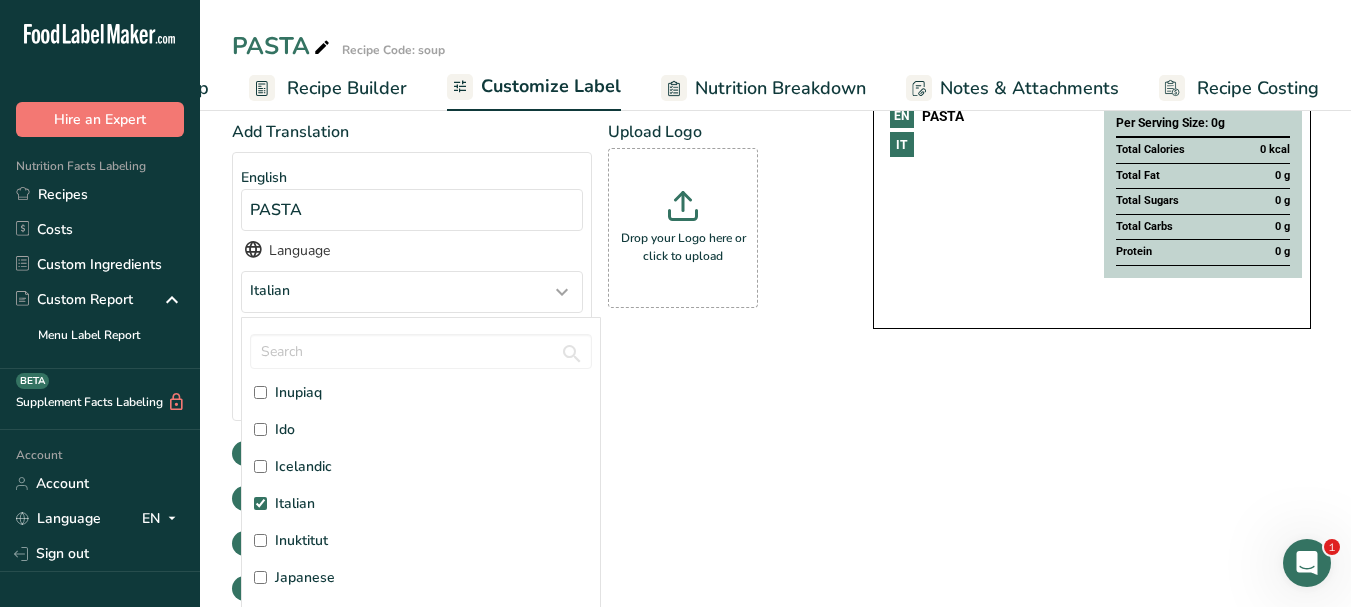 click on "Choose your label style
Buffet Label 1
USA (FDA)
Standard FDA label
Tabular FDA label
Linear FDA label
Simplified FDA label
Dual Column FDA label (Per Serving/Per Container)
Dual Column FDA label (As Sold/As Prepared)
Aggregate Standard FDA label
Standard FDA label with Micronutrients listed side-by-side
UK (FSA)
UK Mandatory Label "Back of Pack"
UK Traffic Light Label  "Front of Pack"
Canadian (CFIA)
Canadian Standard label
Canadian Dual Column label" at bounding box center [775, 340] 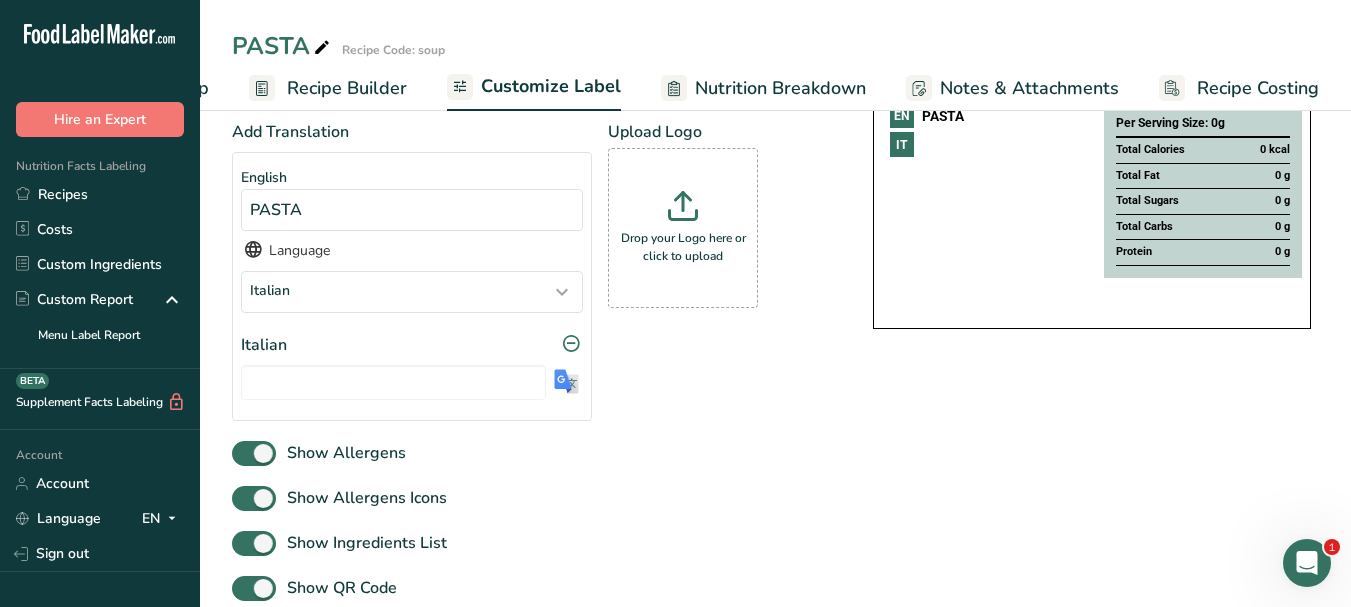 click at bounding box center [566, 381] 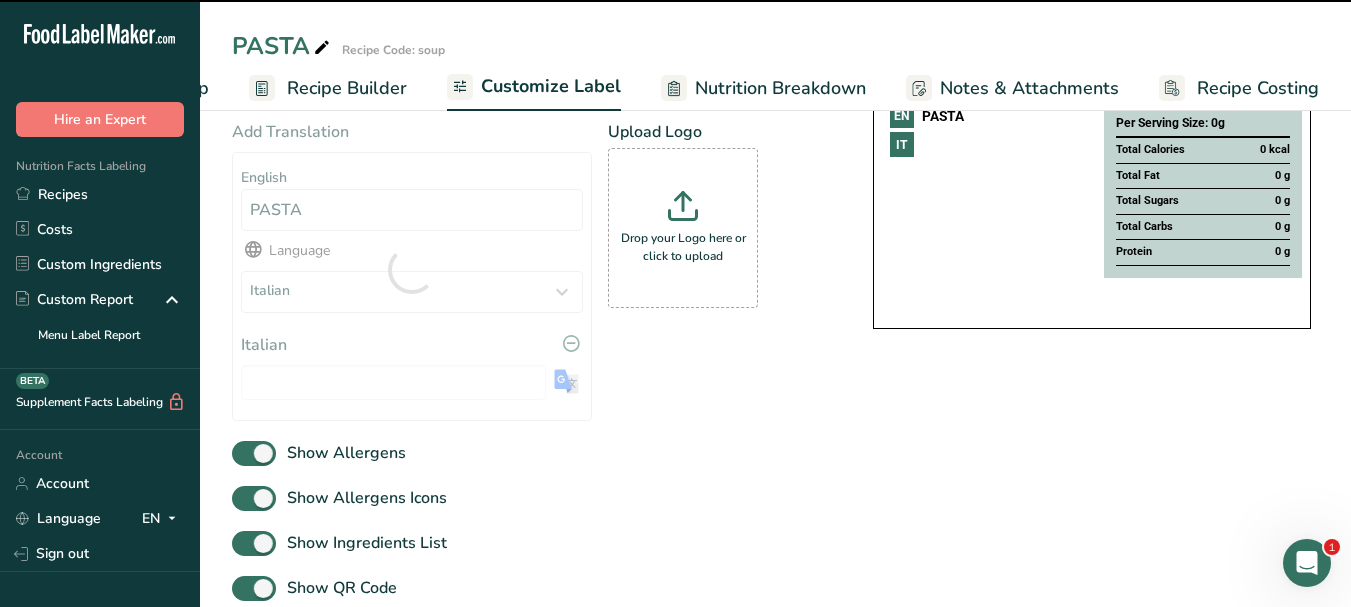 type on "PASTA" 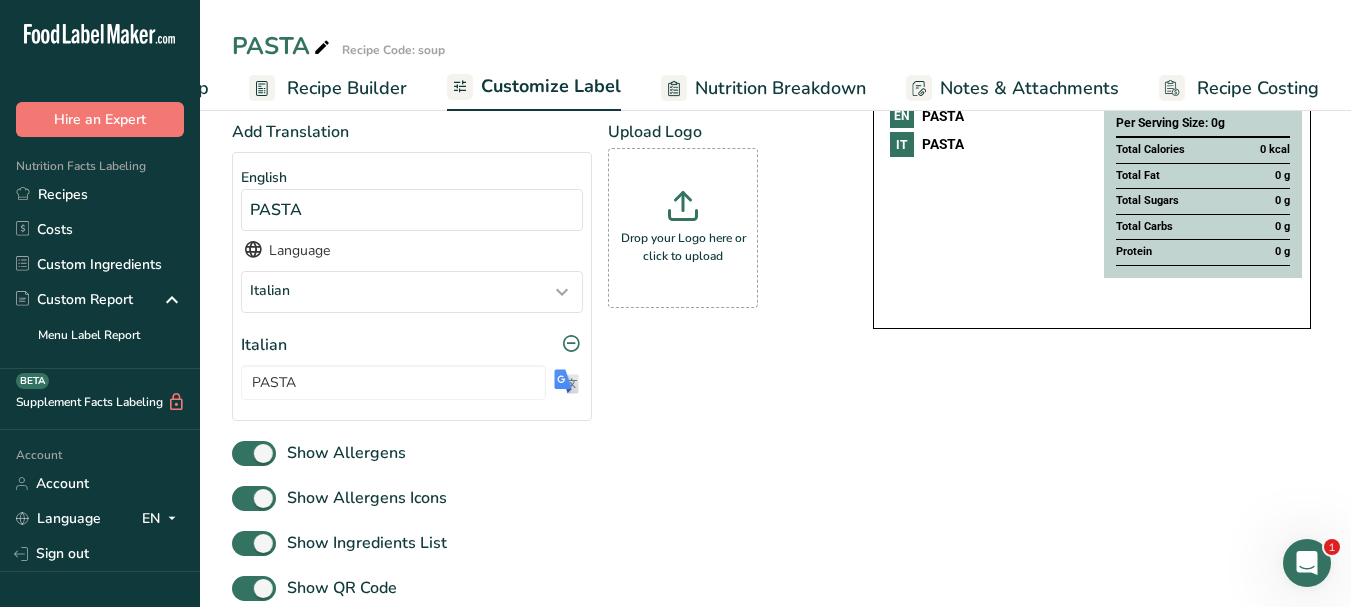 click at bounding box center (322, 48) 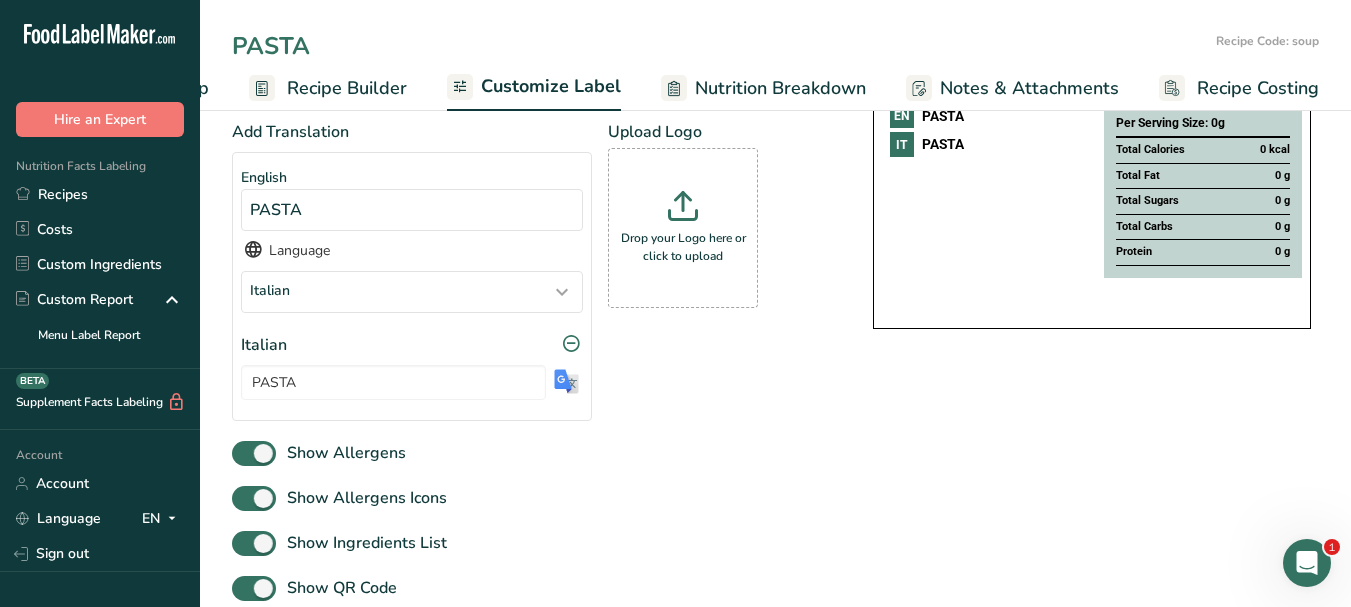 click on "PASTA" at bounding box center (720, 46) 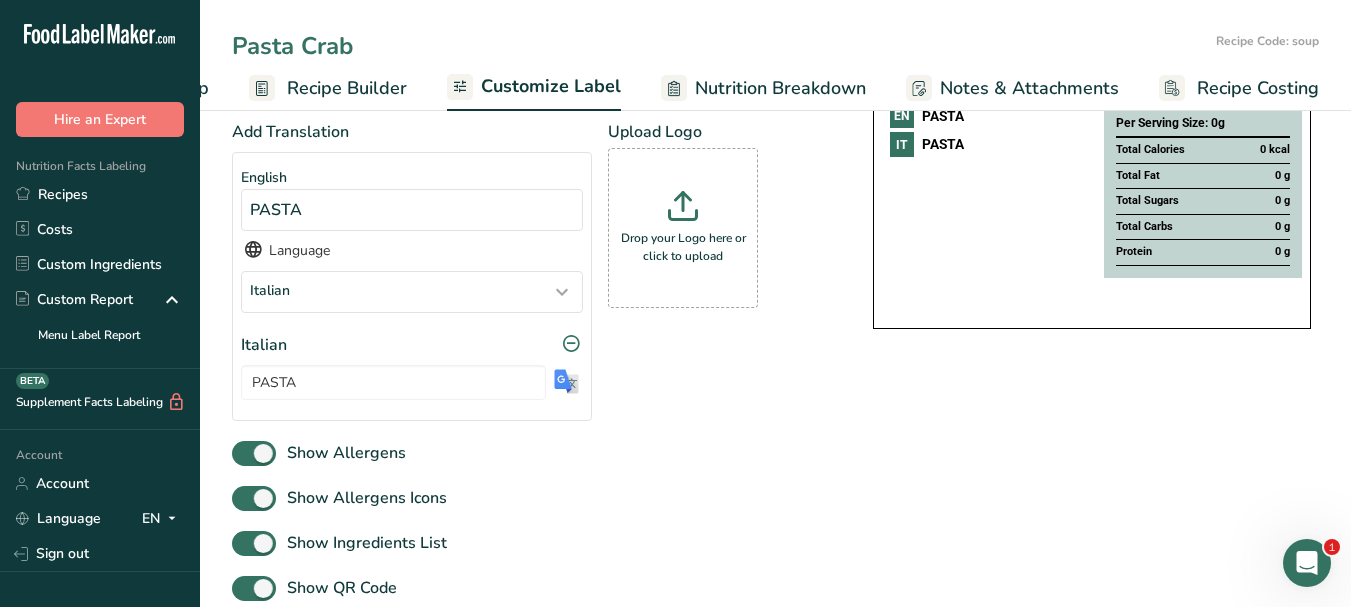 type on "Pasta Crab" 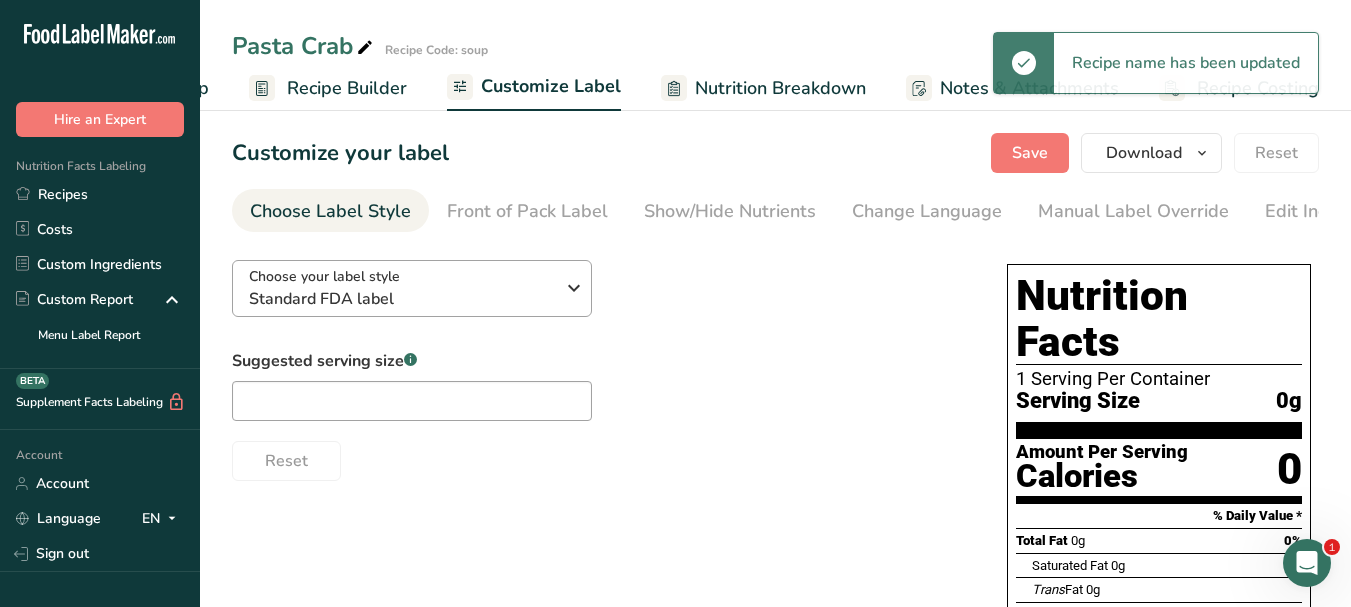 scroll, scrollTop: 0, scrollLeft: 0, axis: both 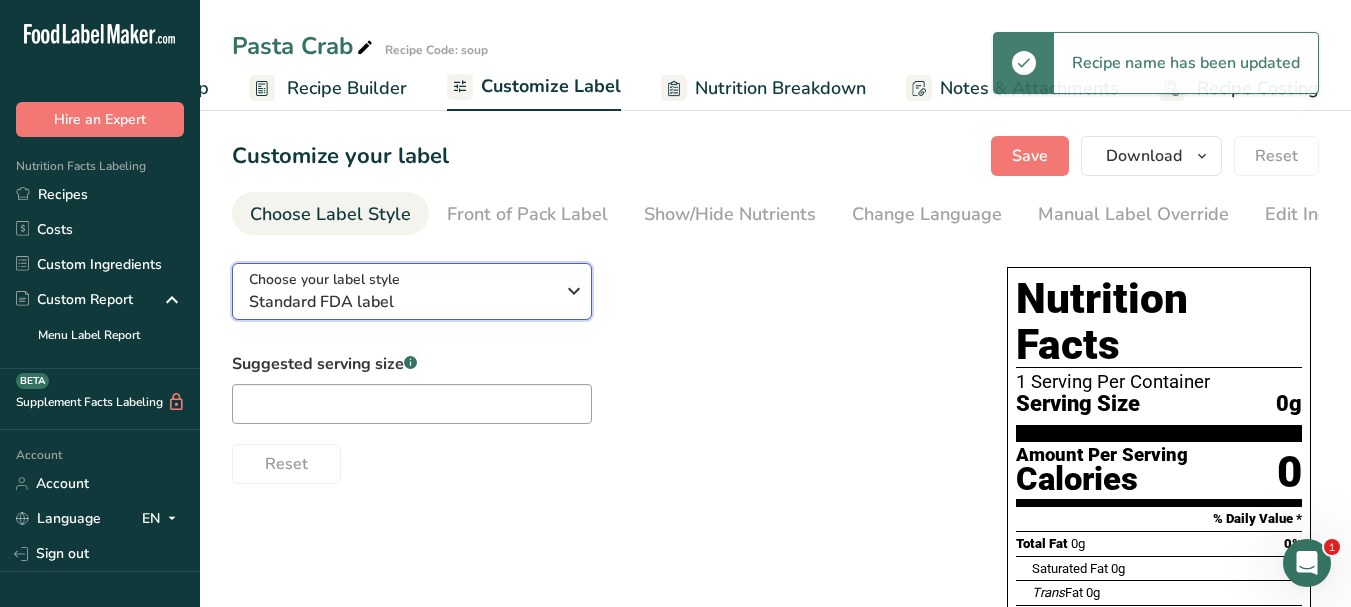 click at bounding box center (574, 291) 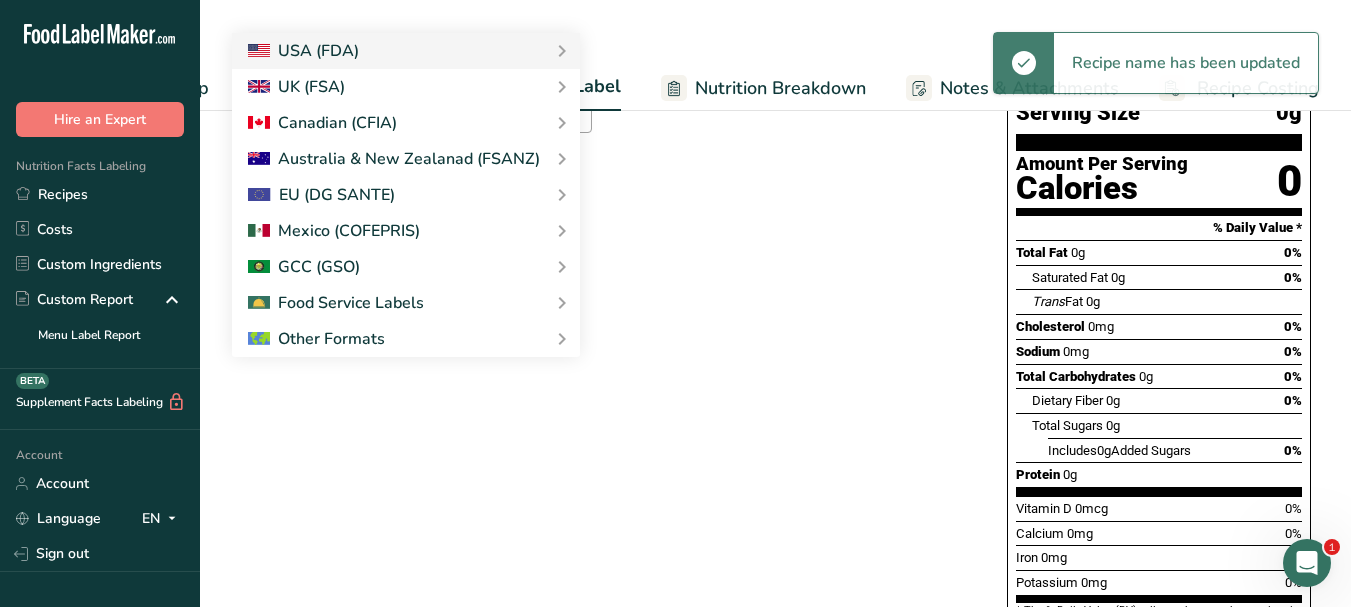 scroll, scrollTop: 300, scrollLeft: 0, axis: vertical 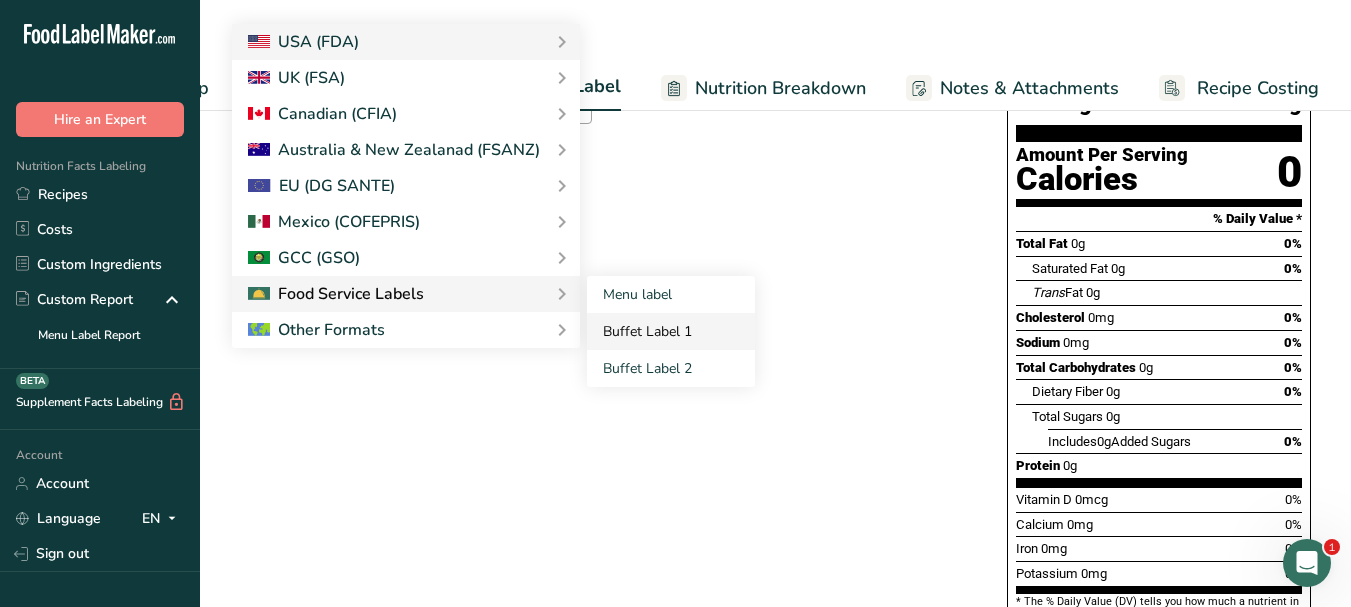 click on "Buffet Label 1" at bounding box center [671, 331] 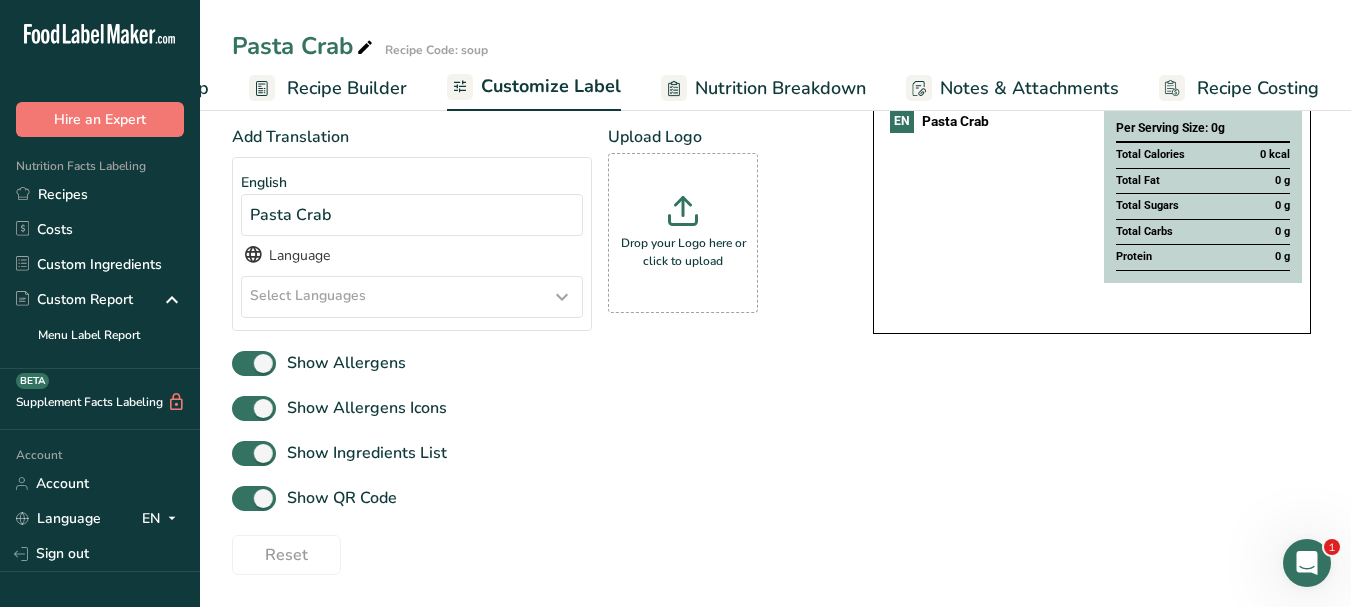 scroll, scrollTop: 232, scrollLeft: 0, axis: vertical 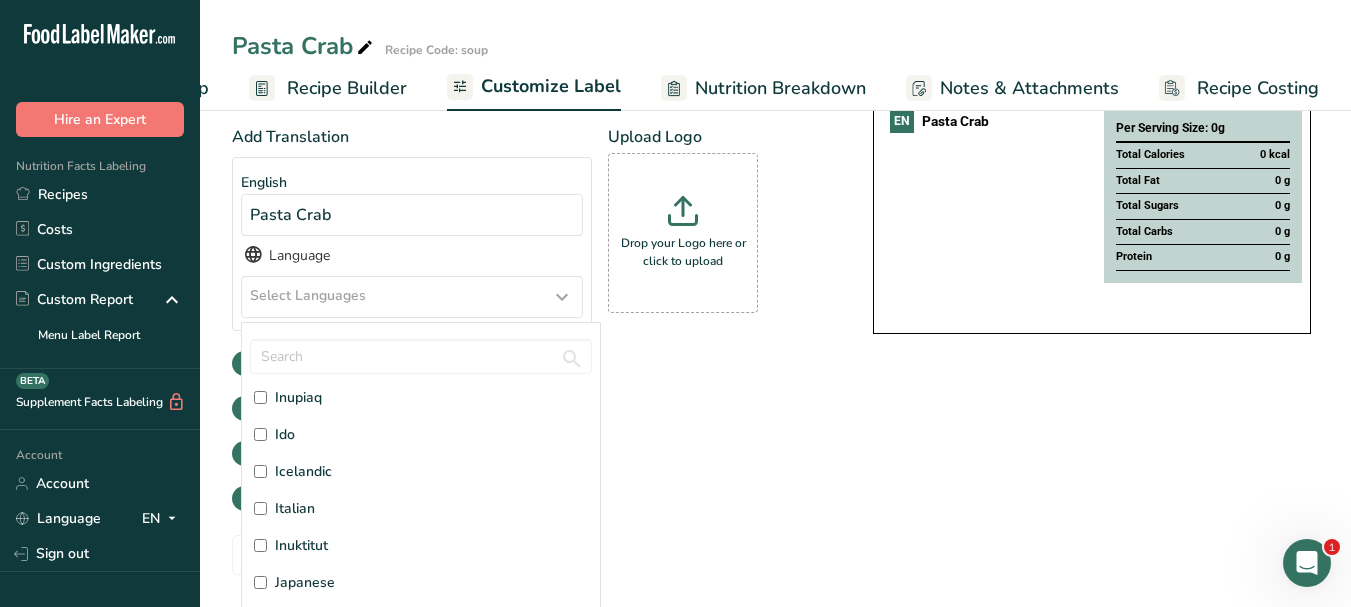 click on "Italian" at bounding box center (295, 508) 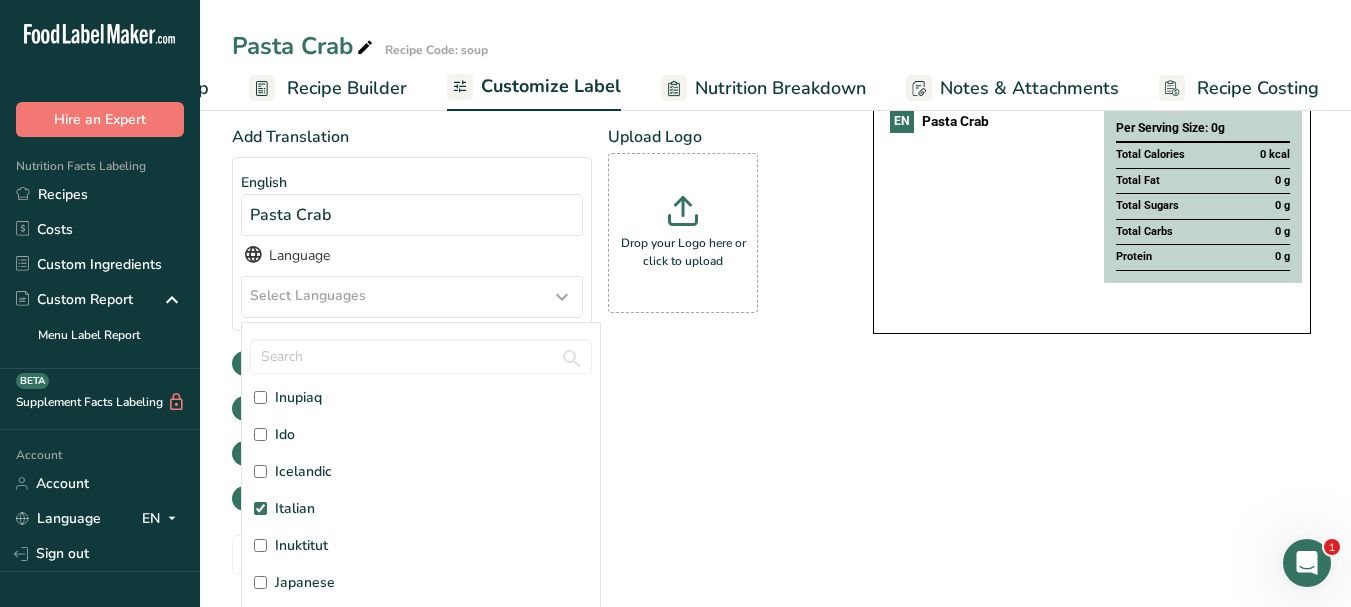 checkbox on "true" 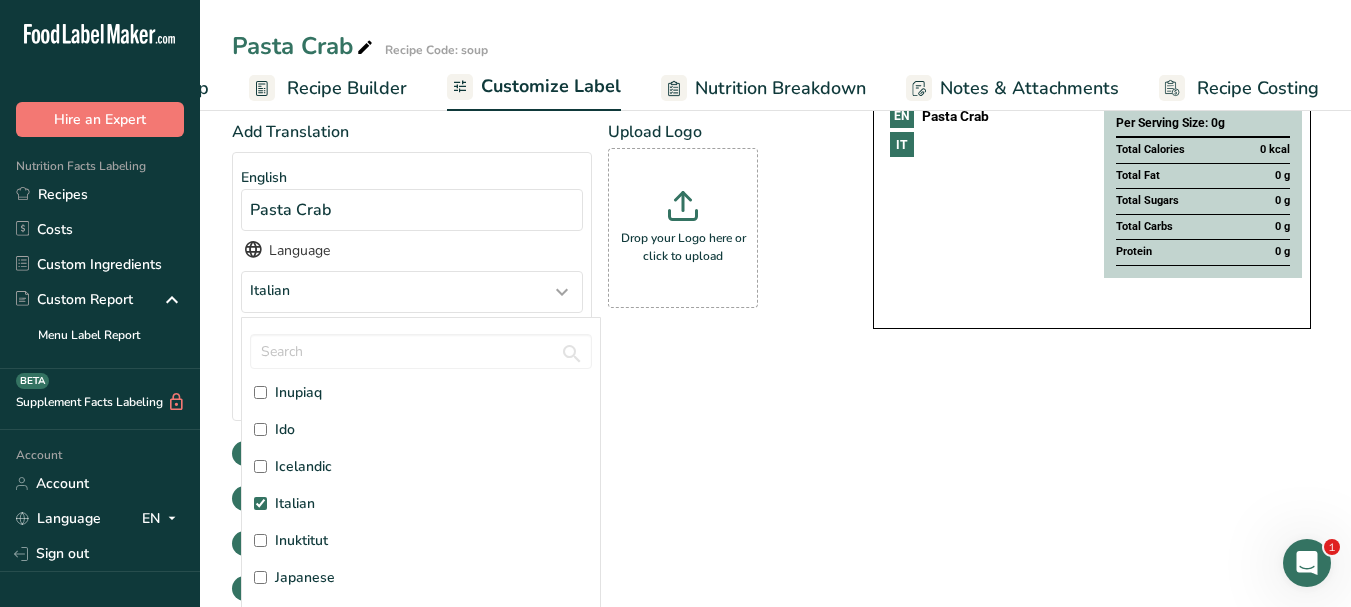 drag, startPoint x: 768, startPoint y: 518, endPoint x: 599, endPoint y: 431, distance: 190.07893 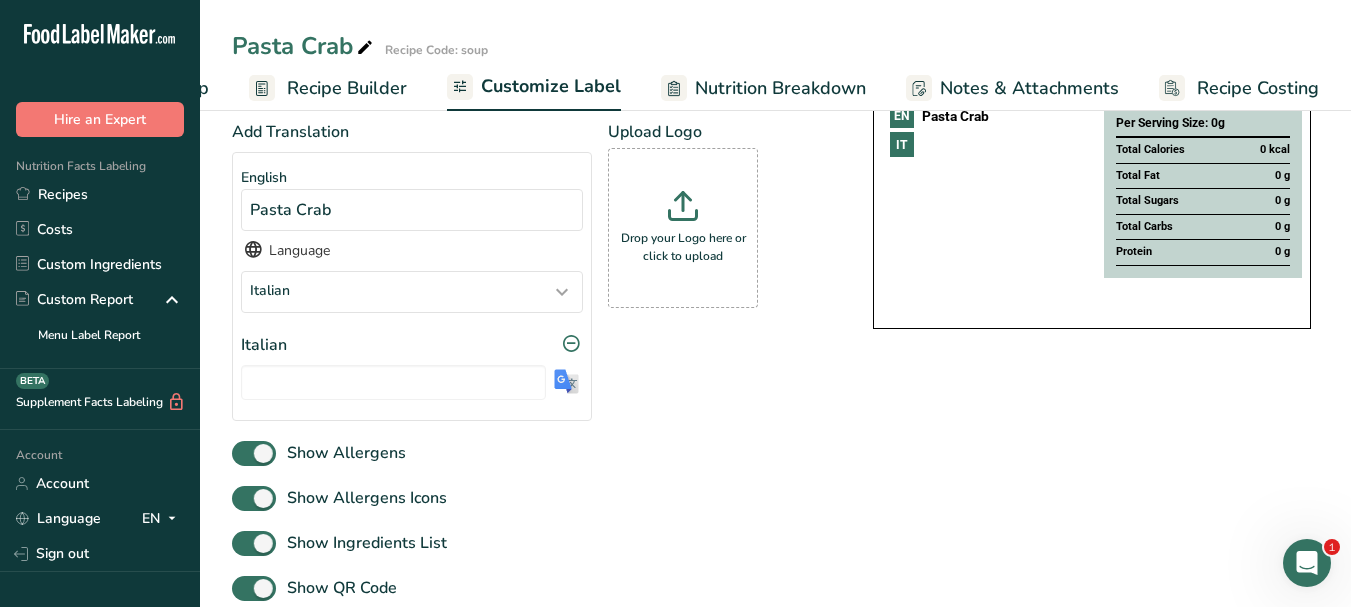 click at bounding box center (566, 381) 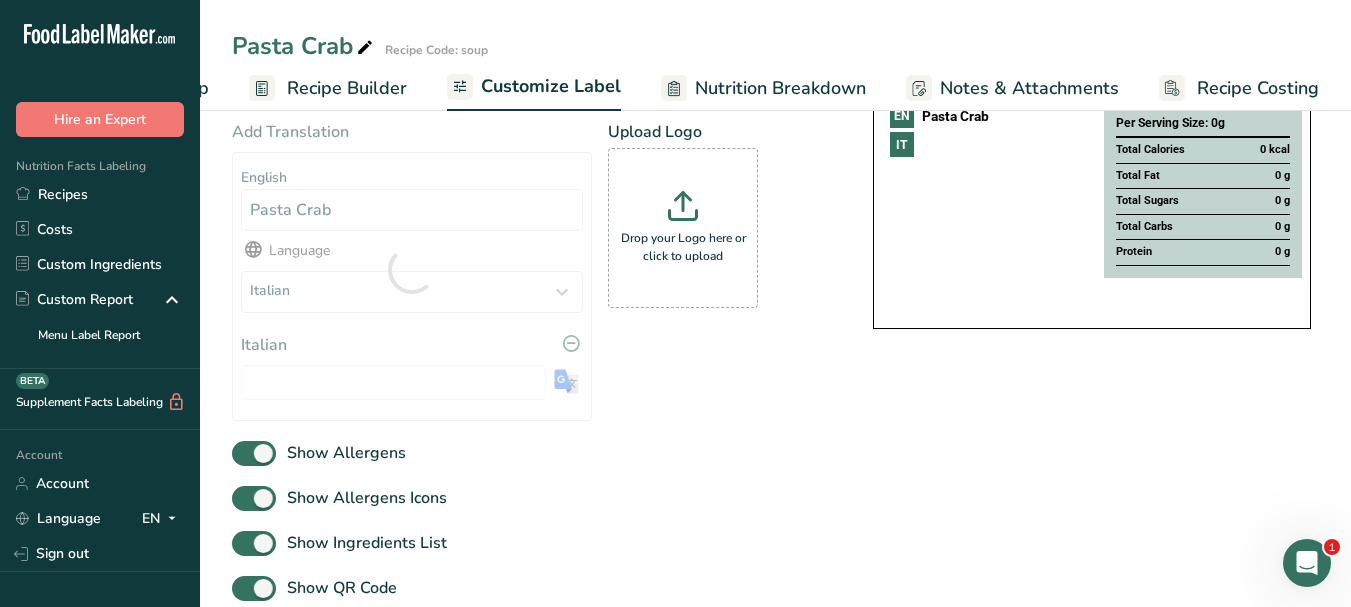 type on "Pasta al granchio" 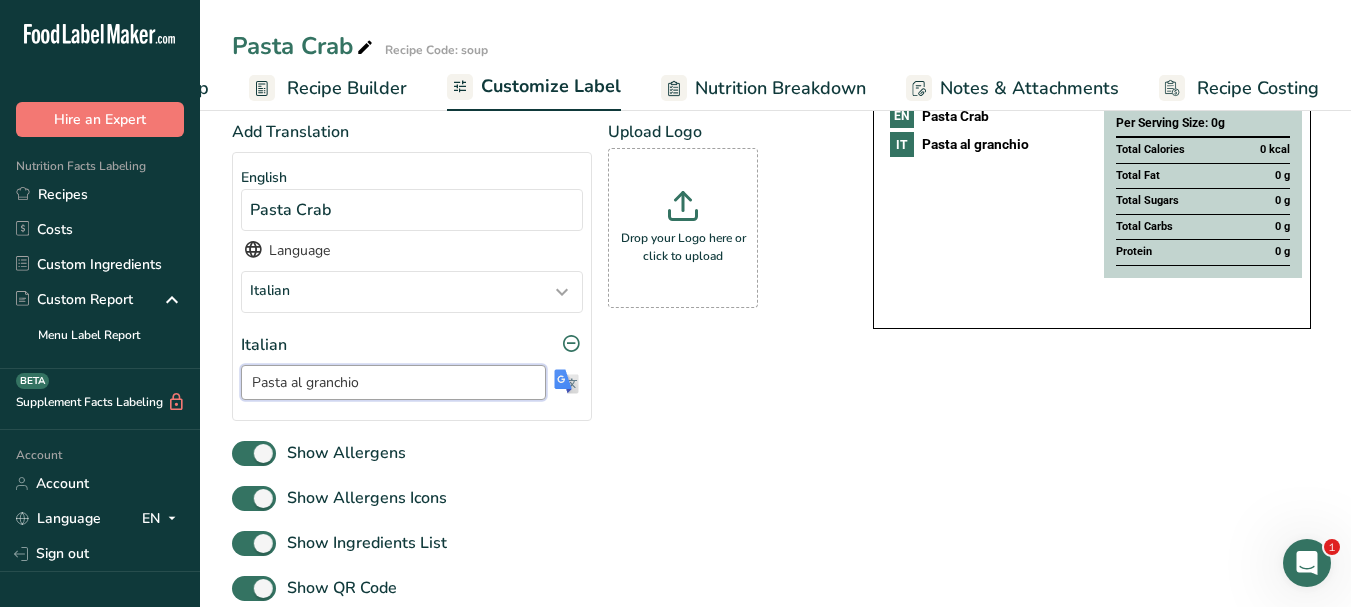 click on "Pasta al granchio" at bounding box center [393, 382] 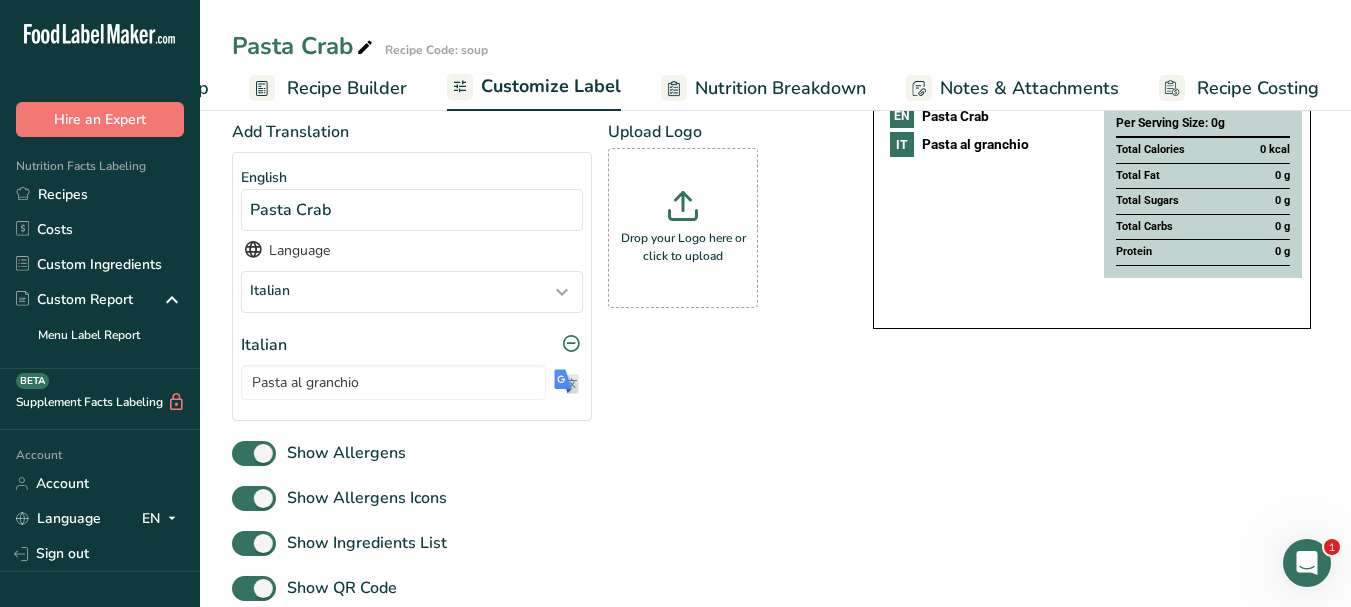 click at bounding box center [365, 48] 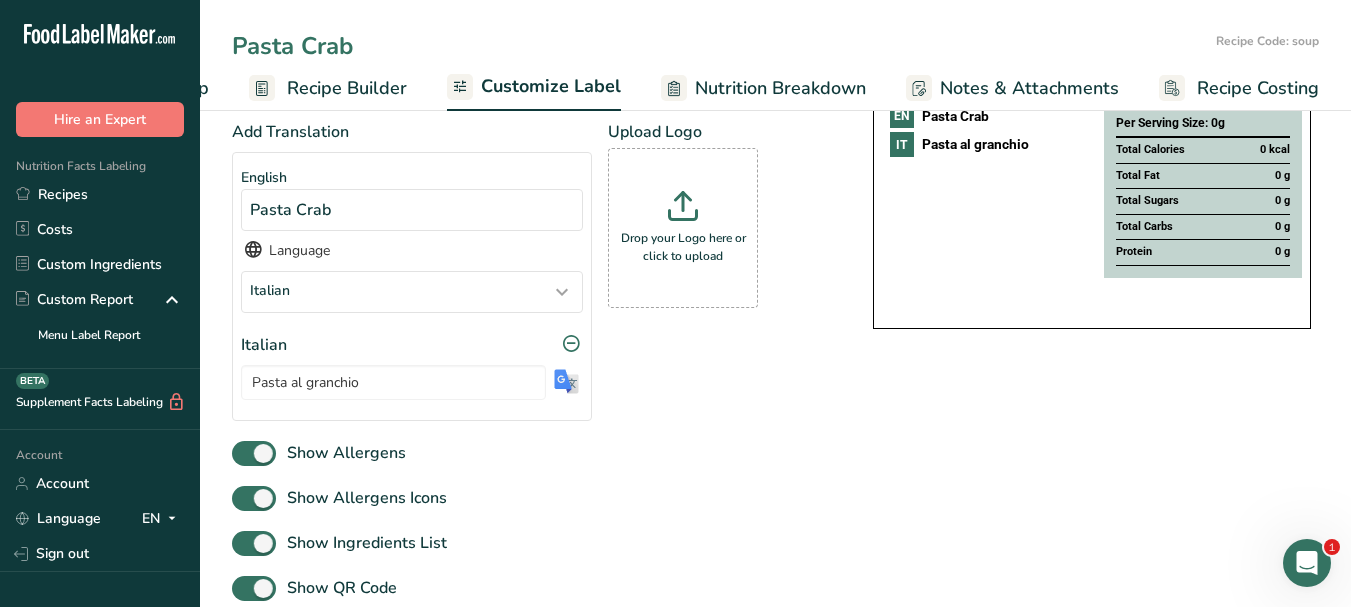 click on "Pasta Crab" at bounding box center [720, 46] 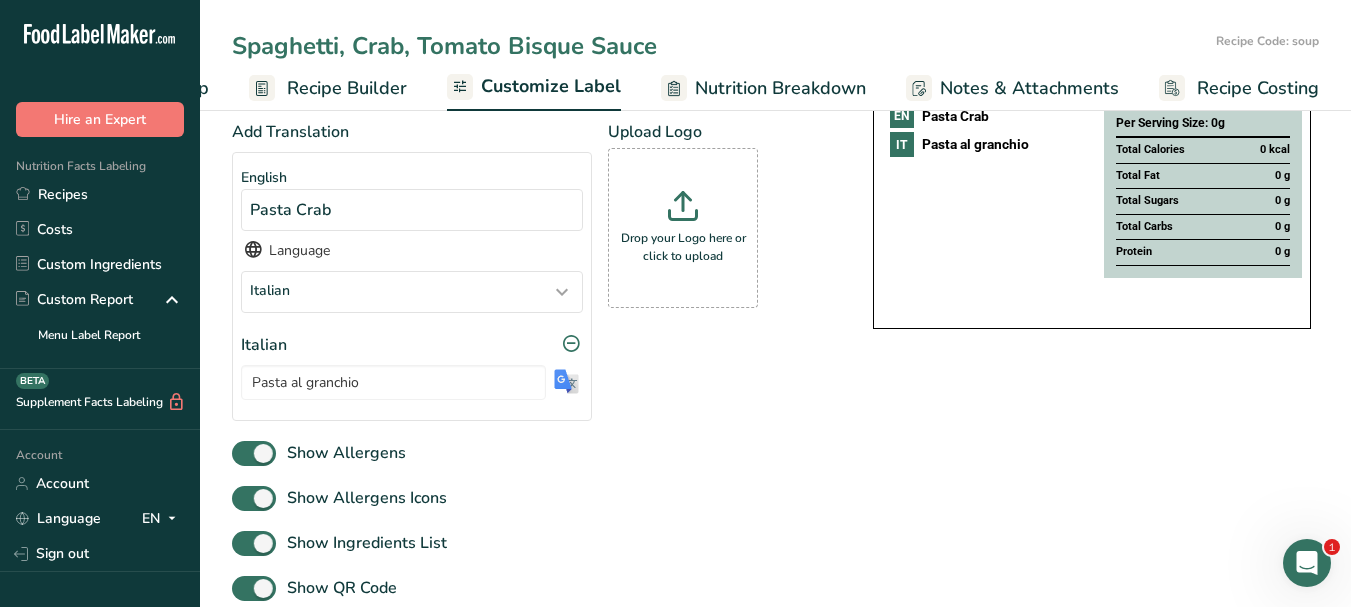 type on "Spaghetti, Crab, Tomato Bisque Sauce" 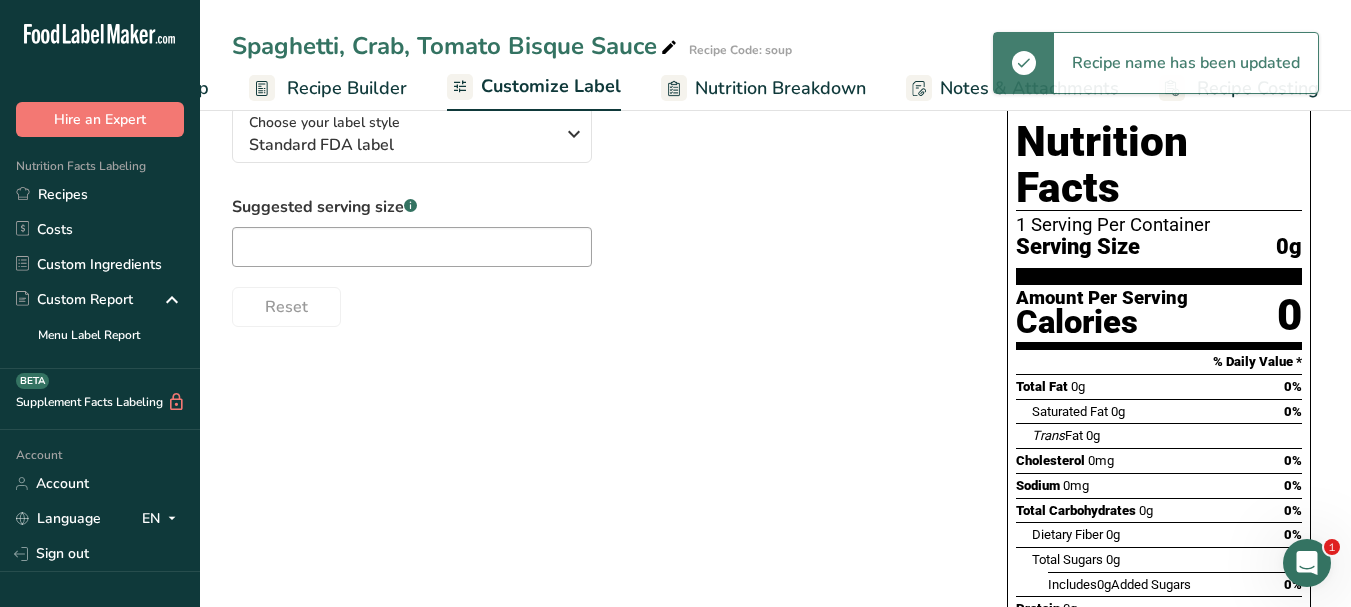 scroll, scrollTop: 32, scrollLeft: 0, axis: vertical 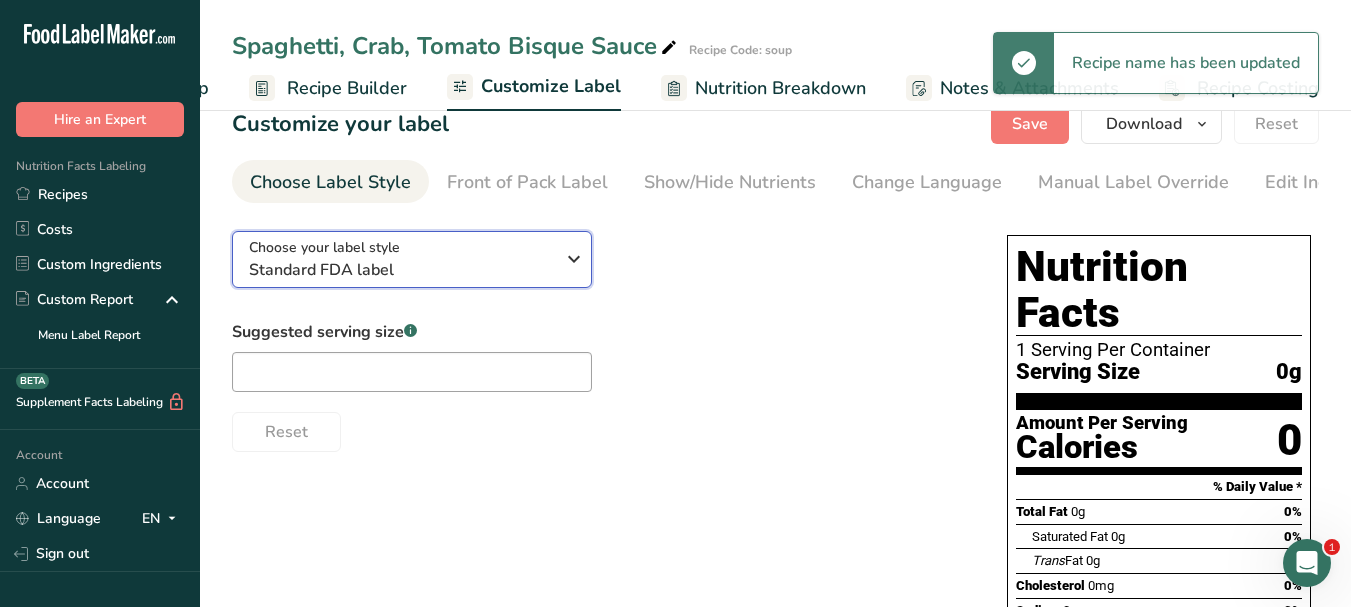 click at bounding box center [574, 259] 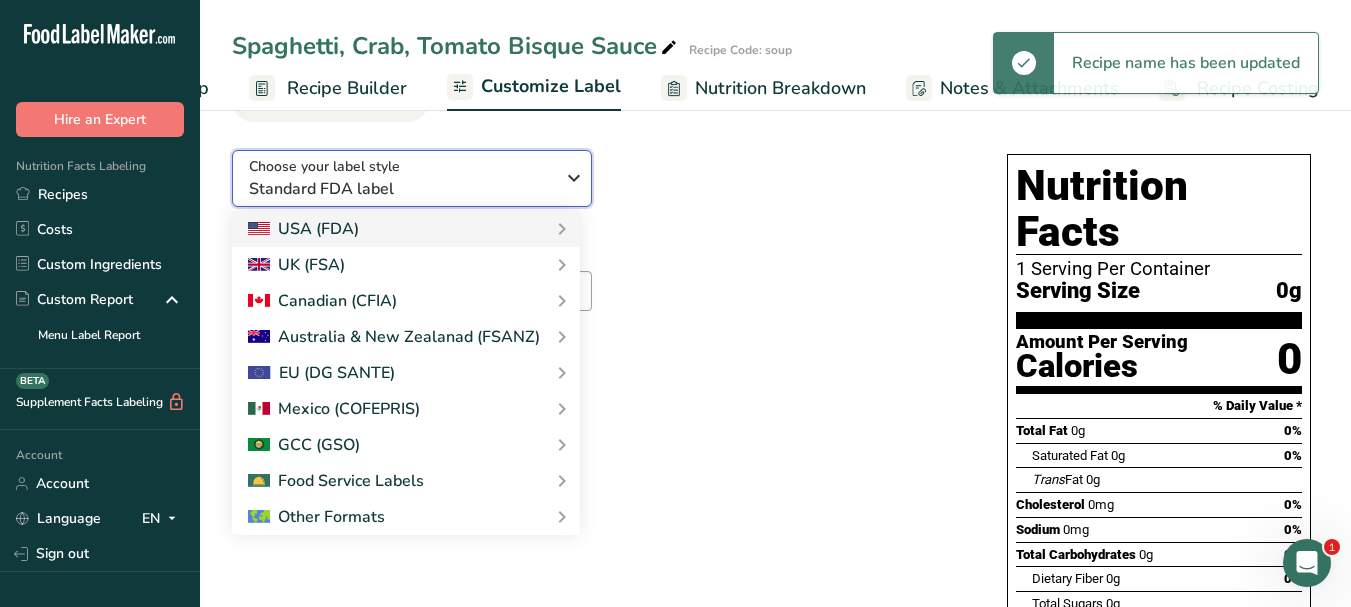 scroll, scrollTop: 232, scrollLeft: 0, axis: vertical 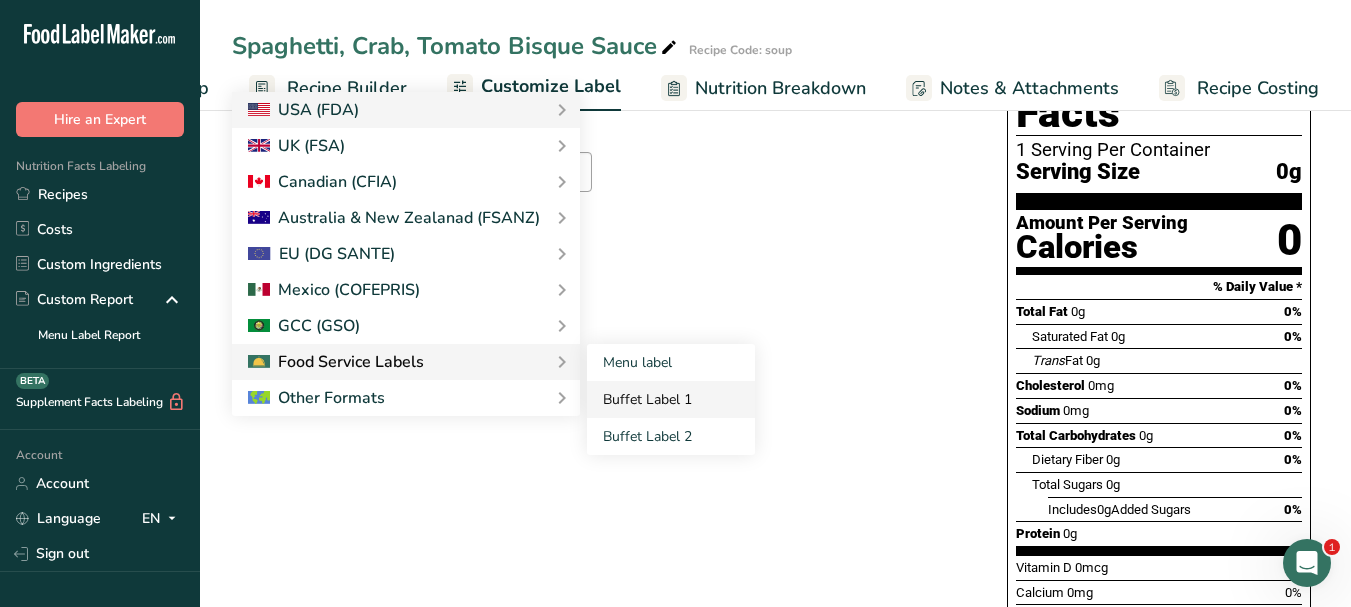 click on "Buffet Label 1" at bounding box center (671, 399) 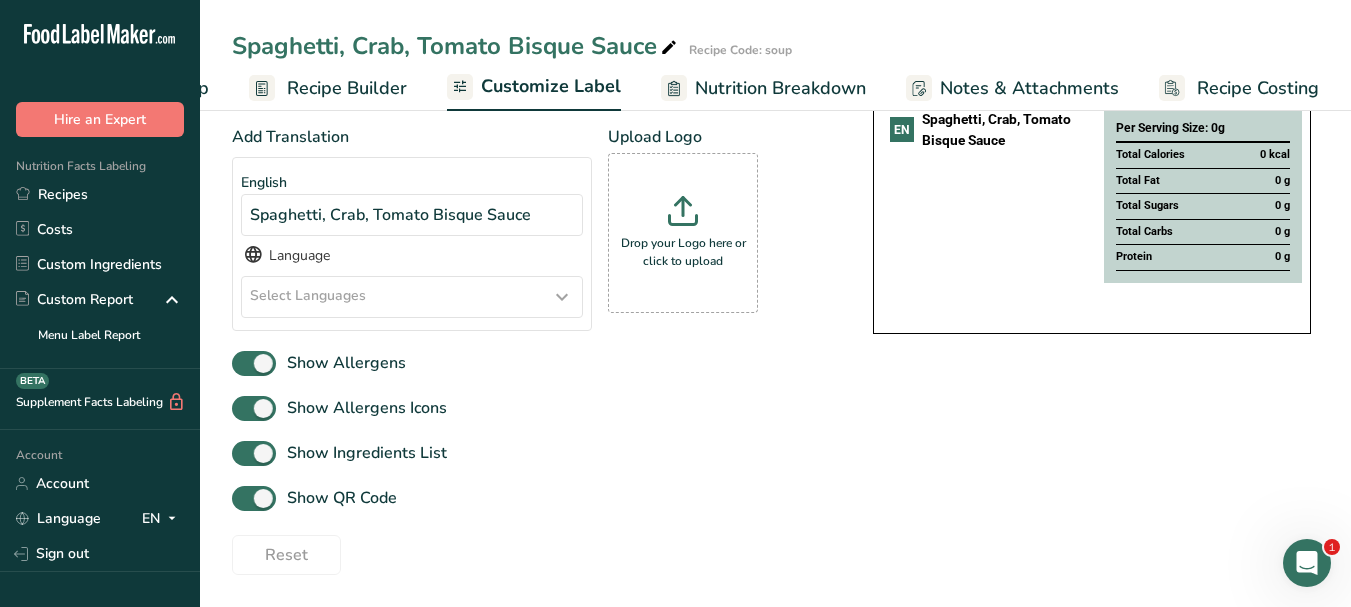 click at bounding box center [562, 297] 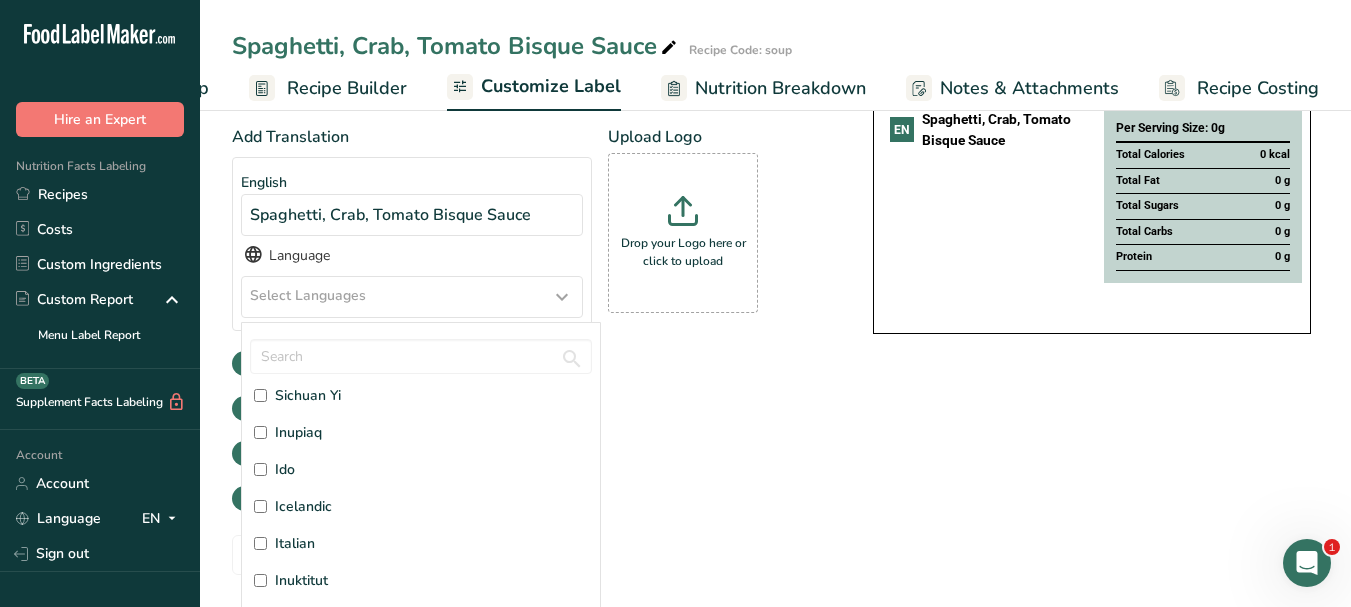 scroll, scrollTop: 2400, scrollLeft: 0, axis: vertical 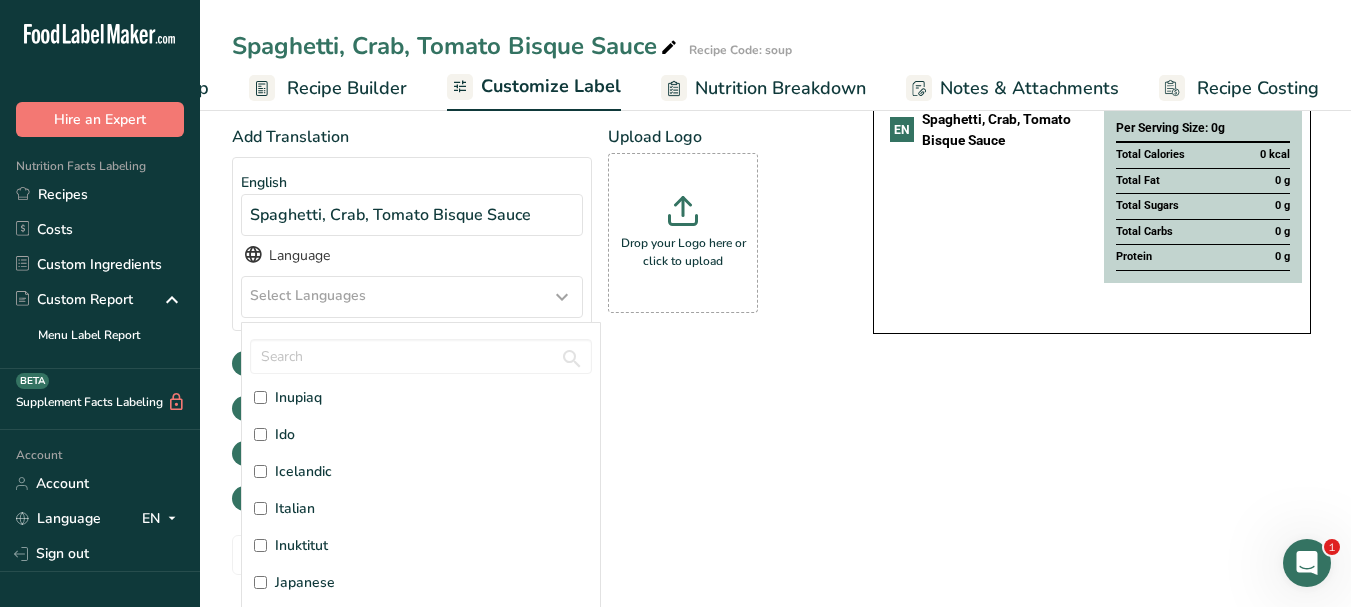 click on "Italian" at bounding box center [295, 508] 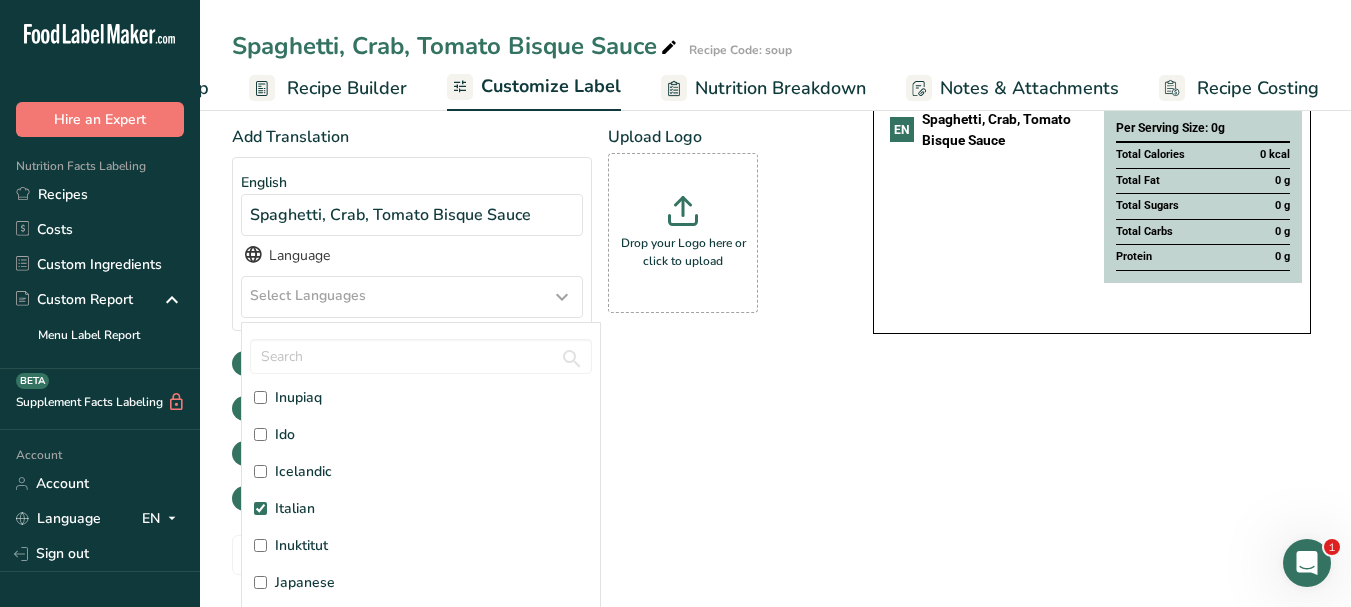 checkbox on "true" 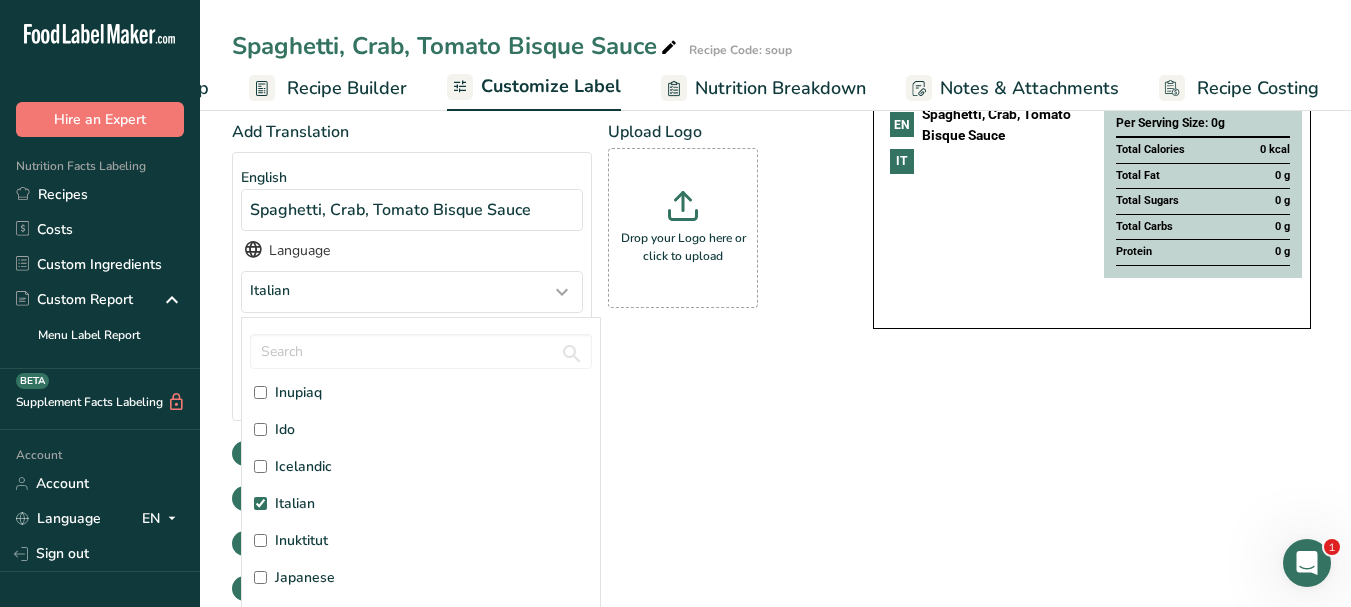 click on "Choose your label style
Buffet Label 1
USA (FDA)
Standard FDA label
Tabular FDA label
Linear FDA label
Simplified FDA label
Dual Column FDA label (Per Serving/Per Container)
Dual Column FDA label (As Sold/As Prepared)
Aggregate Standard FDA label
Standard FDA label with Micronutrients listed side-by-side
UK (FSA)
UK Mandatory Label "Back of Pack"
UK Traffic Light Label  "Front of Pack"
Canadian (CFIA)
Canadian Standard label
Canadian Dual Column label" at bounding box center [775, 340] 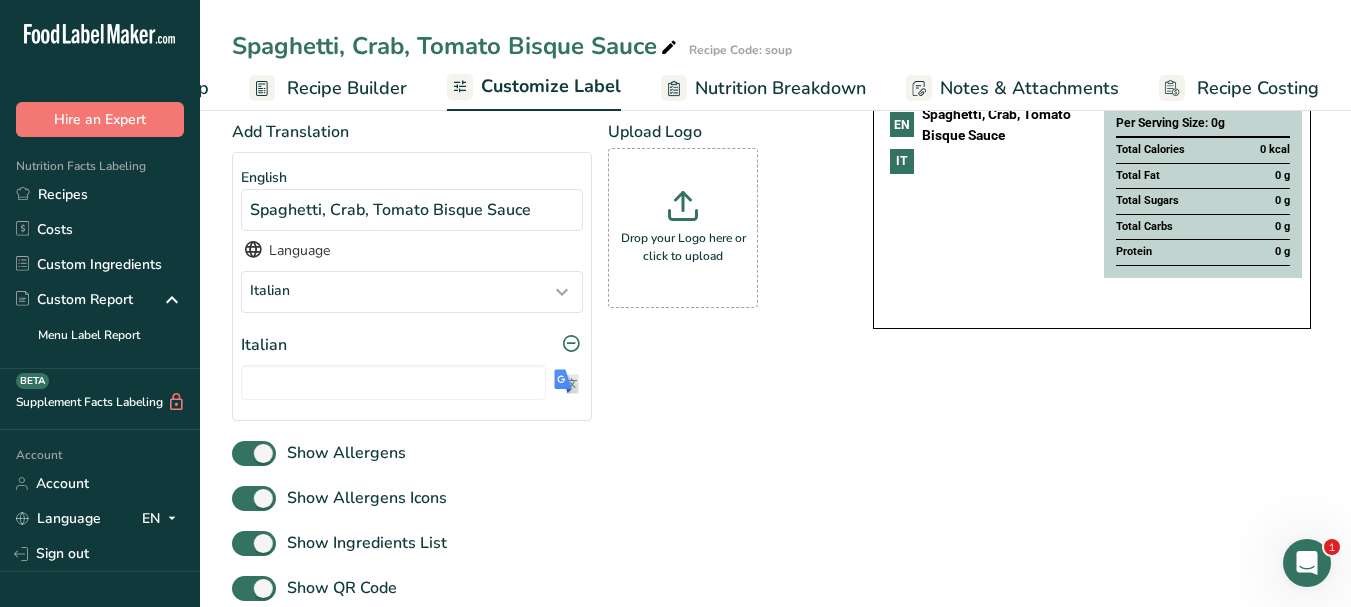 click at bounding box center [566, 381] 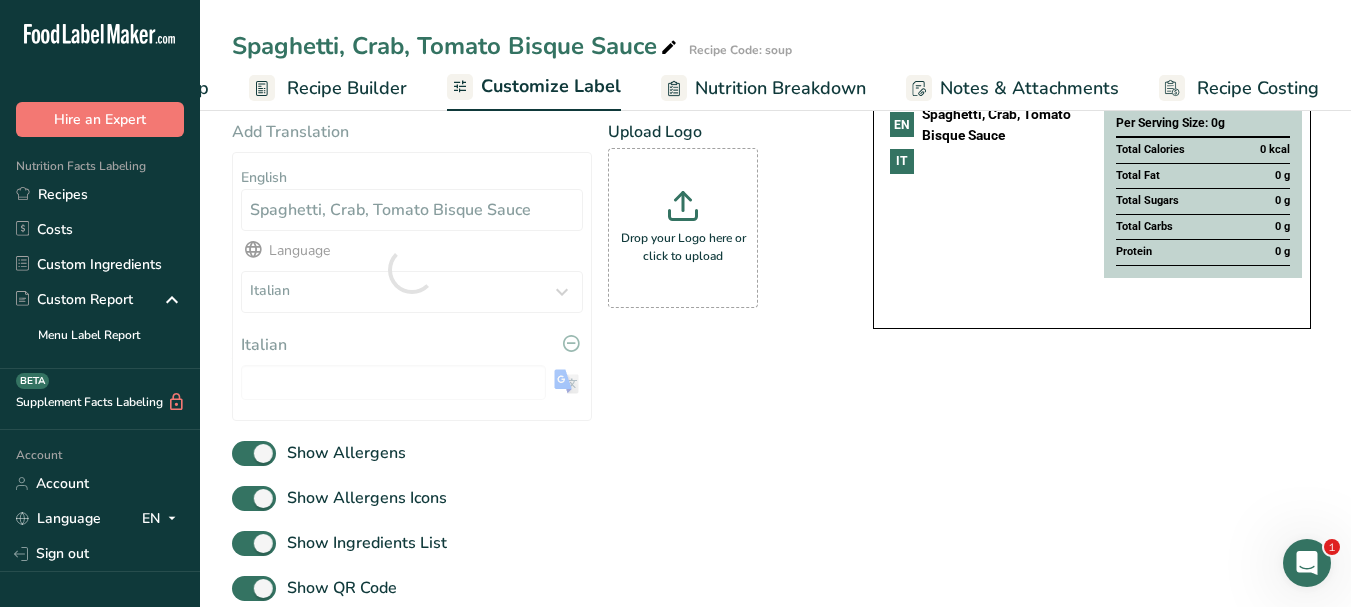 type on "Spaghetti, granchio, salsa bisque di pomodoro" 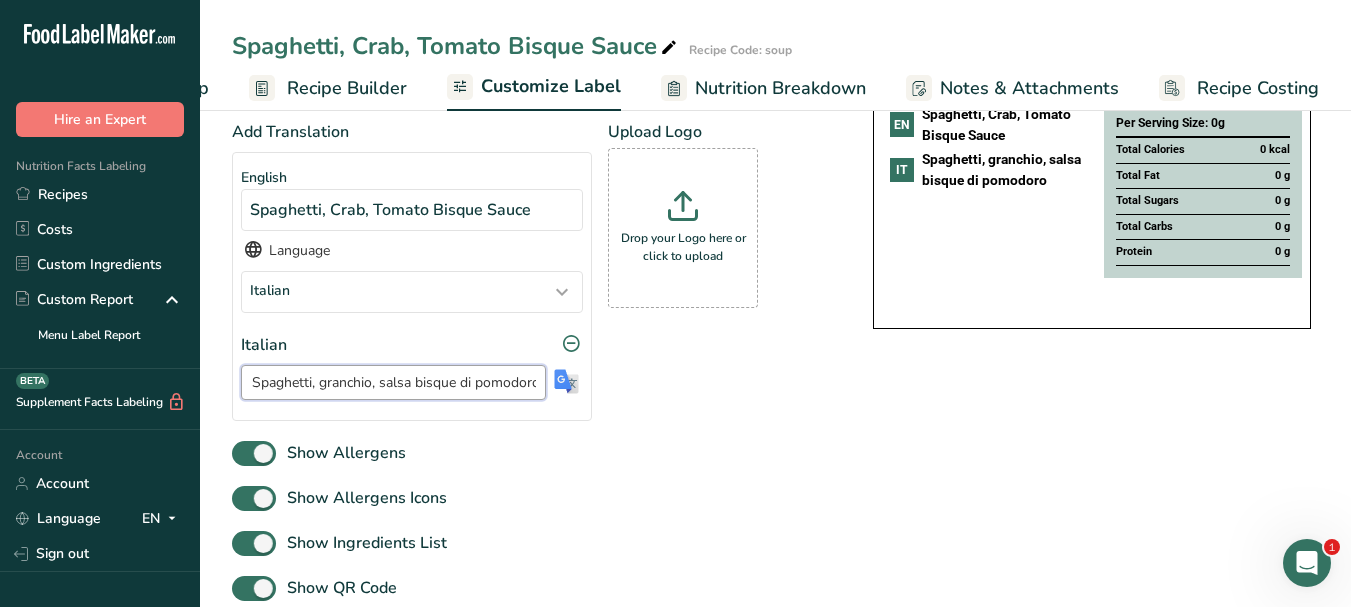click on "Spaghetti, granchio, salsa bisque di pomodoro" at bounding box center [393, 382] 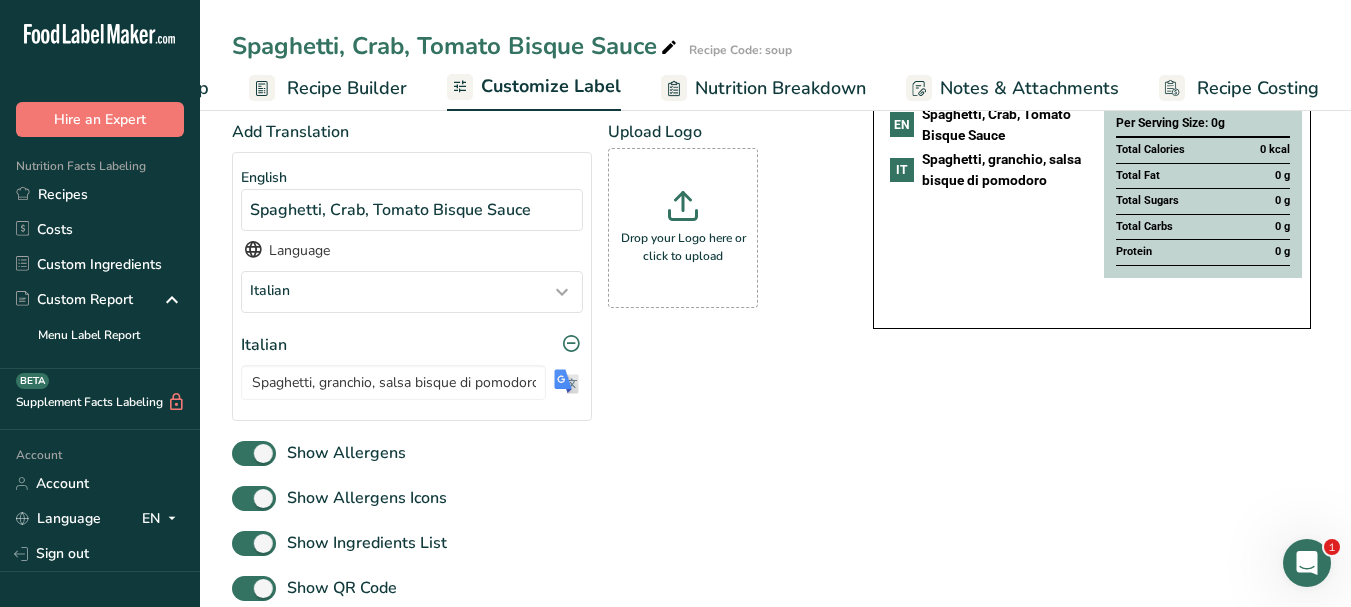 click at bounding box center (669, 48) 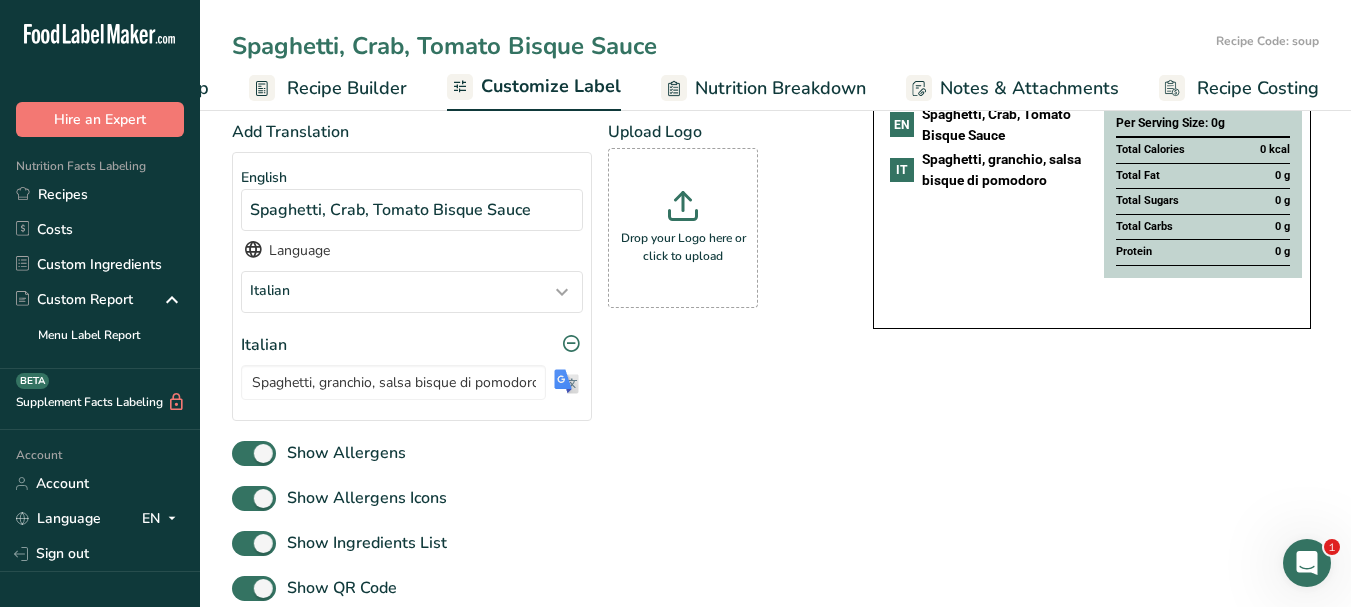 click on "Spaghetti, Crab, Tomato Bisque Sauce" at bounding box center [720, 46] 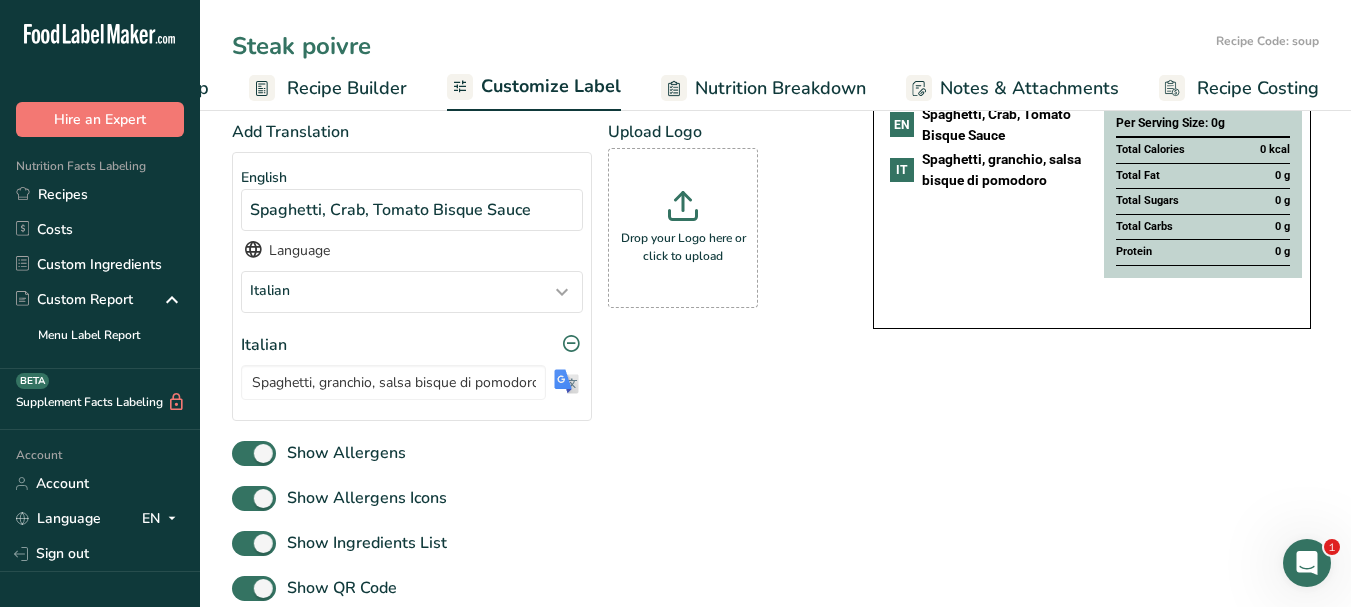 type on "Steak poivre" 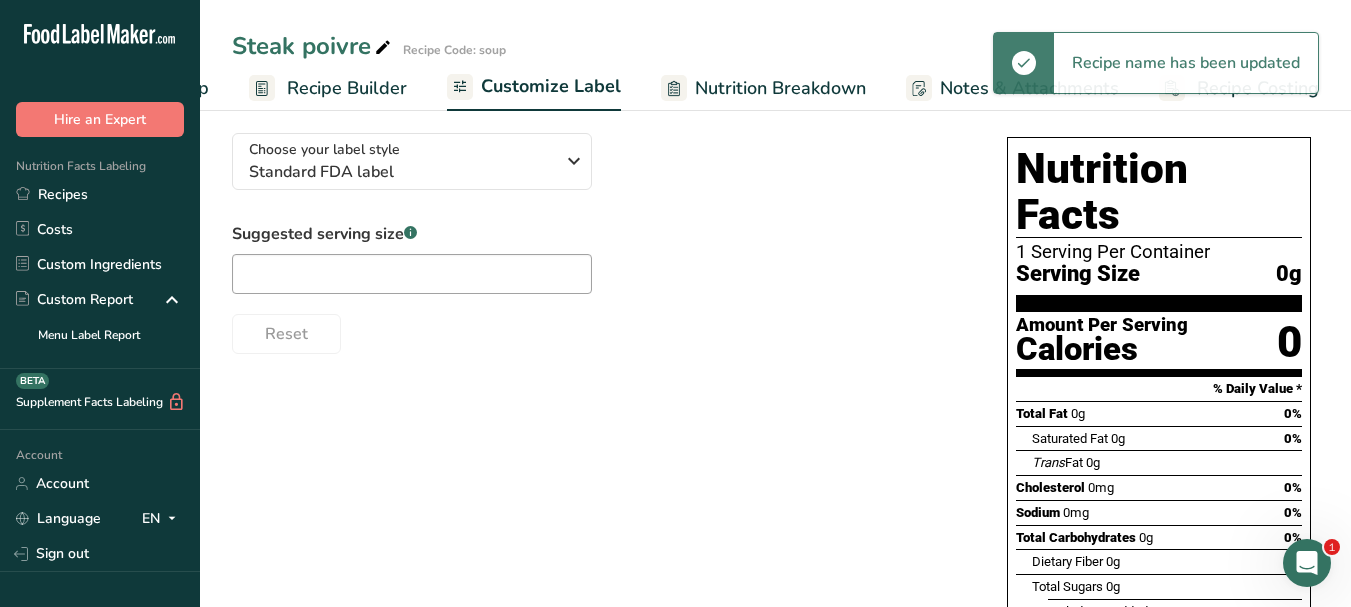 scroll, scrollTop: 0, scrollLeft: 0, axis: both 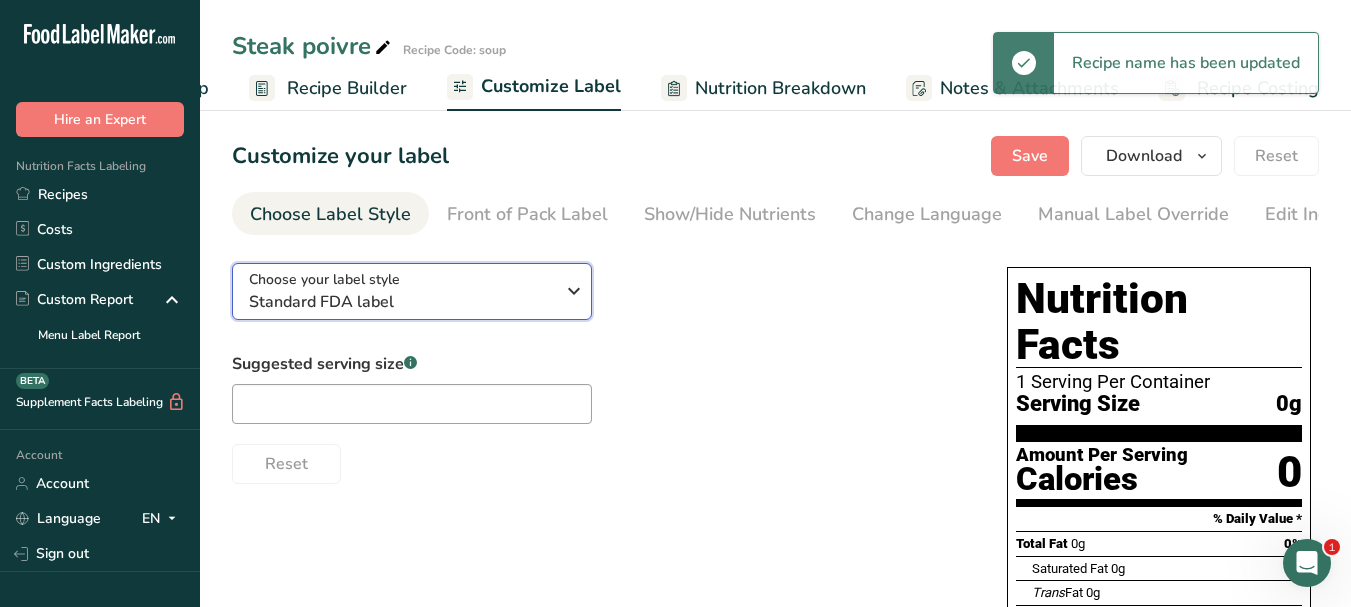 click at bounding box center [574, 291] 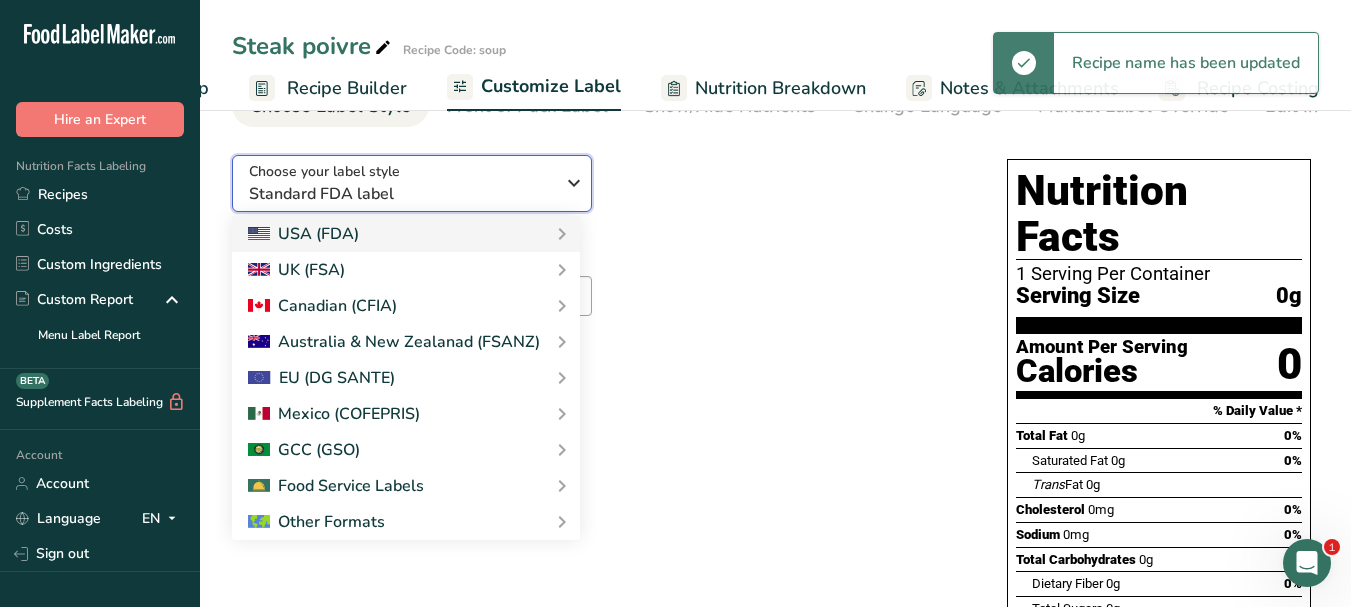scroll, scrollTop: 200, scrollLeft: 0, axis: vertical 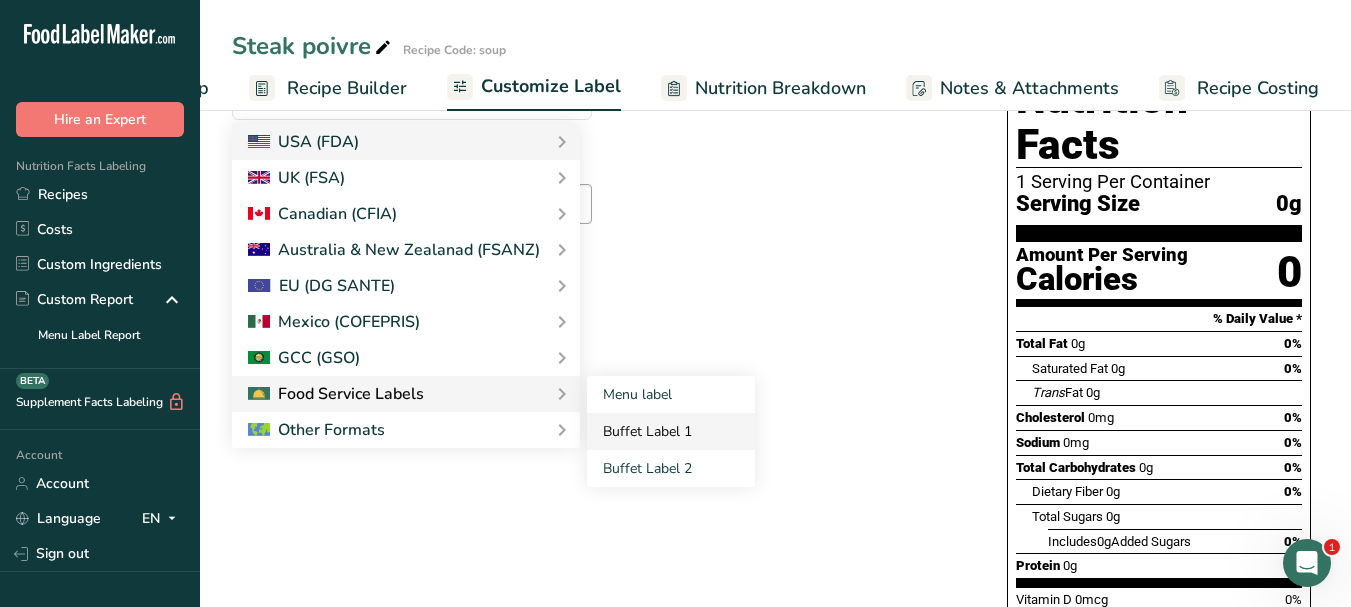 click on "Buffet Label 1" at bounding box center (671, 431) 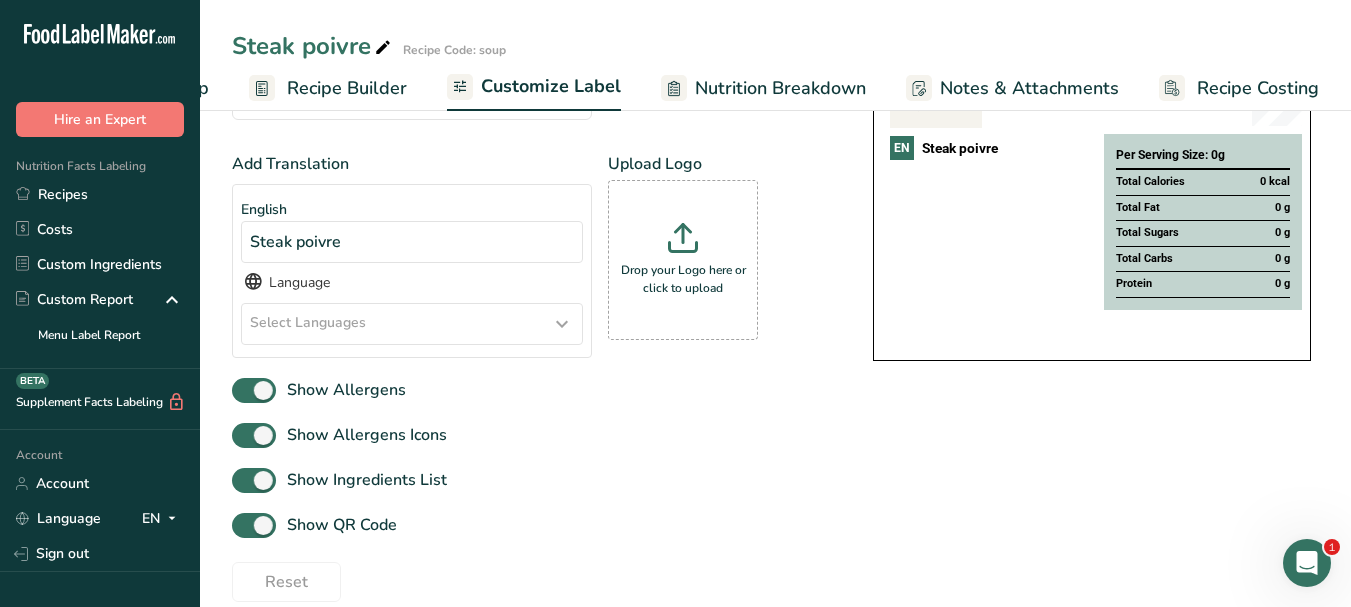 click at bounding box center (562, 324) 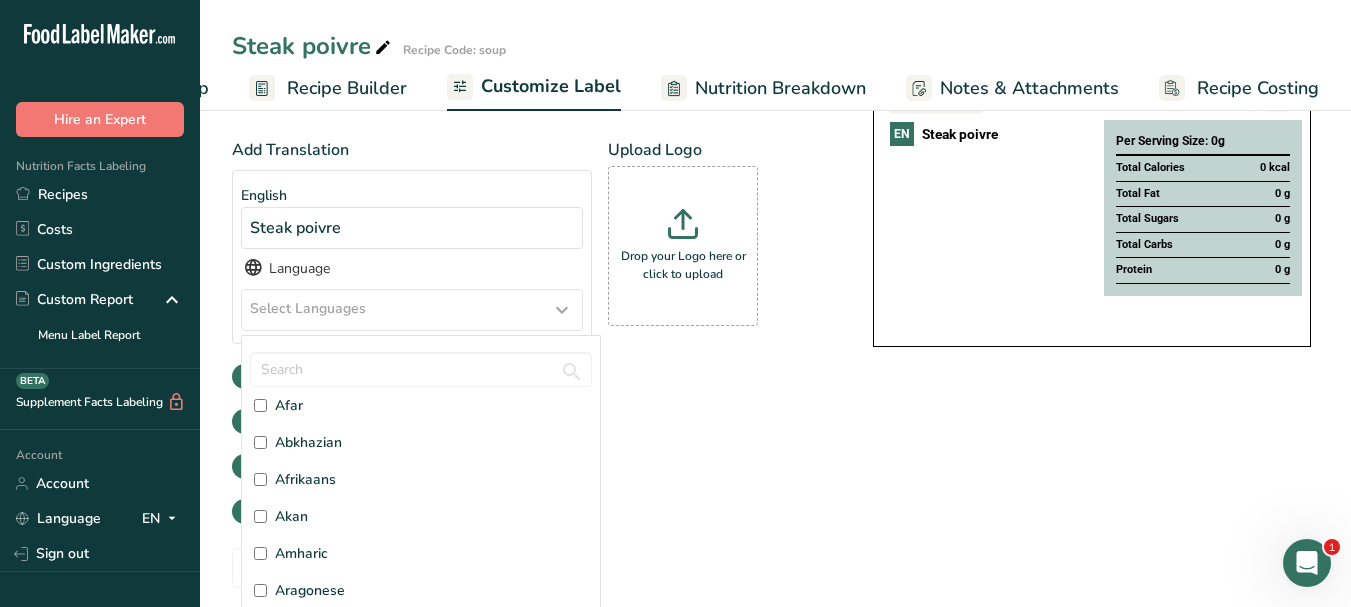 scroll, scrollTop: 17, scrollLeft: 0, axis: vertical 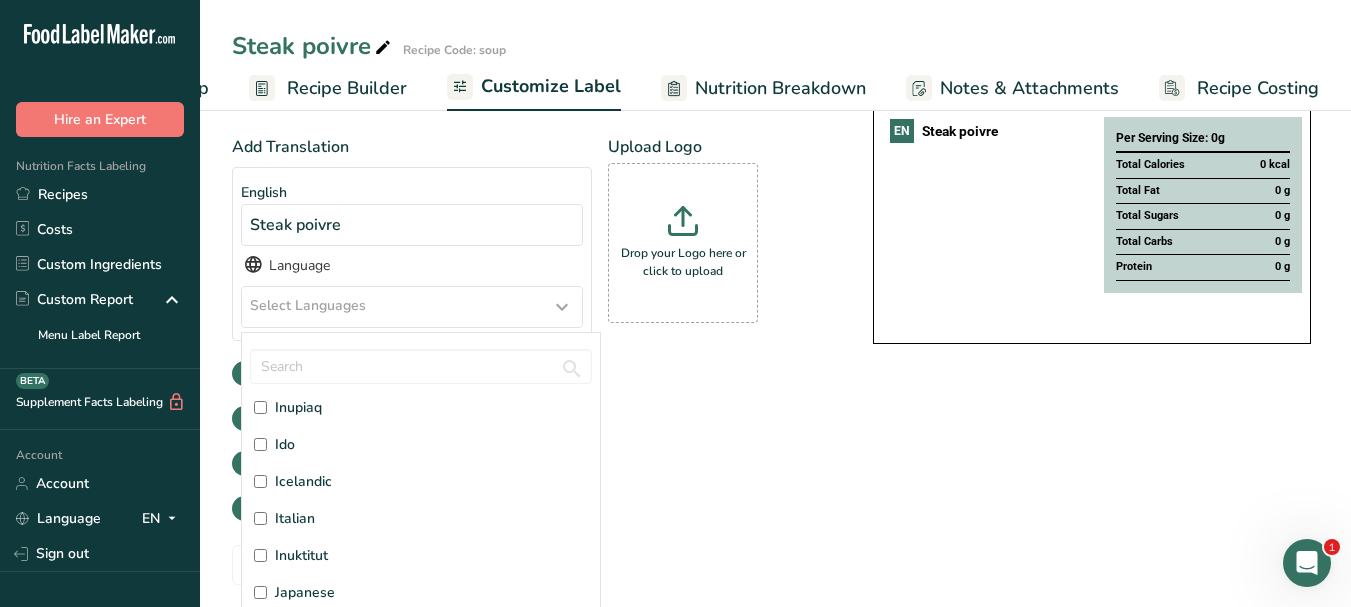 click on "Italian" at bounding box center [295, 518] 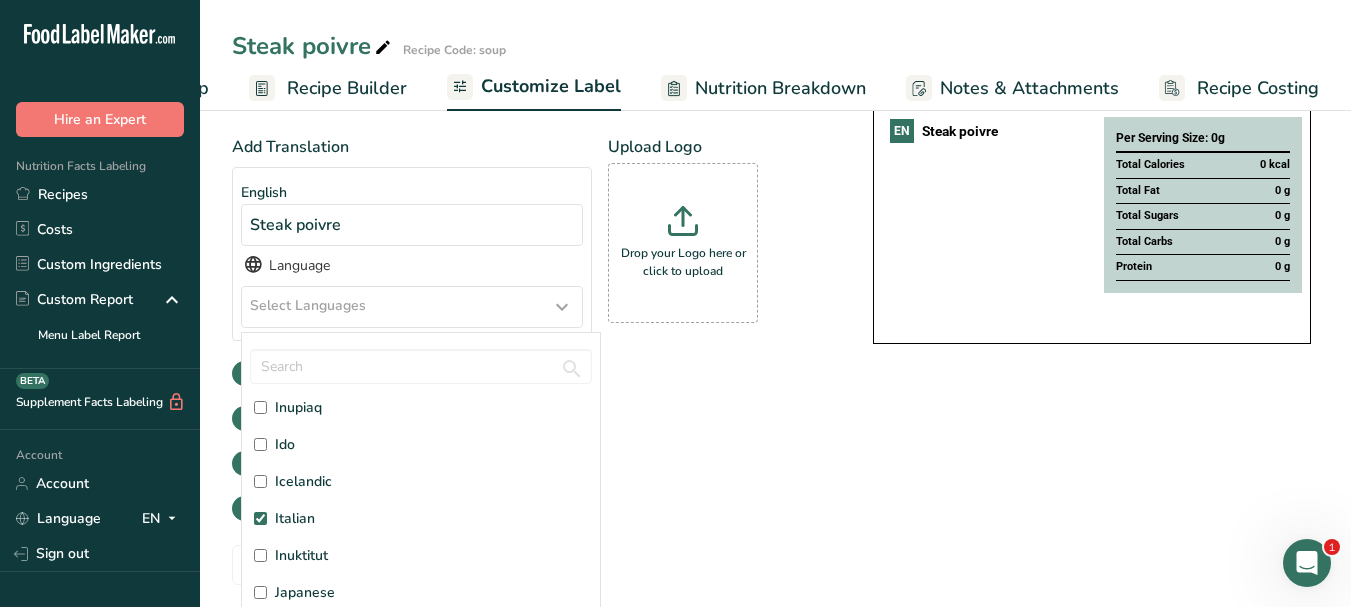 checkbox on "true" 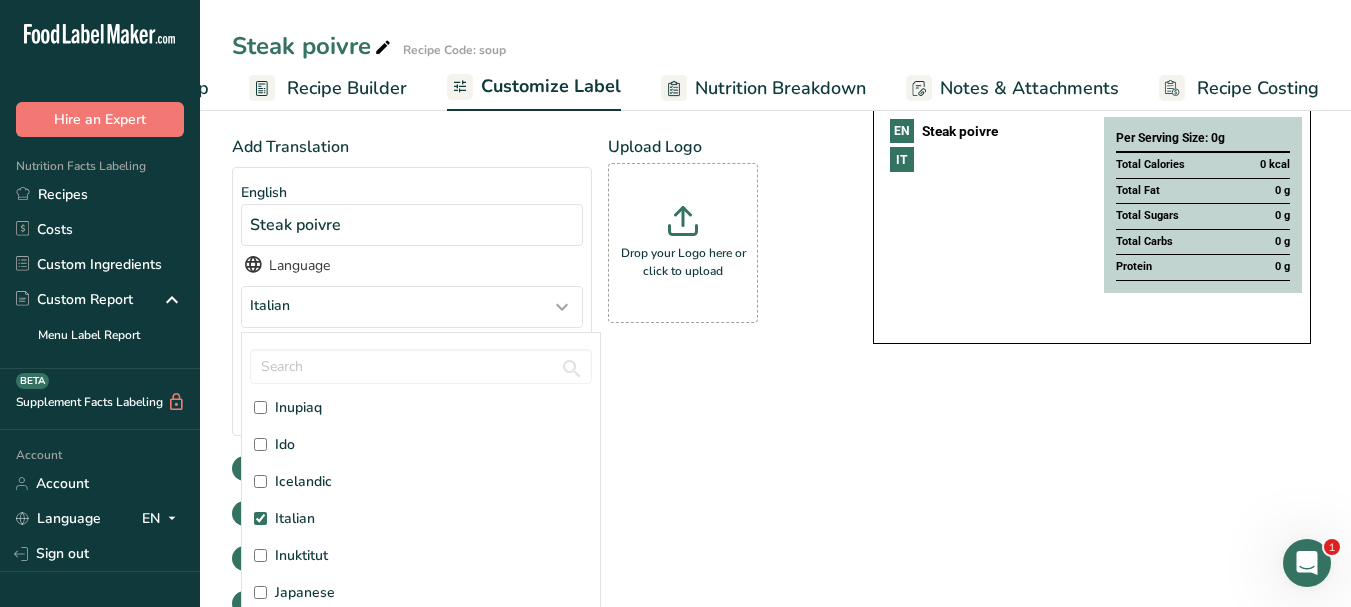 click on "Choose your label style
Buffet Label 1
USA (FDA)
Standard FDA label
Tabular FDA label
Linear FDA label
Simplified FDA label
Dual Column FDA label (Per Serving/Per Container)
Dual Column FDA label (As Sold/As Prepared)
Aggregate Standard FDA label
Standard FDA label with Micronutrients listed side-by-side
UK (FSA)
UK Mandatory Label "Back of Pack"
UK Traffic Light Label  "Front of Pack"
Canadian (CFIA)
Canadian Standard label
Canadian Dual Column label" at bounding box center (775, 355) 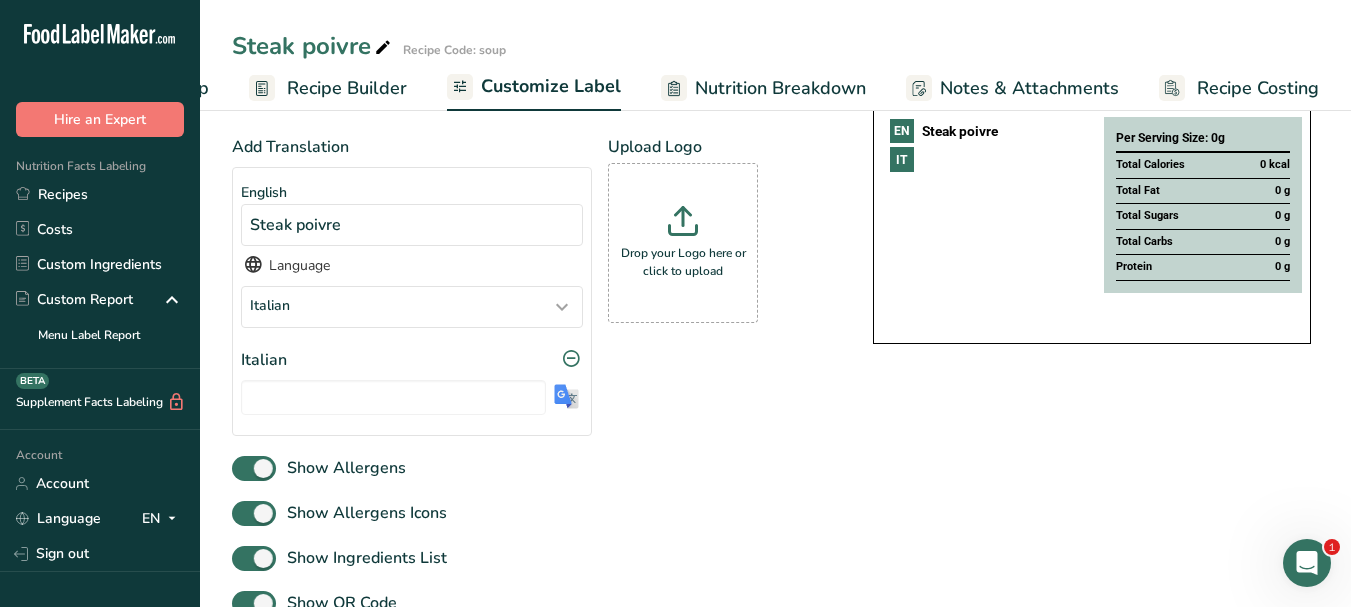 click at bounding box center [566, 396] 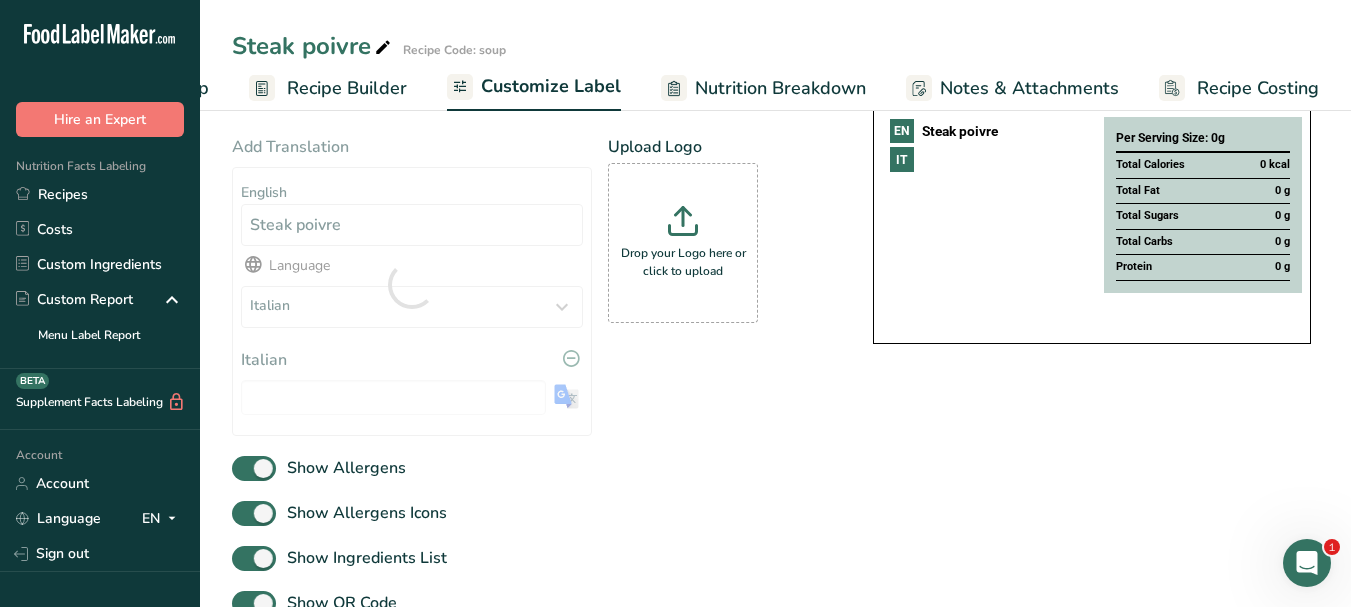 type on "Bistecca al pepe" 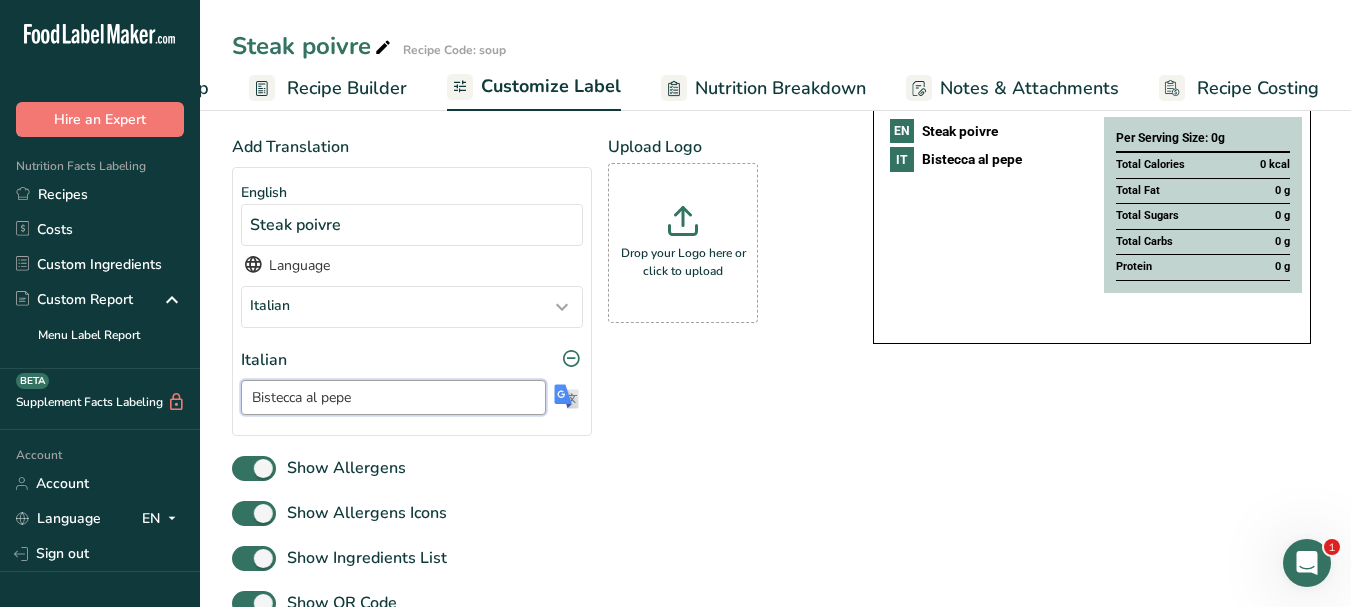 click on "Bistecca al pepe" at bounding box center [393, 397] 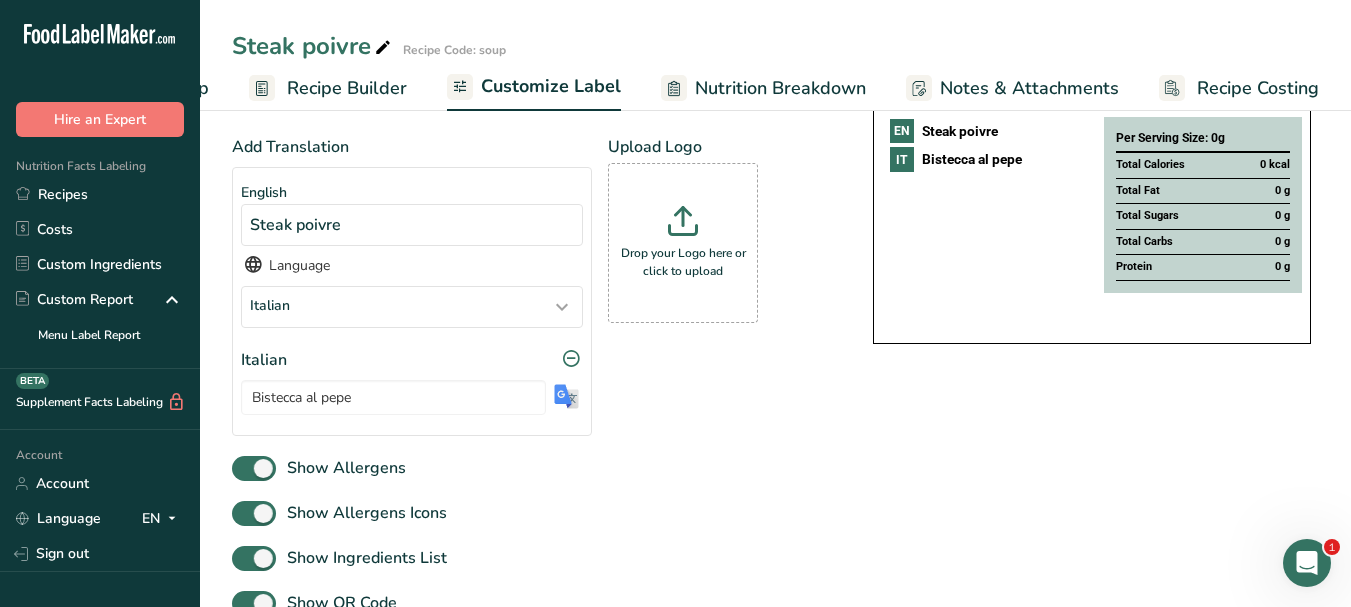 click at bounding box center (383, 48) 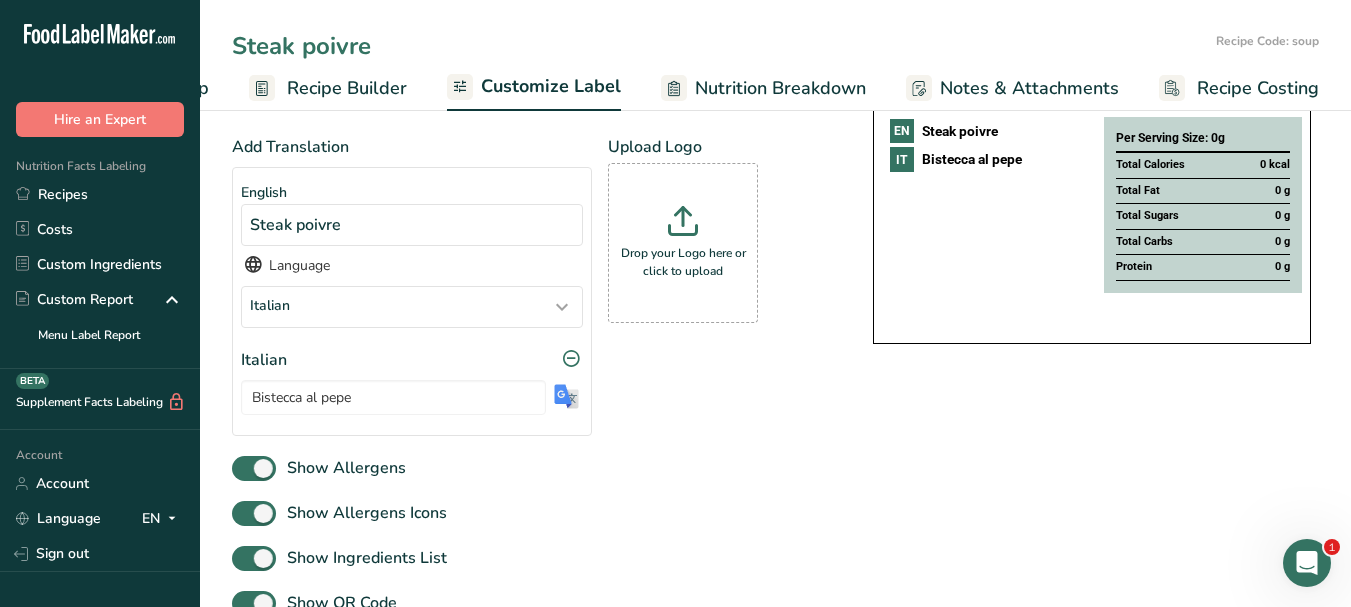click on "Steak poivre" at bounding box center (720, 46) 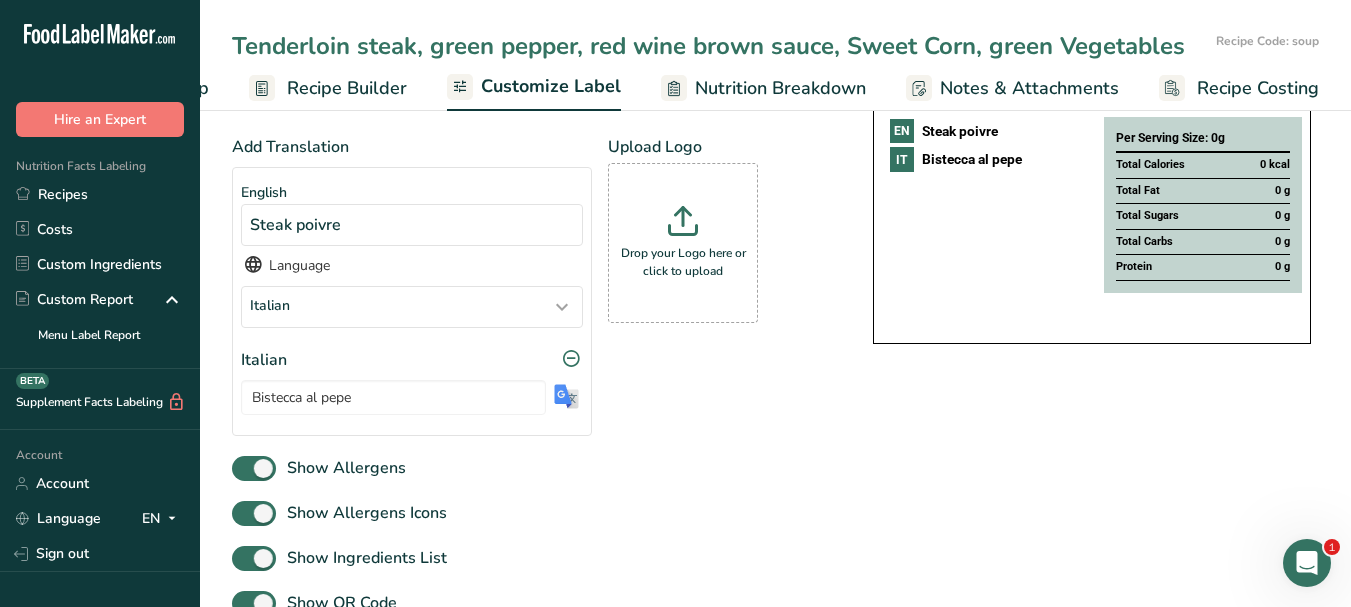type on "Tenderloin steak, green pepper, red wine brown sauce, Sweet Corn, green Vegetables" 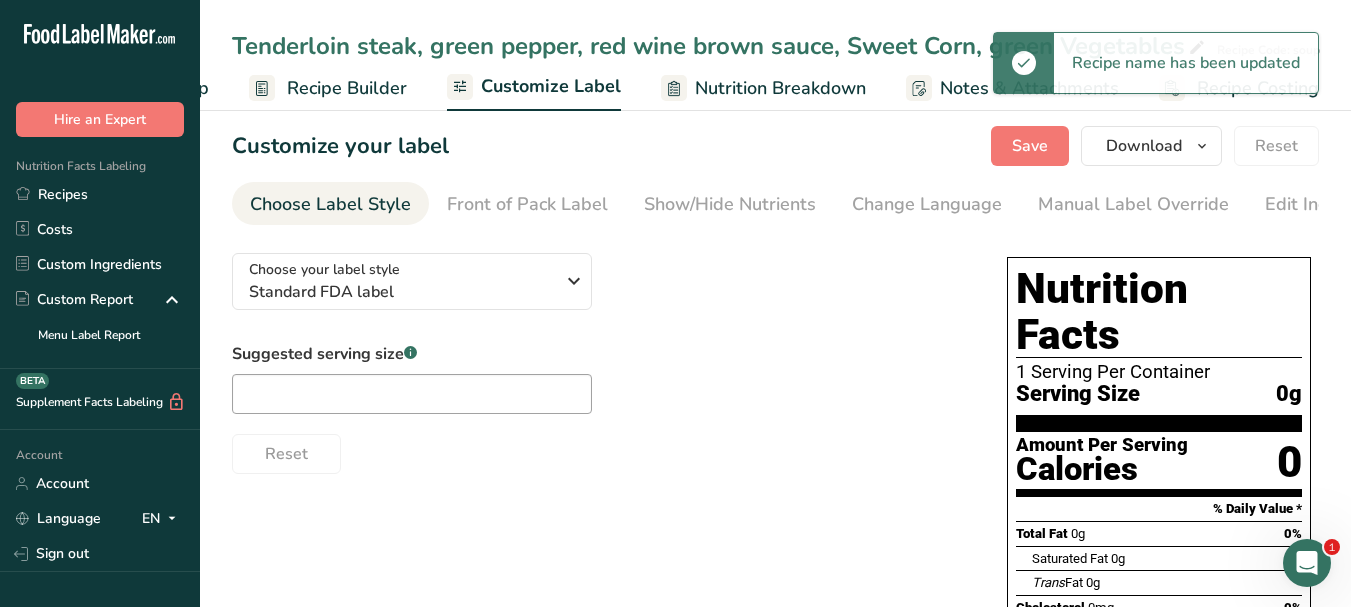 scroll, scrollTop: 0, scrollLeft: 0, axis: both 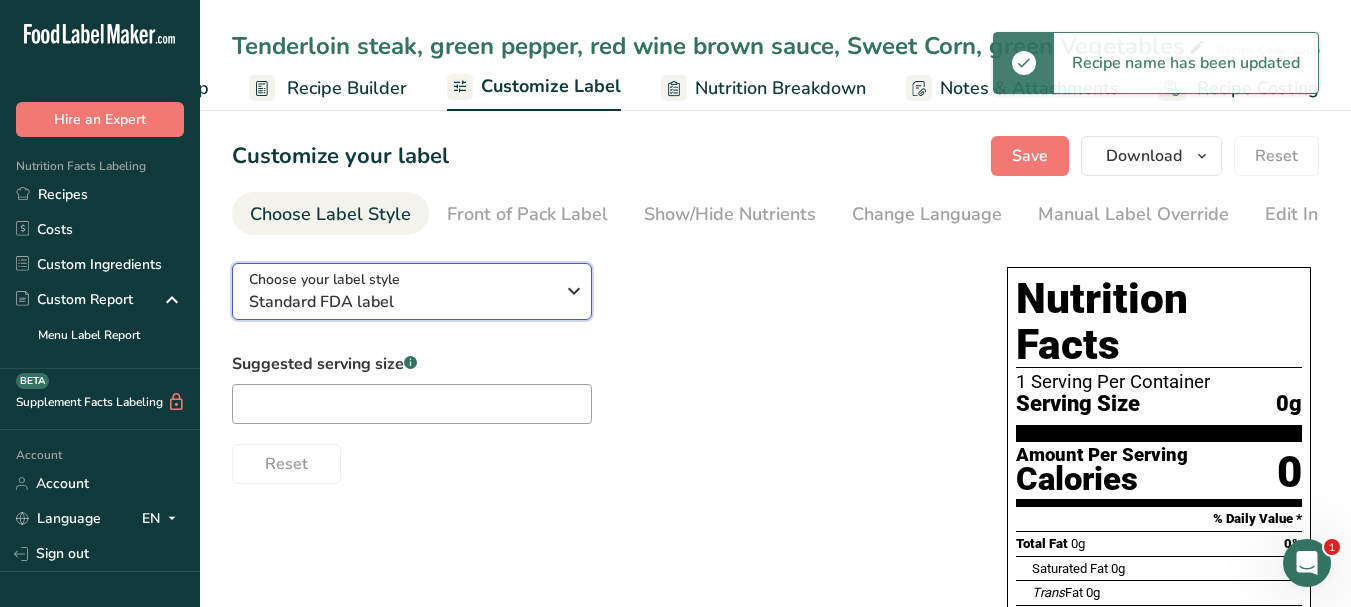click at bounding box center (574, 291) 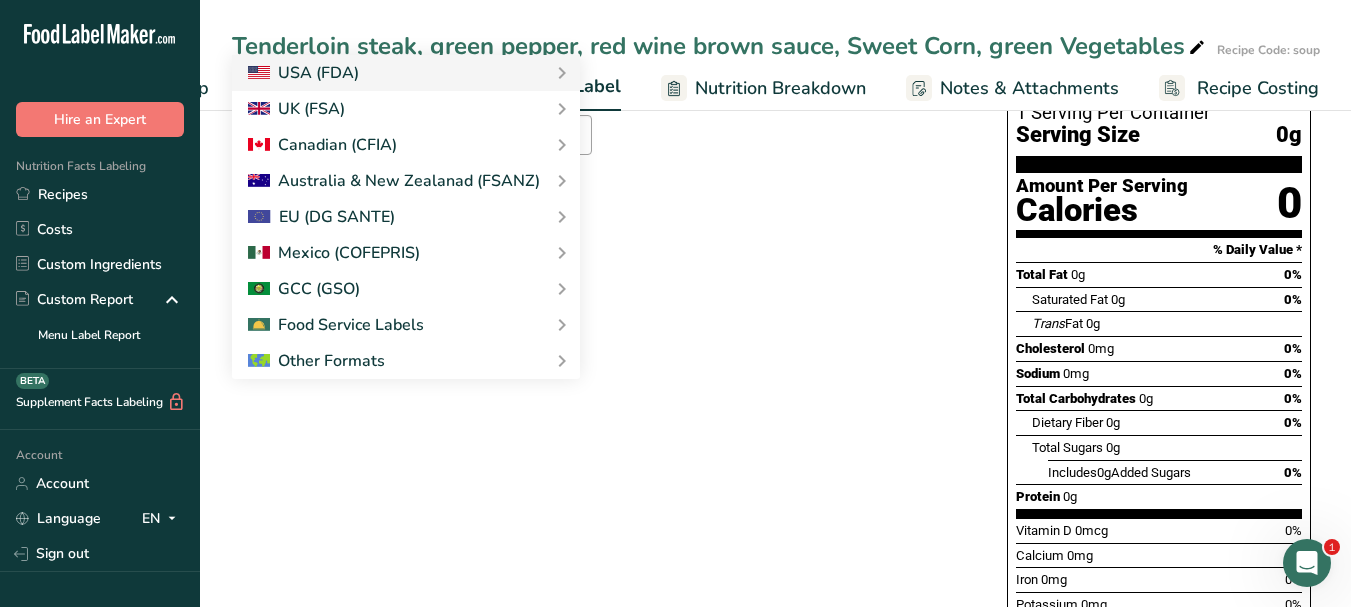 scroll, scrollTop: 356, scrollLeft: 0, axis: vertical 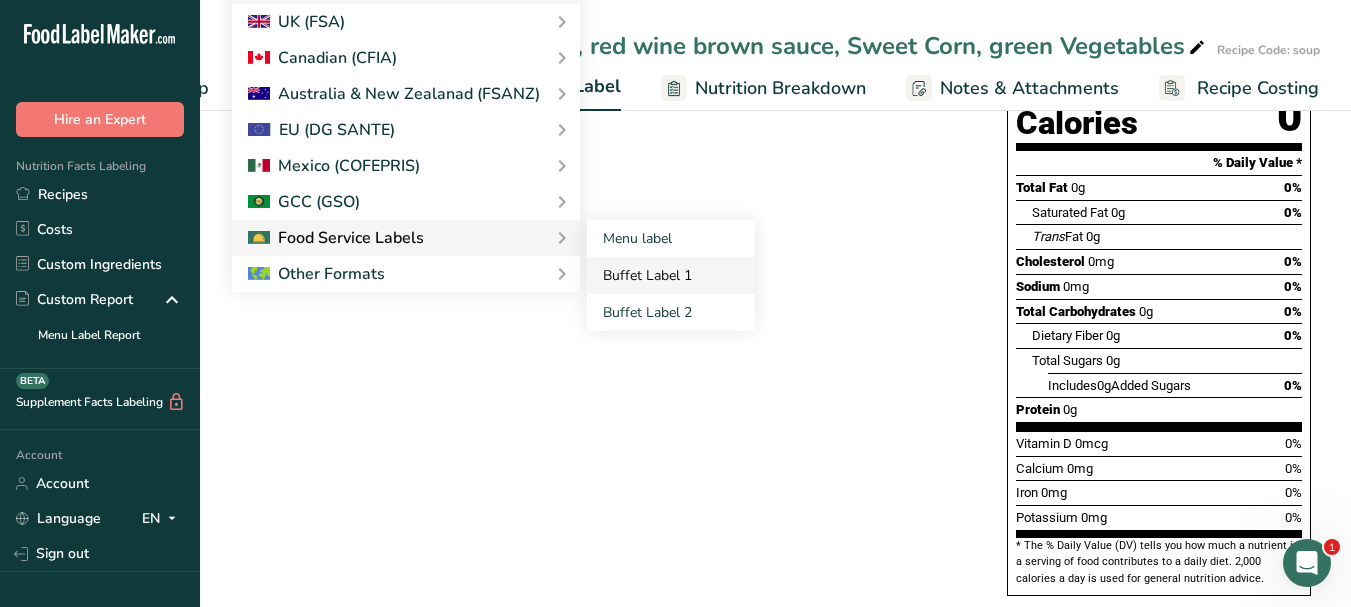 click on "Buffet Label 1" at bounding box center (671, 275) 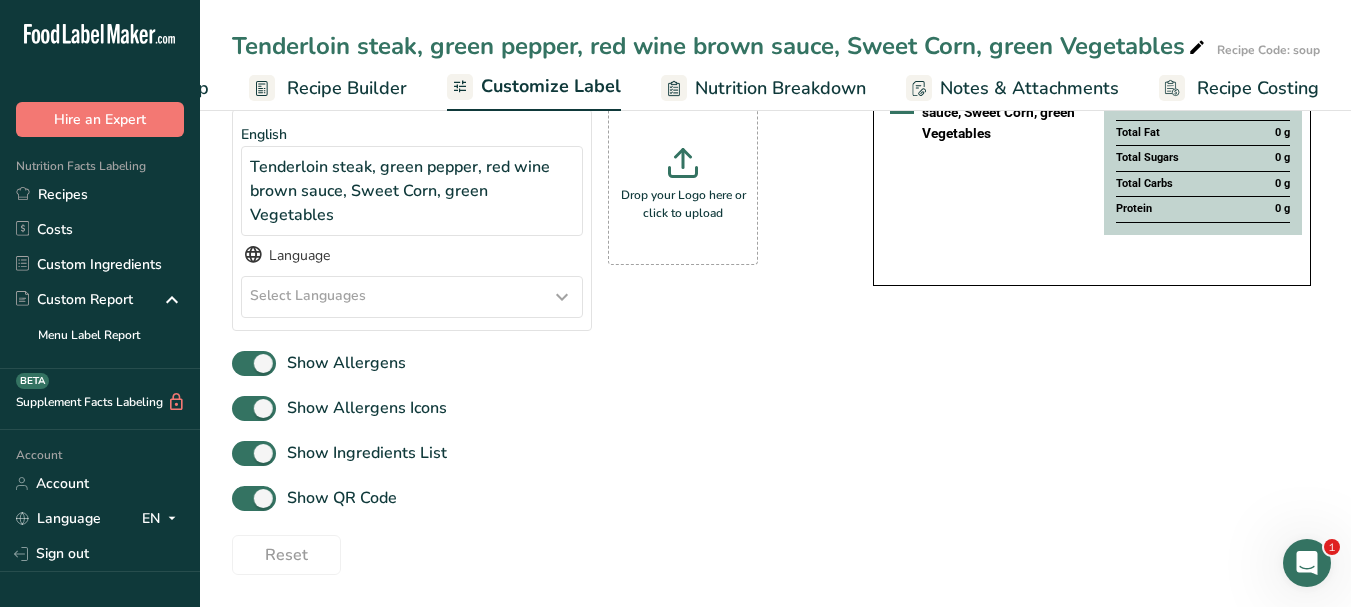 scroll, scrollTop: 256, scrollLeft: 0, axis: vertical 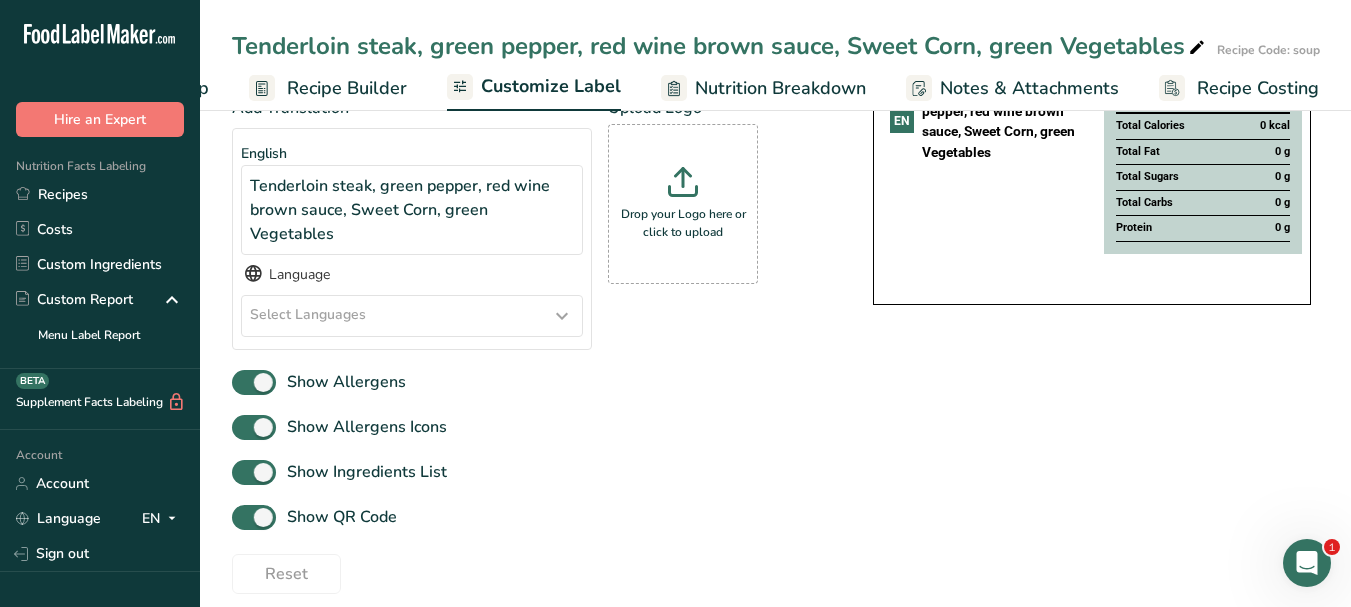 click at bounding box center (562, 316) 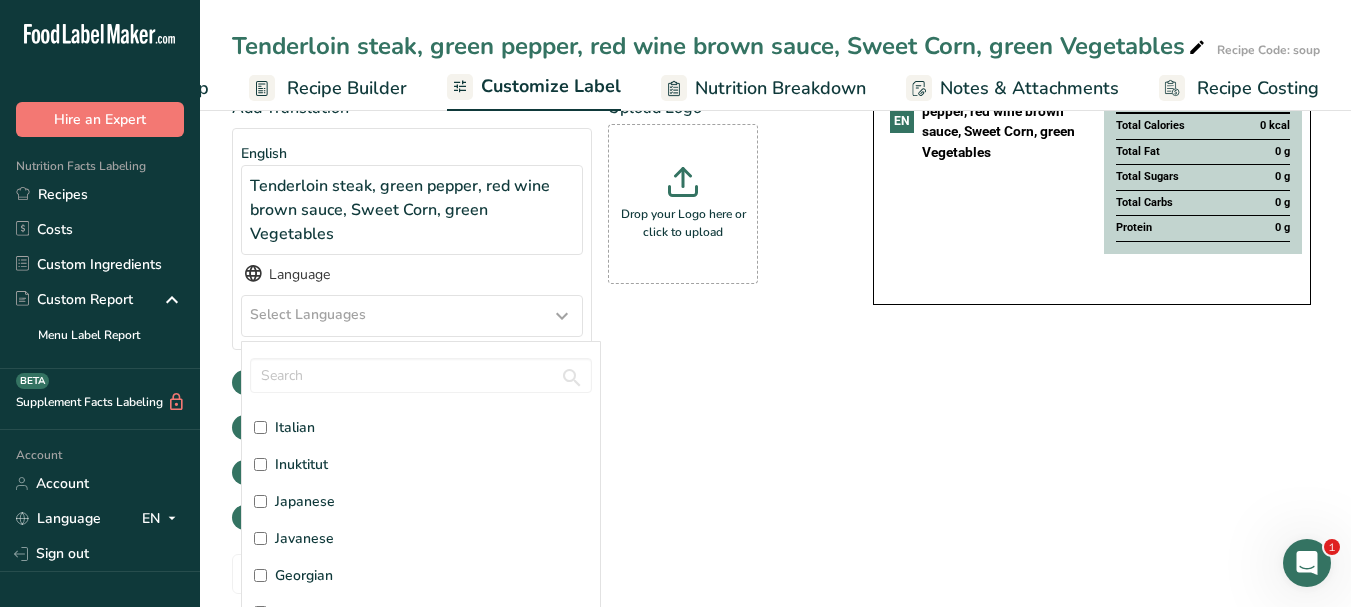 scroll, scrollTop: 2400, scrollLeft: 0, axis: vertical 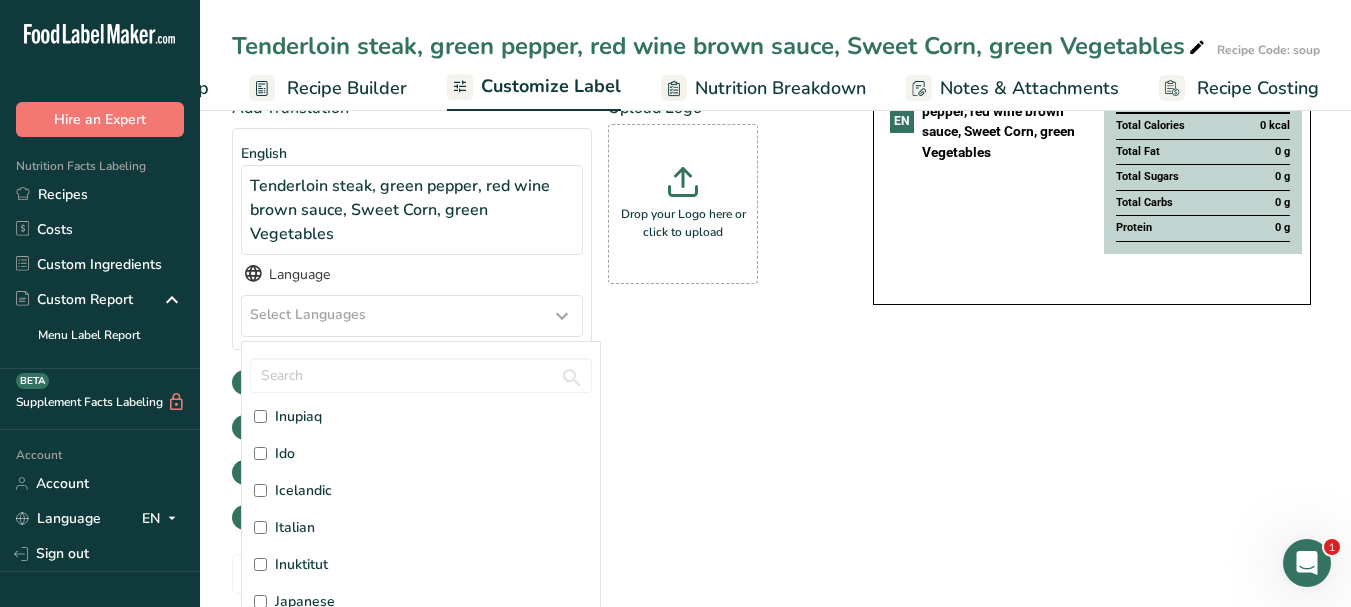 click on "Italian" at bounding box center [421, 527] 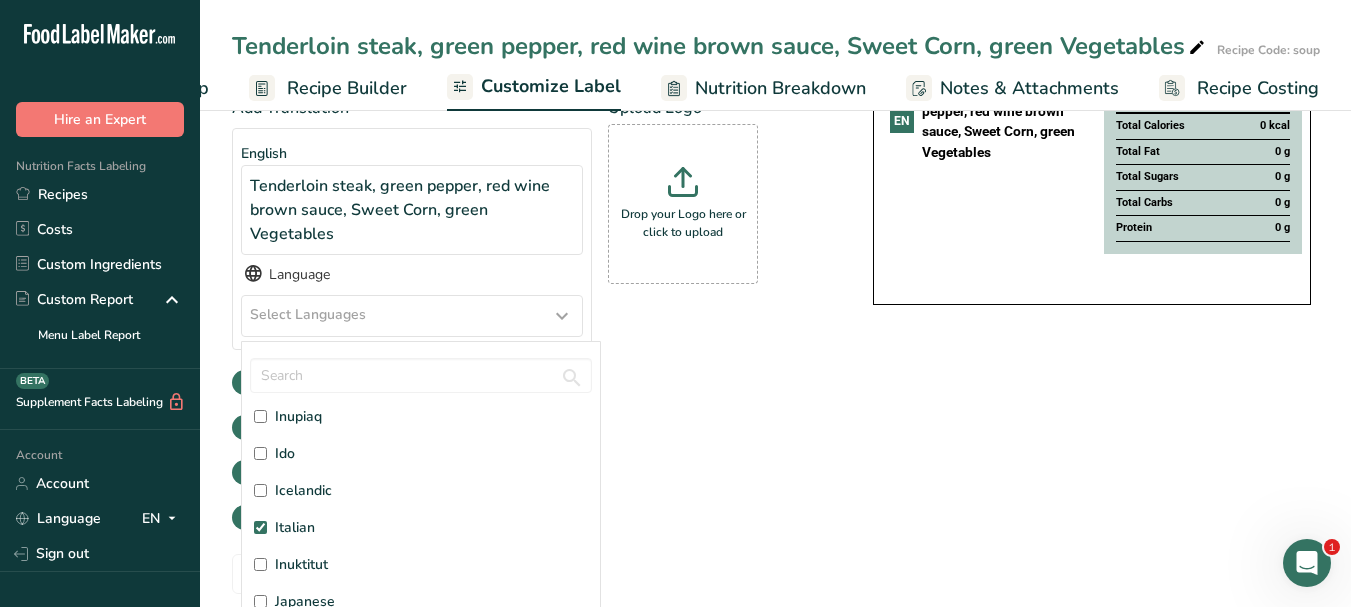 checkbox on "true" 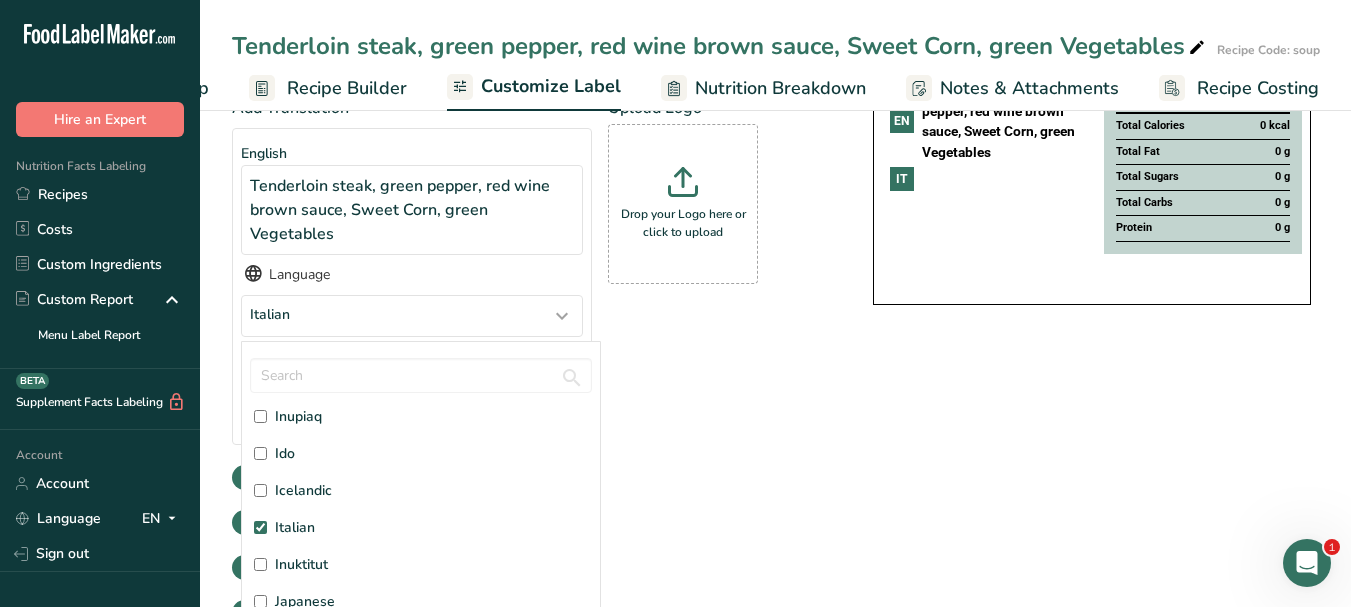 click on "Show Allergens" at bounding box center [532, 477] 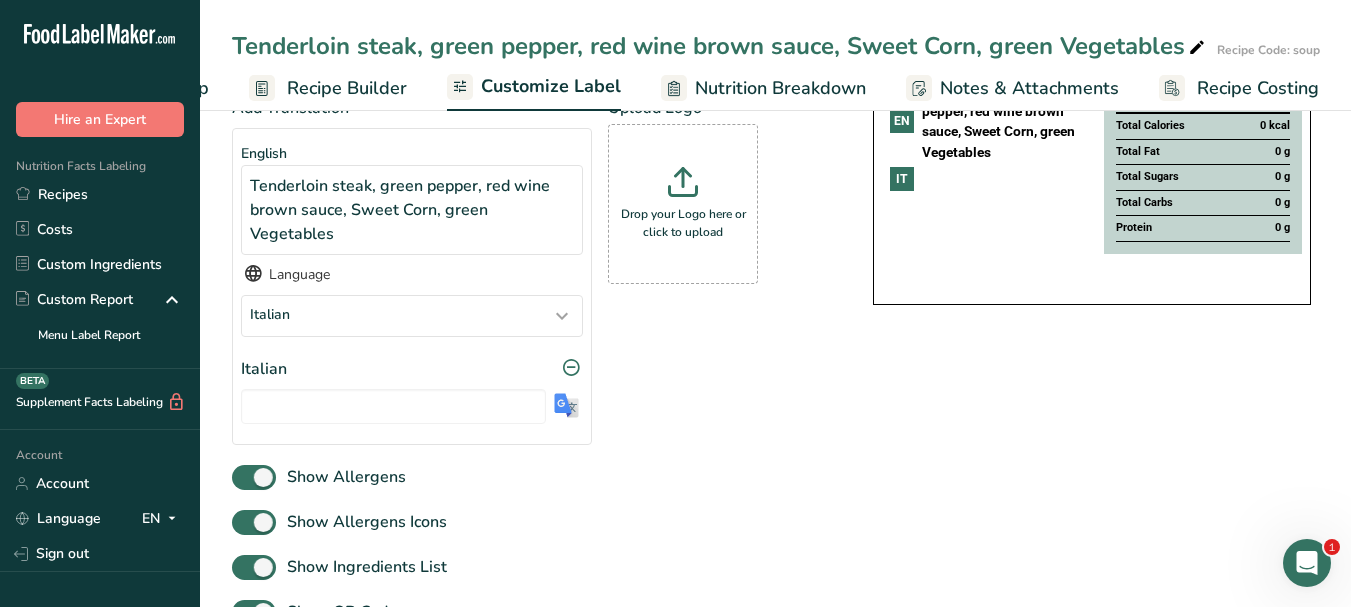 click at bounding box center [566, 405] 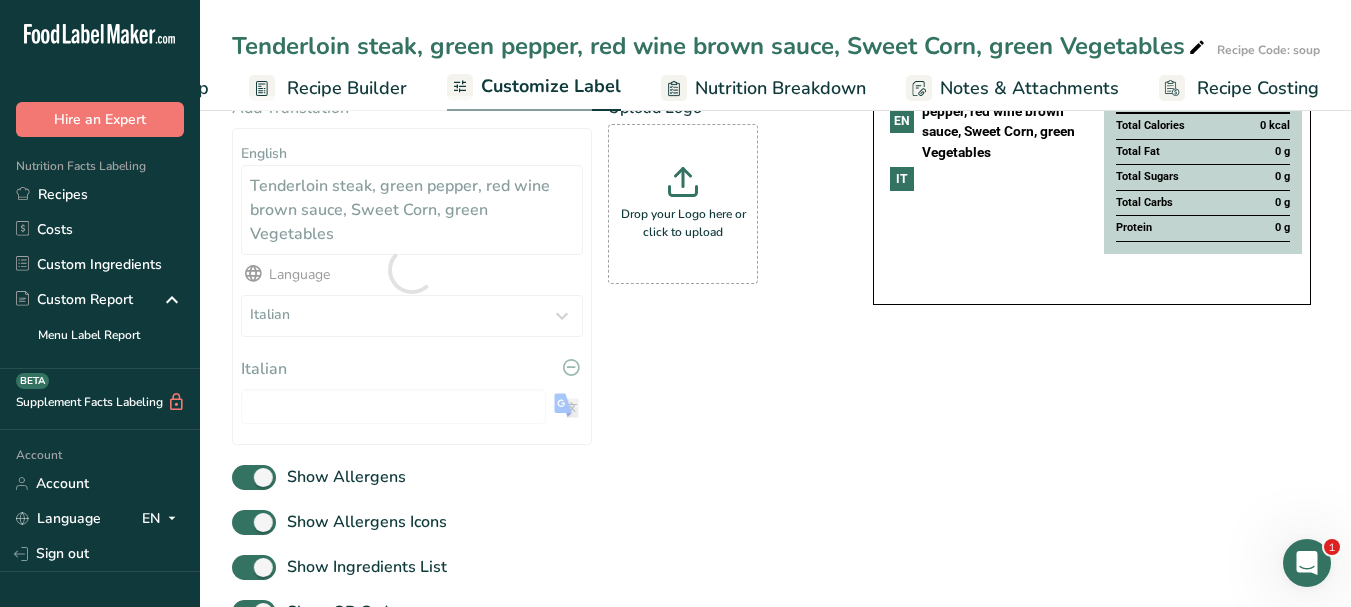 type on "Bistecca di filetto, peperone verde, salsa marrone al vino rosso, mais dolce, verdure verdi" 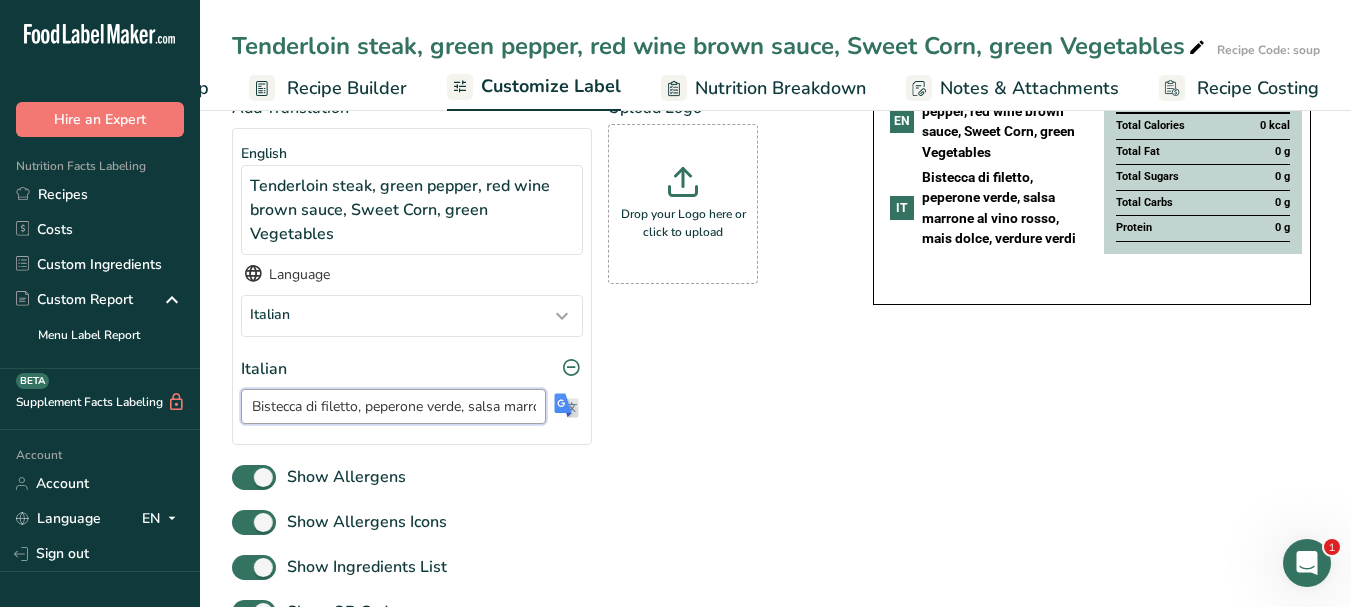 click on "Bistecca di filetto, peperone verde, salsa marrone al vino rosso, mais dolce, verdure verdi" at bounding box center [393, 406] 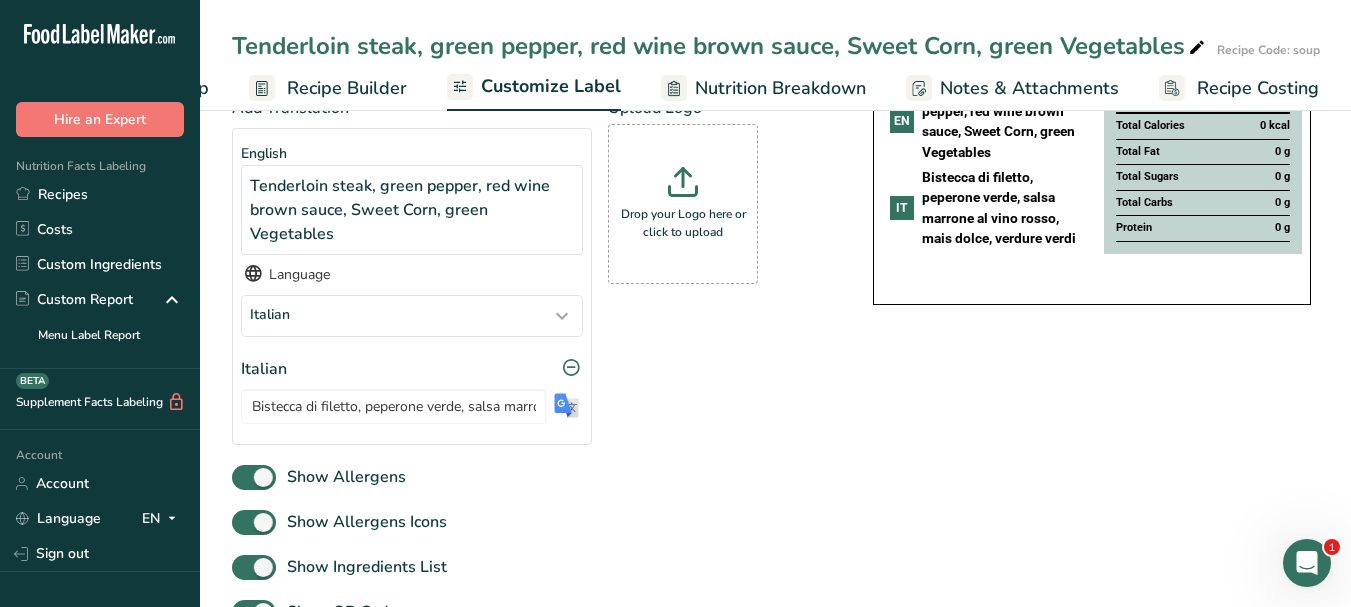 click at bounding box center (1197, 48) 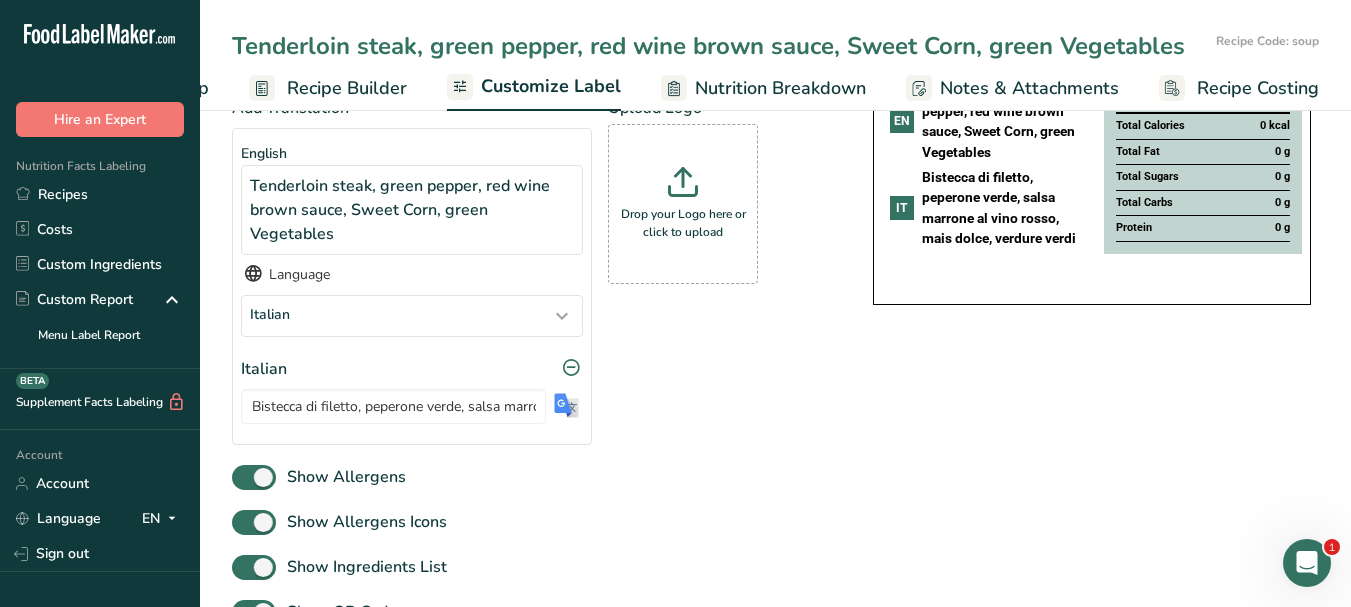 click on "Tenderloin steak, green pepper, red wine brown sauce, Sweet Corn, green Vegetables" at bounding box center (720, 46) 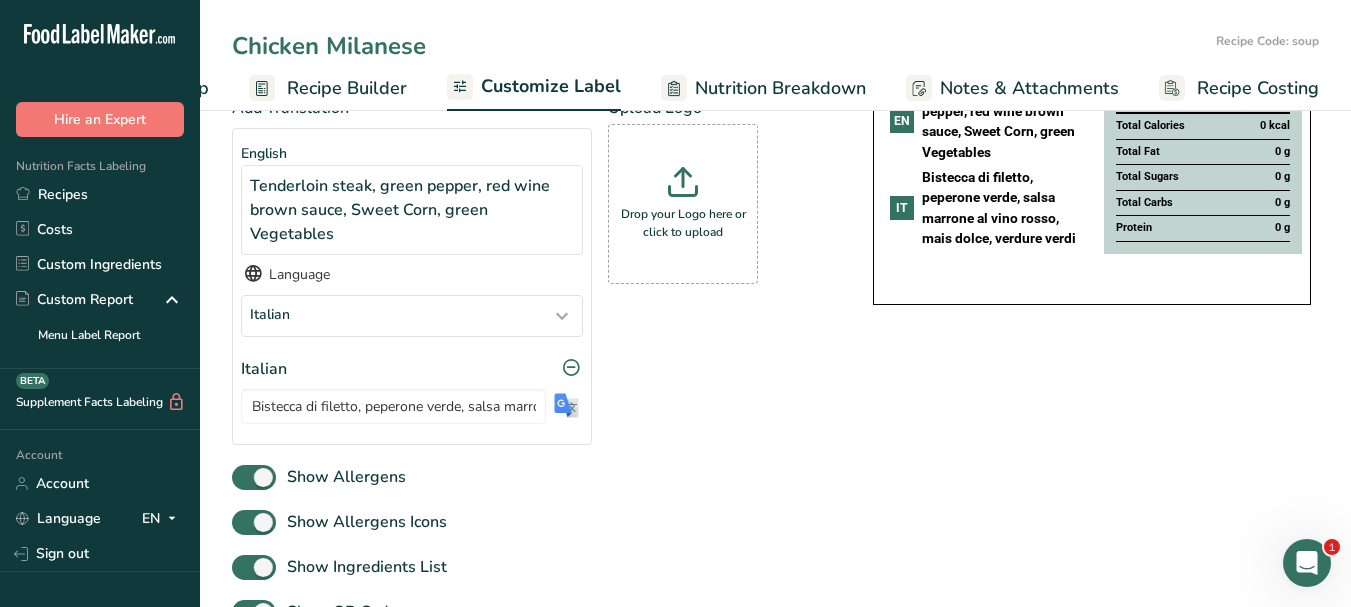 type on "Chicken Milanese" 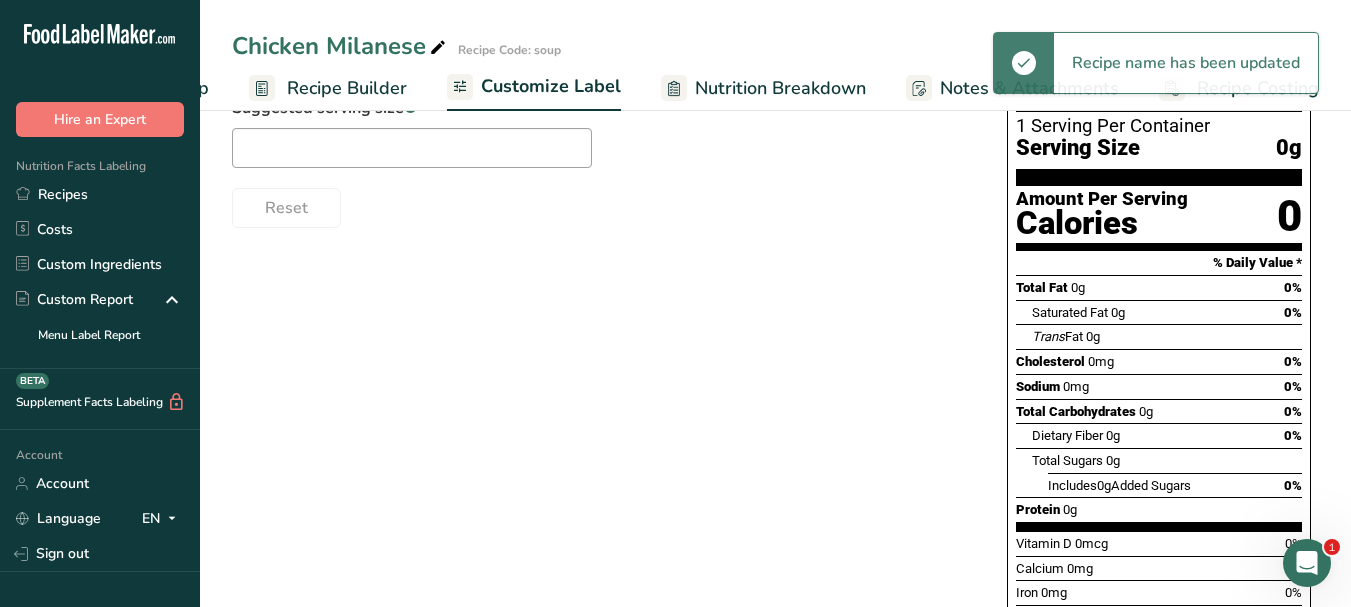 scroll, scrollTop: 0, scrollLeft: 0, axis: both 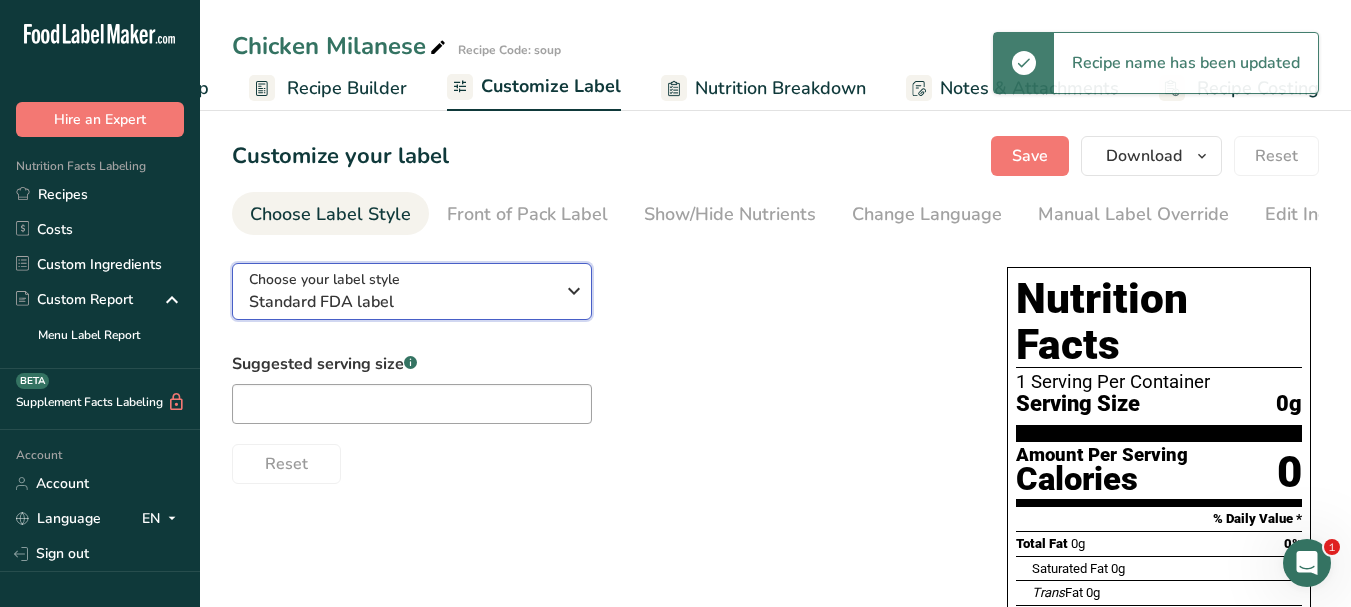 click at bounding box center (574, 291) 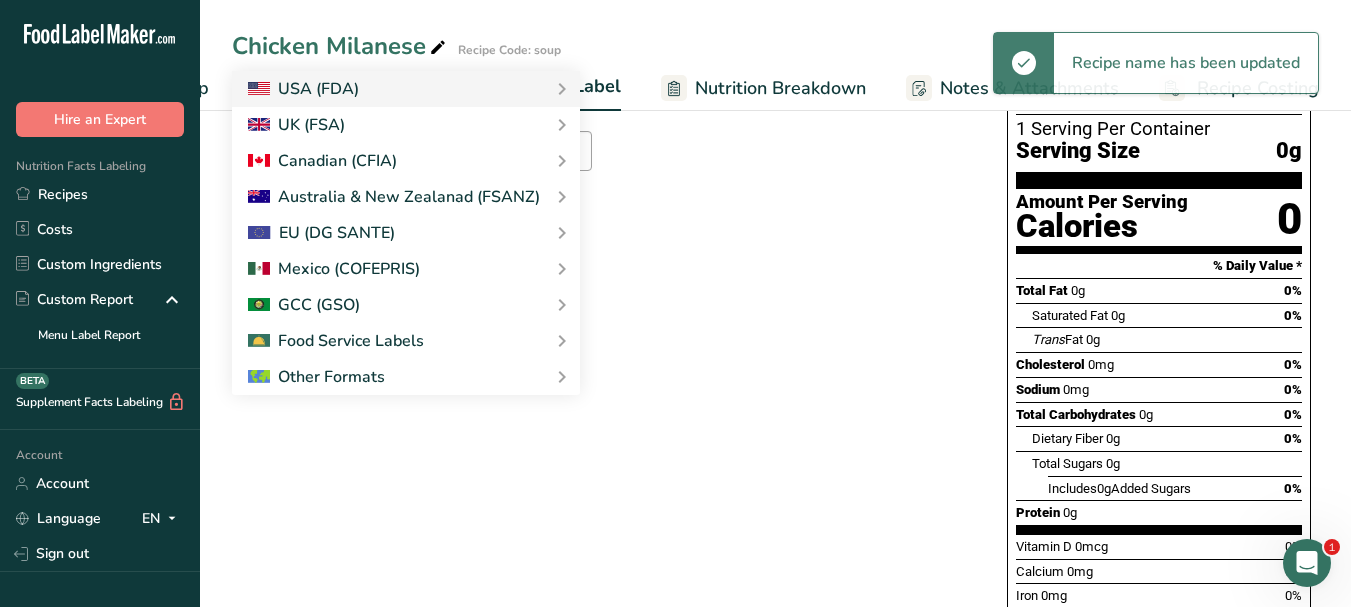 scroll, scrollTop: 300, scrollLeft: 0, axis: vertical 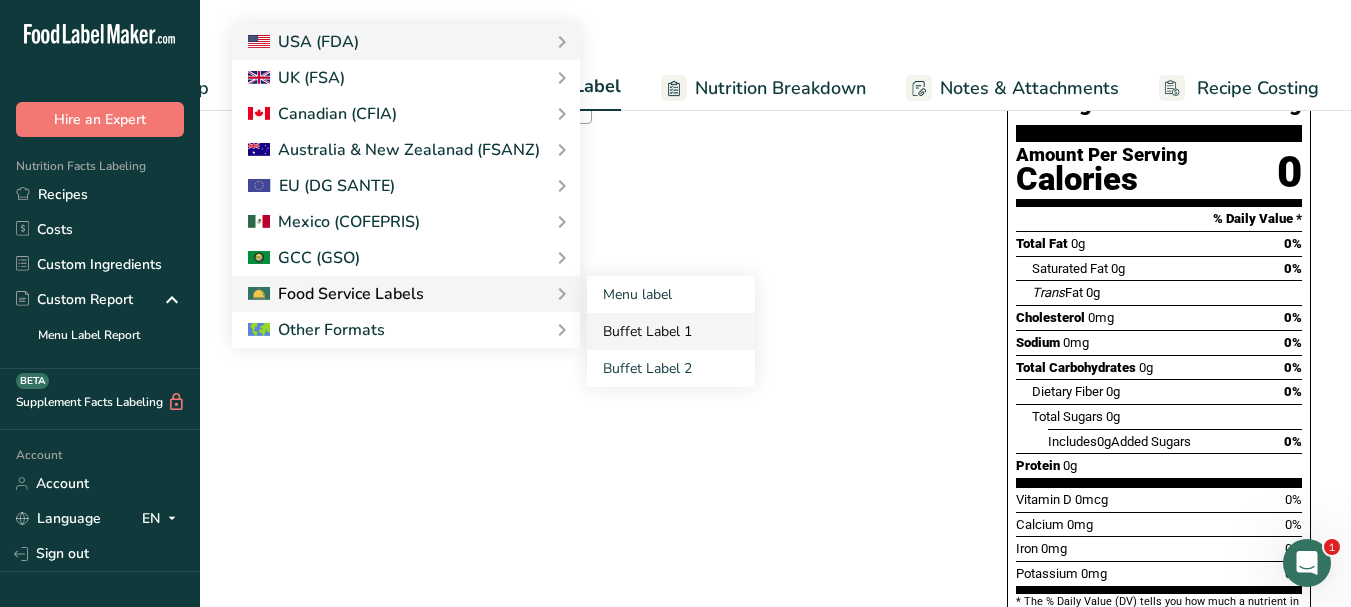 click on "Buffet Label 1" at bounding box center [671, 331] 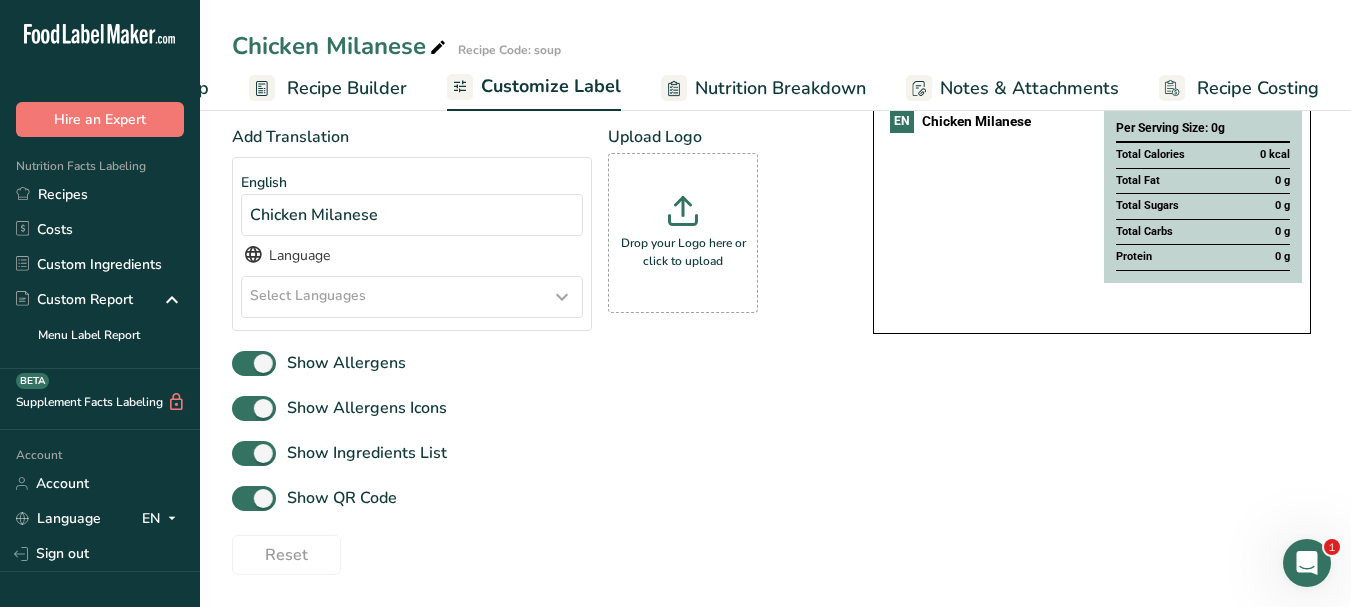 scroll, scrollTop: 232, scrollLeft: 0, axis: vertical 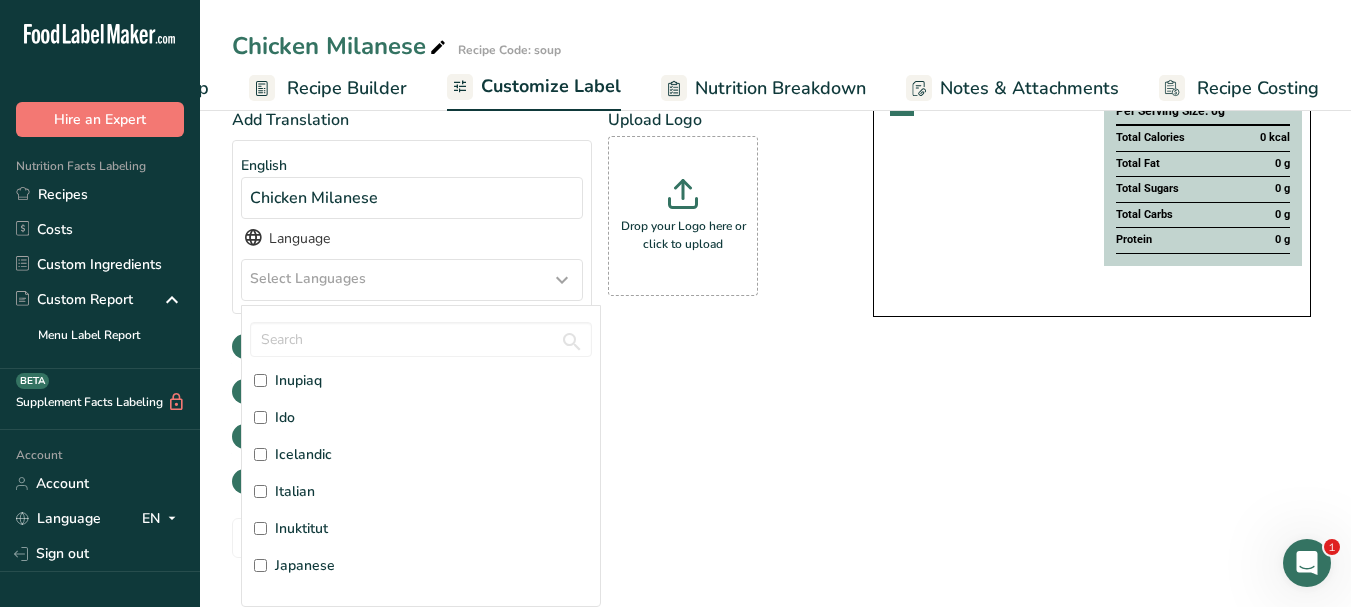 click on "Italian" at bounding box center (295, 491) 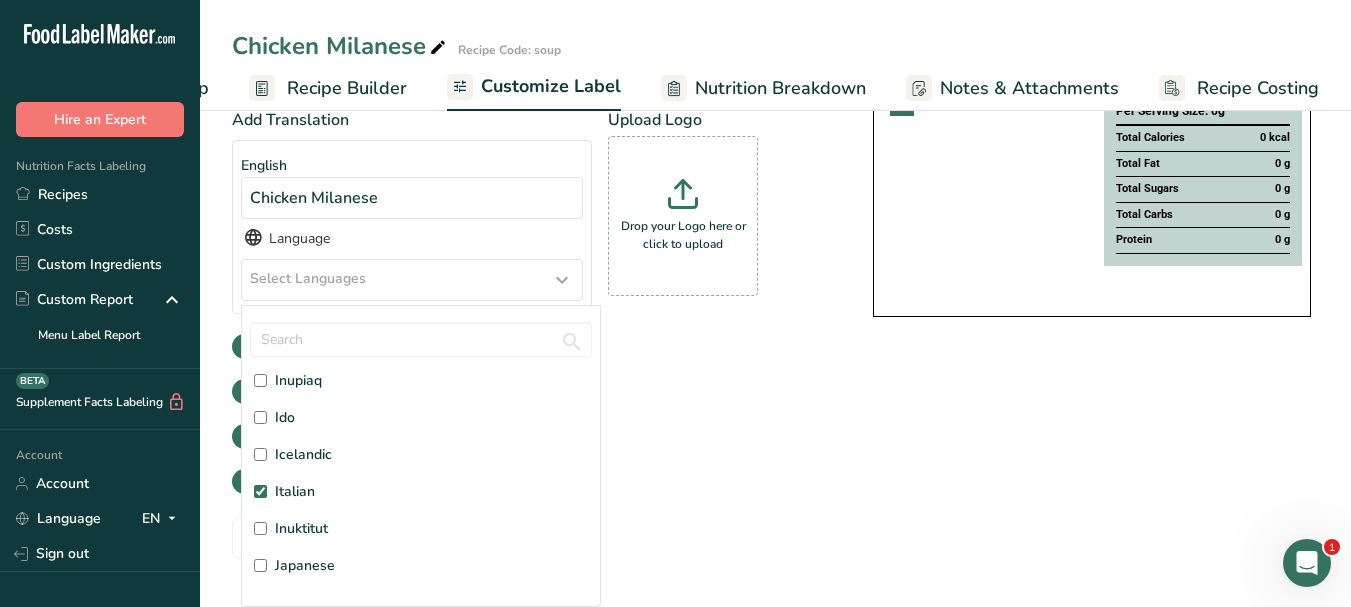 checkbox on "true" 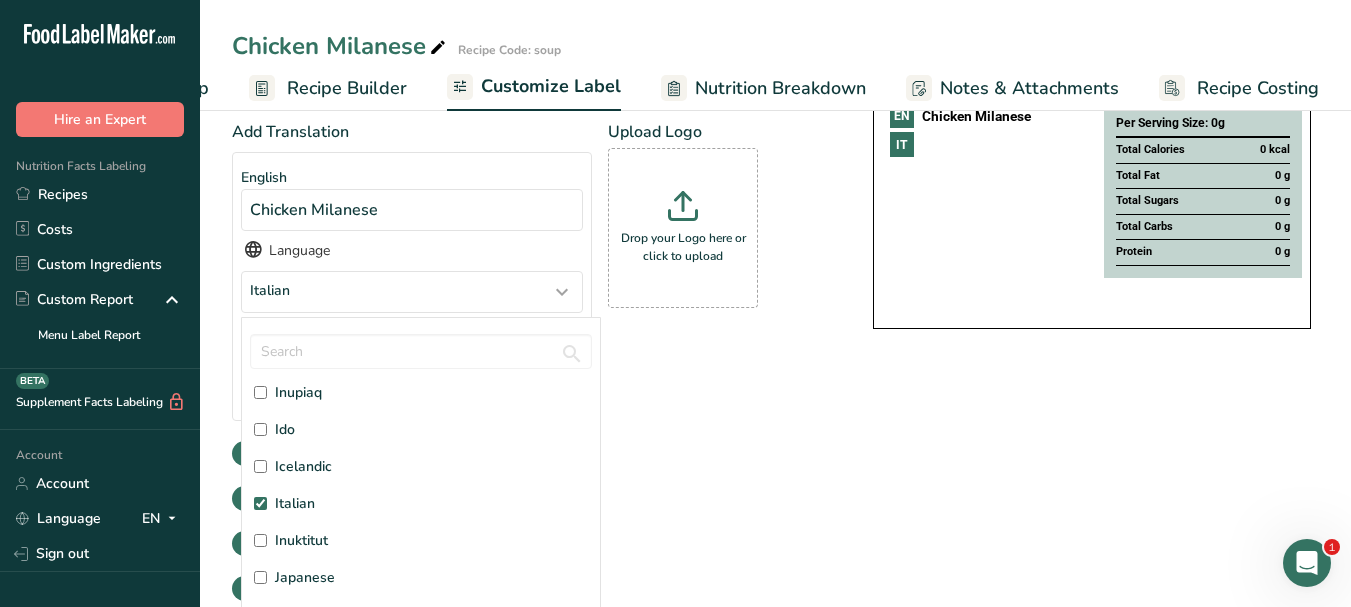 scroll, scrollTop: 249, scrollLeft: 0, axis: vertical 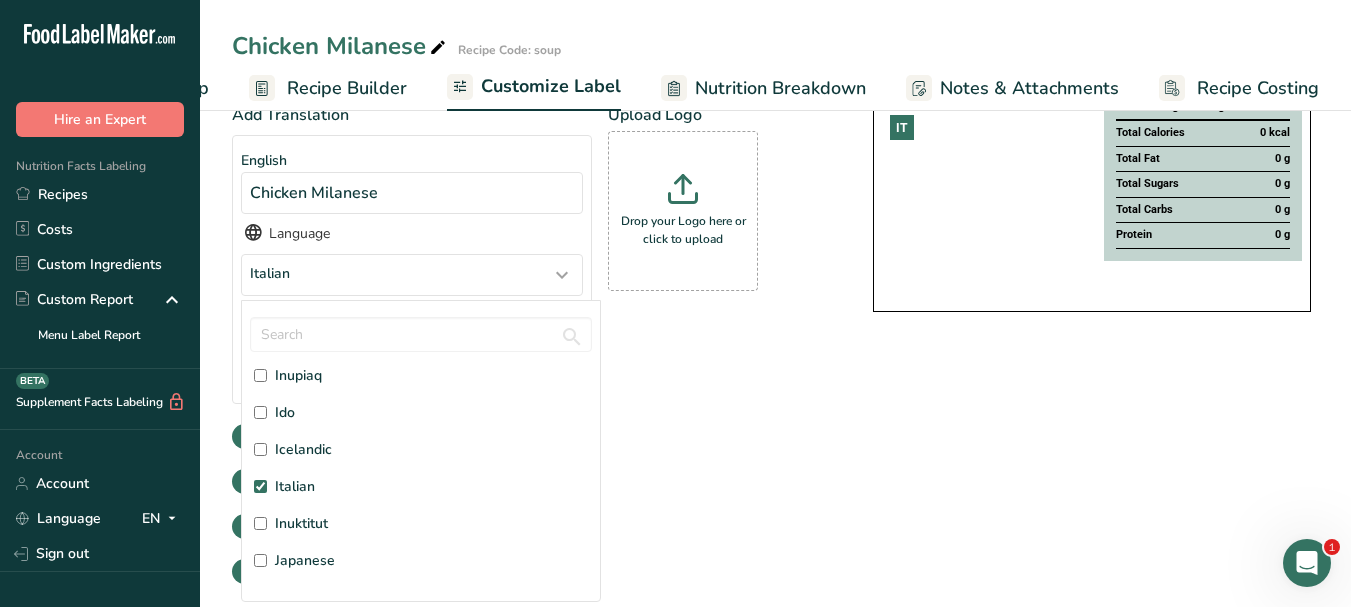 click on "Choose your label style
Buffet Label 1
USA (FDA)
Standard FDA label
Tabular FDA label
Linear FDA label
Simplified FDA label
Dual Column FDA label (Per Serving/Per Container)
Dual Column FDA label (As Sold/As Prepared)
Aggregate Standard FDA label
Standard FDA label with Micronutrients listed side-by-side
UK (FSA)
UK Mandatory Label "Back of Pack"
UK Traffic Light Label  "Front of Pack"
Canadian (CFIA)
Canadian Standard label
Canadian Dual Column label" at bounding box center (775, 323) 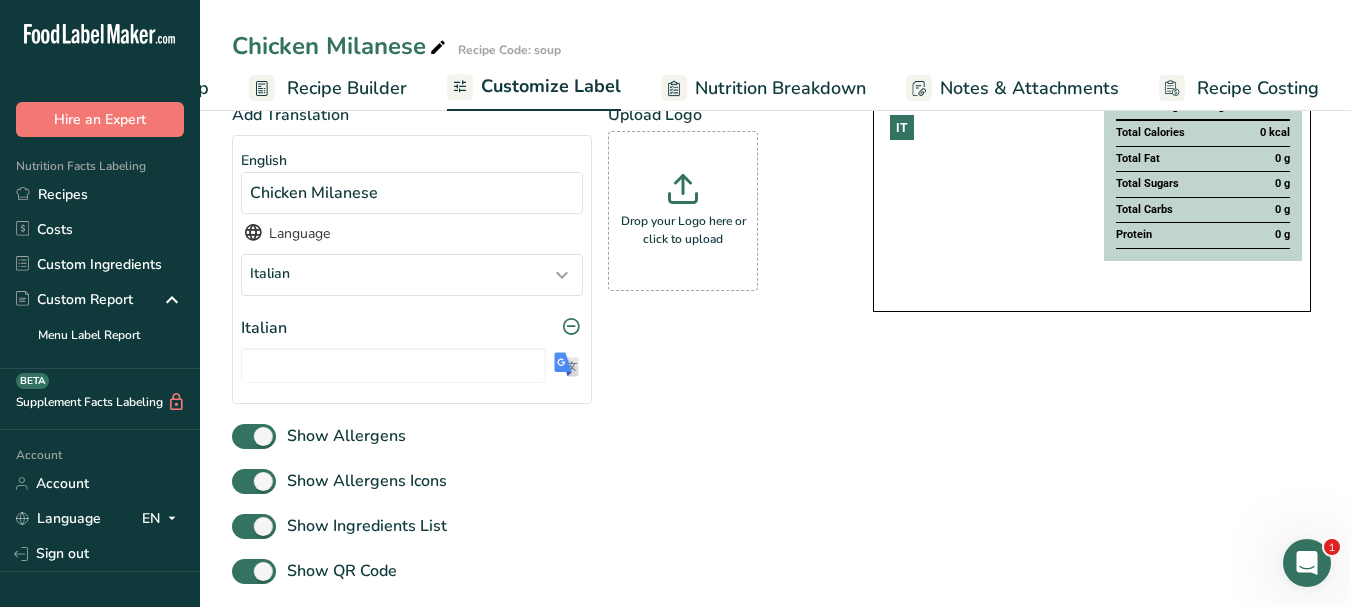 click at bounding box center [566, 364] 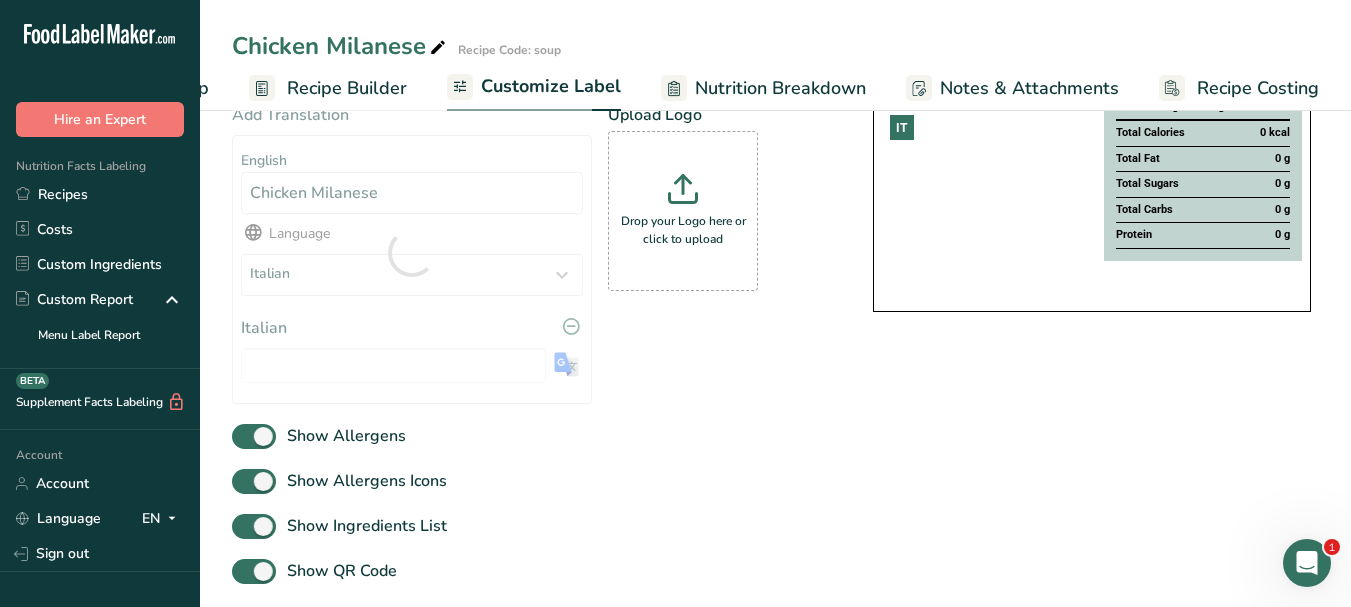 type on "Pollo alla milanese" 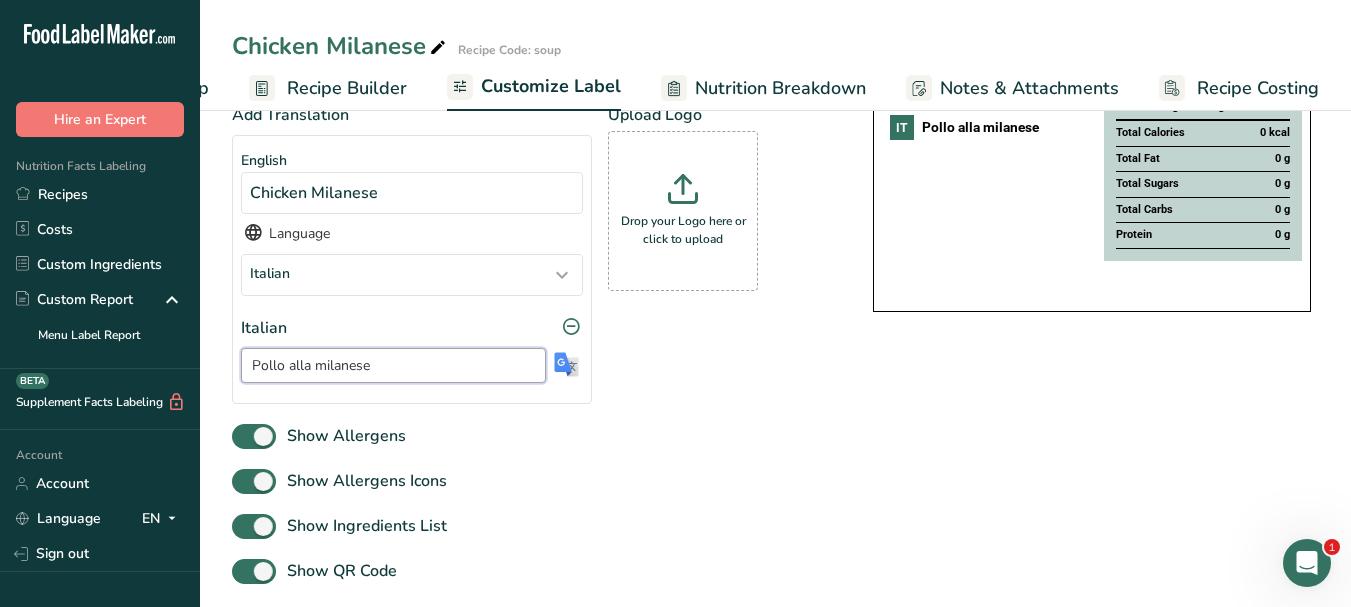 click on "Pollo alla milanese" at bounding box center (393, 365) 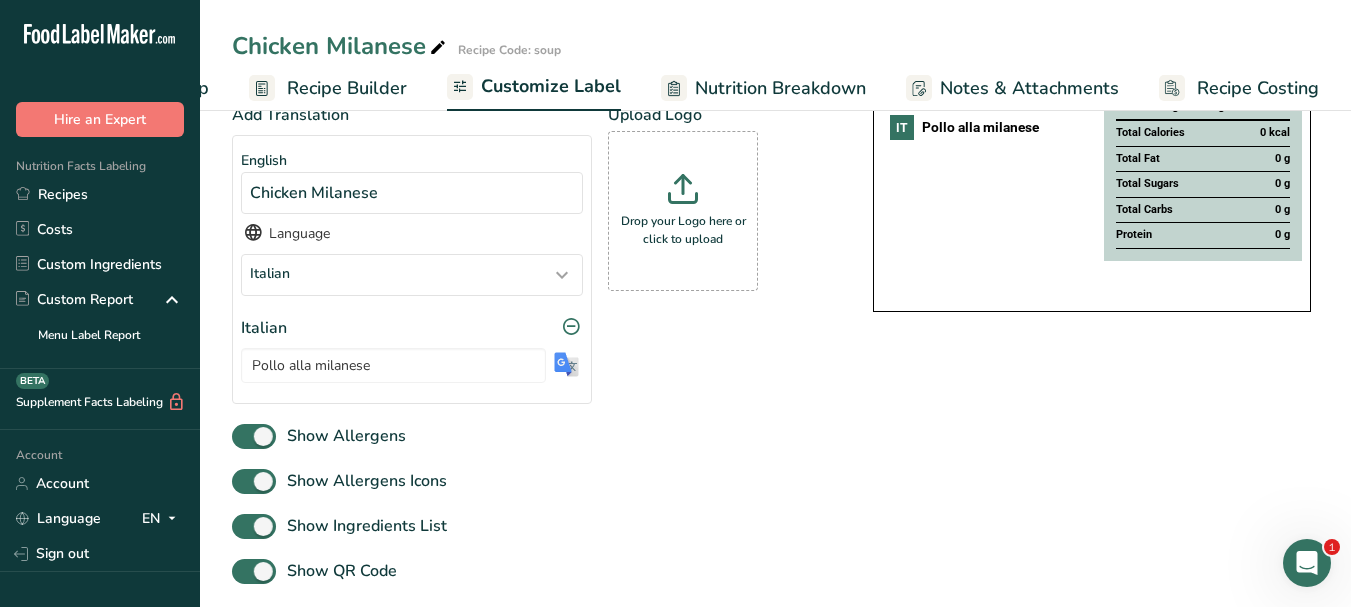 click at bounding box center (438, 48) 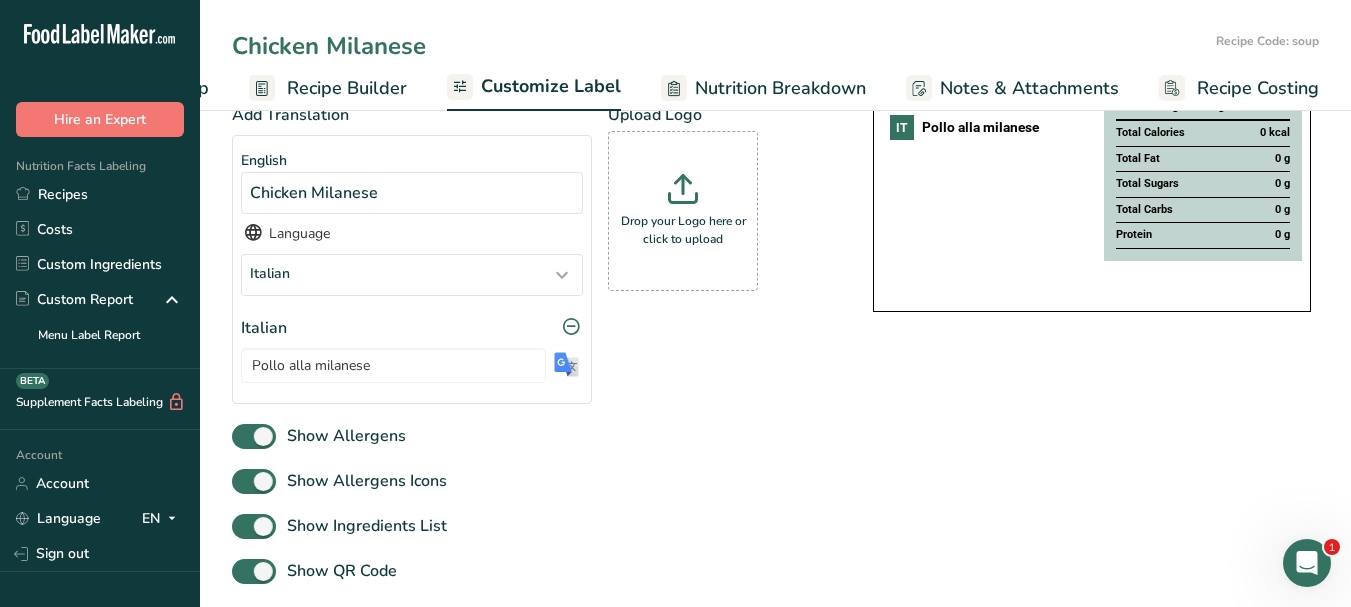 click on "Chicken Milanese" at bounding box center (720, 46) 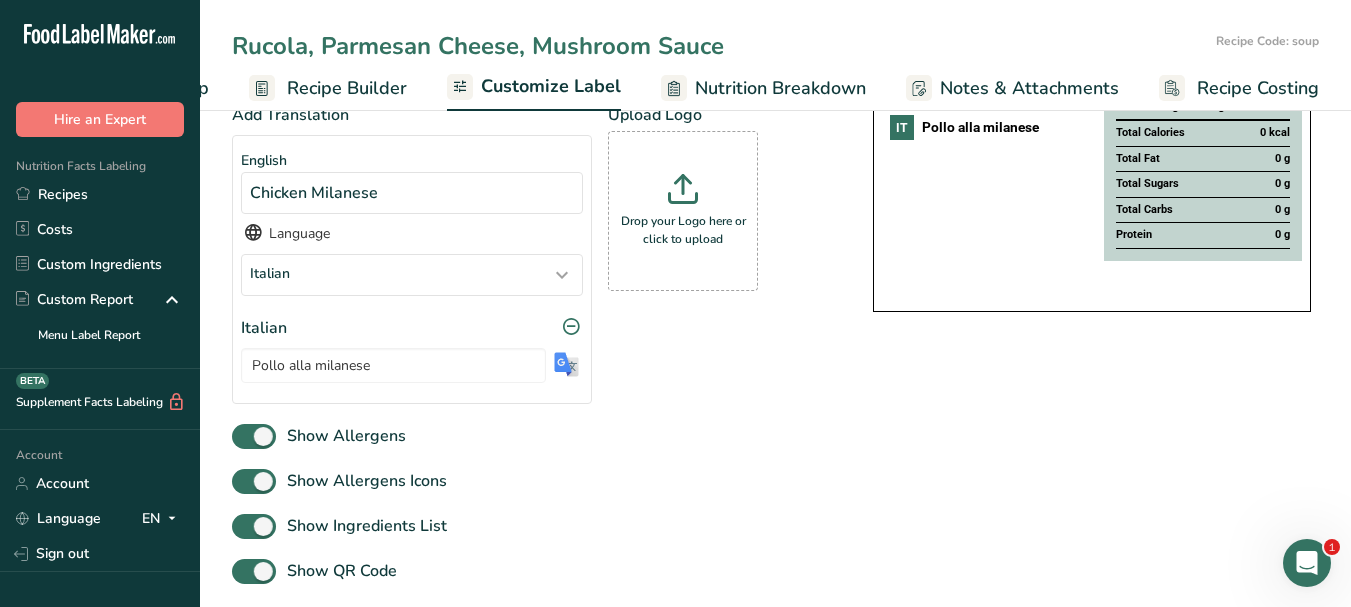 type on "Rucola, Parmesan Cheese, Mushroom Sauce" 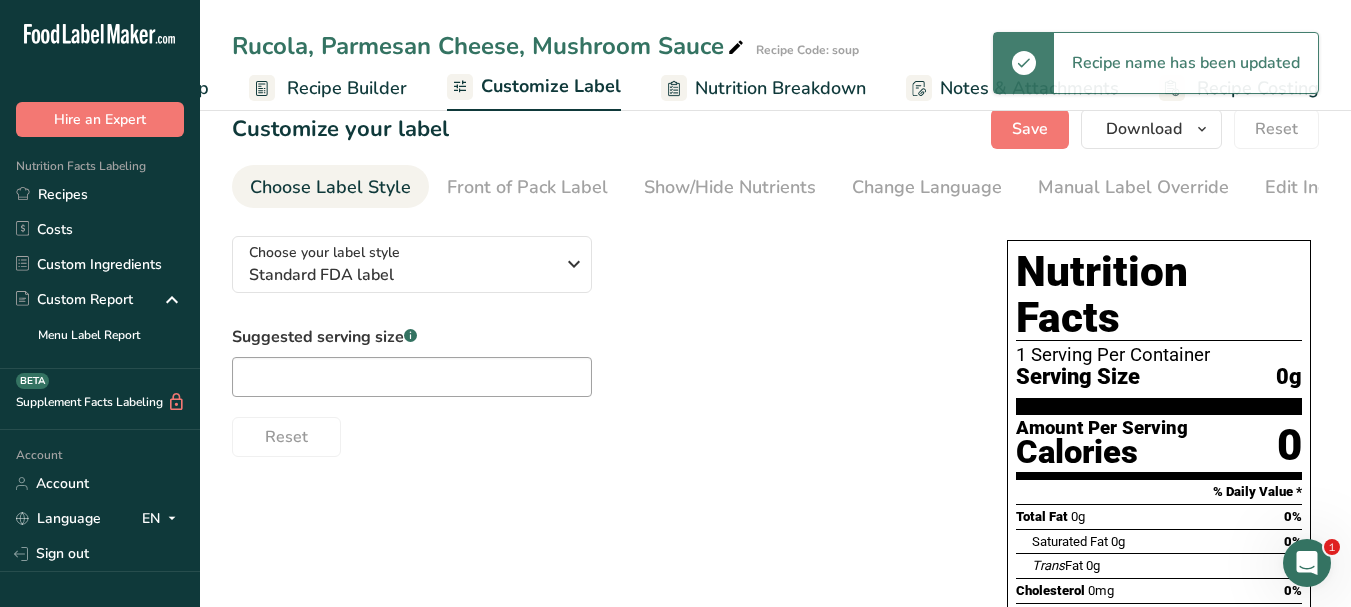 scroll, scrollTop: 0, scrollLeft: 0, axis: both 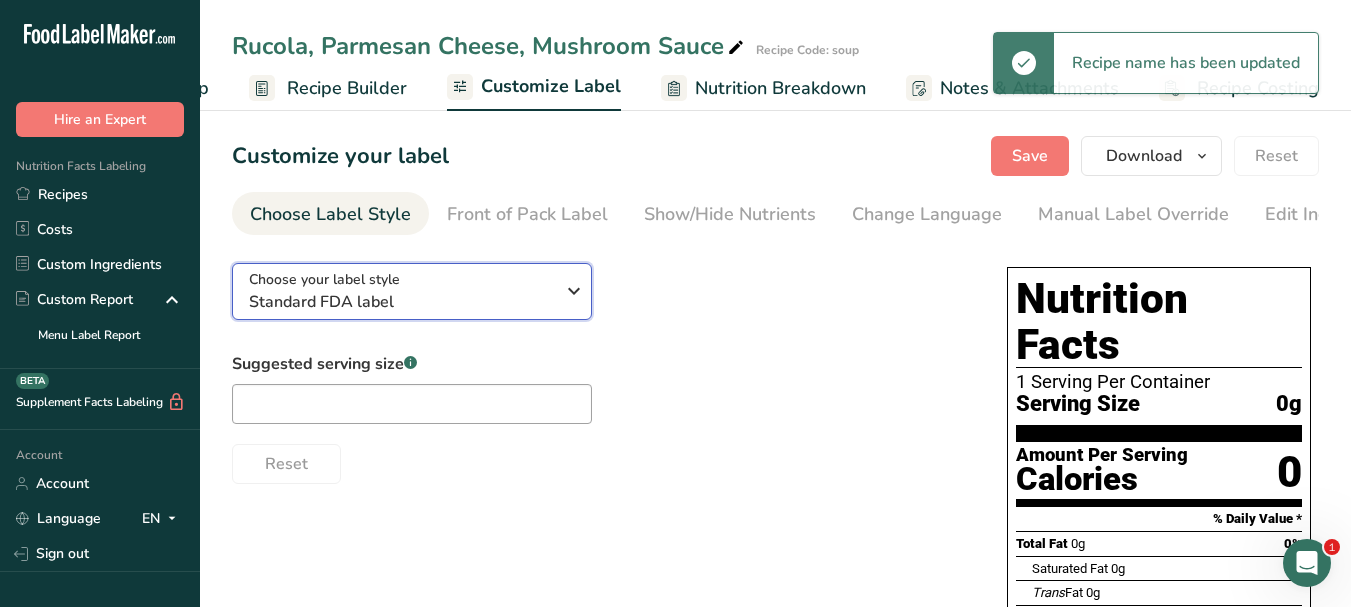 click at bounding box center (574, 291) 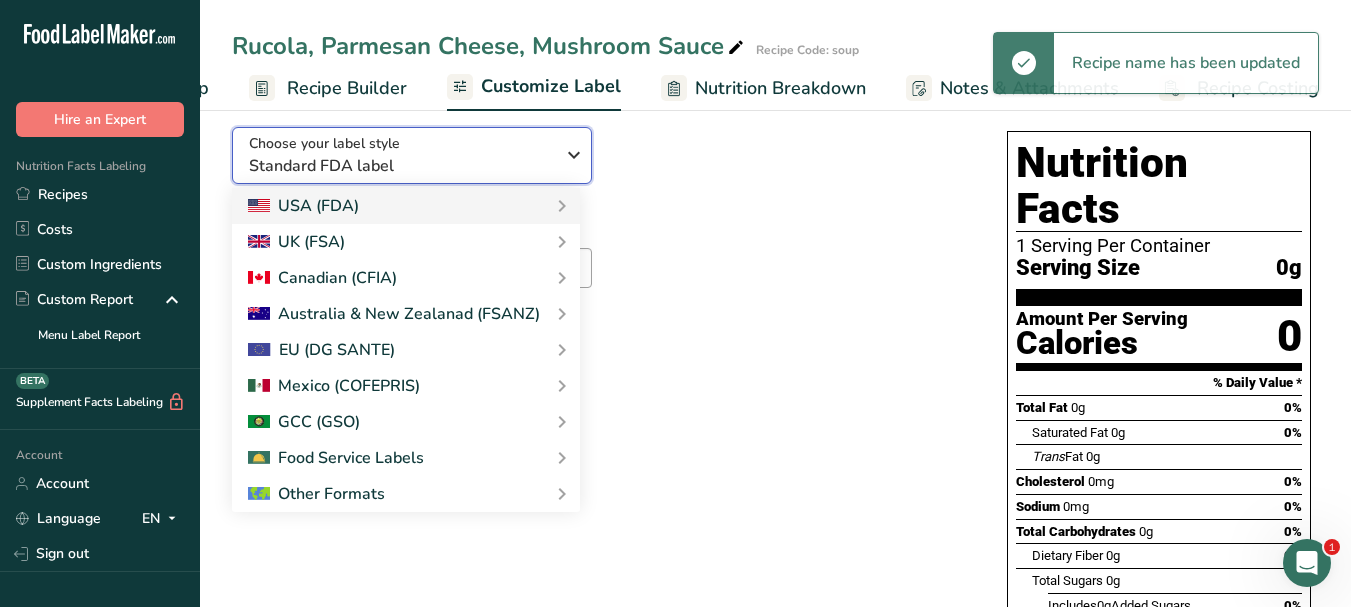 scroll, scrollTop: 356, scrollLeft: 0, axis: vertical 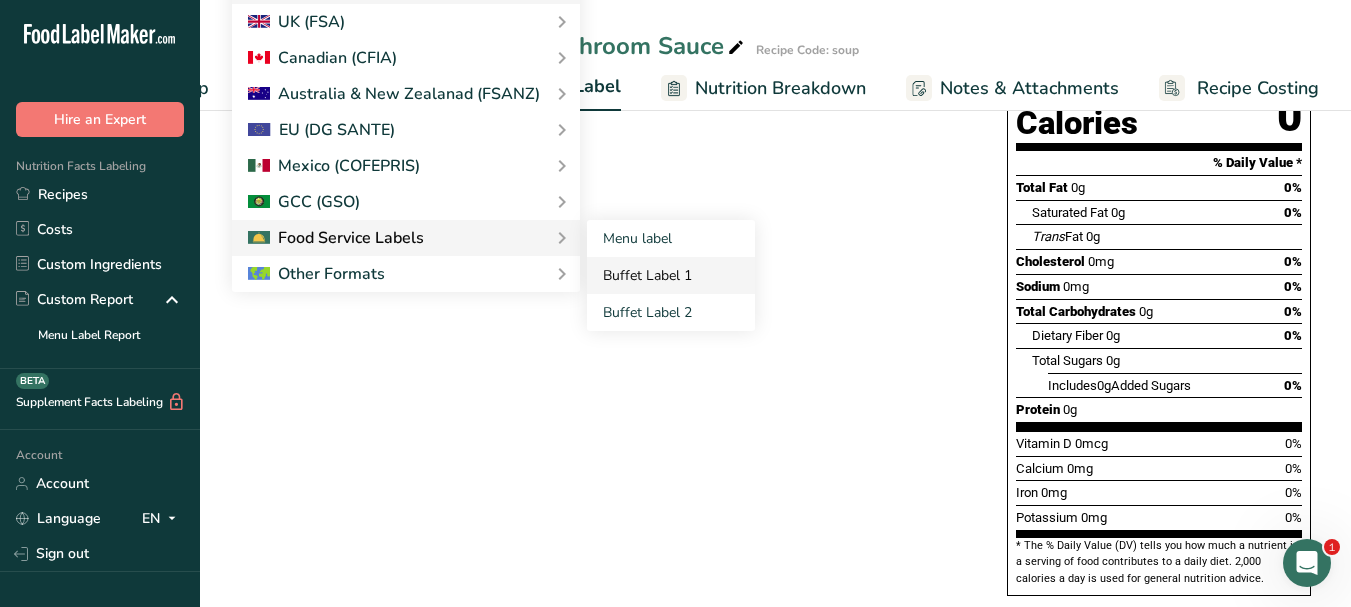 click on "Buffet Label 1" at bounding box center [671, 275] 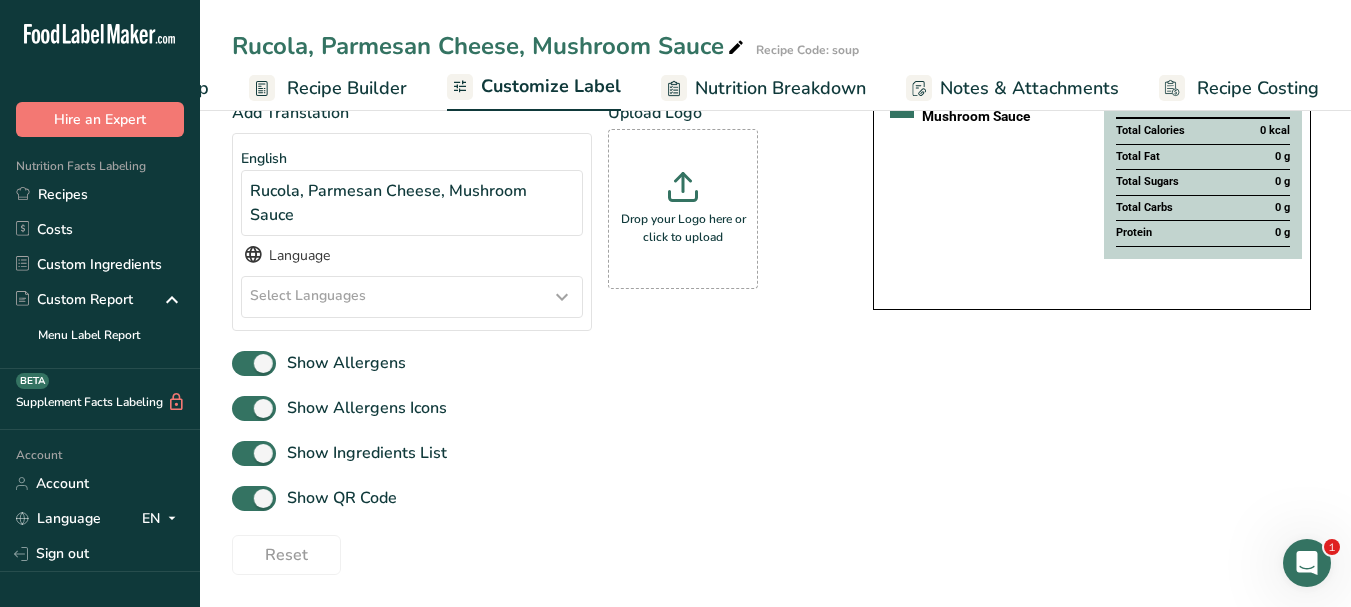 scroll, scrollTop: 232, scrollLeft: 0, axis: vertical 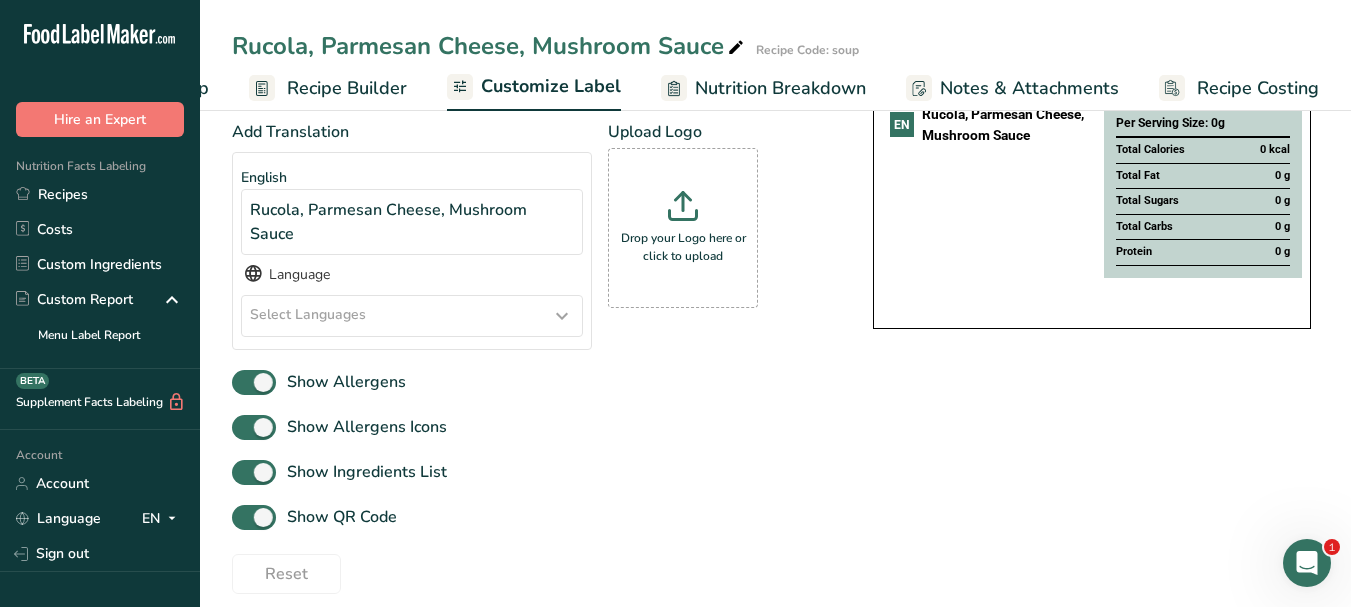 click at bounding box center [562, 316] 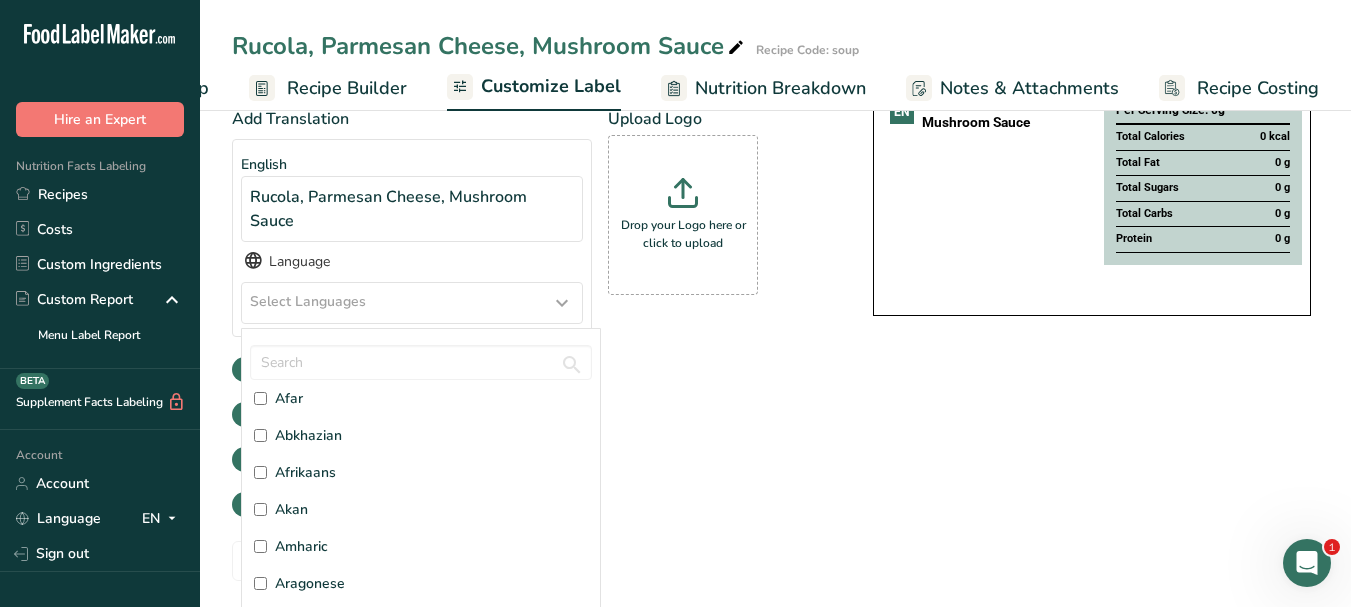 scroll, scrollTop: 17, scrollLeft: 0, axis: vertical 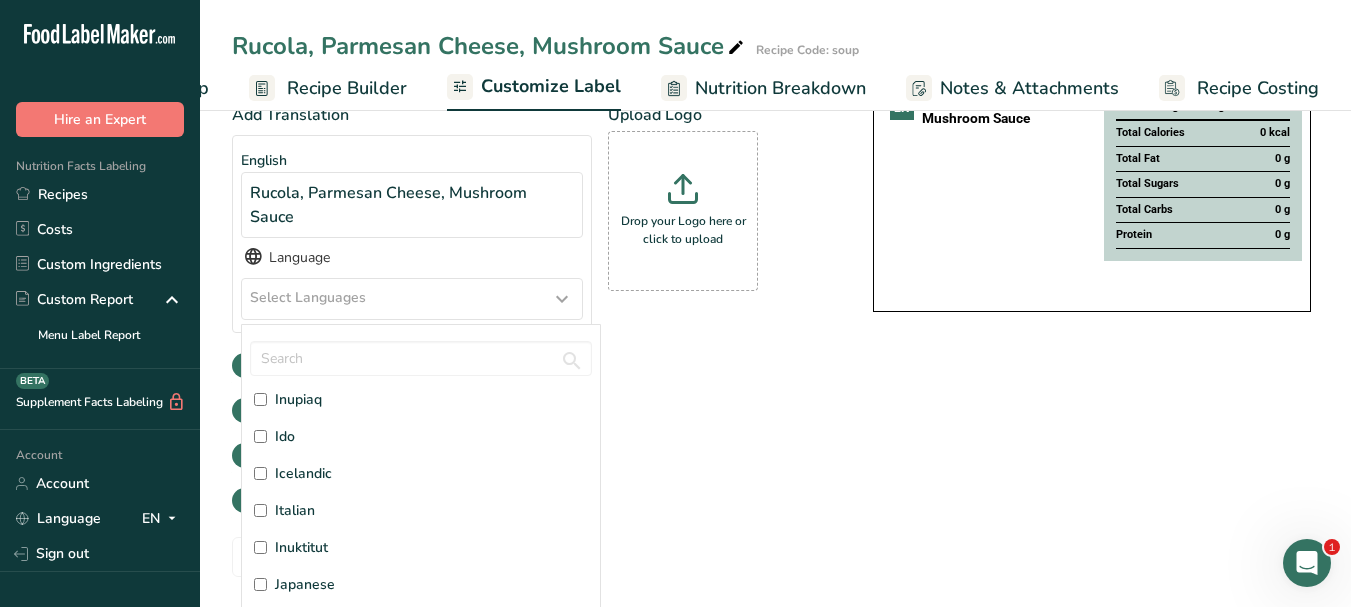 drag, startPoint x: 284, startPoint y: 491, endPoint x: 346, endPoint y: 484, distance: 62.39391 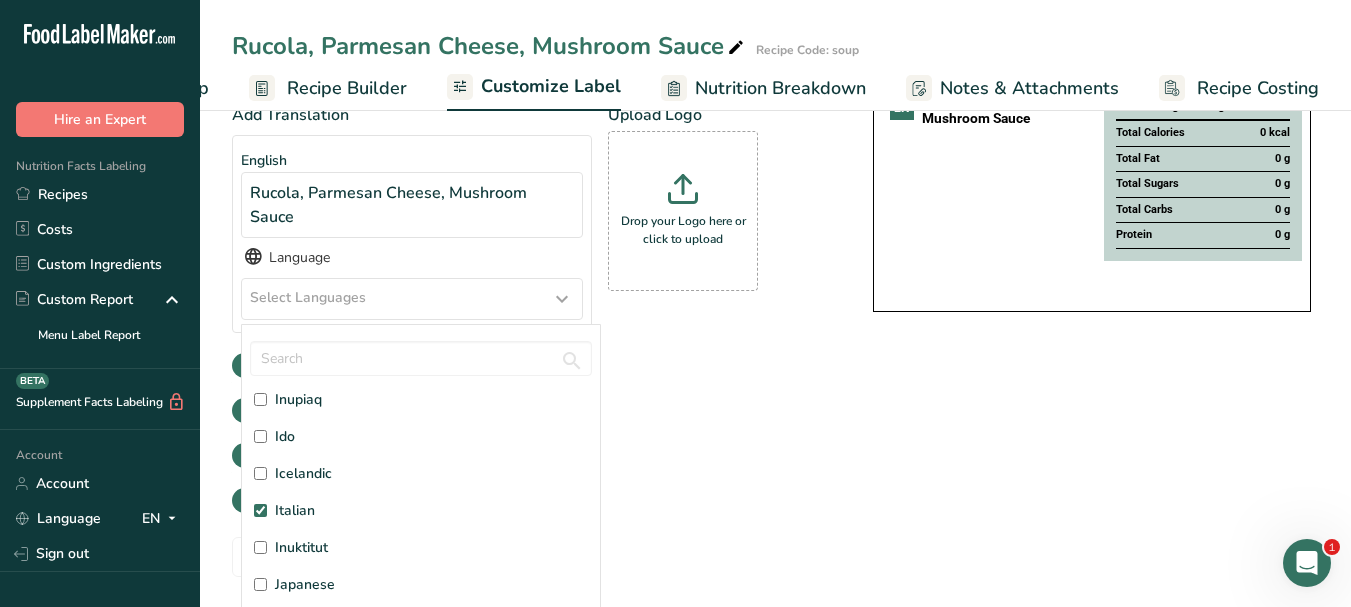 checkbox on "true" 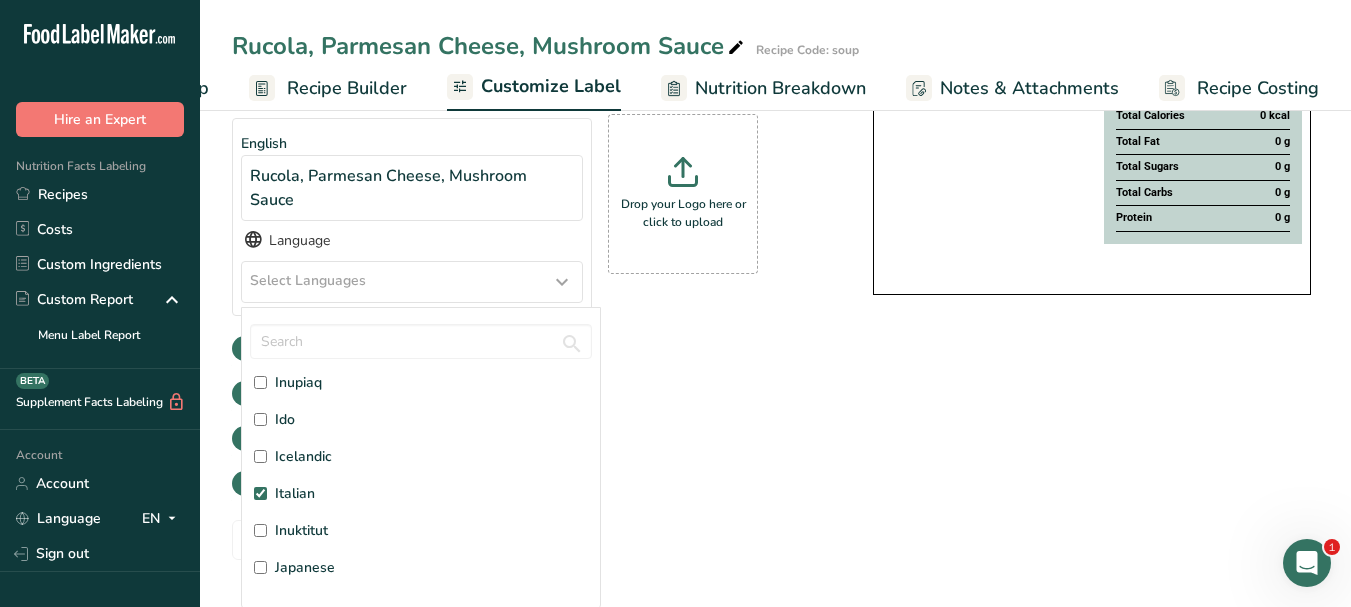scroll, scrollTop: 0, scrollLeft: 0, axis: both 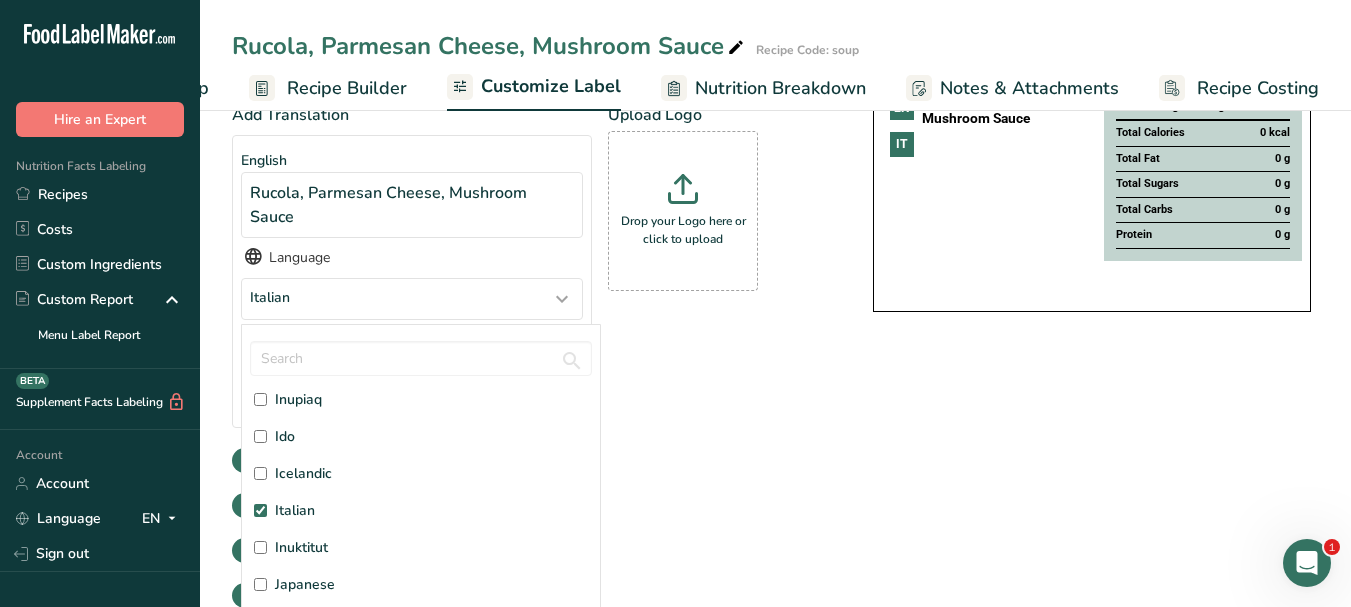 click on "Choose your label style
Buffet Label 1
USA (FDA)
Standard FDA label
Tabular FDA label
Linear FDA label
Simplified FDA label
Dual Column FDA label (Per Serving/Per Container)
Dual Column FDA label (As Sold/As Prepared)
Aggregate Standard FDA label
Standard FDA label with Micronutrients listed side-by-side
UK (FSA)
UK Mandatory Label "Back of Pack"
UK Traffic Light Label  "Front of Pack"
Canadian (CFIA)
Canadian Standard label
Canadian Dual Column label" at bounding box center [775, 335] 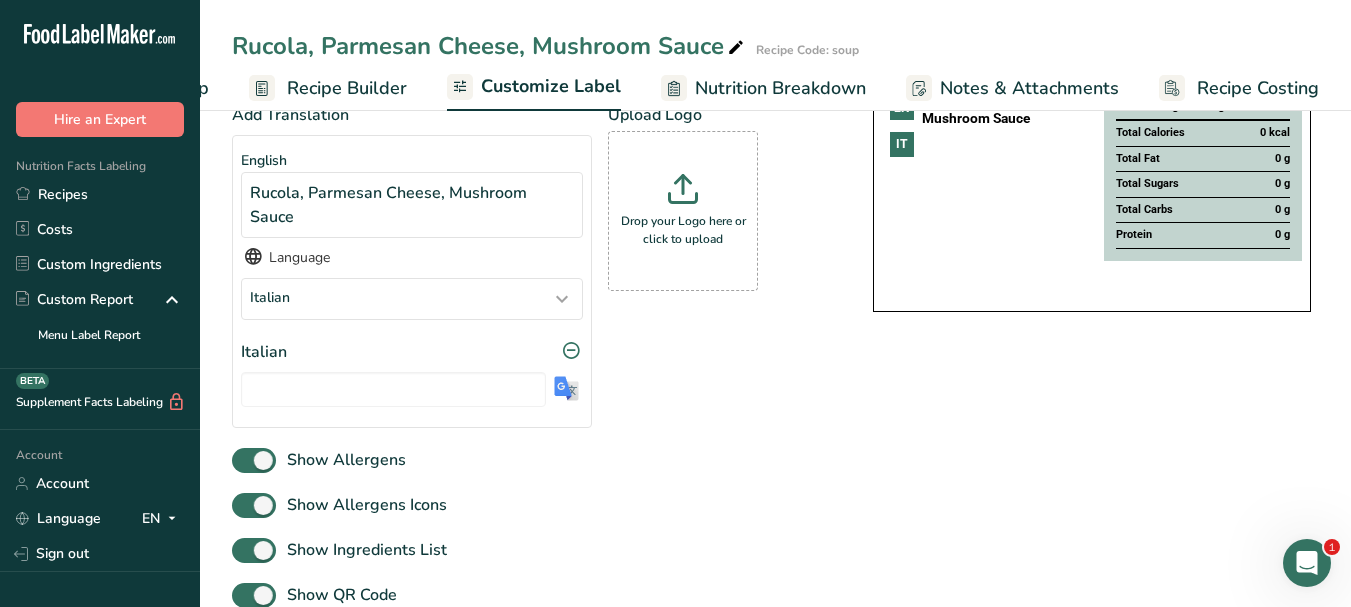 click at bounding box center [566, 388] 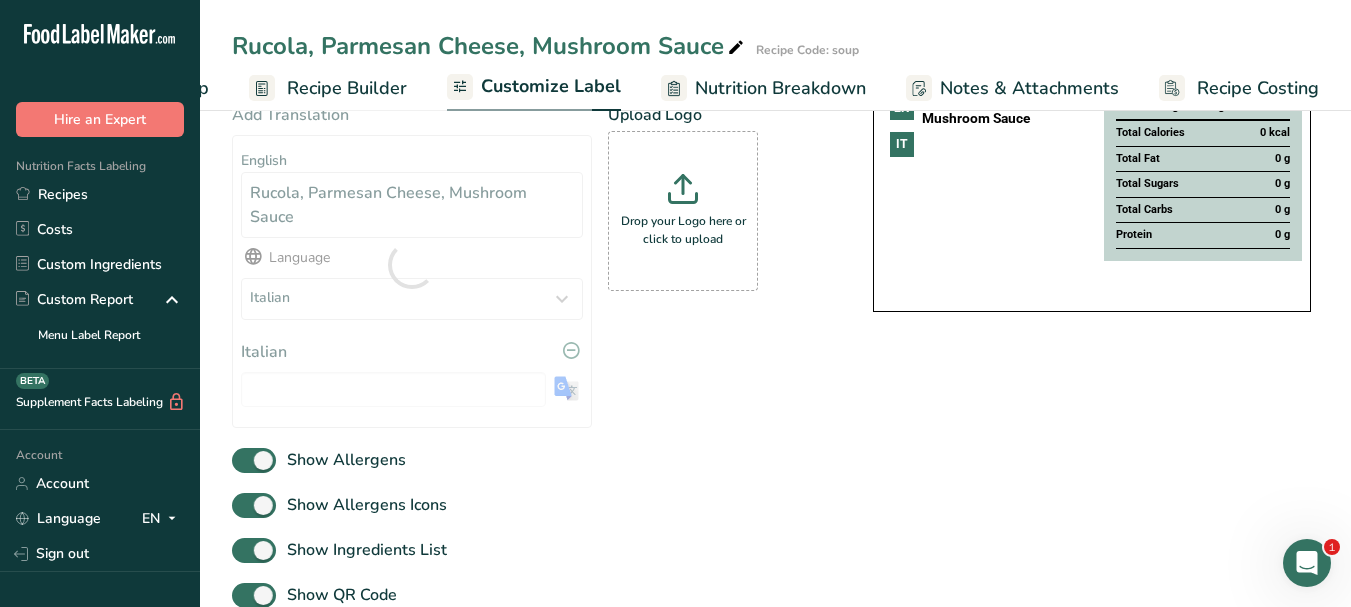 type on "Rucola, Parmigiano Reggiano, Salsa ai Funghi" 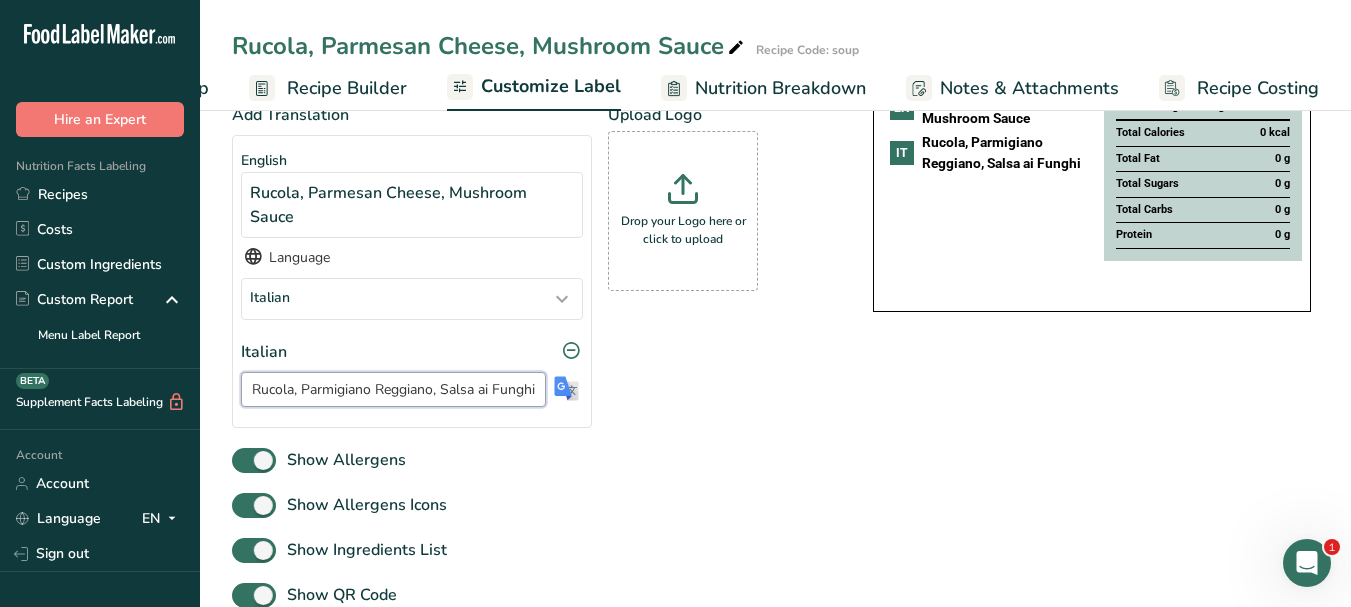 click on "Rucola, Parmigiano Reggiano, Salsa ai Funghi" at bounding box center (393, 389) 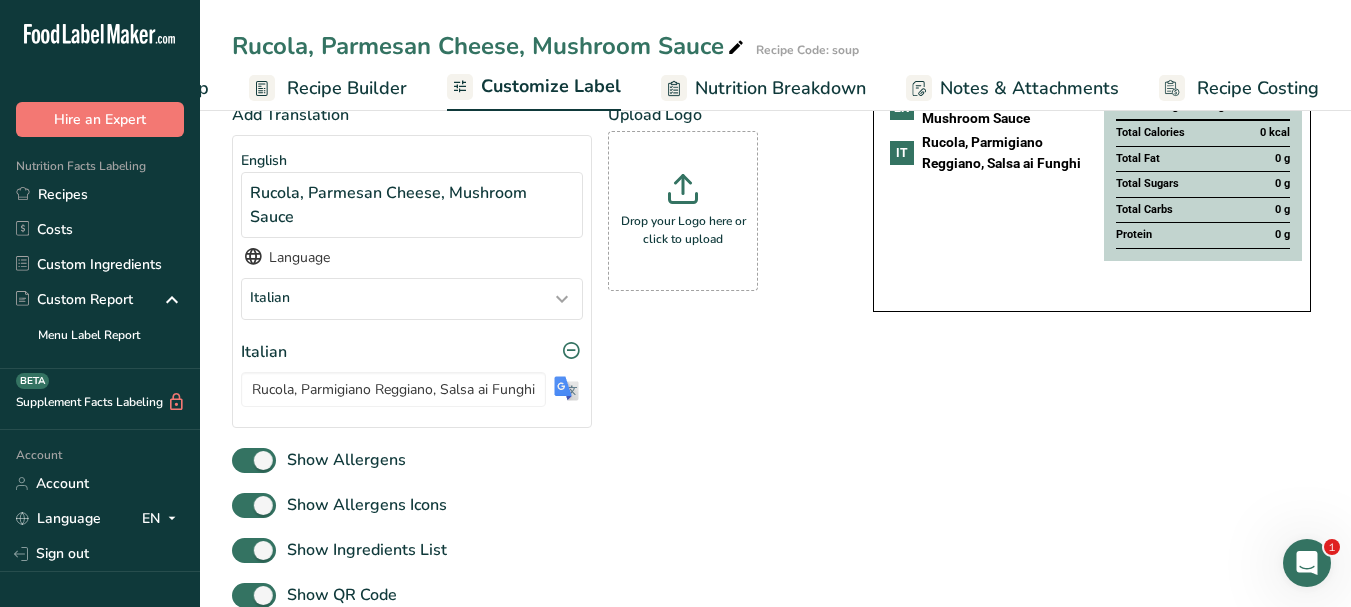 click at bounding box center [736, 48] 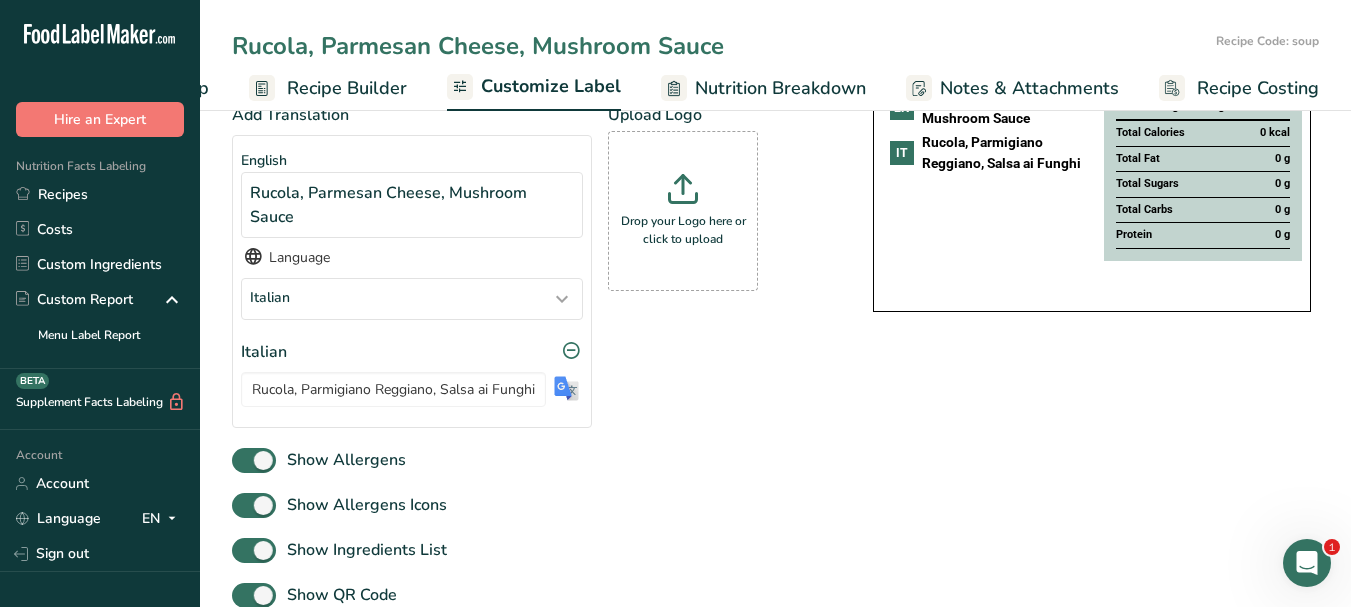 click on "Rucola, Parmesan Cheese, Mushroom Sauce" at bounding box center [720, 46] 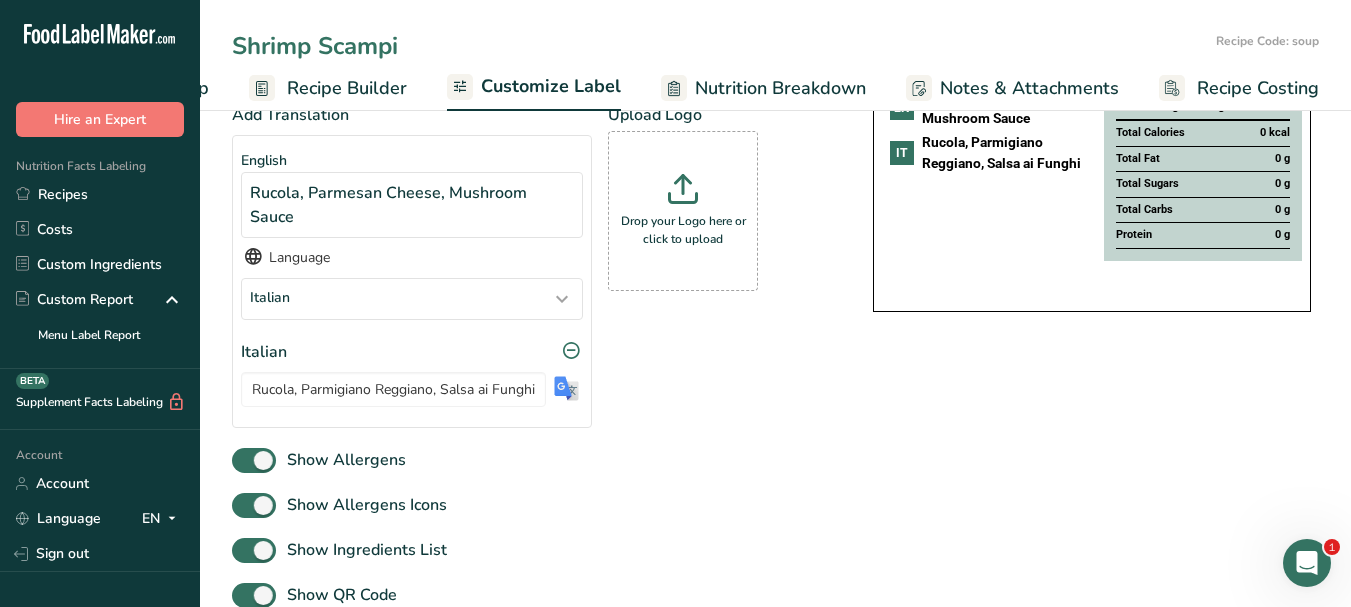 type on "Shrimp Scampi" 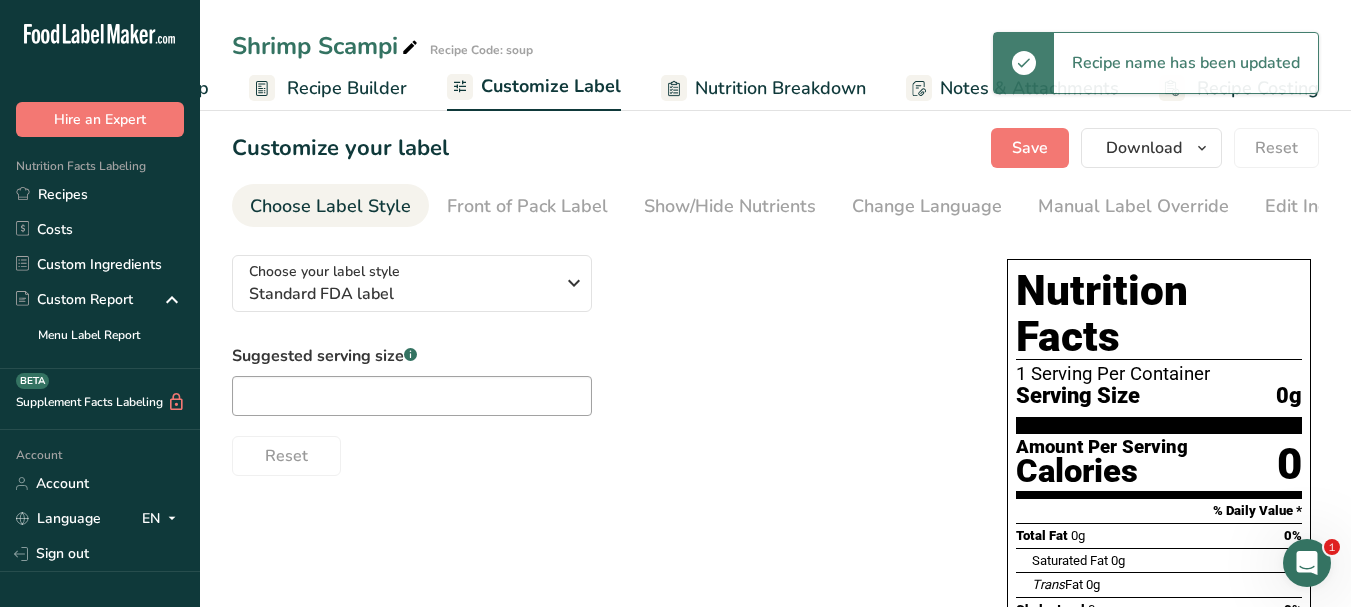 scroll, scrollTop: 0, scrollLeft: 0, axis: both 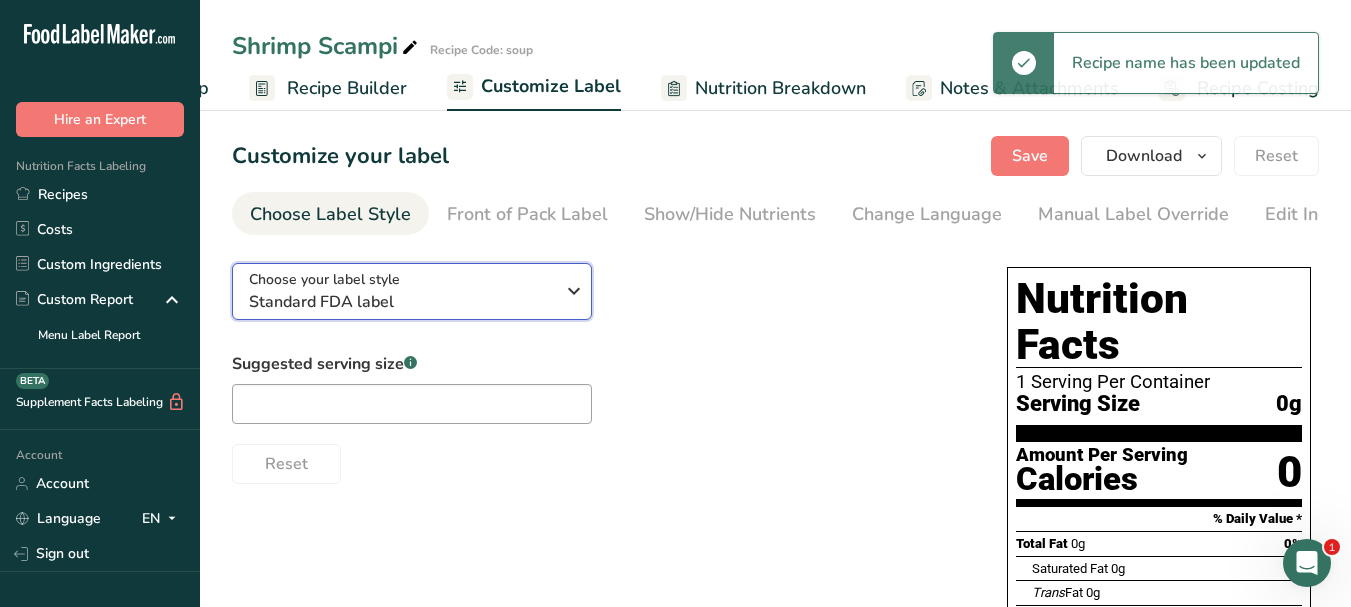 click at bounding box center (574, 291) 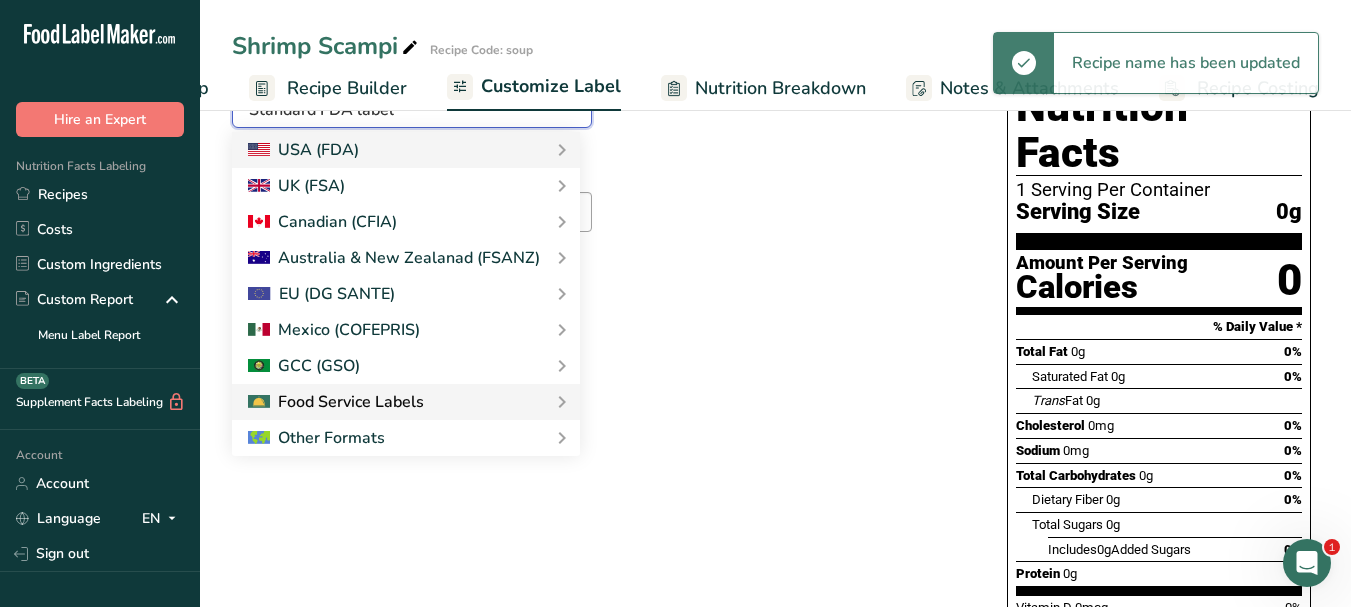 scroll, scrollTop: 200, scrollLeft: 0, axis: vertical 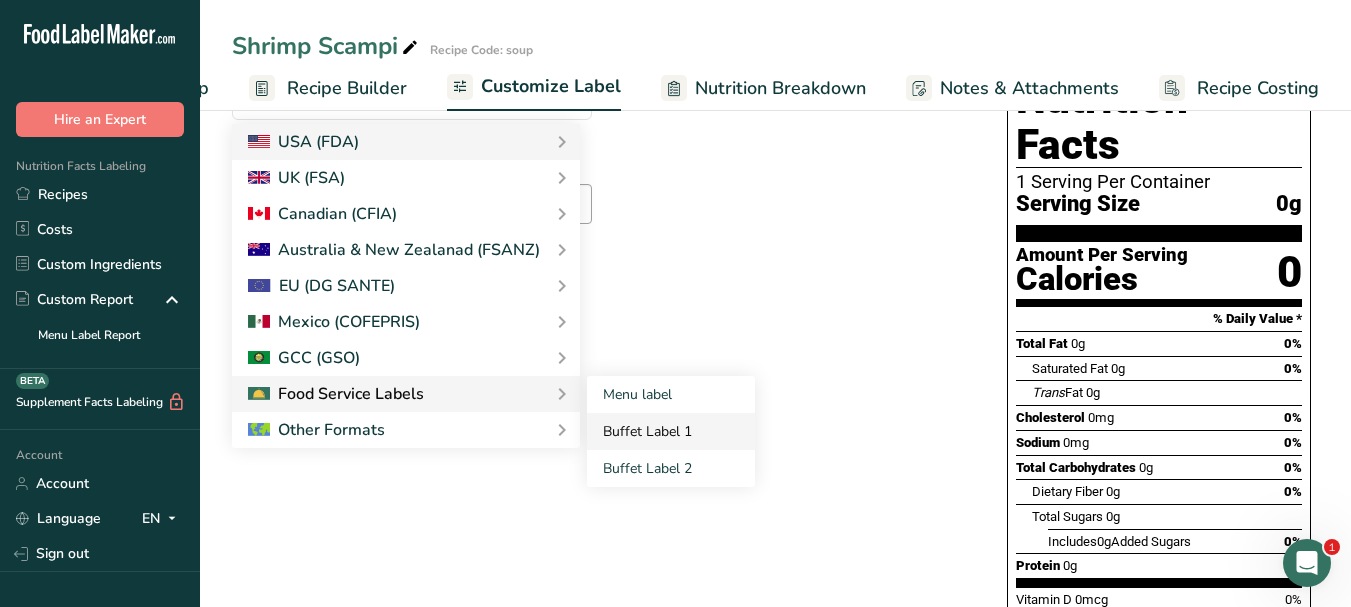 click on "Buffet Label 1" at bounding box center (671, 431) 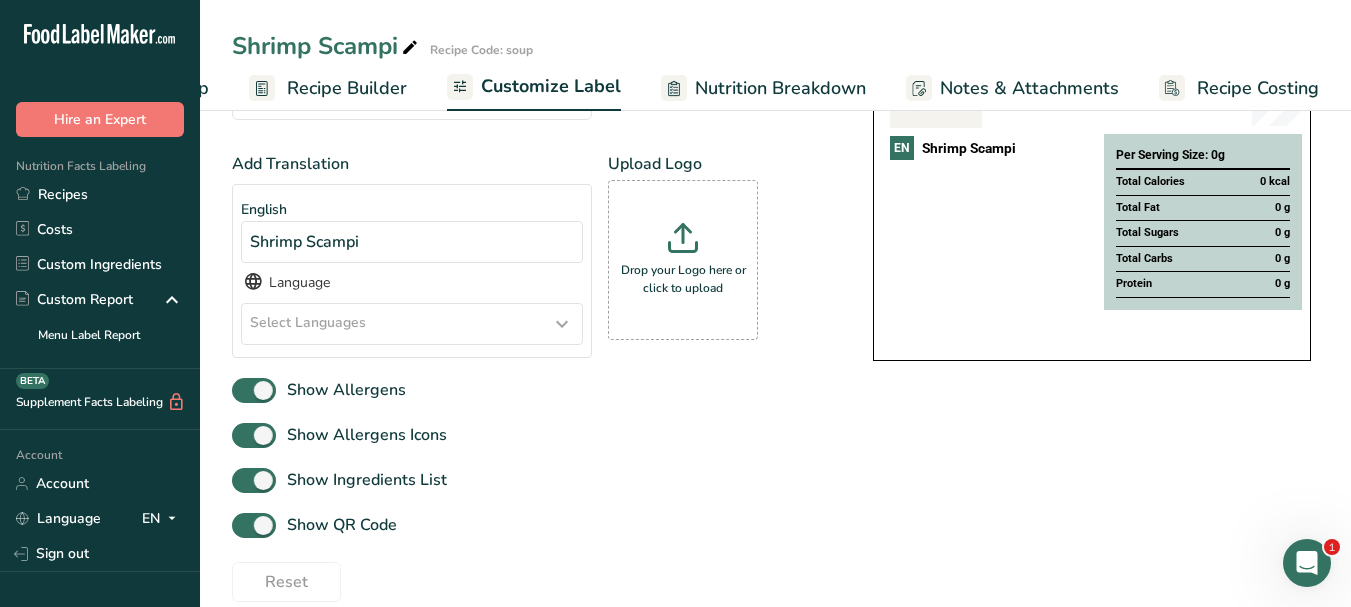 click at bounding box center [562, 324] 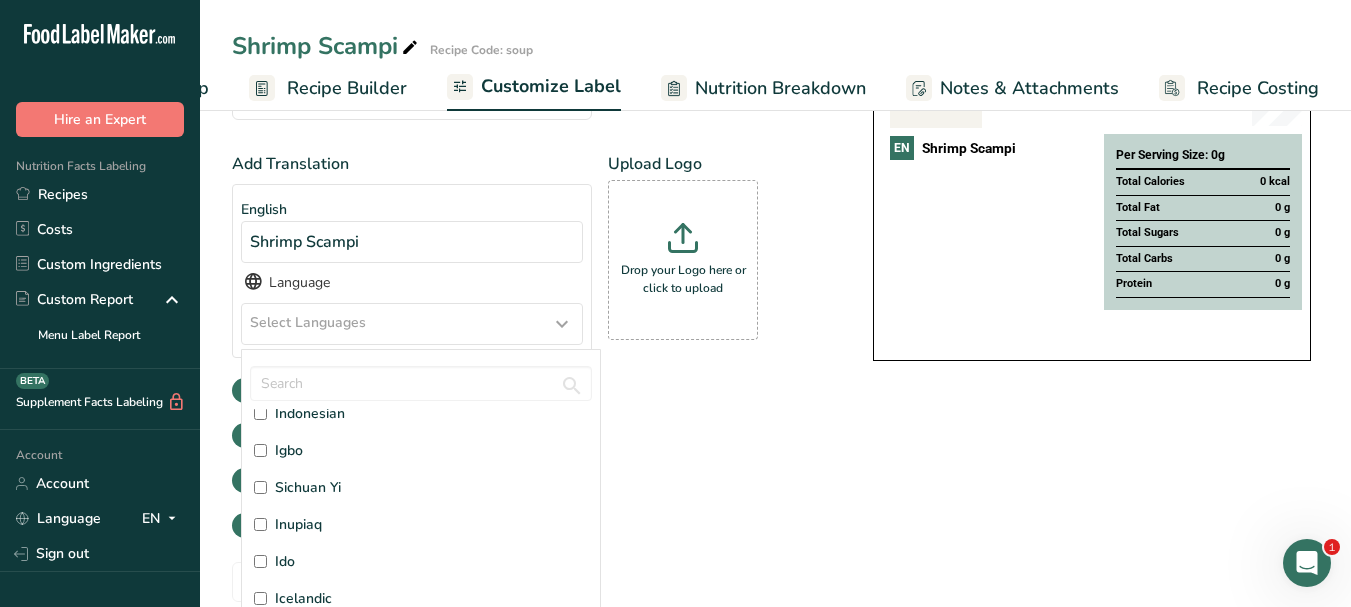 scroll, scrollTop: 2400, scrollLeft: 0, axis: vertical 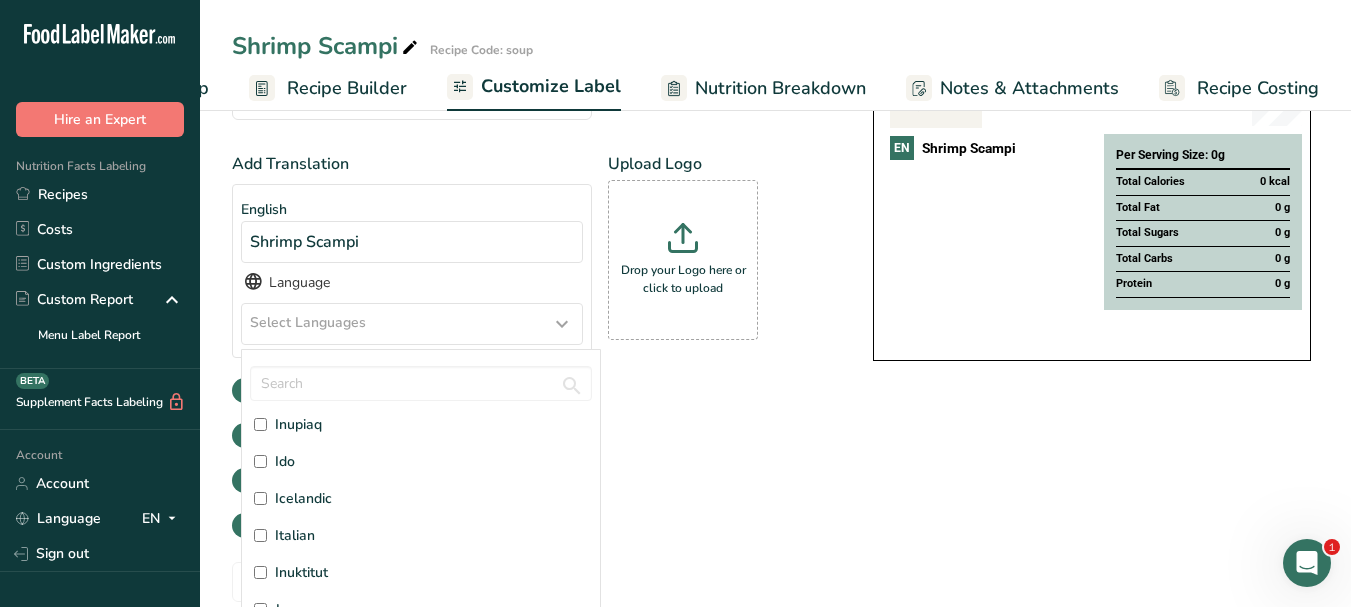 click on "Italian" at bounding box center [421, 535] 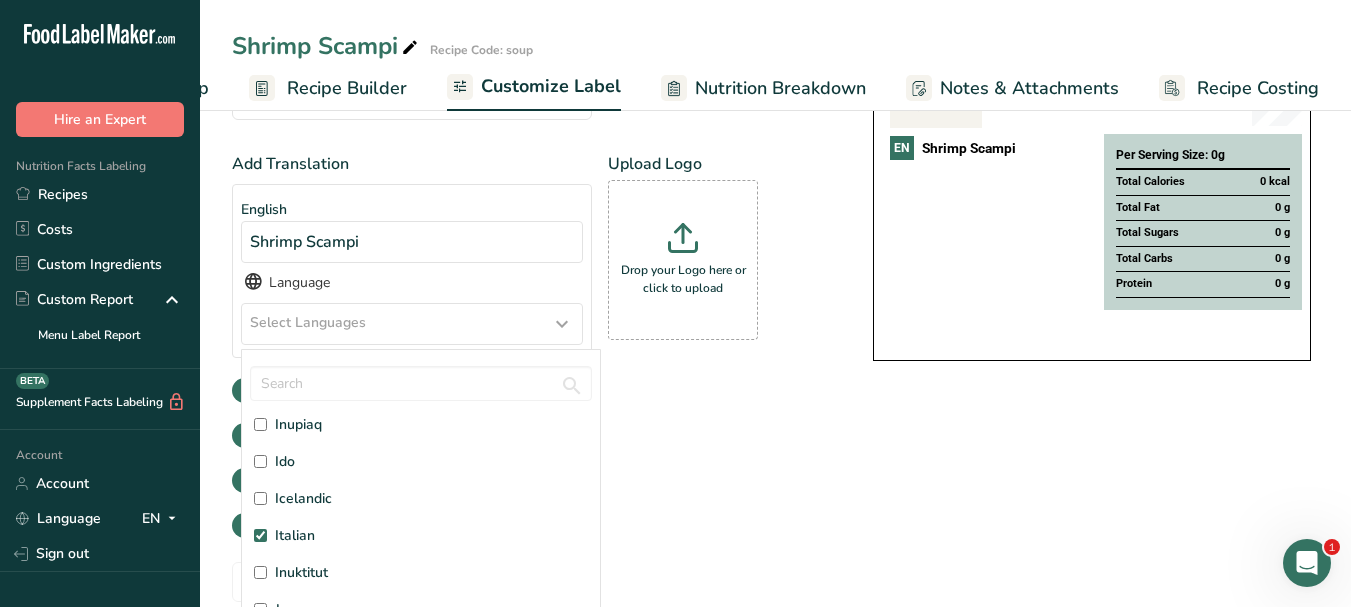 checkbox on "true" 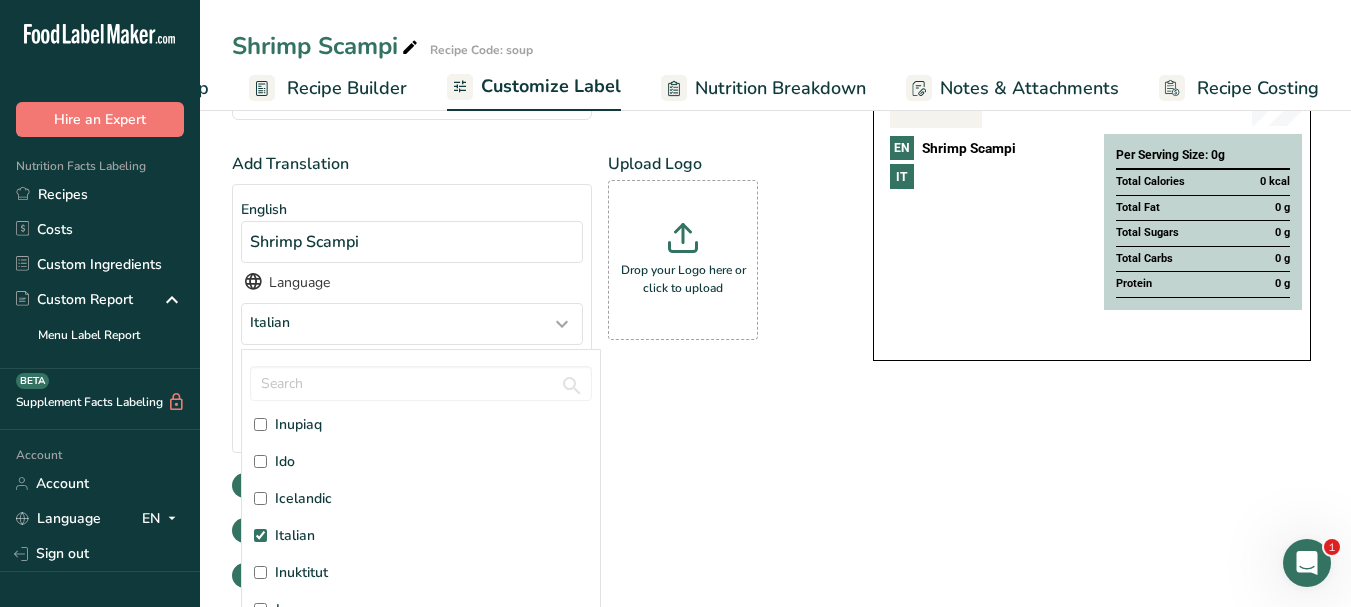 click on "Show Allergens" at bounding box center (532, 485) 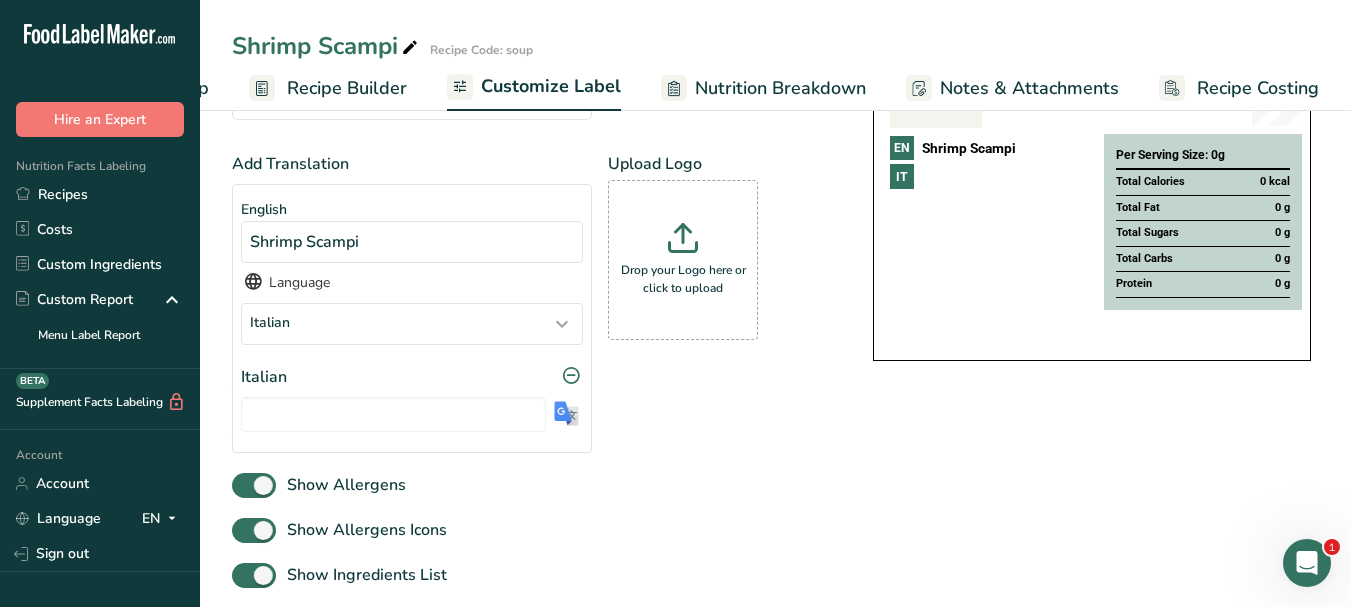 click at bounding box center (566, 413) 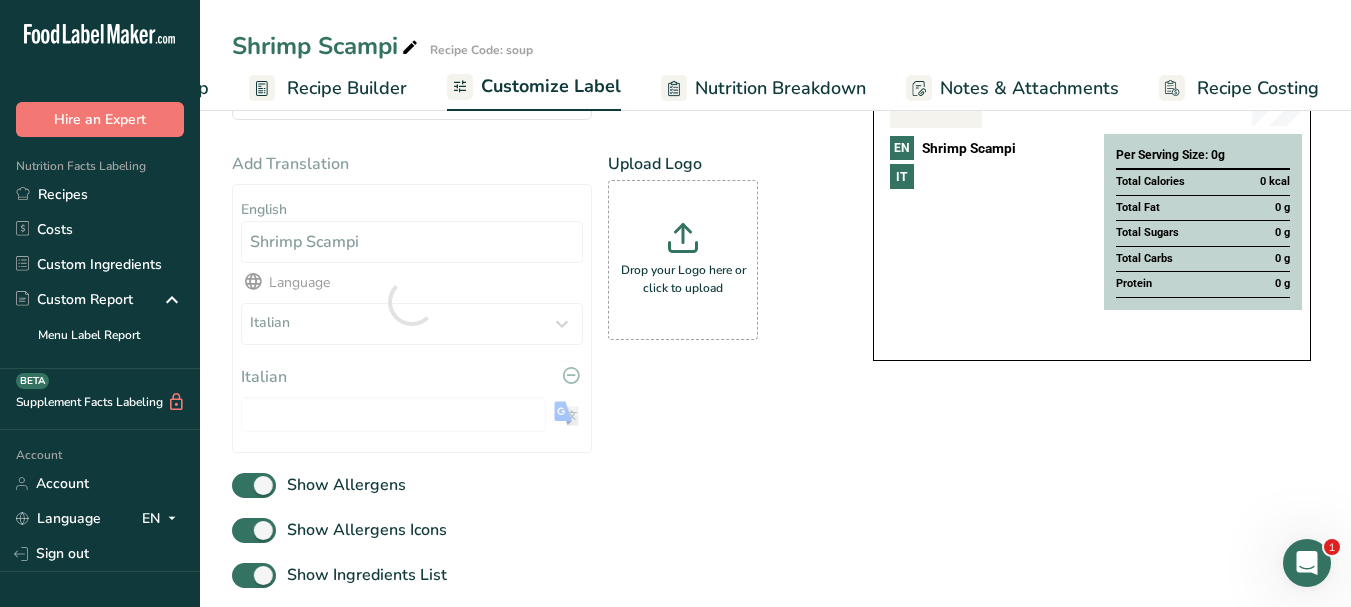type on "Scampi di gamberi" 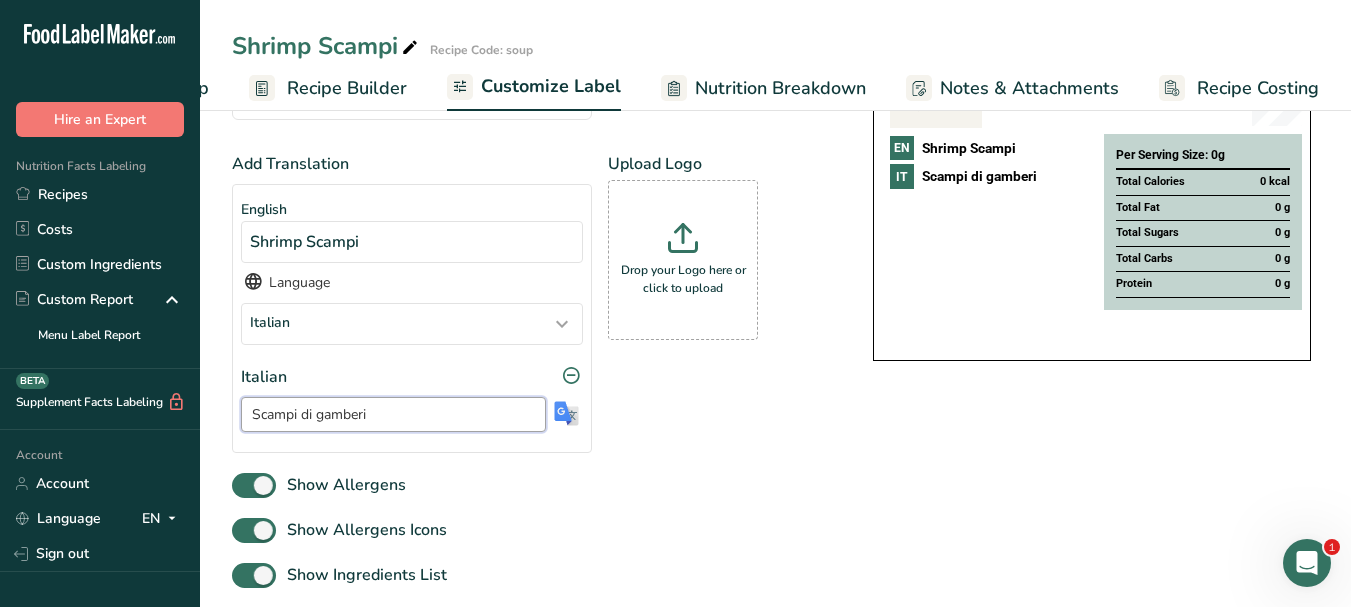 click on "Scampi di gamberi" at bounding box center [393, 414] 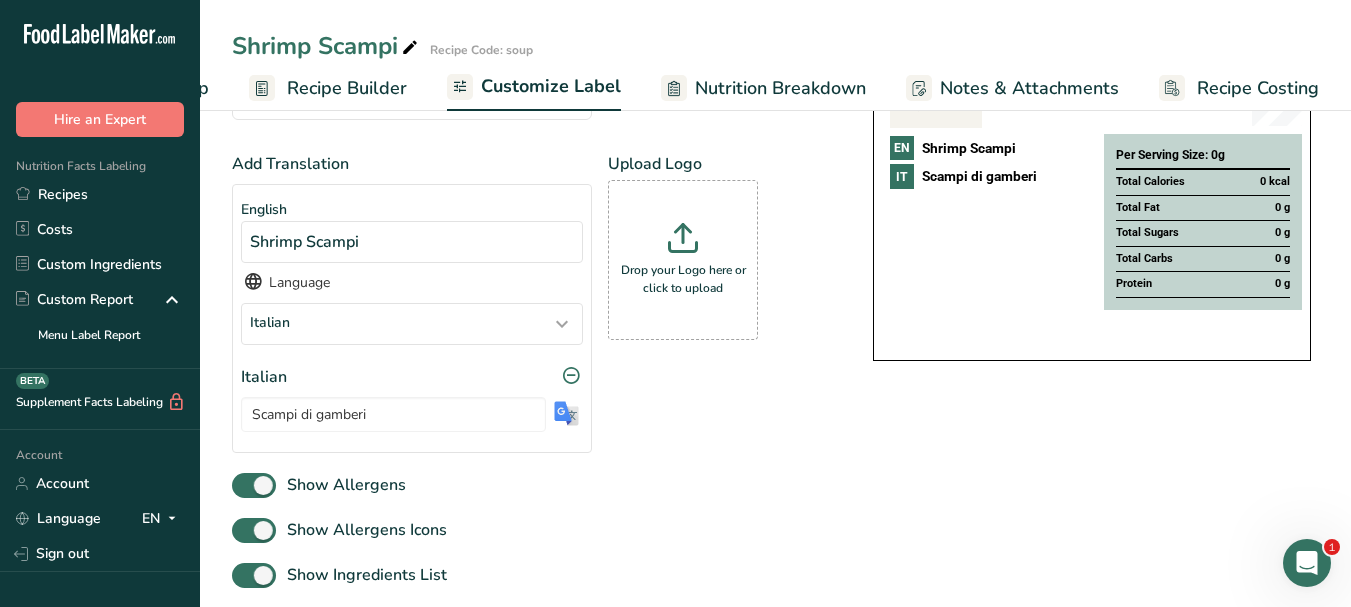 click at bounding box center [410, 48] 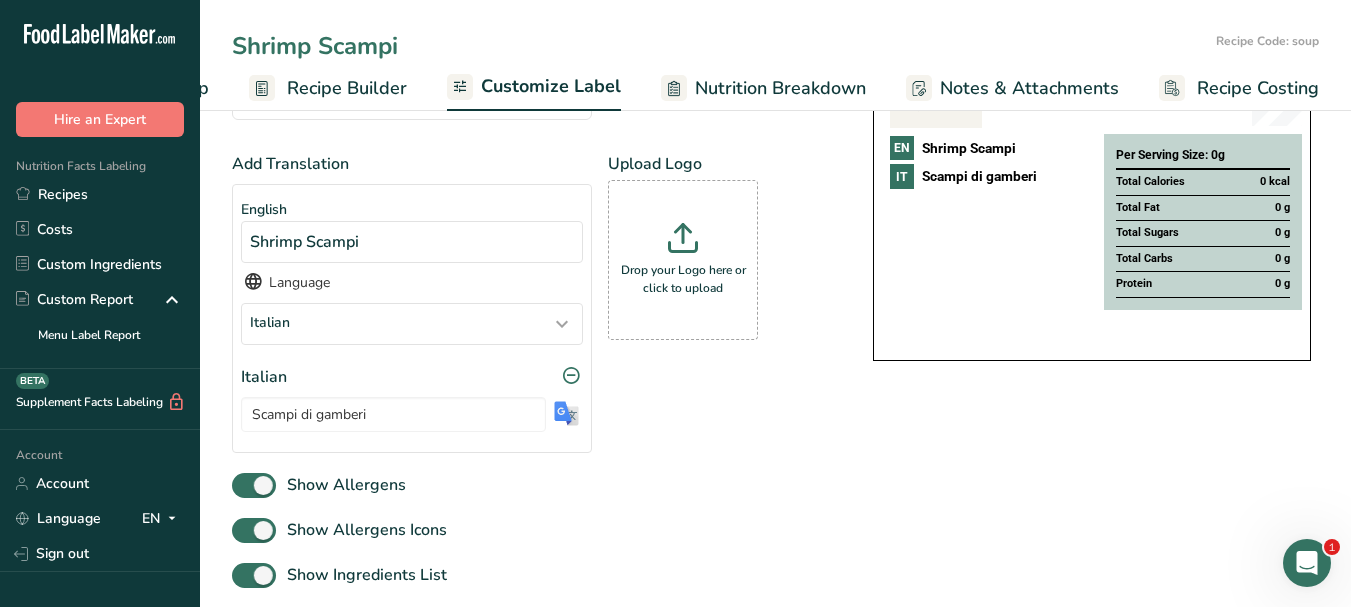 click on "Shrimp Scampi" at bounding box center [720, 46] 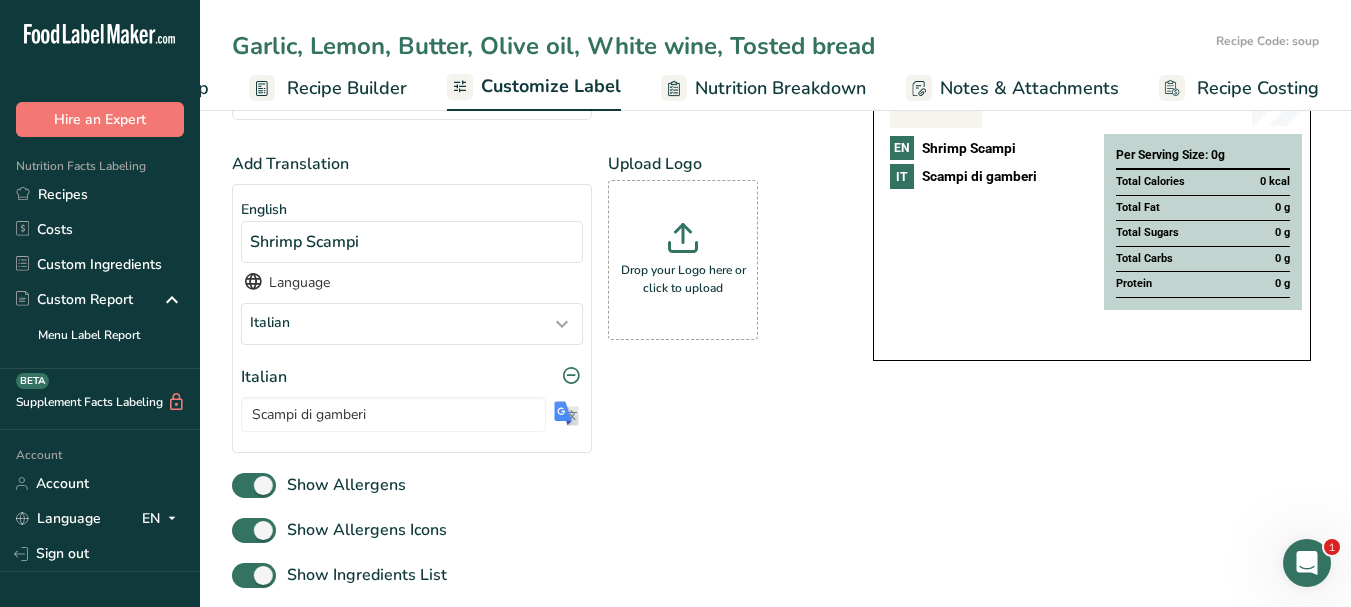 type on "Garlic, Lemon, Butter, Olive oil, White wine, Tosted bread" 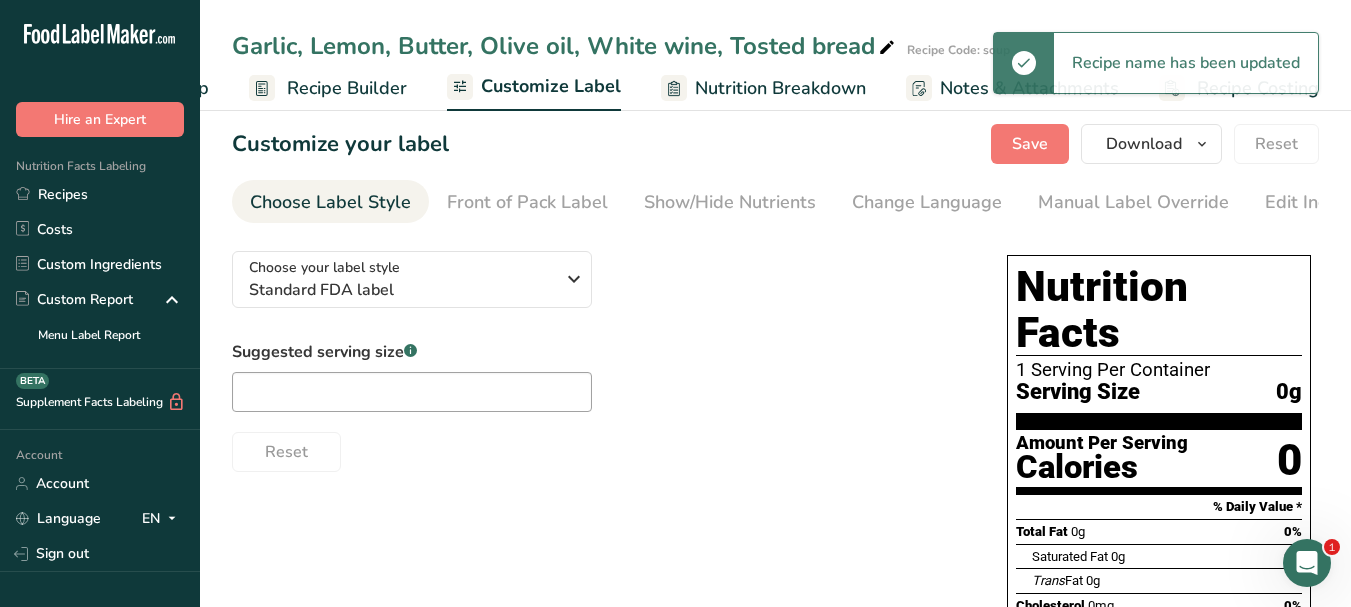 scroll, scrollTop: 0, scrollLeft: 0, axis: both 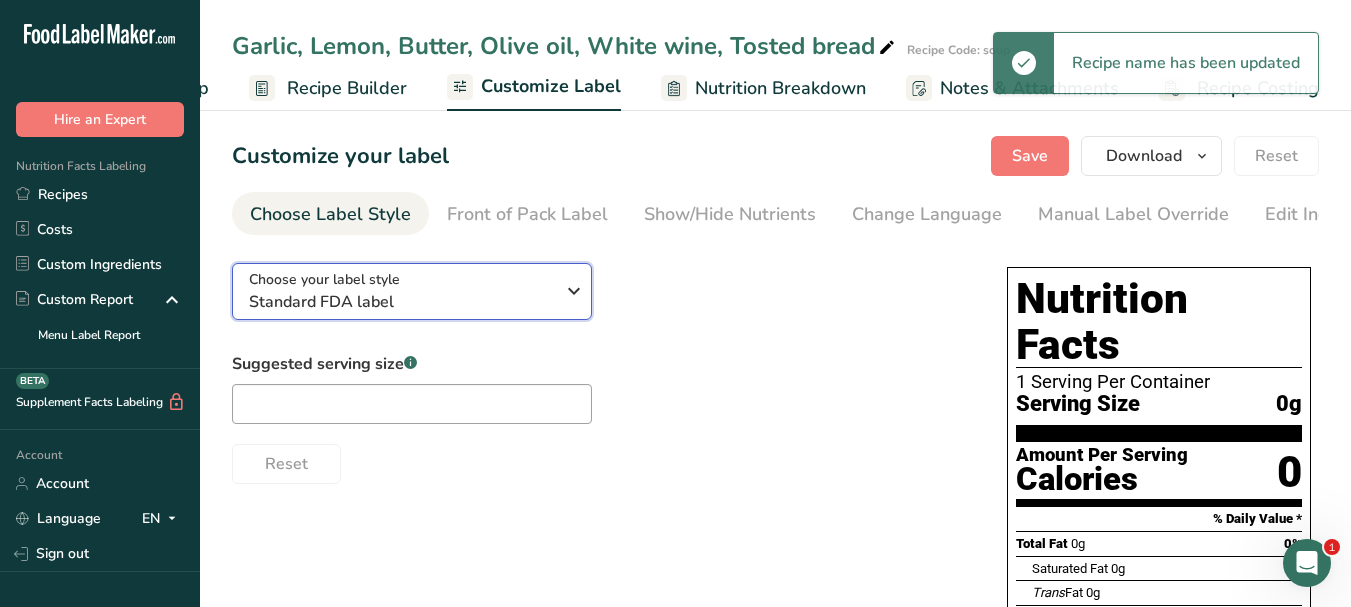 click at bounding box center [574, 291] 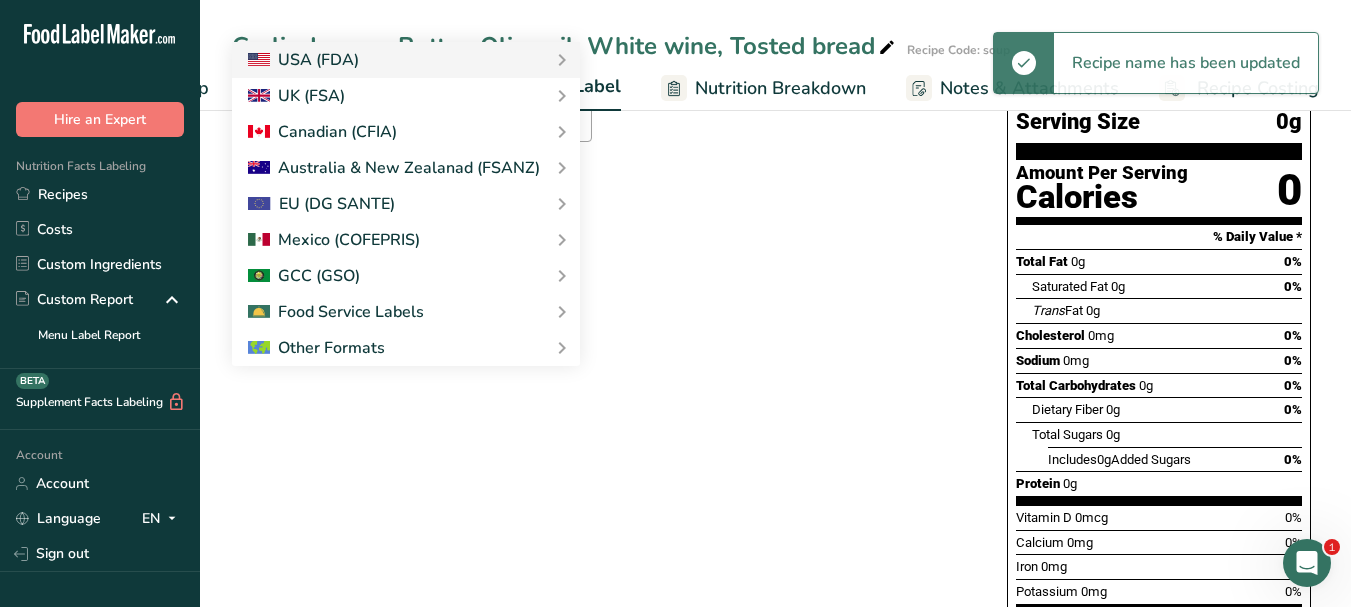 scroll, scrollTop: 300, scrollLeft: 0, axis: vertical 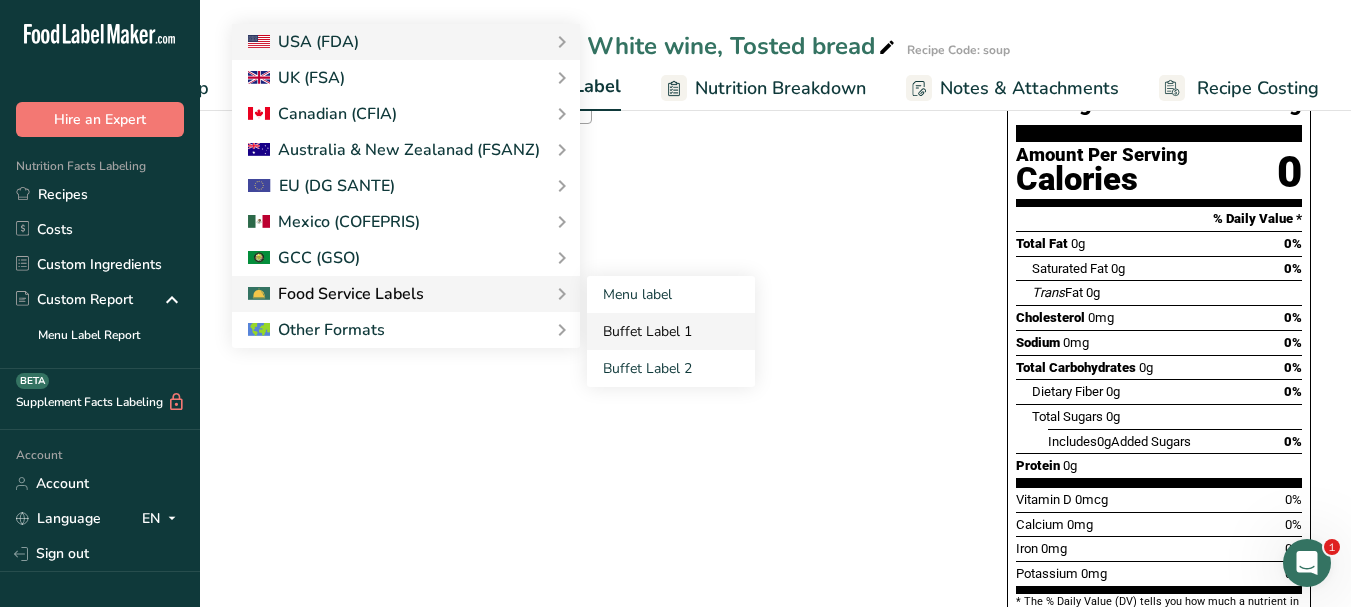 click on "Buffet Label 1" at bounding box center [671, 331] 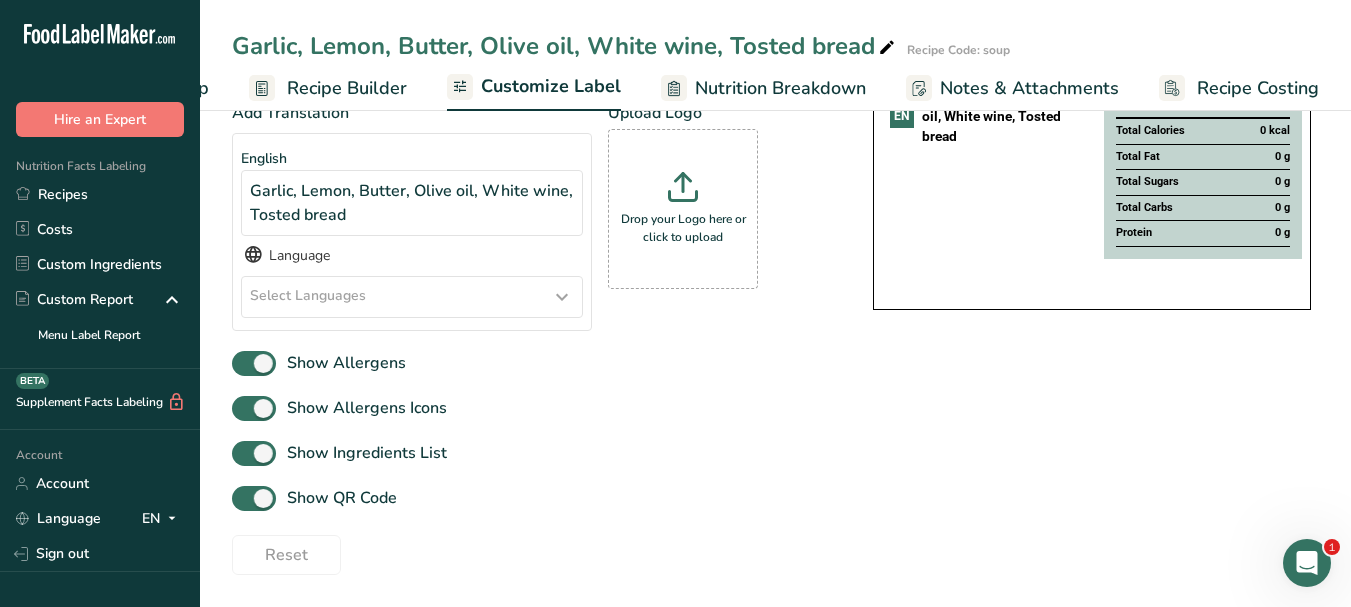 scroll, scrollTop: 256, scrollLeft: 0, axis: vertical 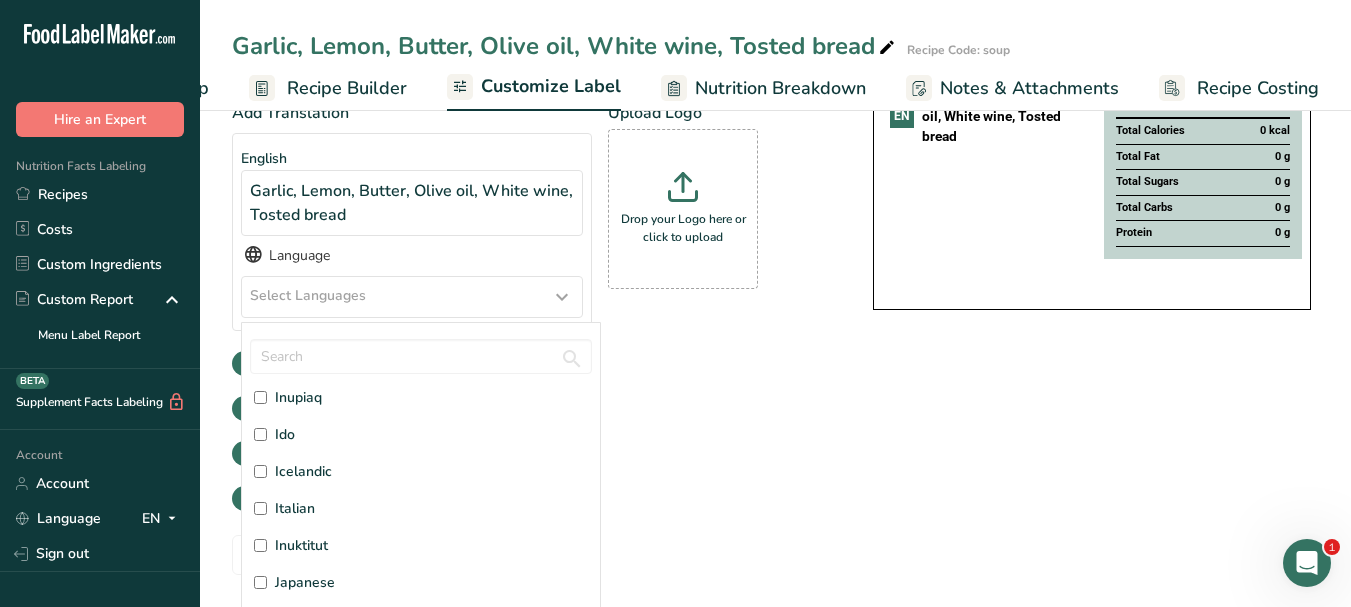 click on "Italian" at bounding box center (295, 508) 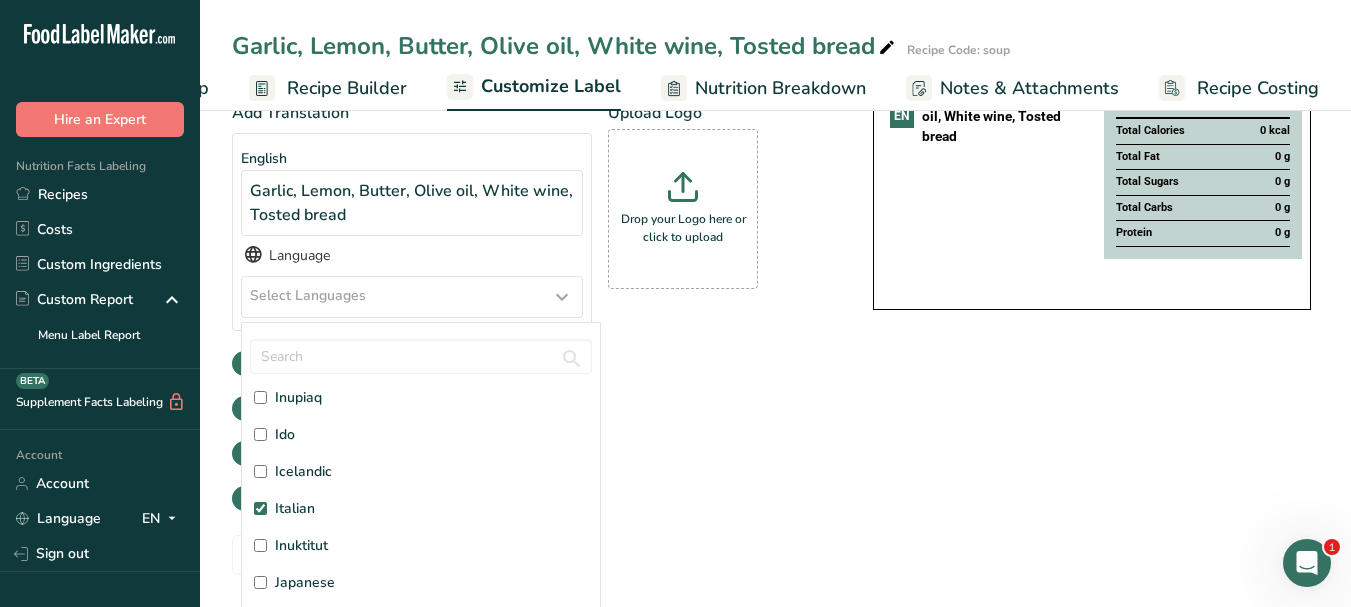 checkbox on "true" 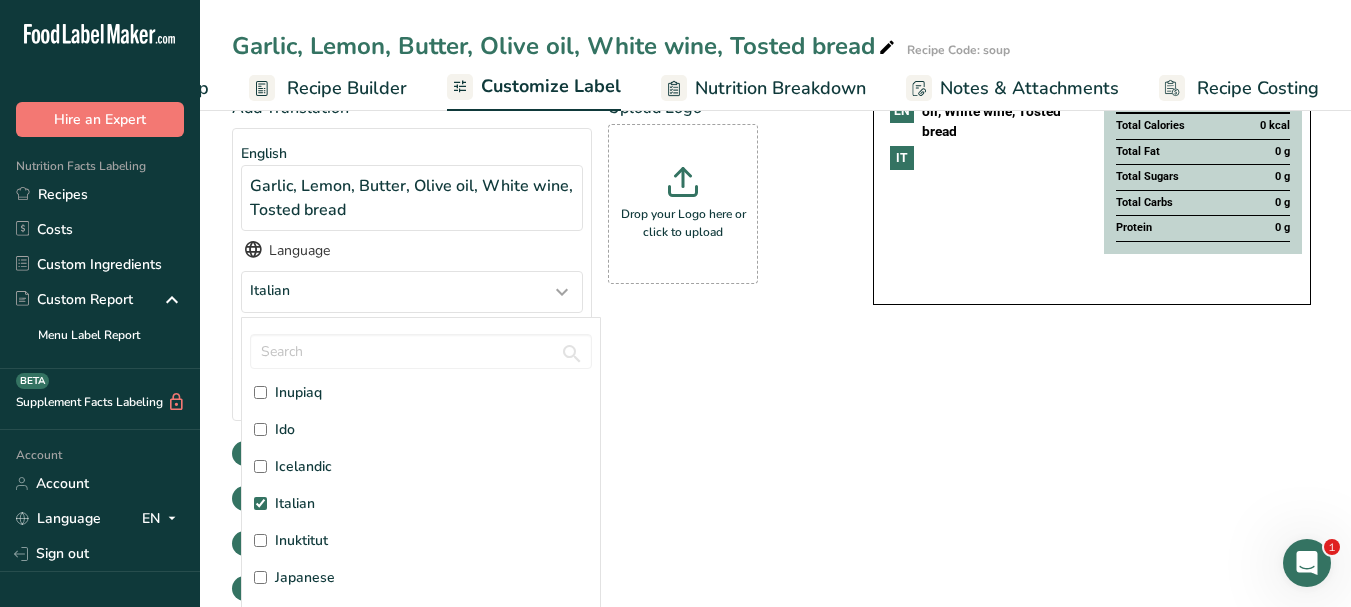 drag, startPoint x: 940, startPoint y: 453, endPoint x: 710, endPoint y: 433, distance: 230.86794 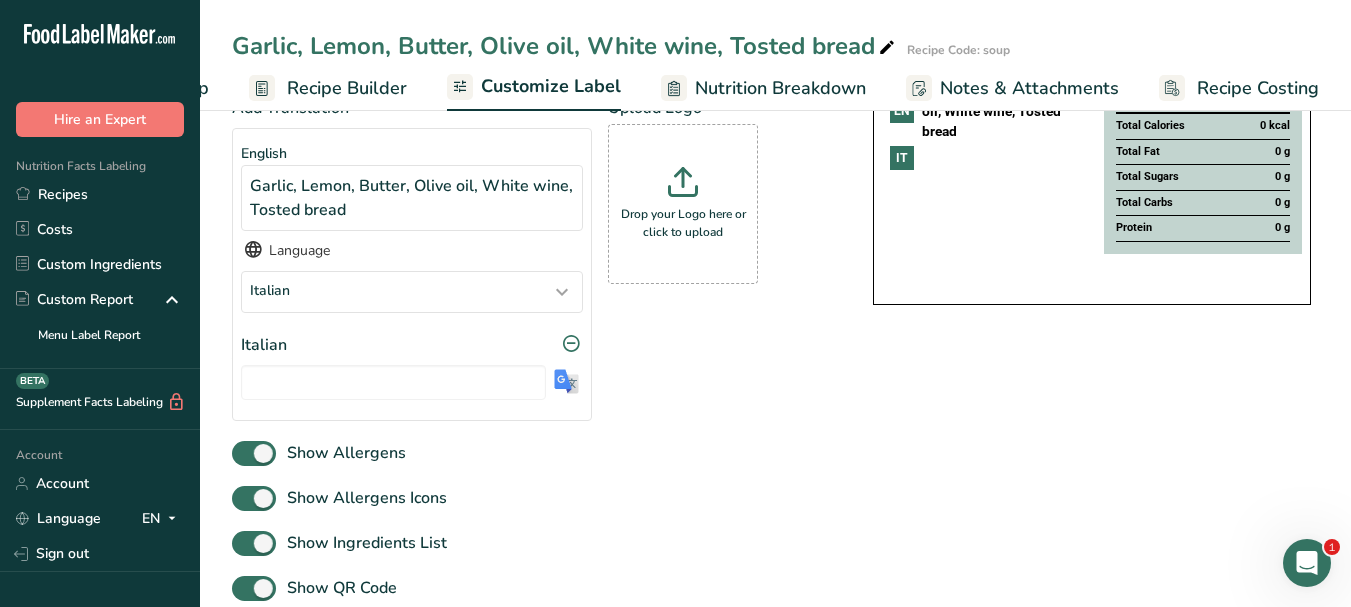 click at bounding box center (566, 381) 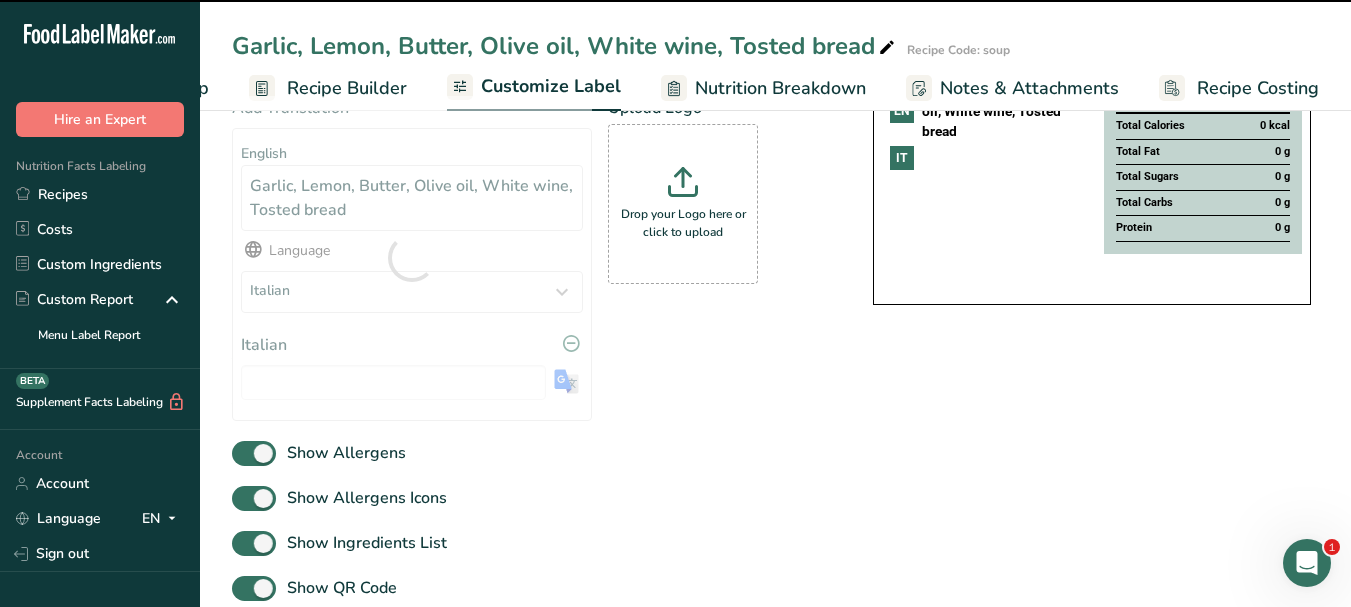type on "Aglio, Limone, Burro, Olio d'oliva, Vino bianco, Pane tostato" 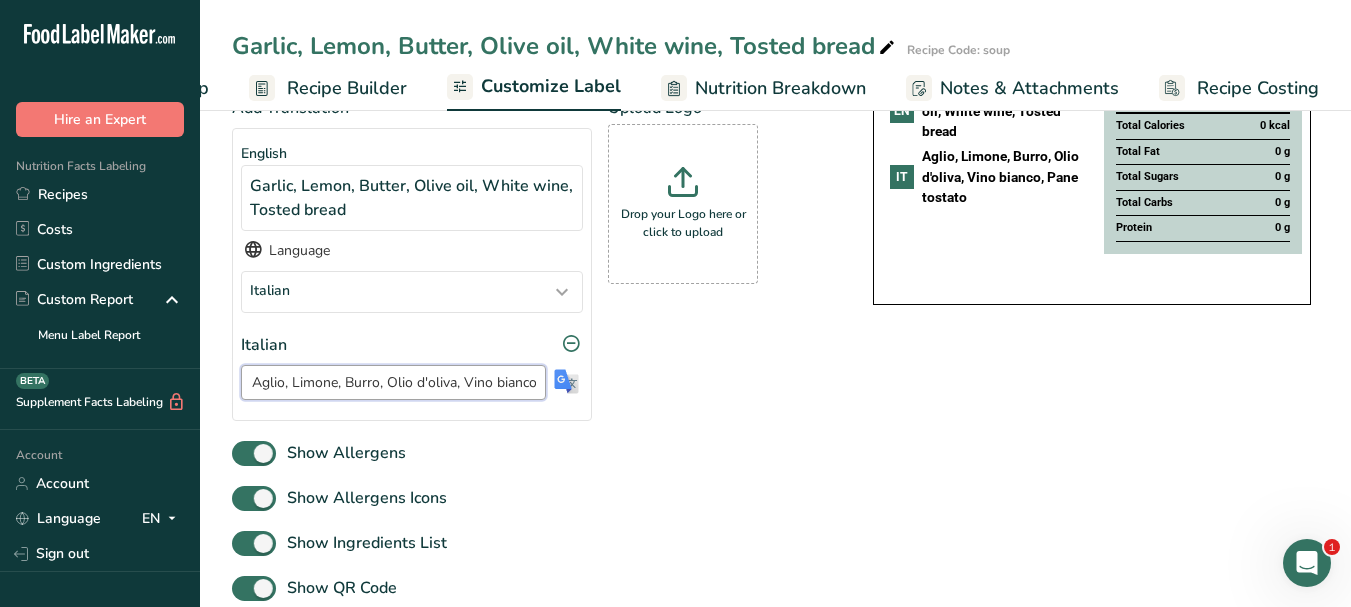 click on "Aglio, Limone, Burro, Olio d'oliva, Vino bianco, Pane tostato" at bounding box center [393, 382] 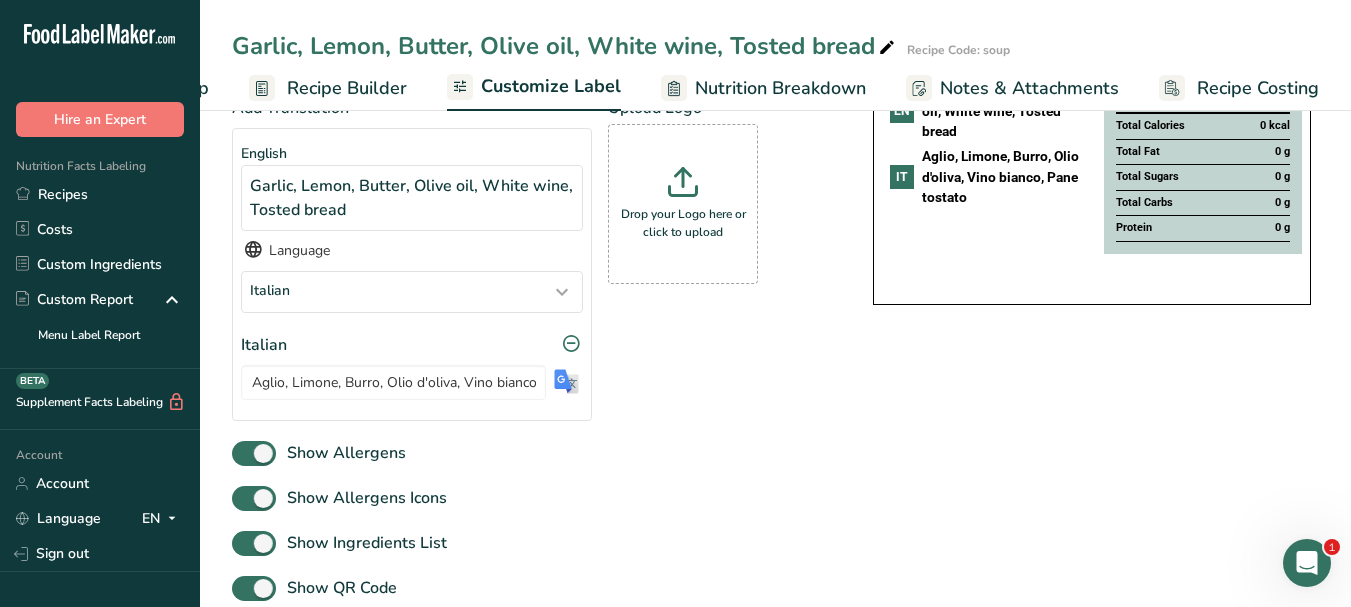 click at bounding box center (887, 48) 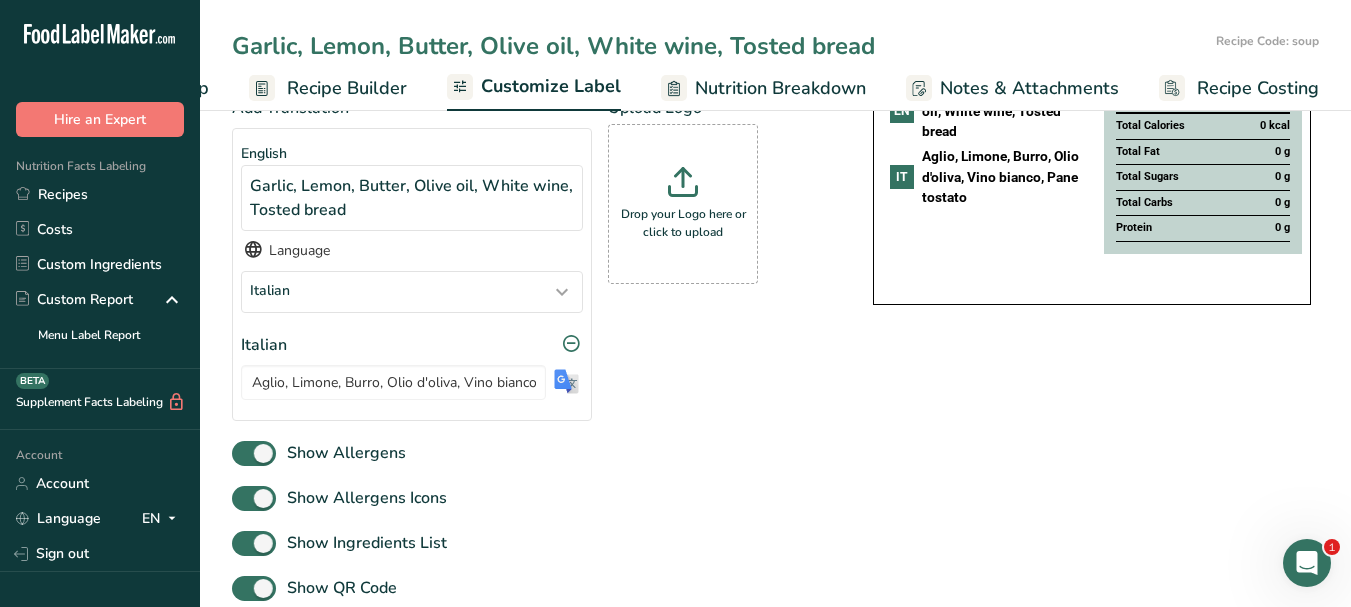 click on "Garlic, Lemon, Butter, Olive oil, White wine, Tosted bread" at bounding box center (720, 46) 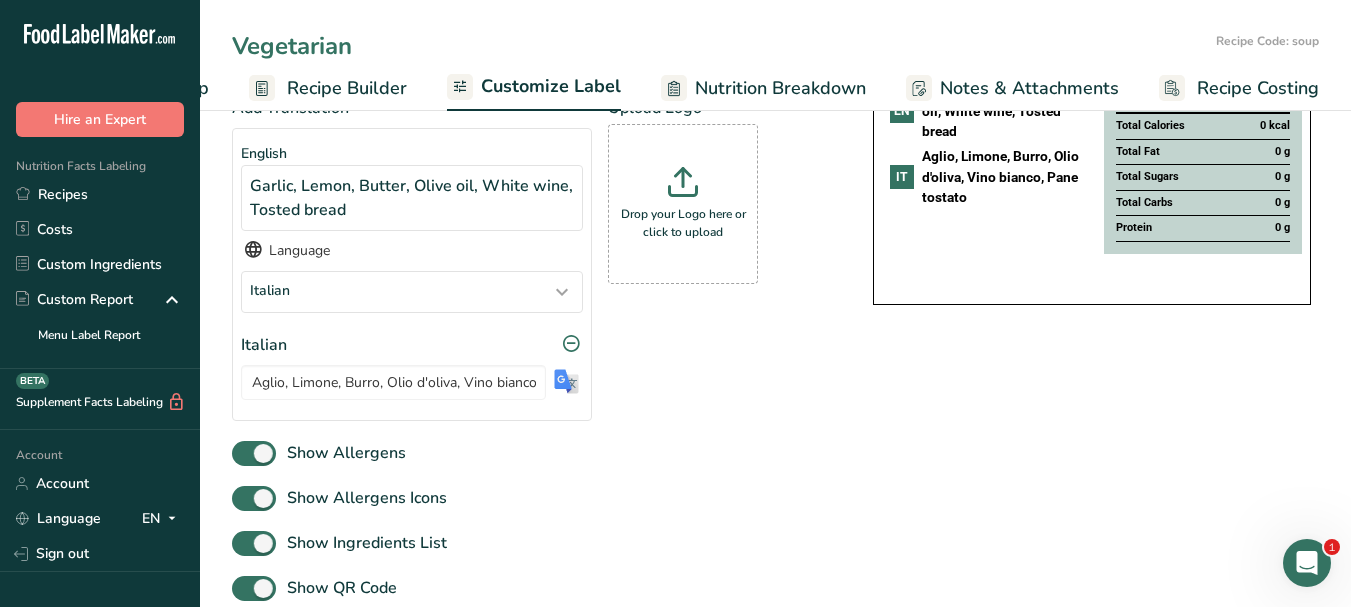 type on "Vegetarian" 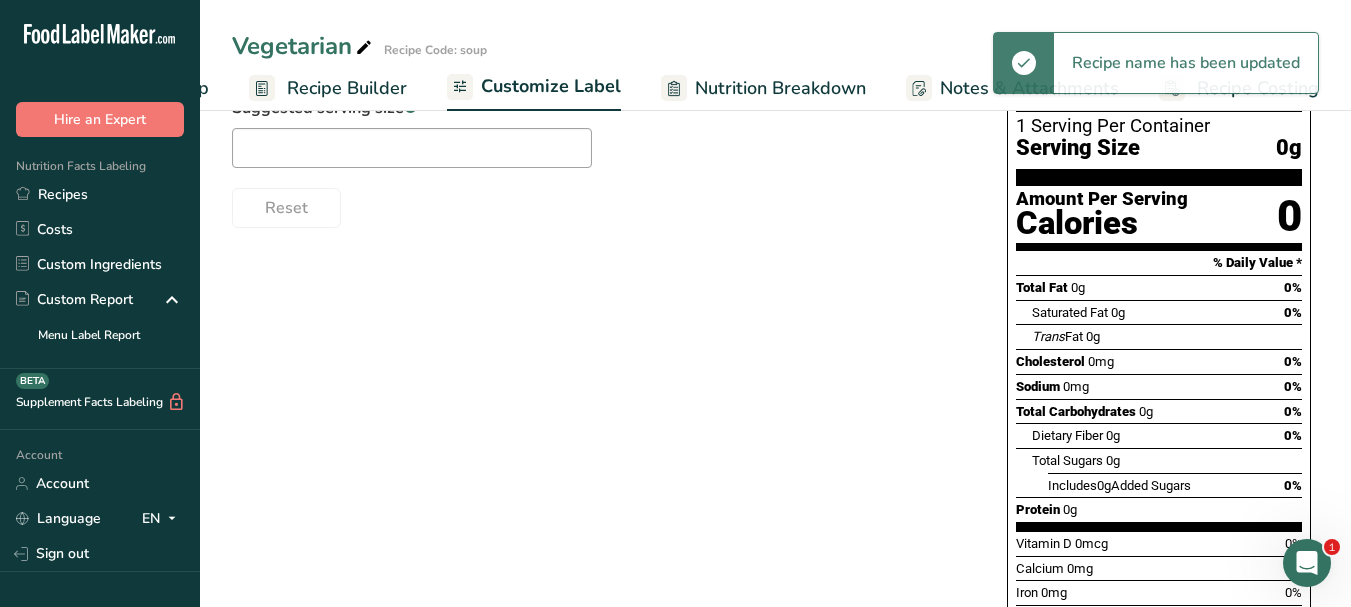 scroll, scrollTop: 56, scrollLeft: 0, axis: vertical 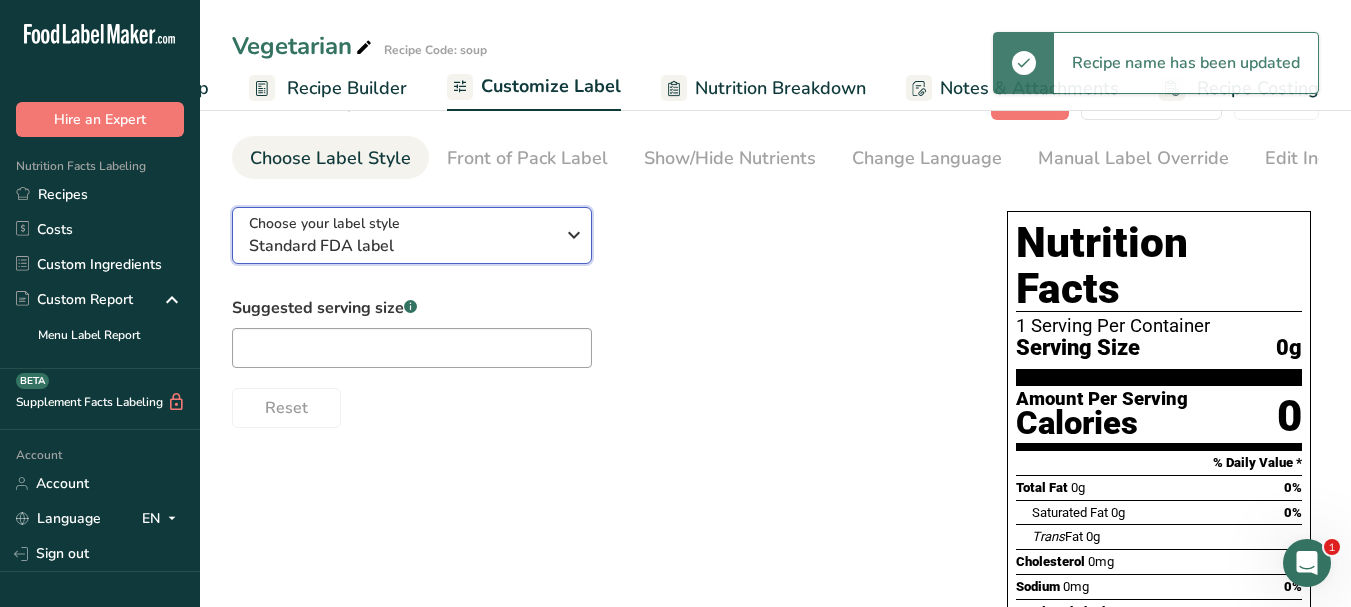 click at bounding box center (574, 235) 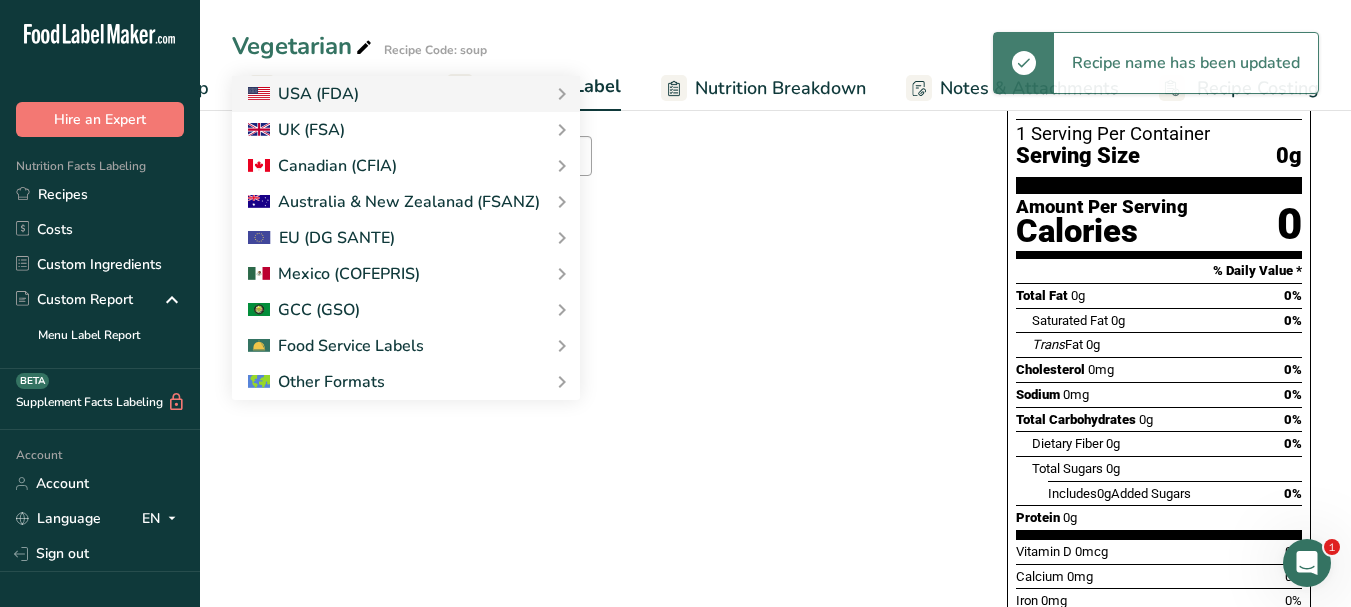 scroll, scrollTop: 256, scrollLeft: 0, axis: vertical 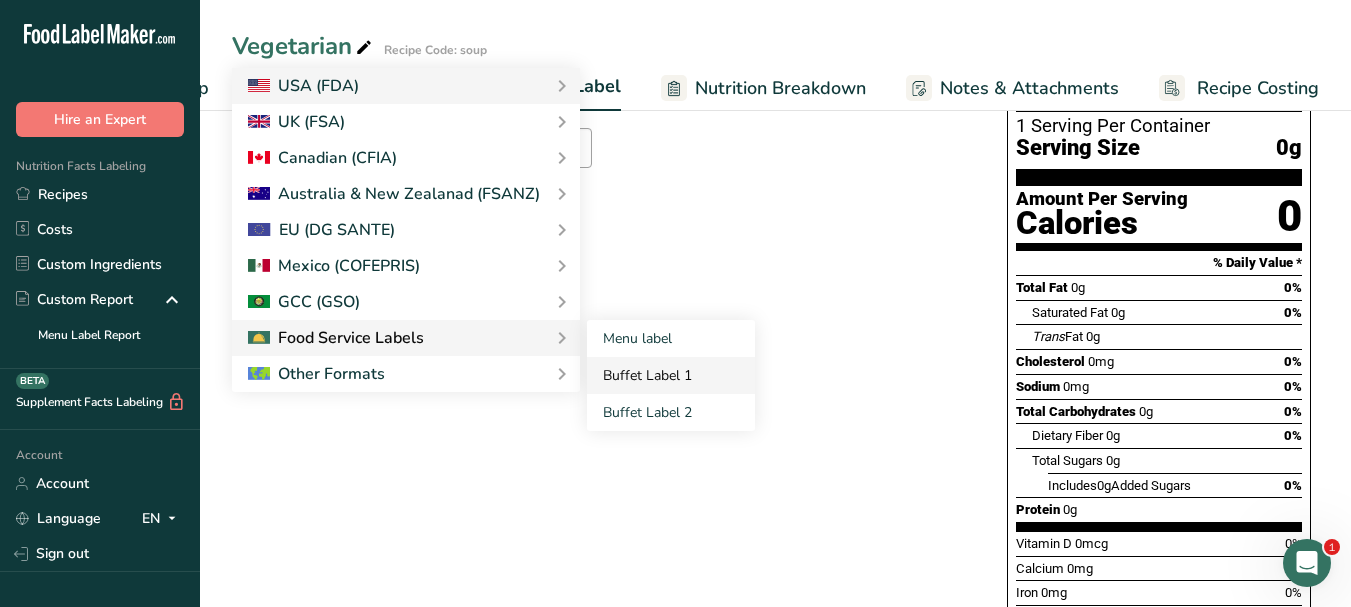 click on "Buffet Label 1" at bounding box center (671, 375) 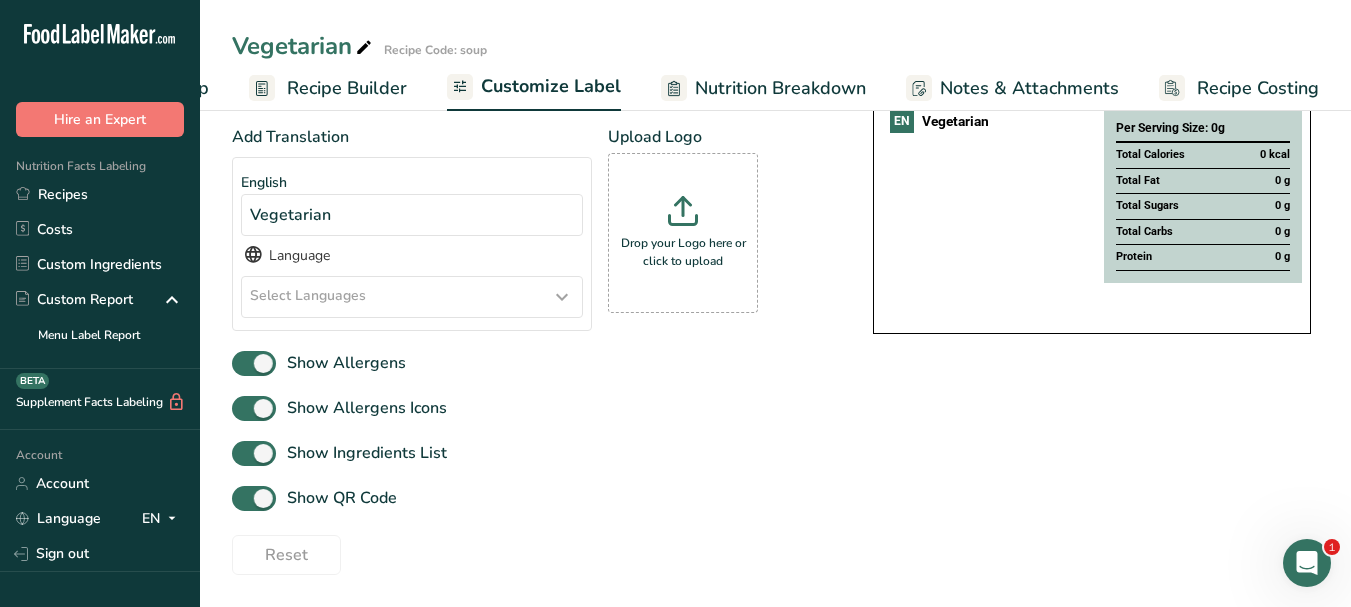 scroll, scrollTop: 232, scrollLeft: 0, axis: vertical 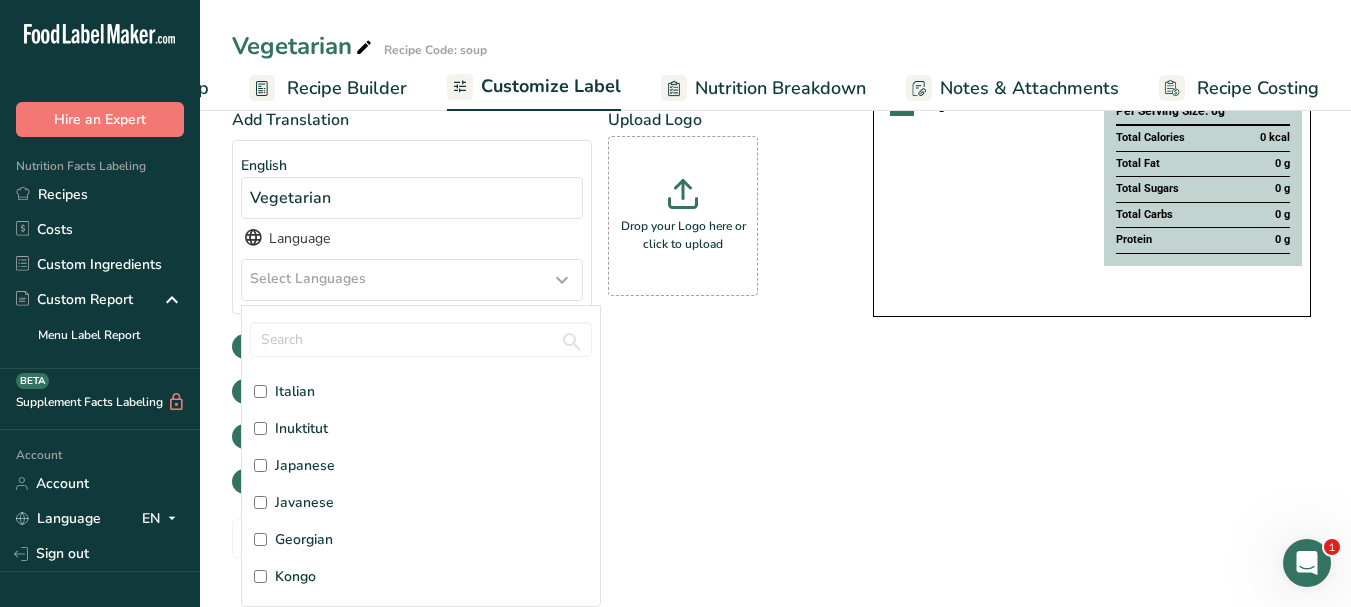 click on "Italian" at bounding box center [295, 391] 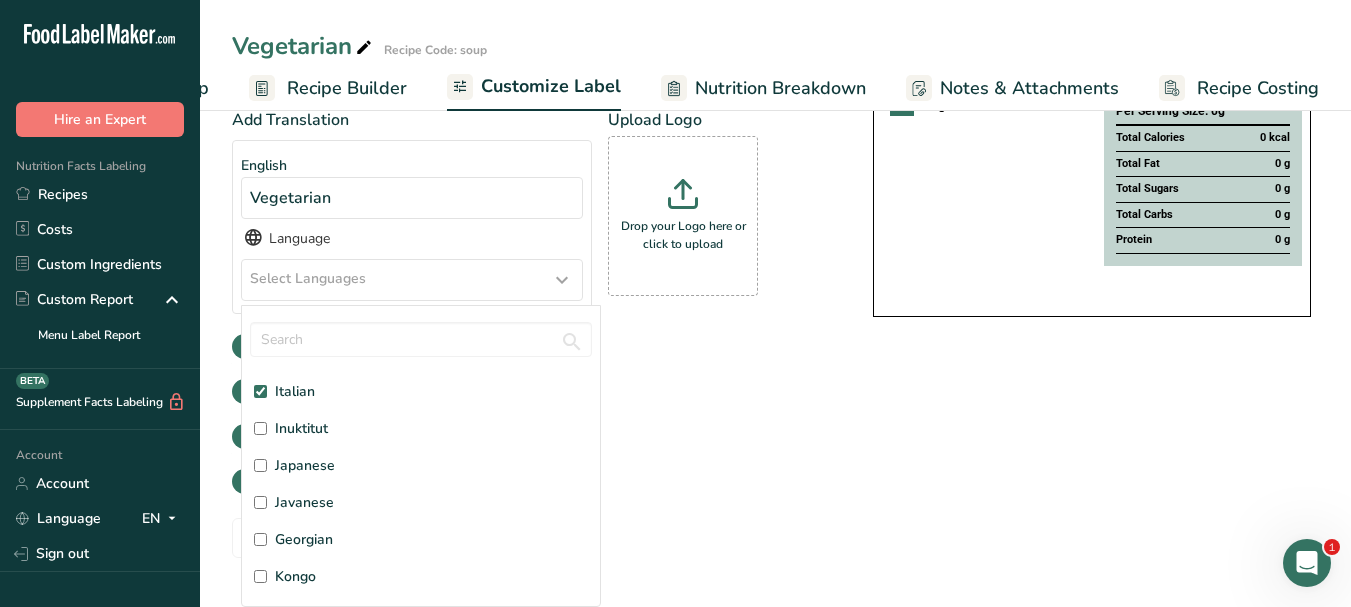 checkbox on "true" 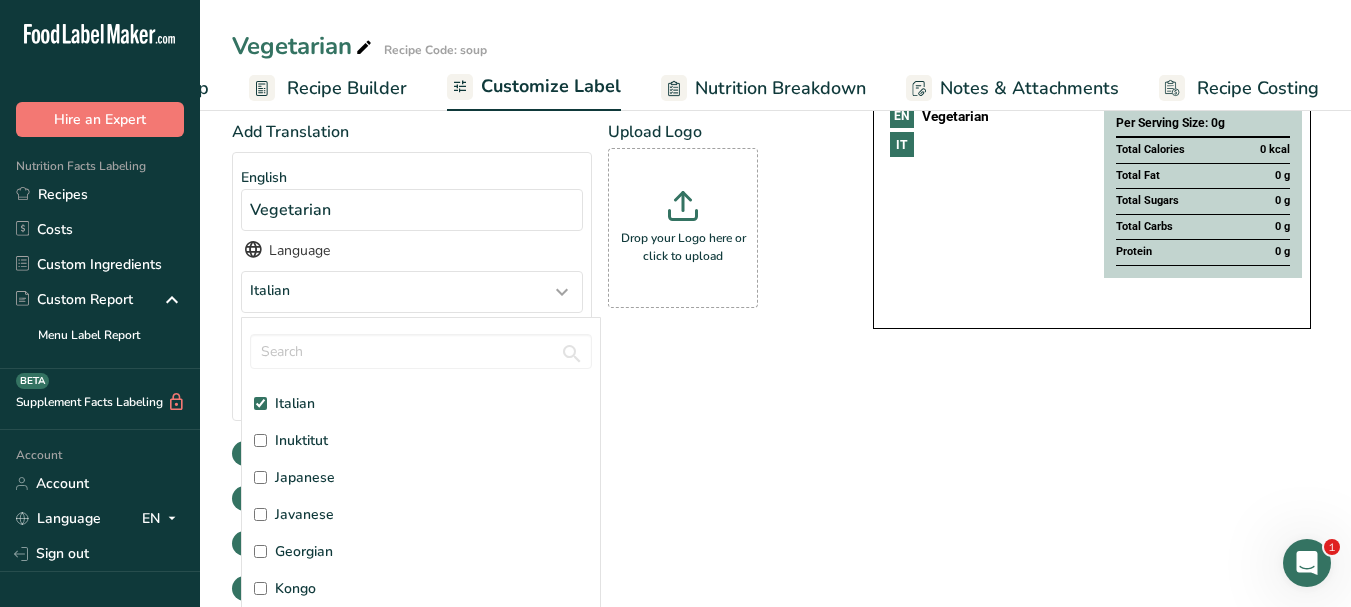 scroll, scrollTop: 249, scrollLeft: 0, axis: vertical 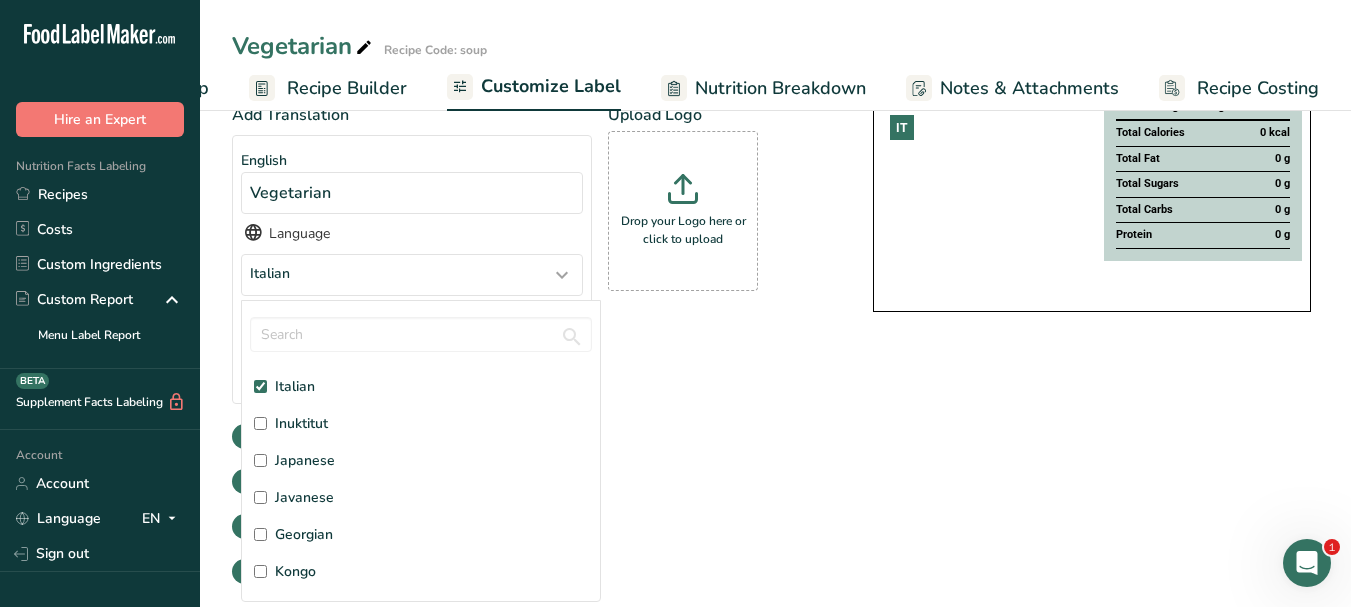 click on "Choose your label style
Buffet Label 1
USA (FDA)
Standard FDA label
Tabular FDA label
Linear FDA label
Simplified FDA label
Dual Column FDA label (Per Serving/Per Container)
Dual Column FDA label (As Sold/As Prepared)
Aggregate Standard FDA label
Standard FDA label with Micronutrients listed side-by-side
UK (FSA)
UK Mandatory Label "Back of Pack"
UK Traffic Light Label  "Front of Pack"
Canadian (CFIA)
Canadian Standard label
Canadian Dual Column label" at bounding box center [775, 323] 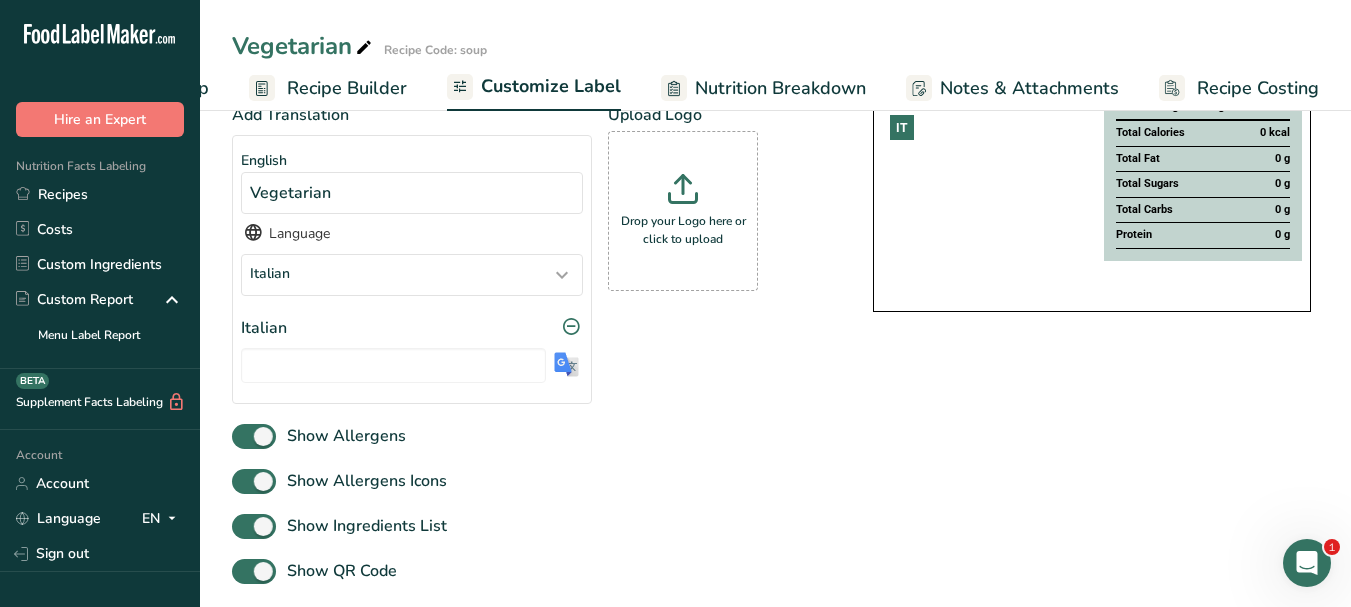 click at bounding box center [566, 364] 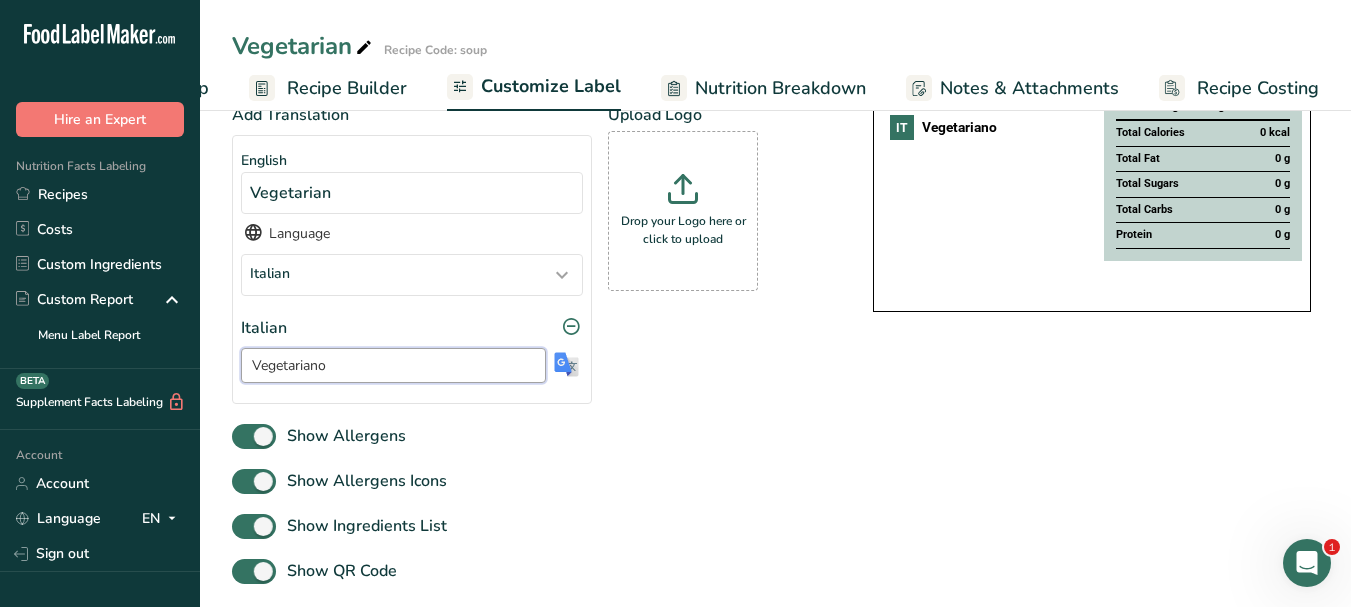 click on "Vegetariano" at bounding box center (393, 365) 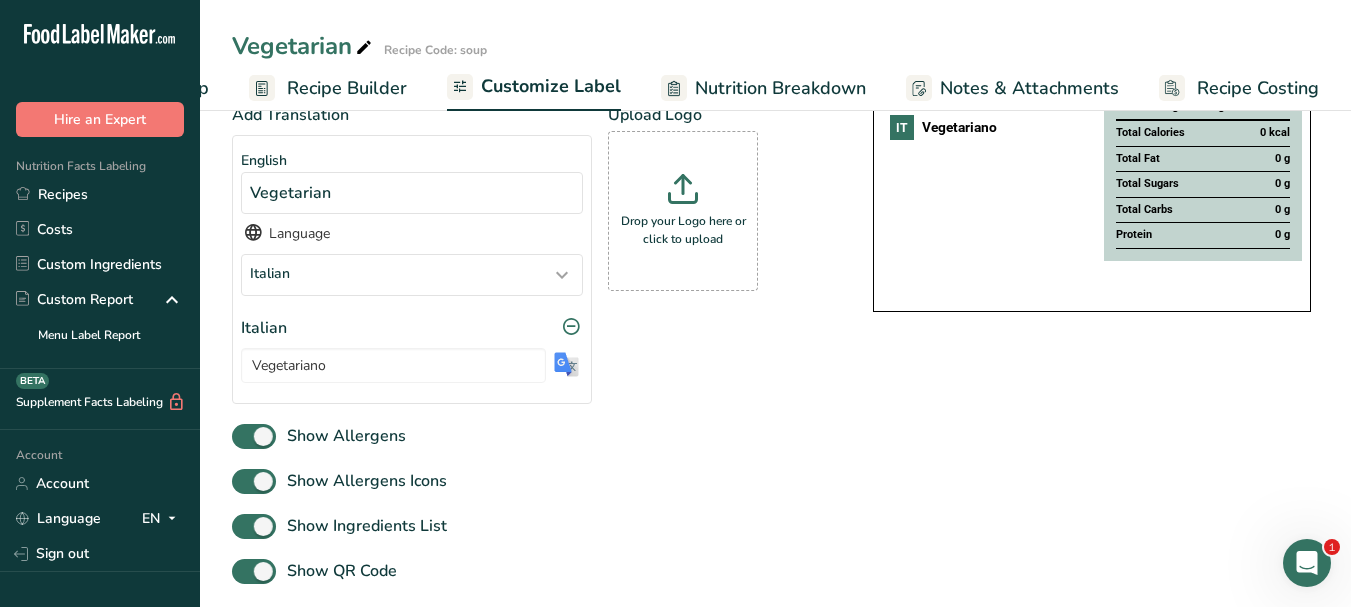 click at bounding box center [364, 48] 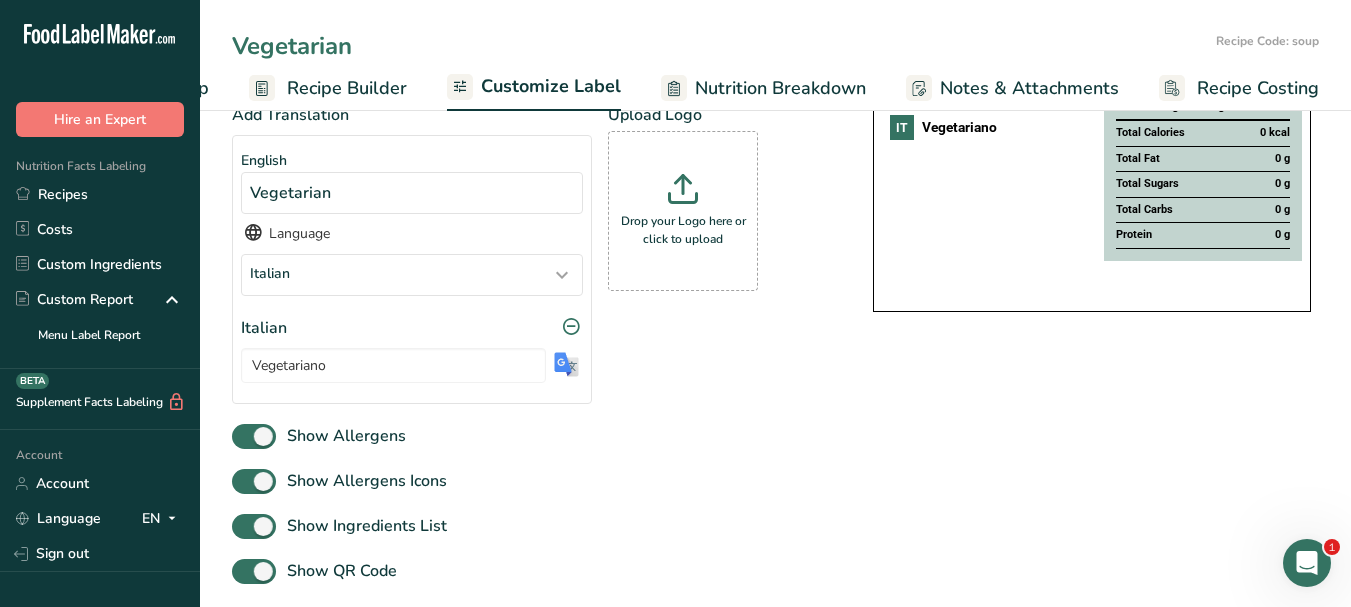 click on "Vegetarian" at bounding box center (720, 46) 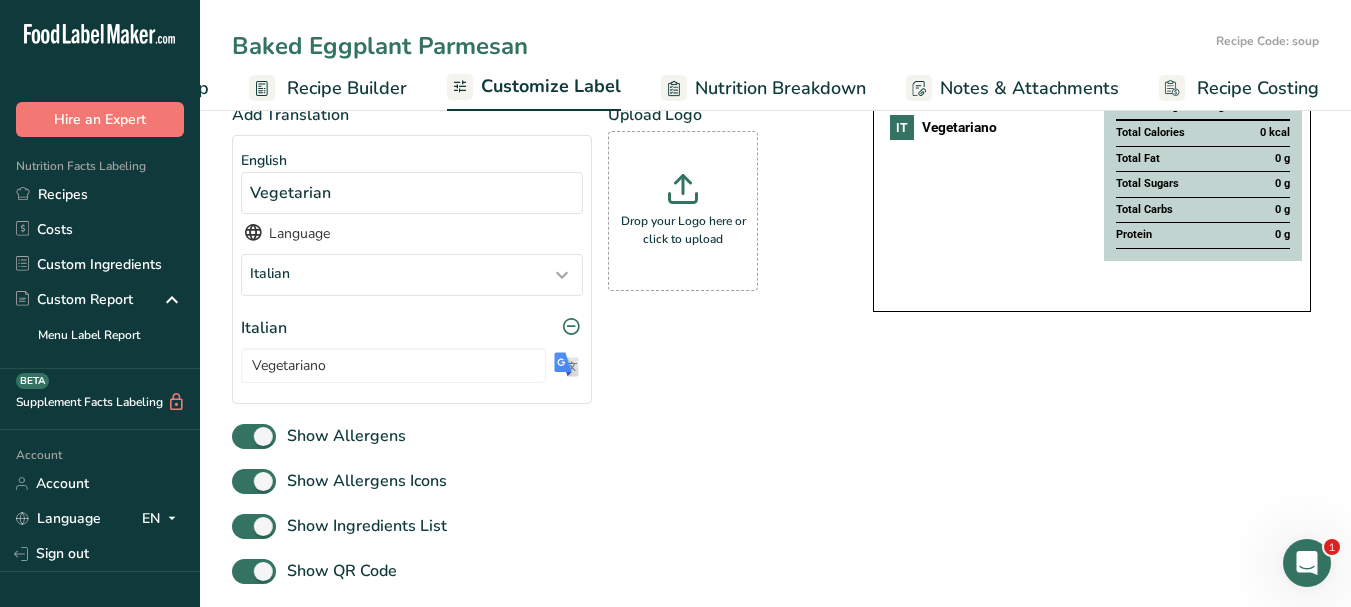 type on "Baked Eggplant Parmesan" 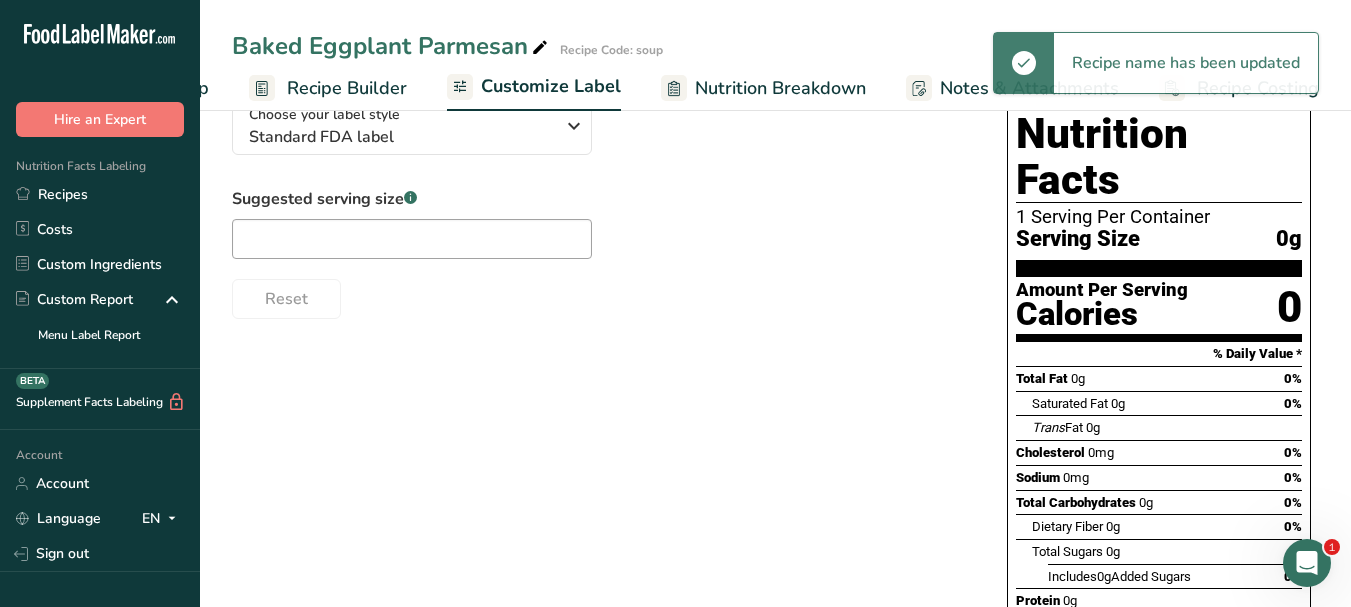 scroll, scrollTop: 0, scrollLeft: 0, axis: both 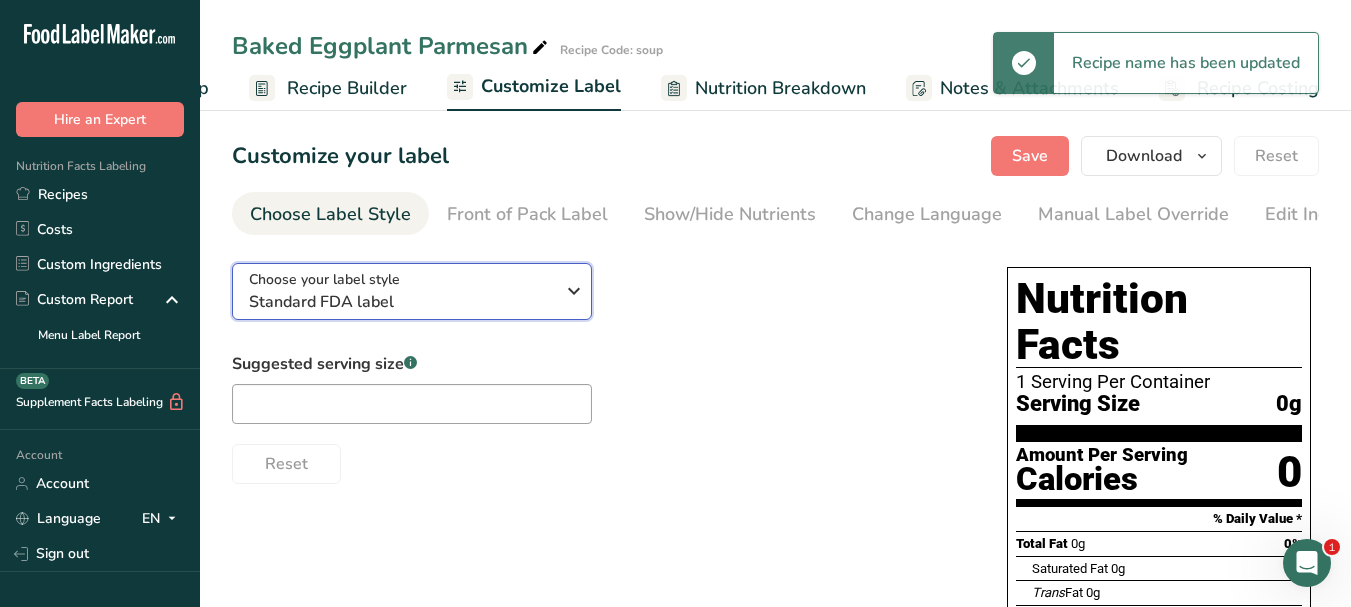click at bounding box center (574, 291) 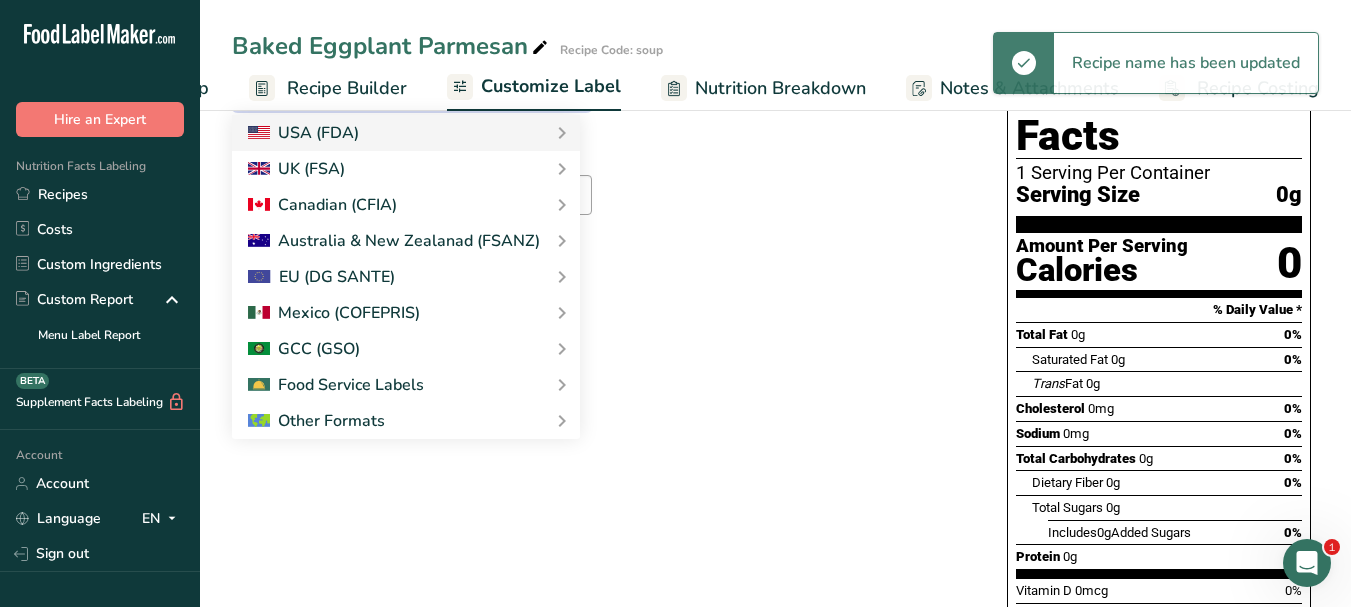 scroll, scrollTop: 300, scrollLeft: 0, axis: vertical 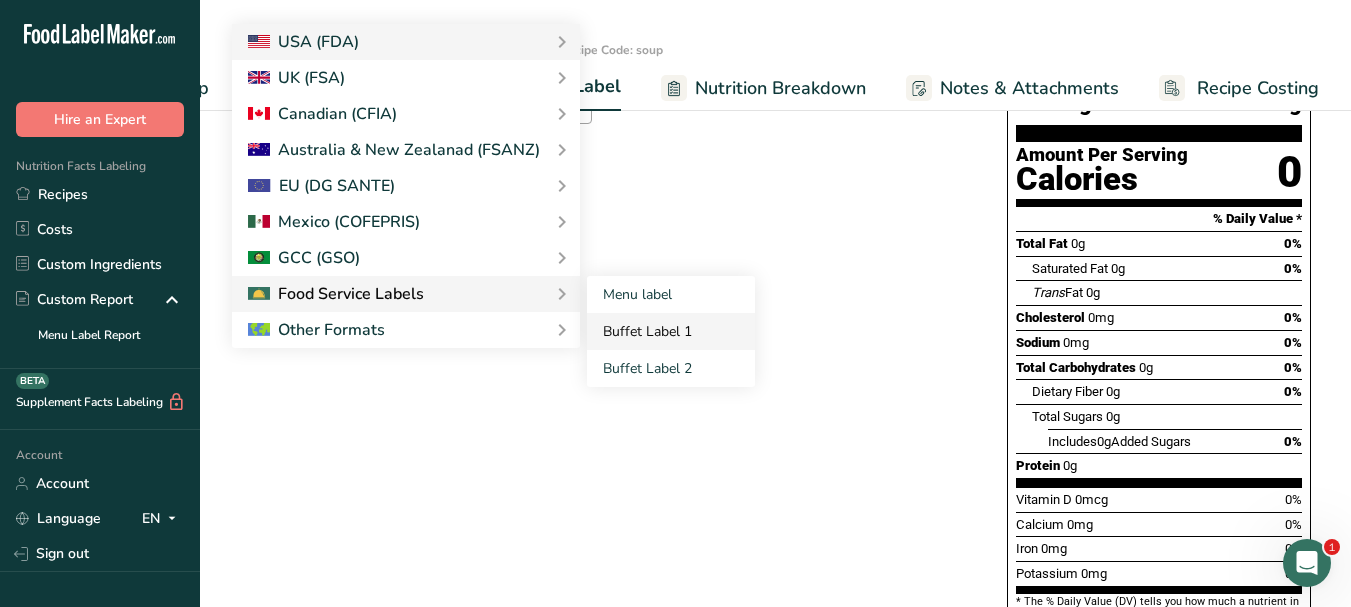 click on "Buffet Label 1" at bounding box center [671, 331] 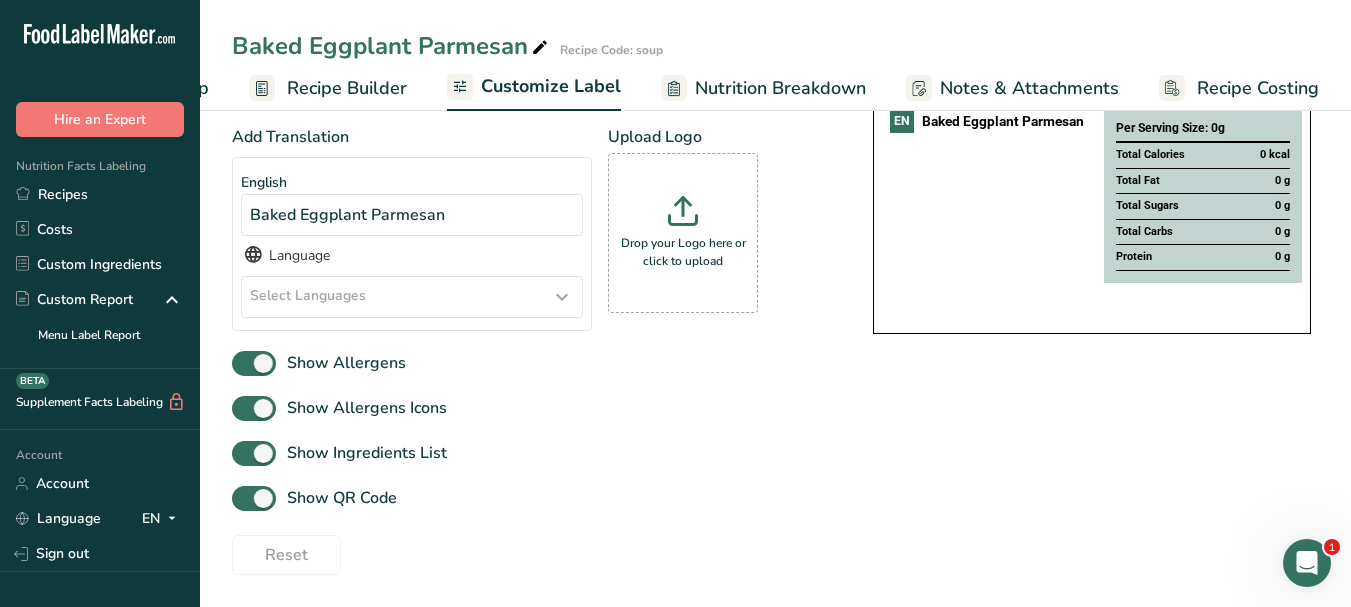 scroll, scrollTop: 232, scrollLeft: 0, axis: vertical 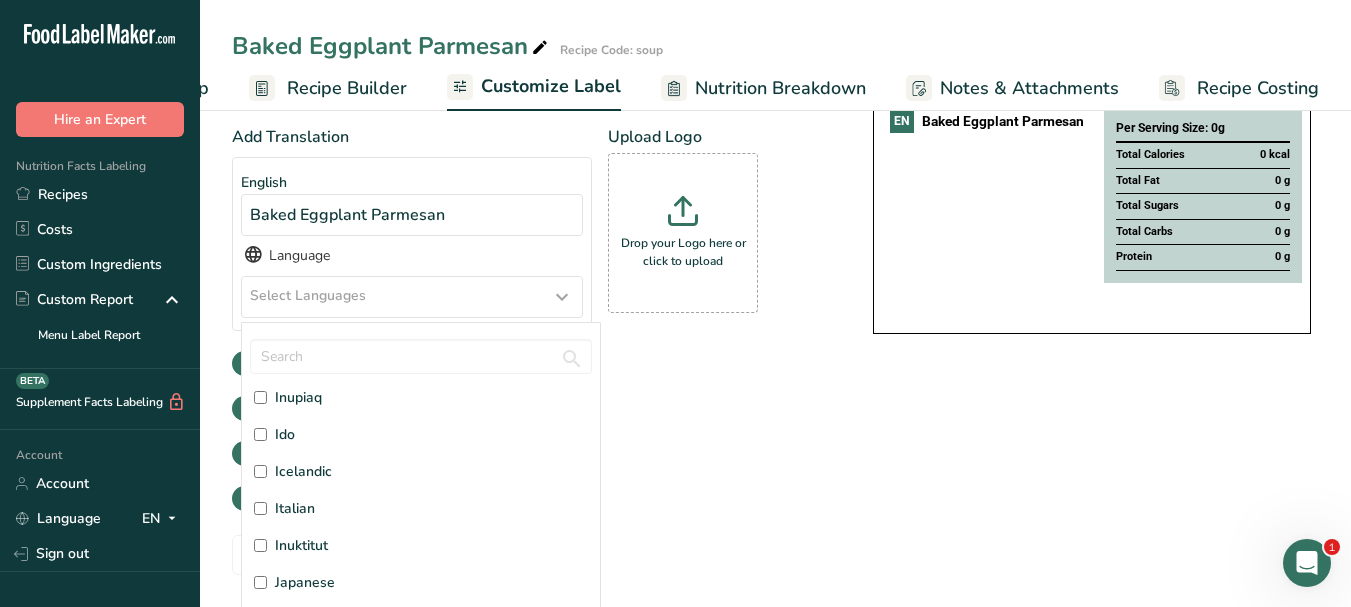 click on "Italian" at bounding box center [295, 508] 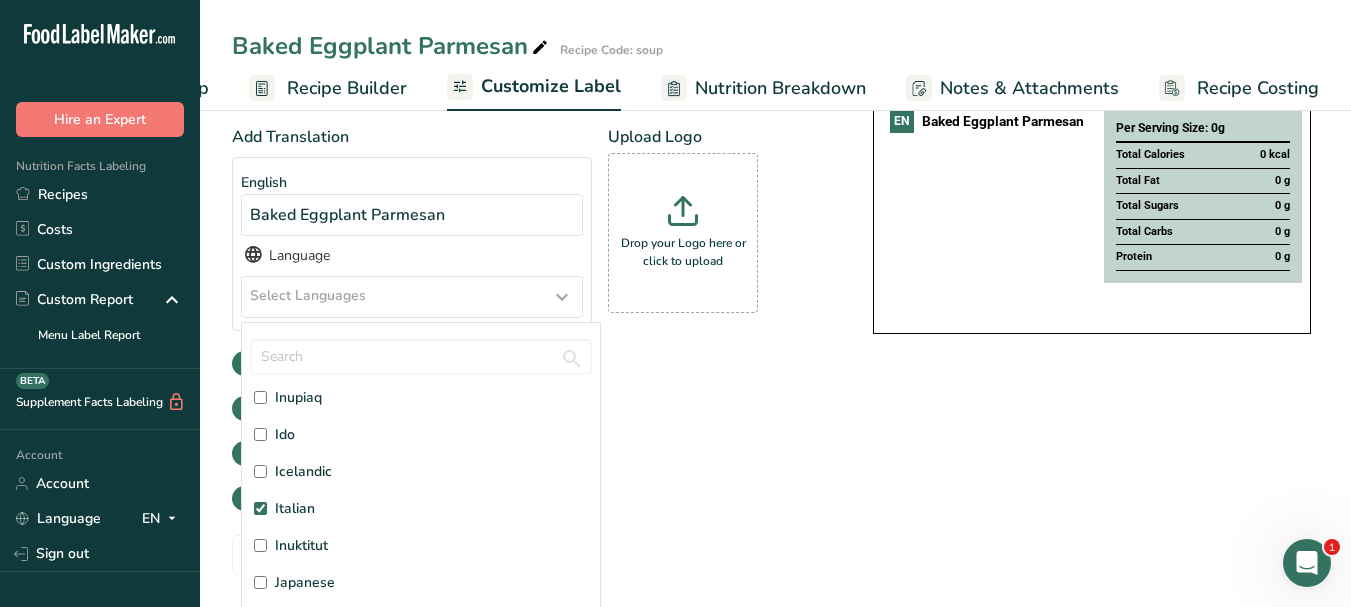 checkbox on "true" 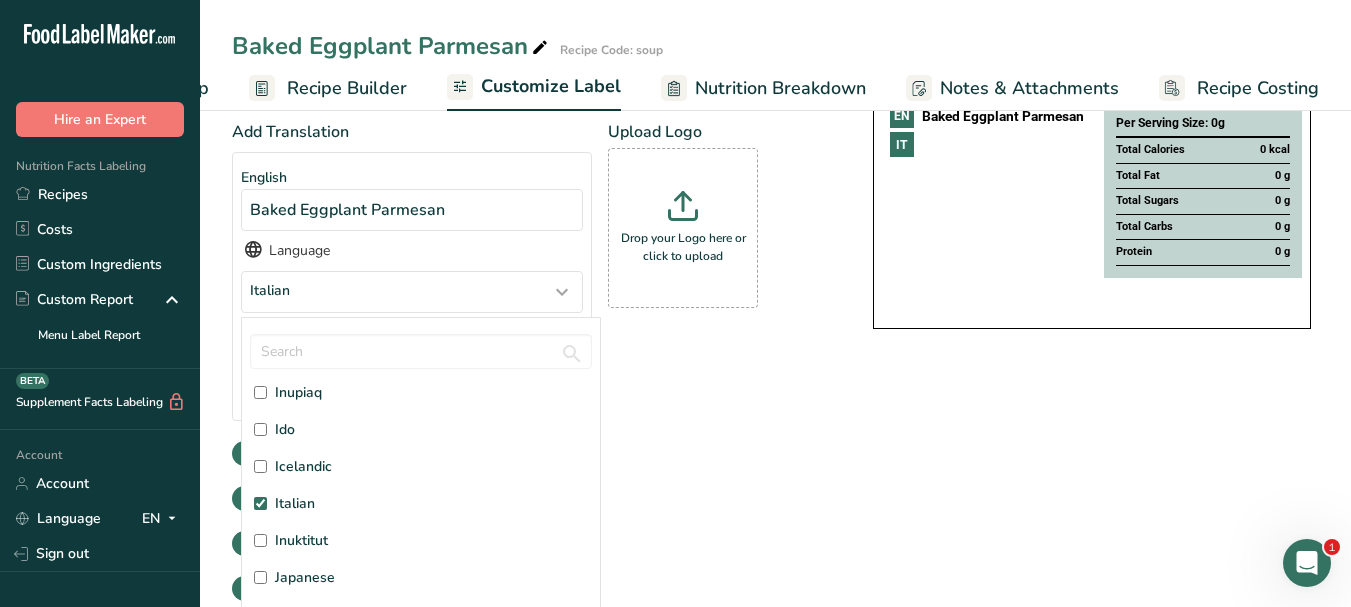 drag, startPoint x: 744, startPoint y: 487, endPoint x: 661, endPoint y: 432, distance: 99.56907 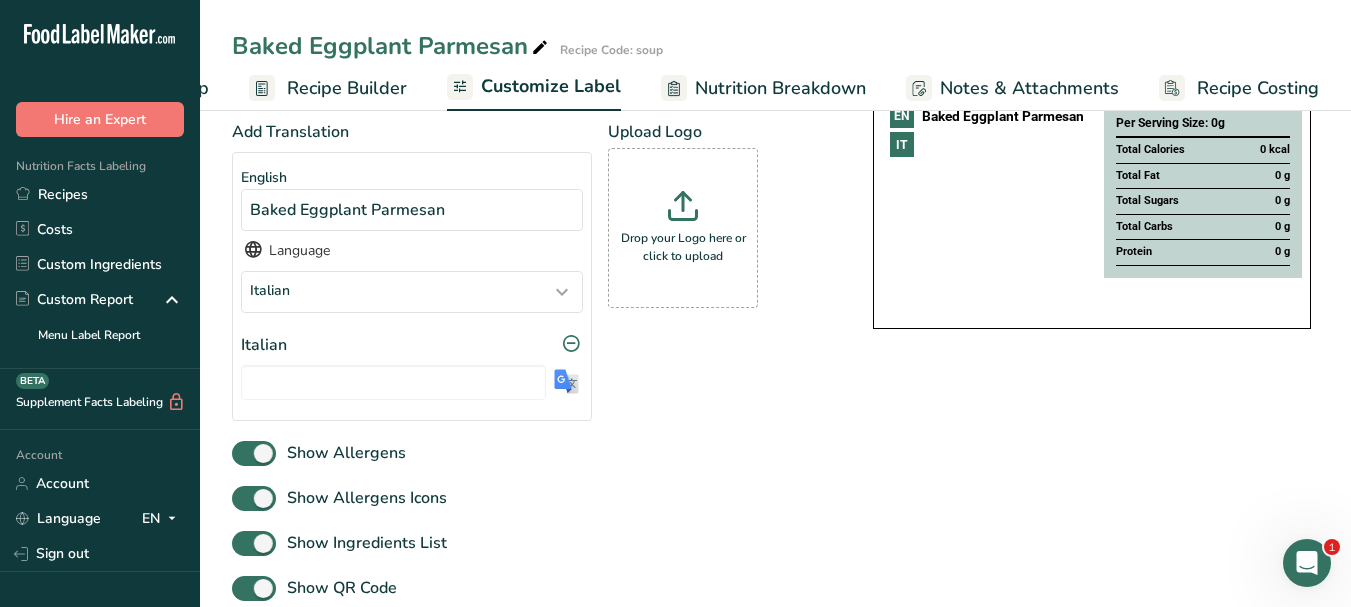 click at bounding box center (566, 381) 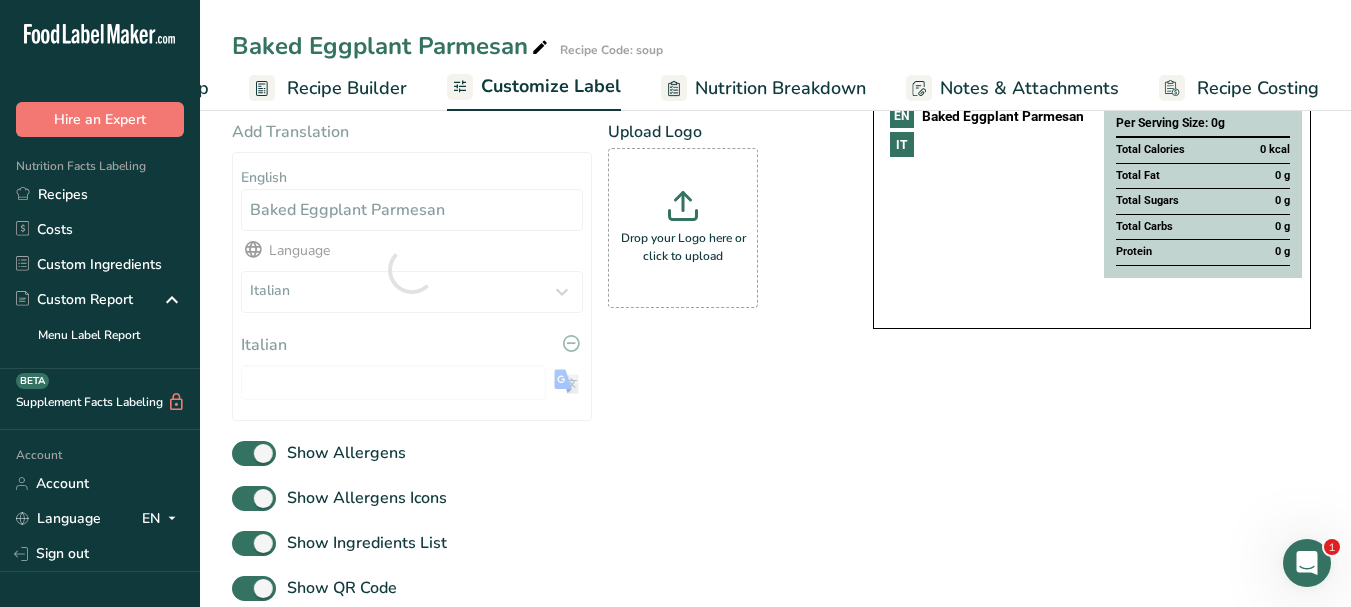 type on "Melanzane al forno alla parmigiana" 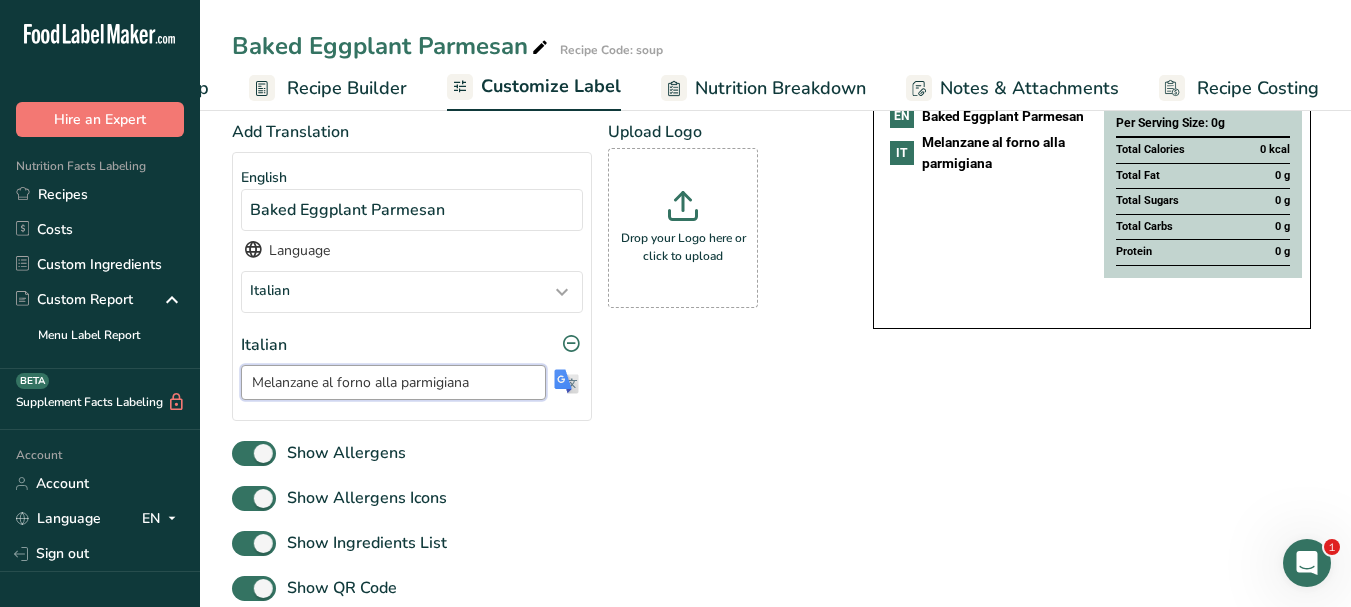 click on "Melanzane al forno alla parmigiana" at bounding box center (393, 382) 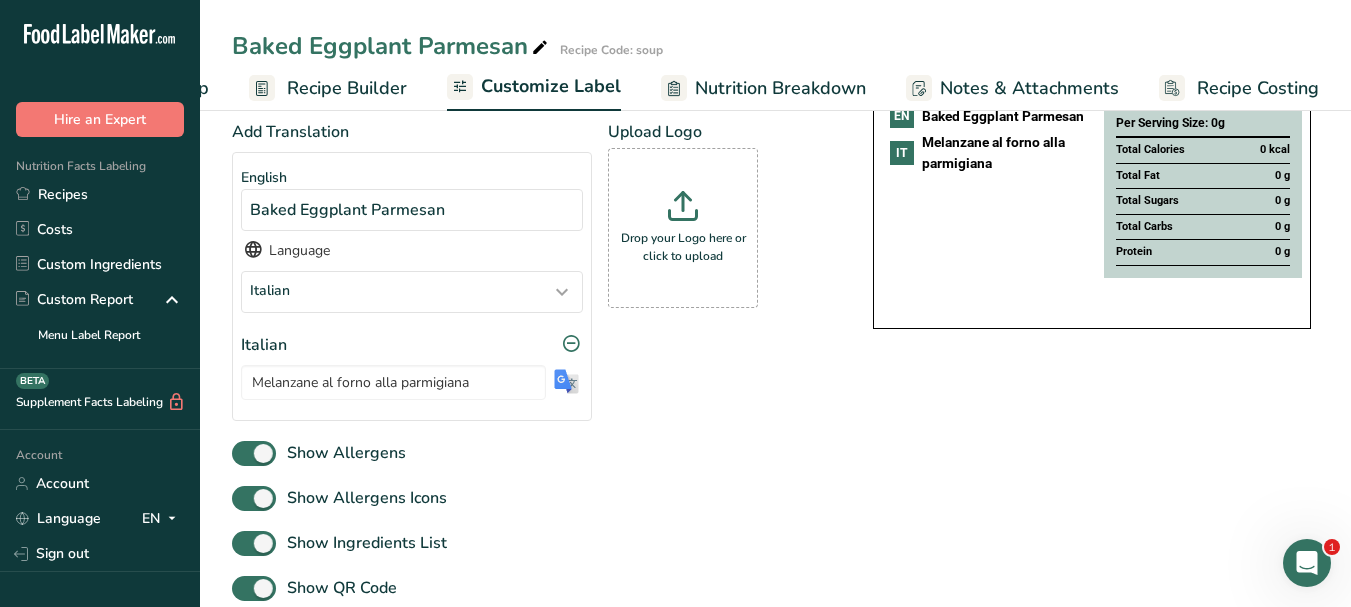 click at bounding box center [540, 48] 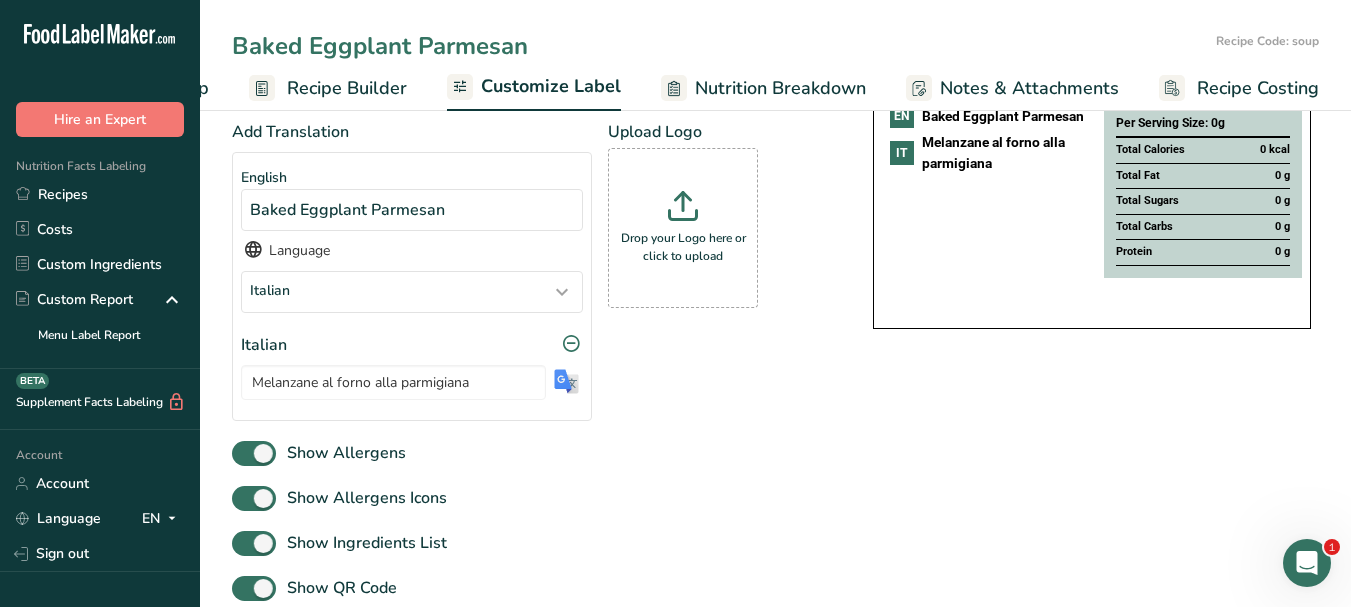 click on "Baked Eggplant Parmesan" at bounding box center (720, 46) 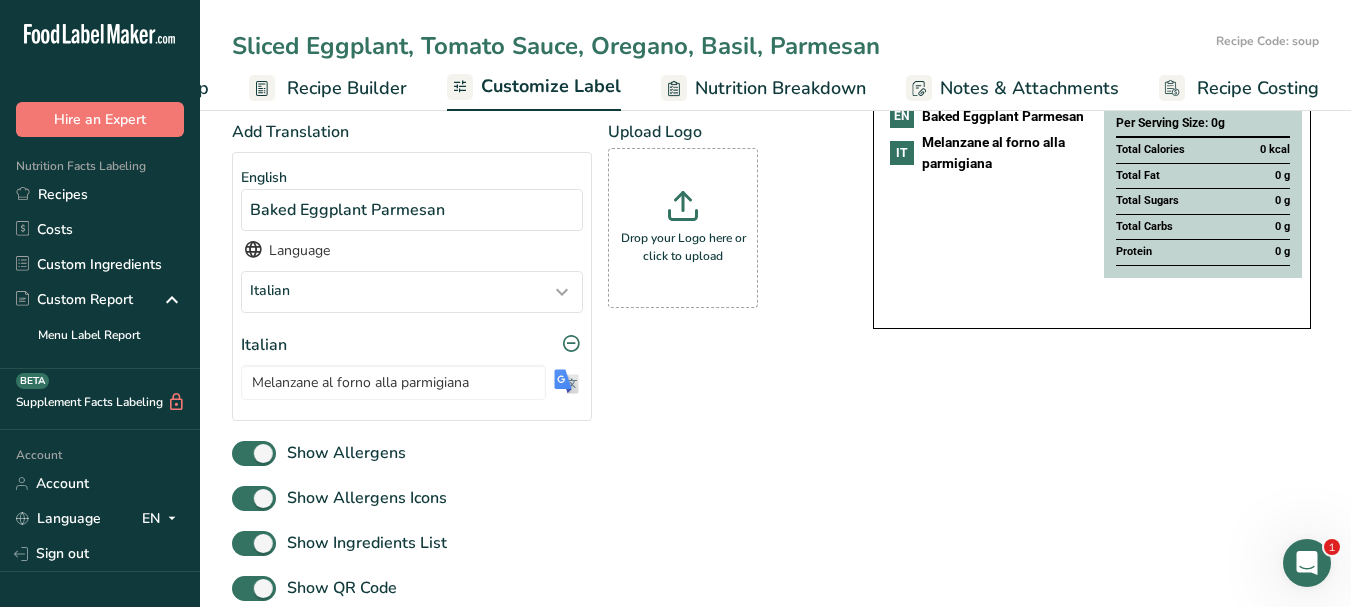 type on "Sliced Eggplant, Tomato Sauce, Oregano, Basil, Parmesan" 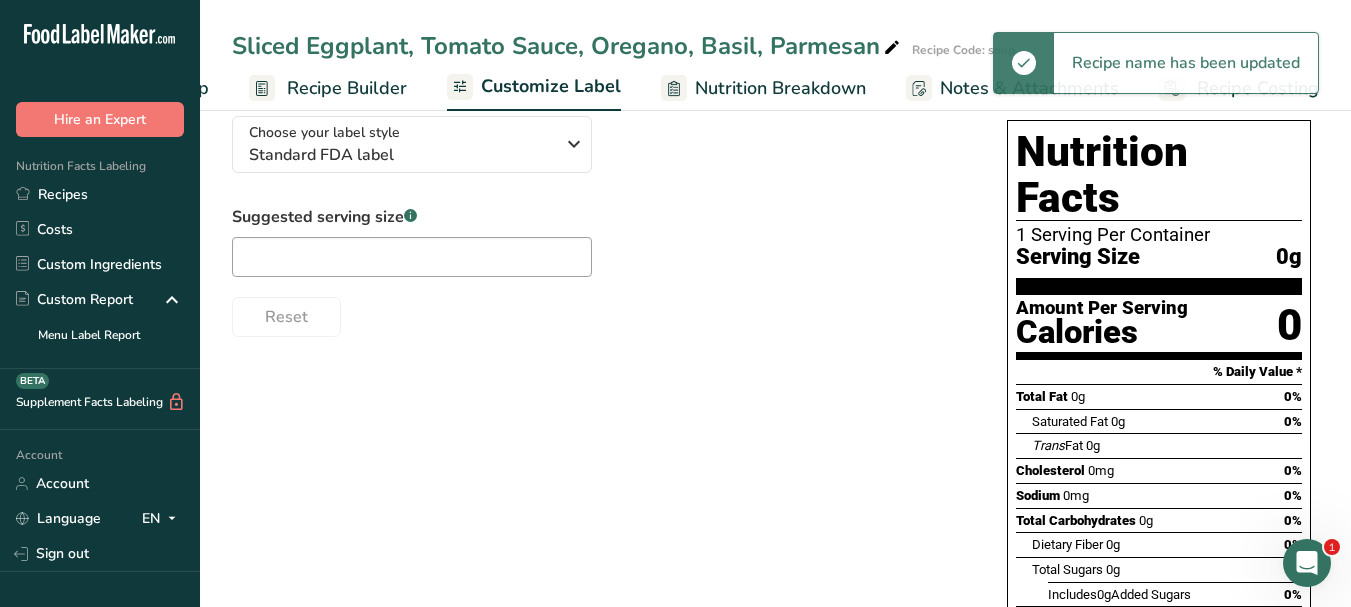 scroll, scrollTop: 32, scrollLeft: 0, axis: vertical 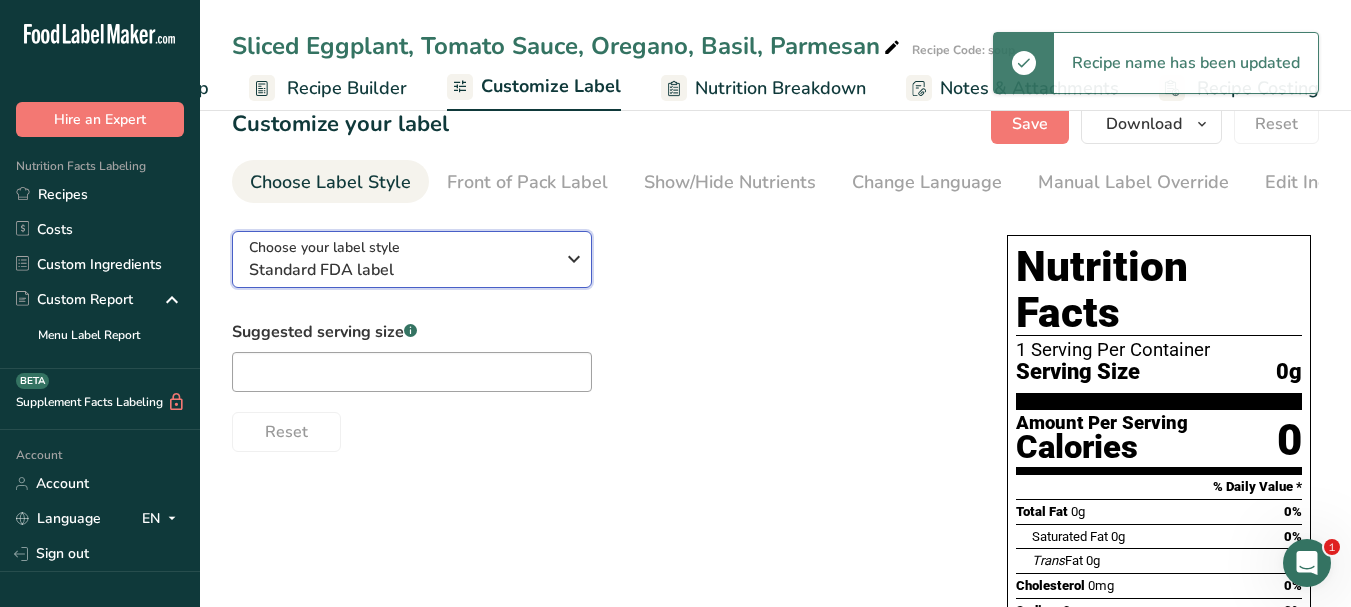 click at bounding box center [574, 259] 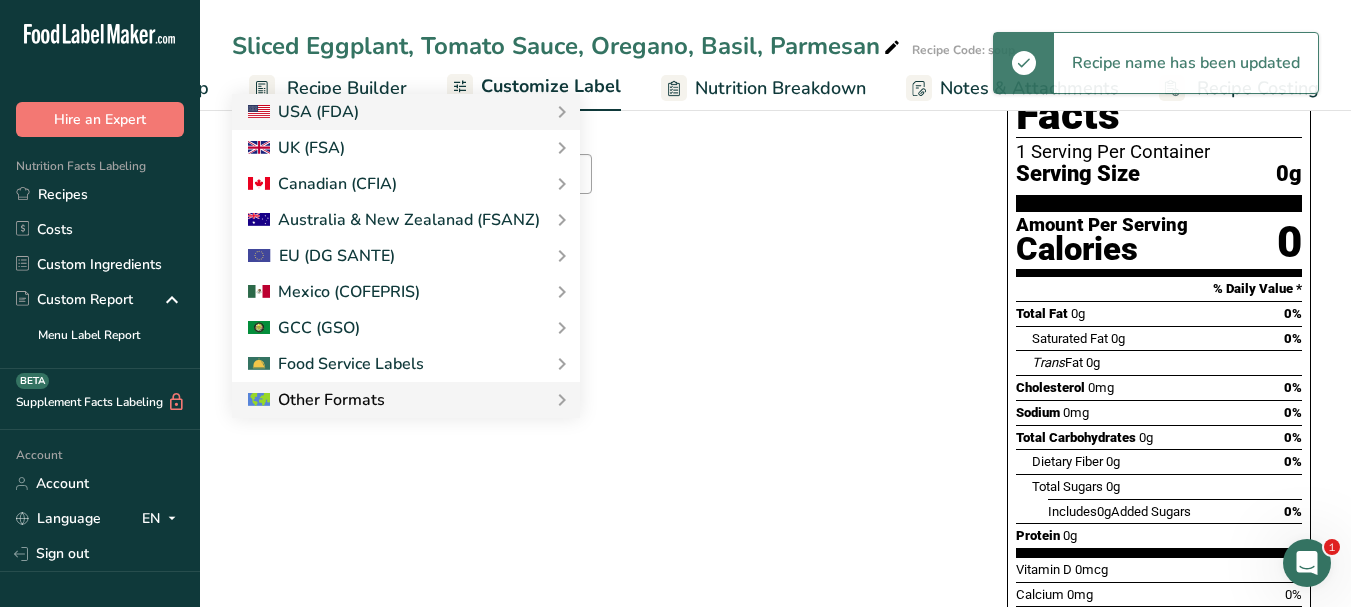 scroll, scrollTop: 232, scrollLeft: 0, axis: vertical 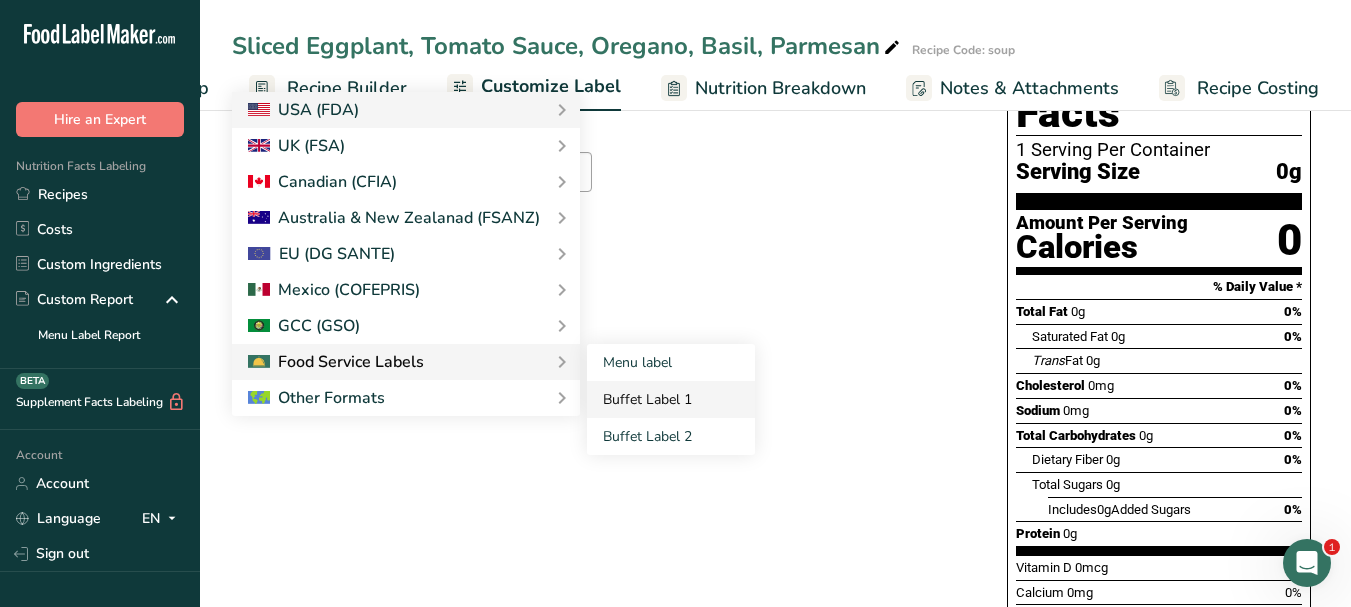 click on "Buffet Label 1" at bounding box center [671, 399] 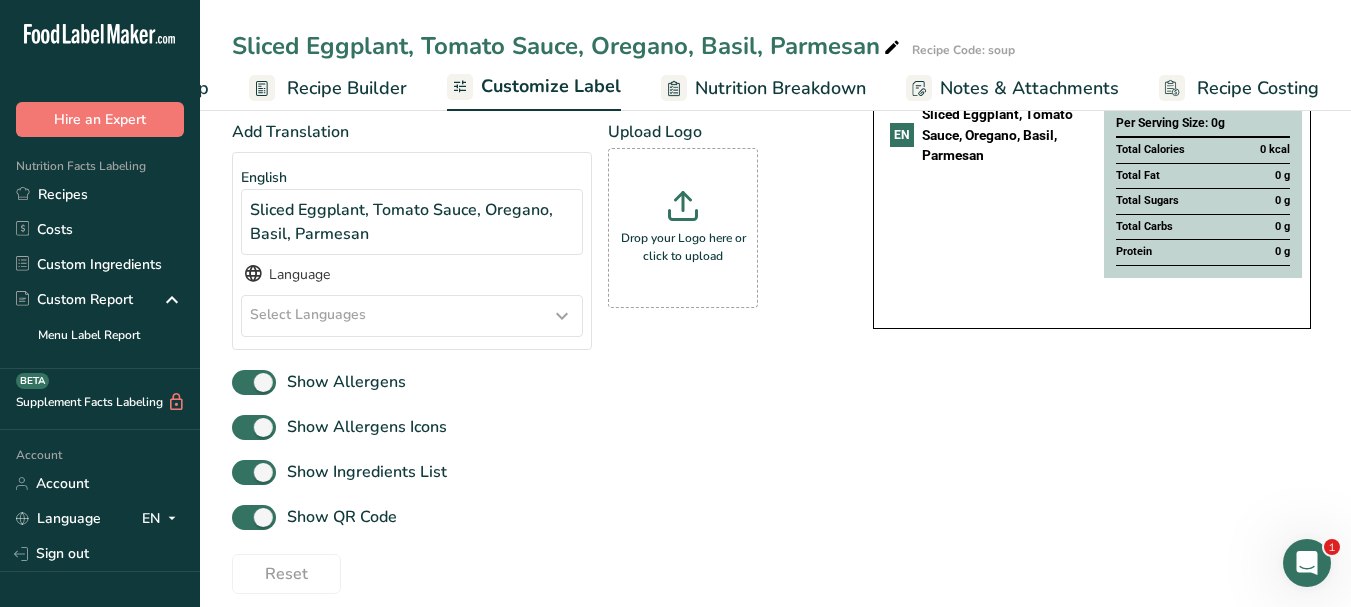 click at bounding box center (562, 316) 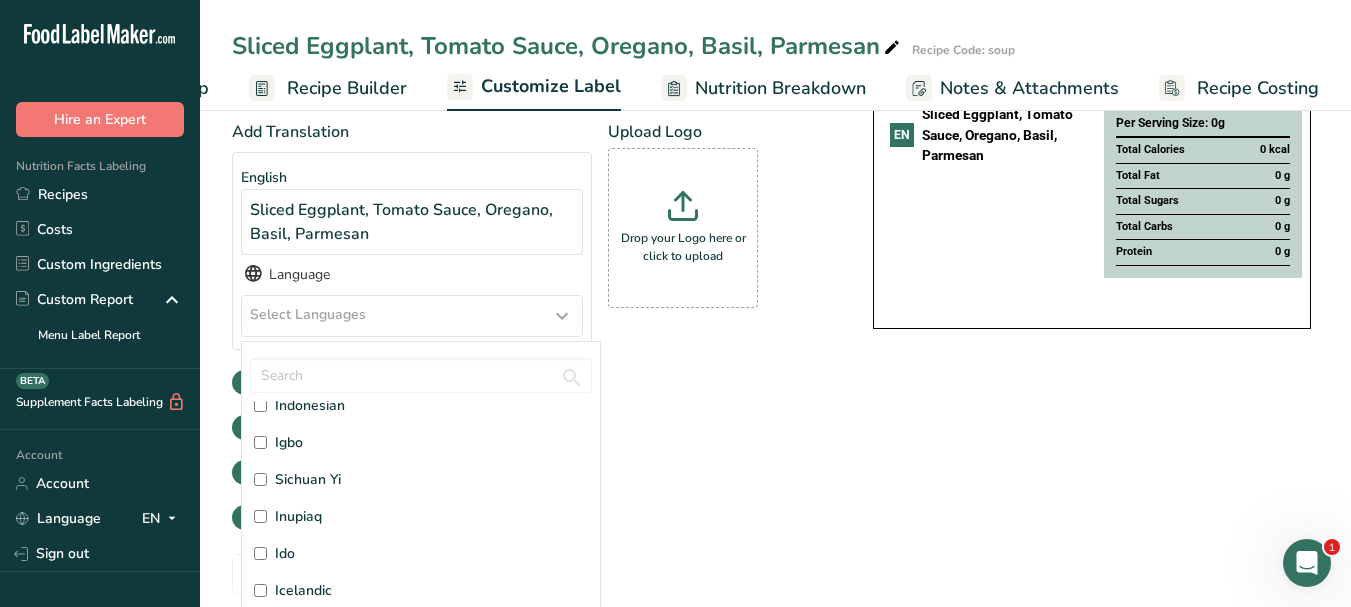 scroll, scrollTop: 2400, scrollLeft: 0, axis: vertical 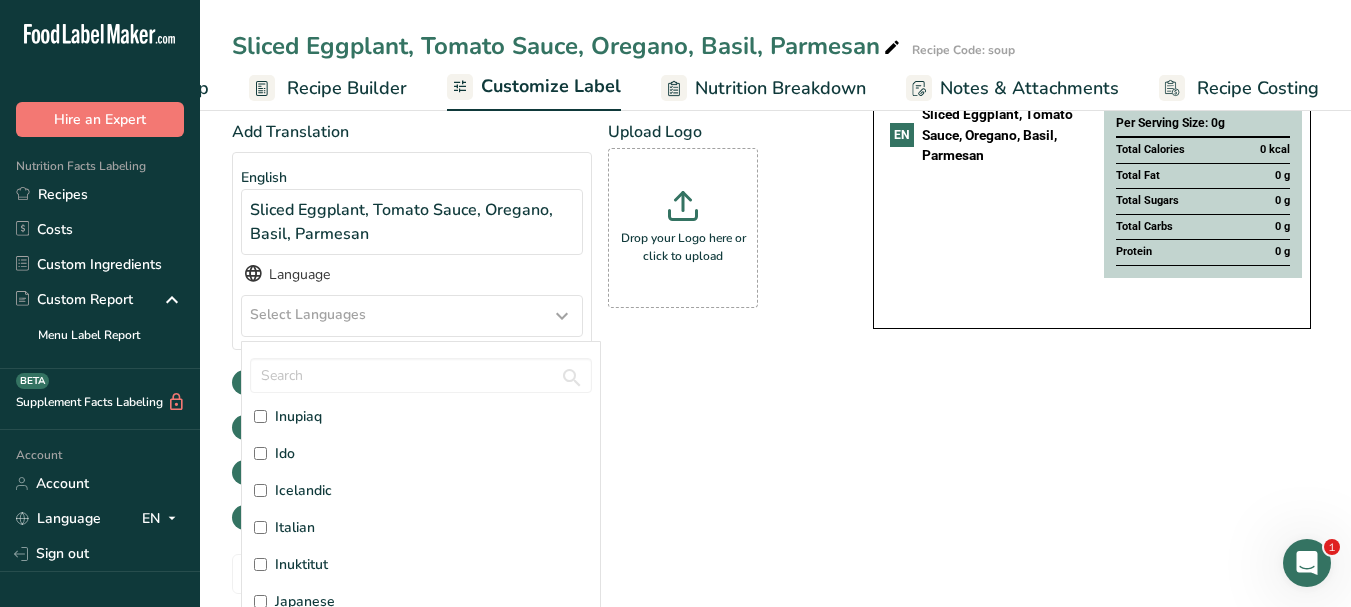 click on "Italian" at bounding box center [295, 527] 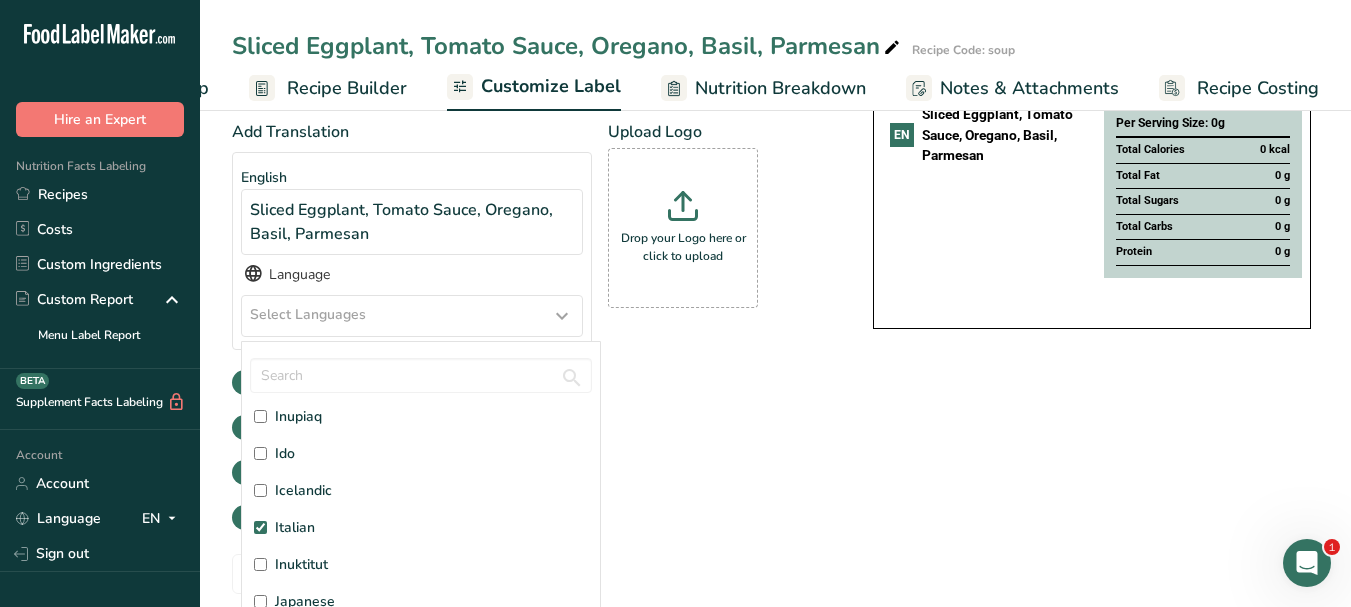 checkbox on "true" 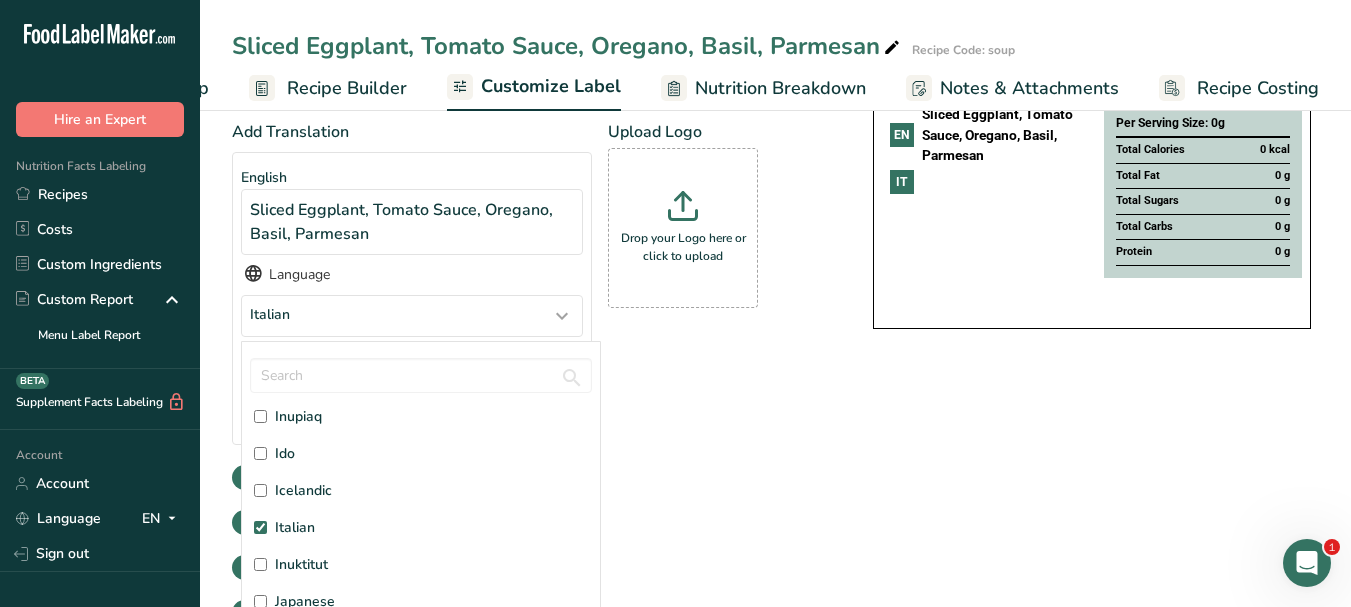 click on "Show Allergens" at bounding box center (532, 477) 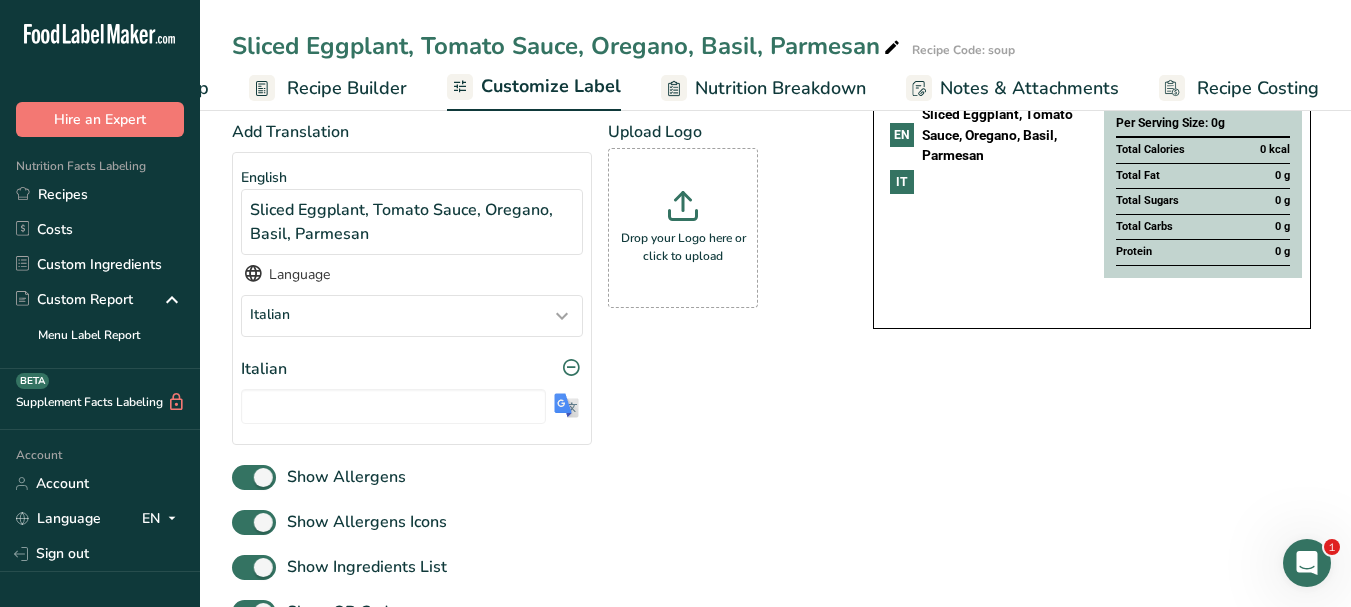 click at bounding box center [566, 405] 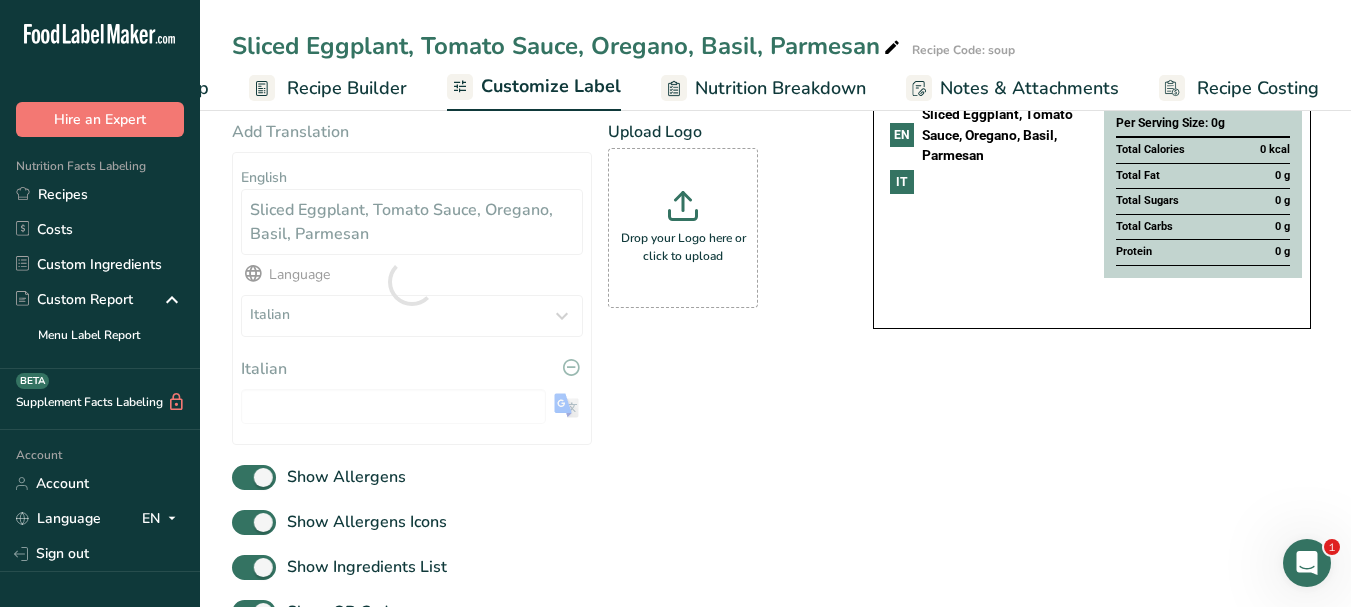 type on "Melanzane a fette, salsa di pomodoro, origano, basilico, parmigiano" 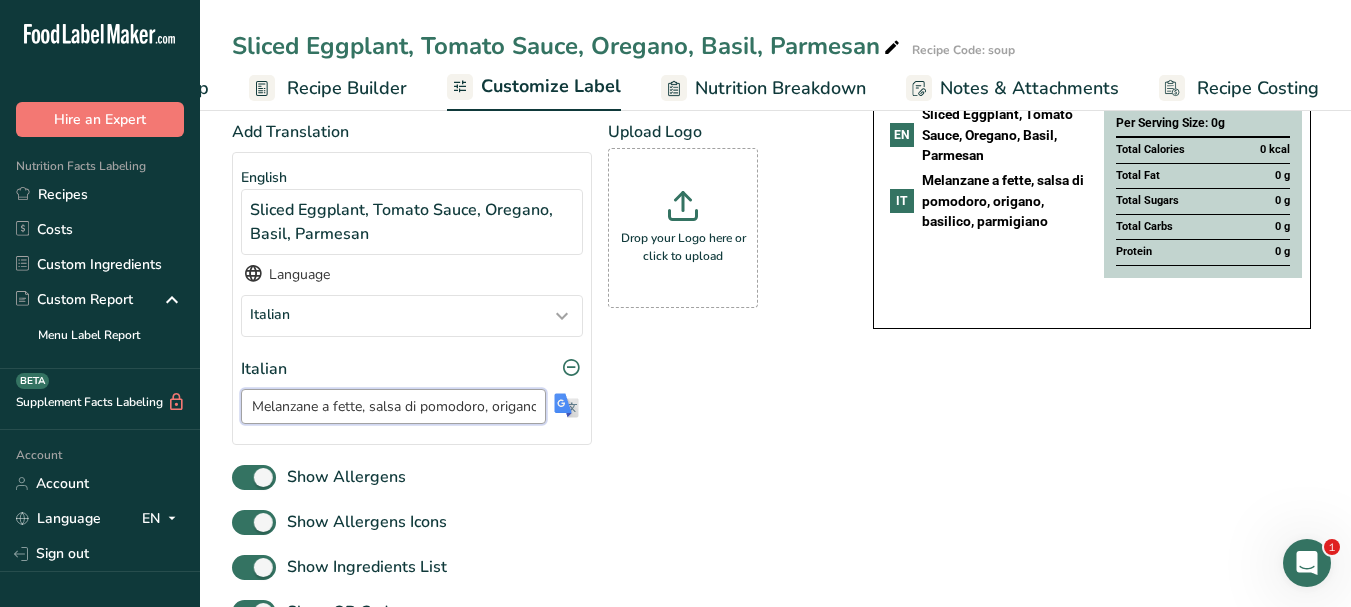 click on "Melanzane a fette, salsa di pomodoro, origano, basilico, parmigiano" at bounding box center (393, 406) 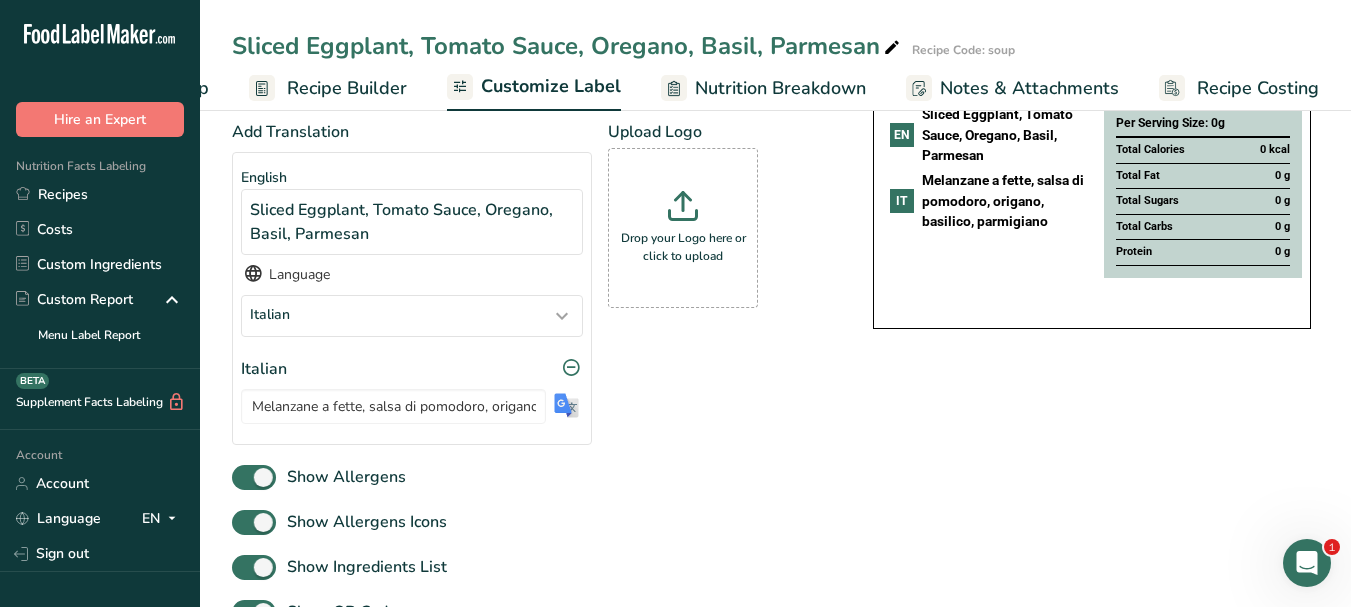 click at bounding box center (892, 48) 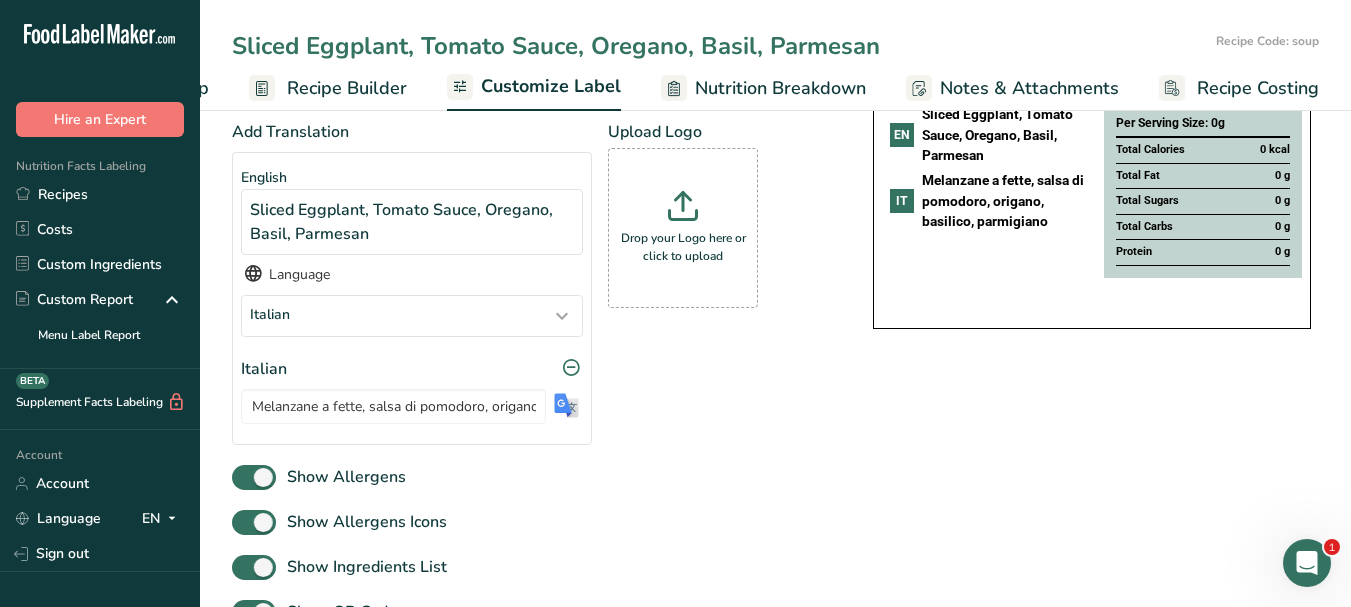 click on "Sliced Eggplant, Tomato Sauce, Oregano, Basil, Parmesan" at bounding box center [720, 46] 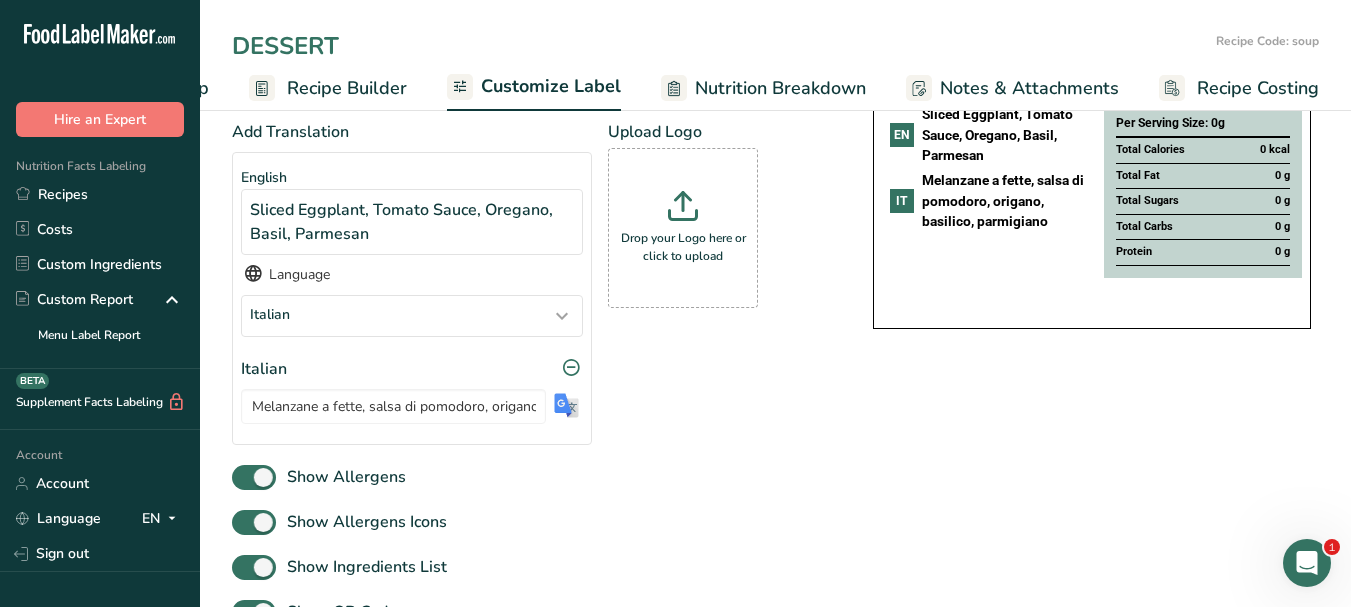 type on "DESSERT" 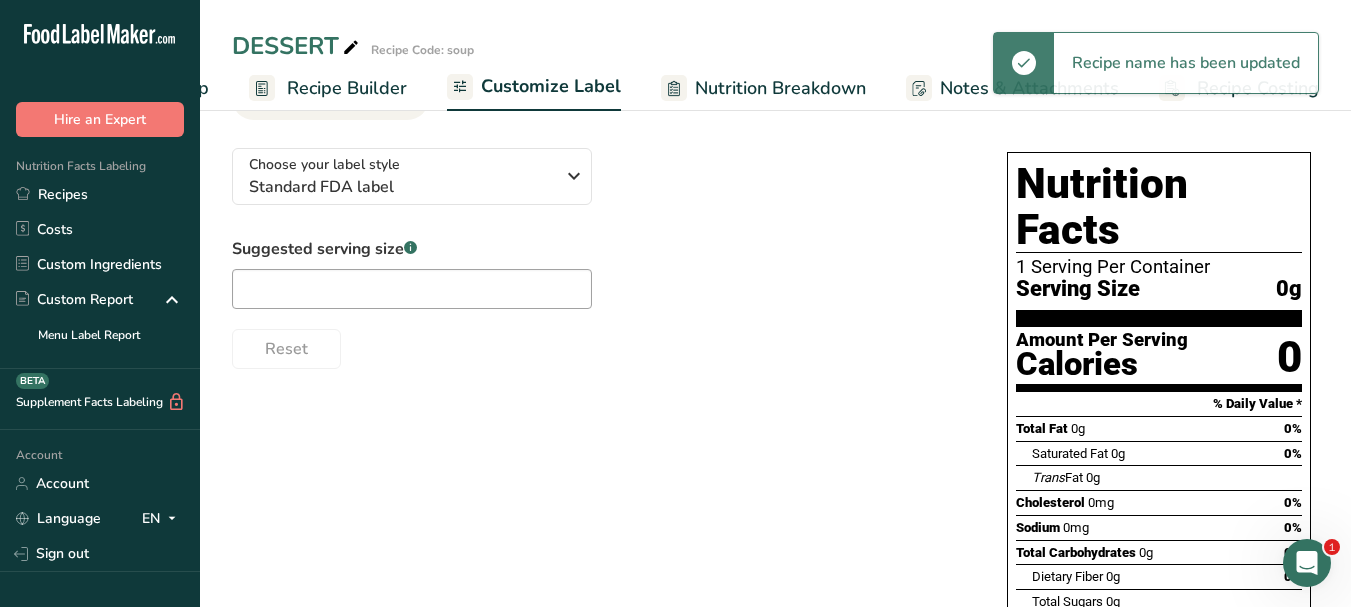 scroll, scrollTop: 0, scrollLeft: 0, axis: both 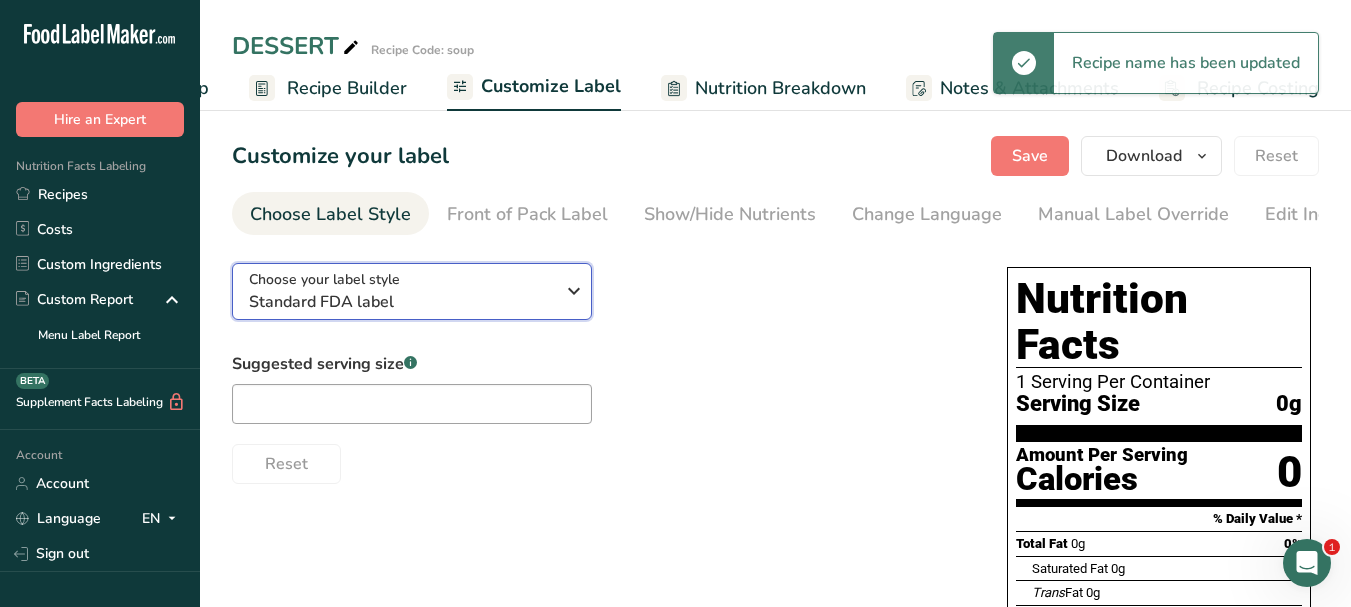 click at bounding box center [574, 291] 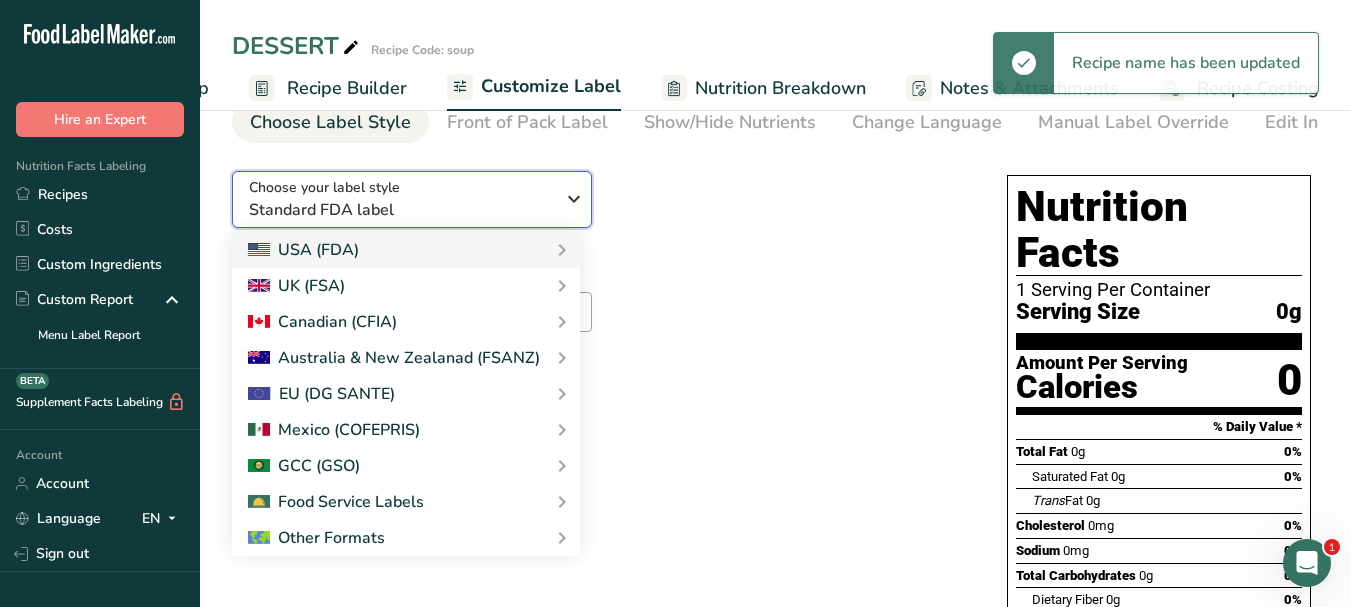 scroll, scrollTop: 200, scrollLeft: 0, axis: vertical 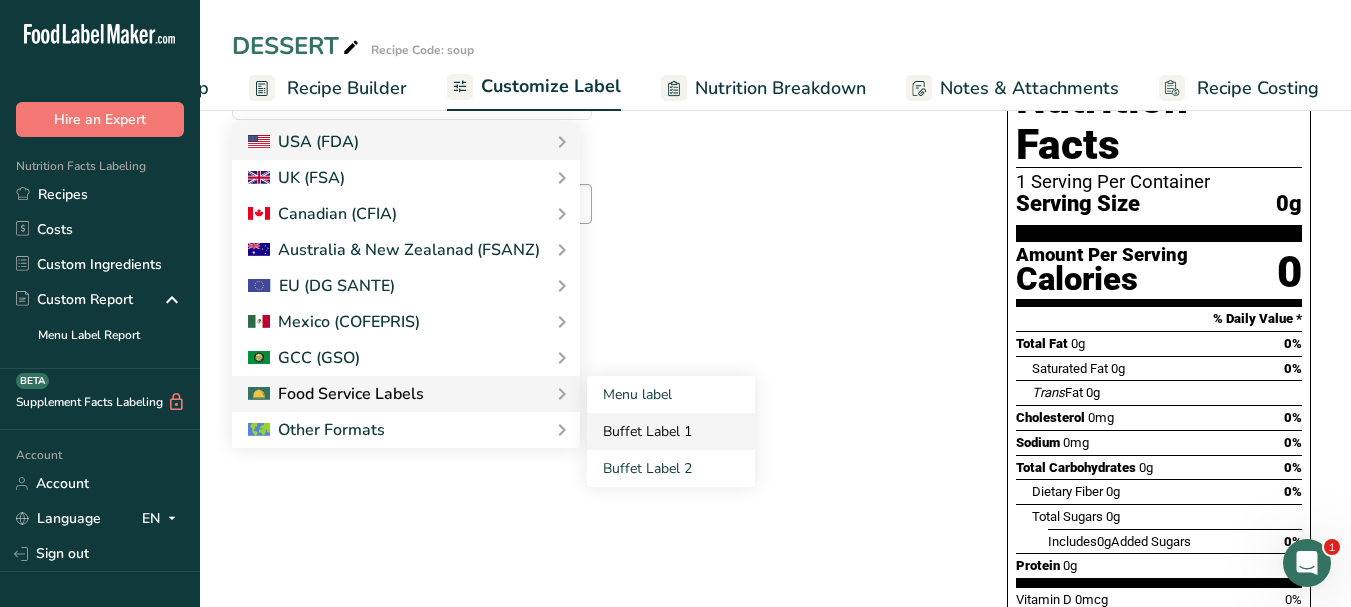 click on "Buffet Label 1" at bounding box center [671, 431] 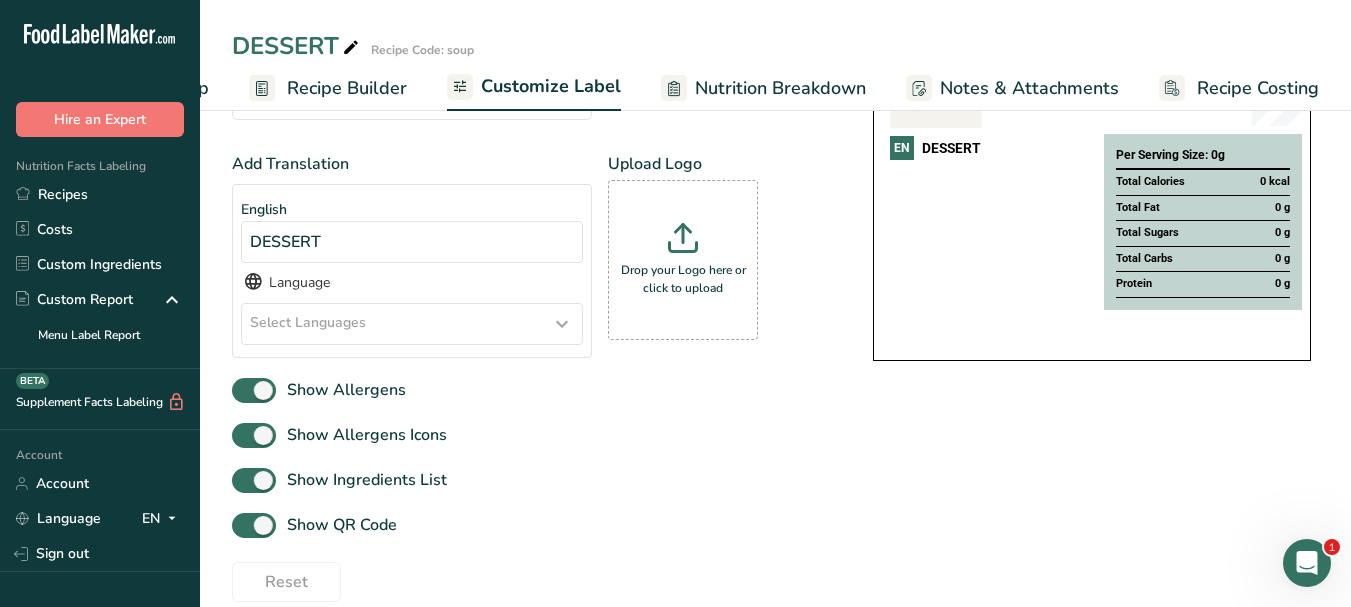 click at bounding box center [562, 324] 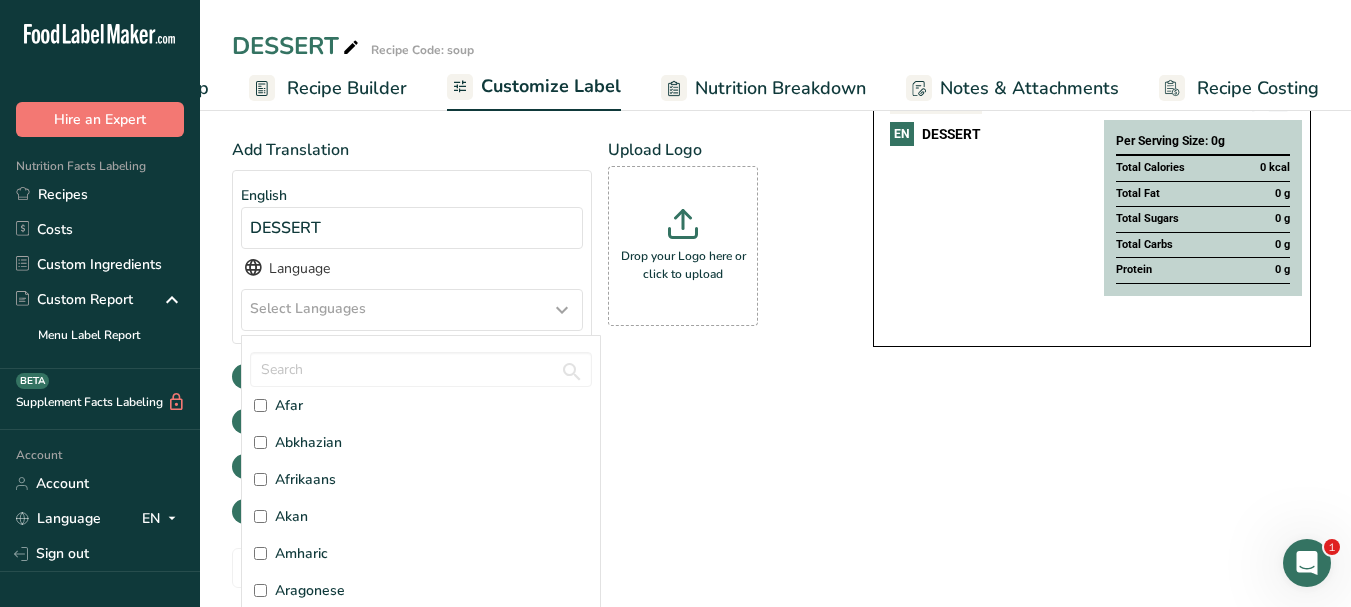 scroll, scrollTop: 17, scrollLeft: 0, axis: vertical 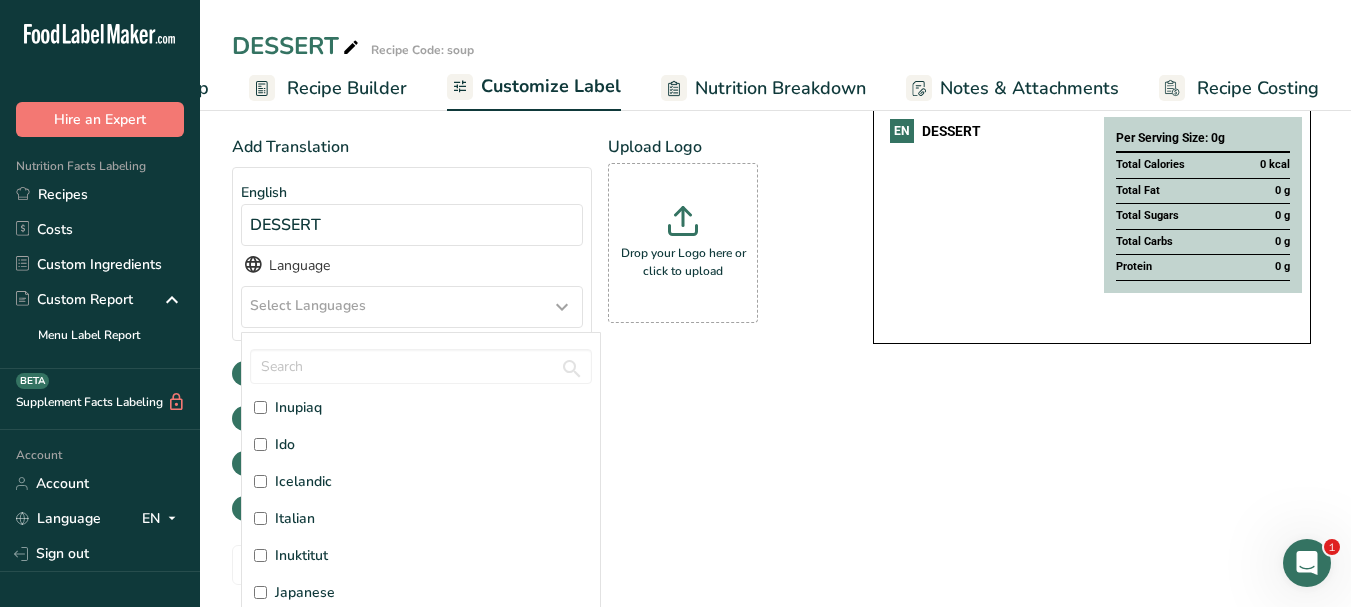 click on "Italian" at bounding box center [295, 518] 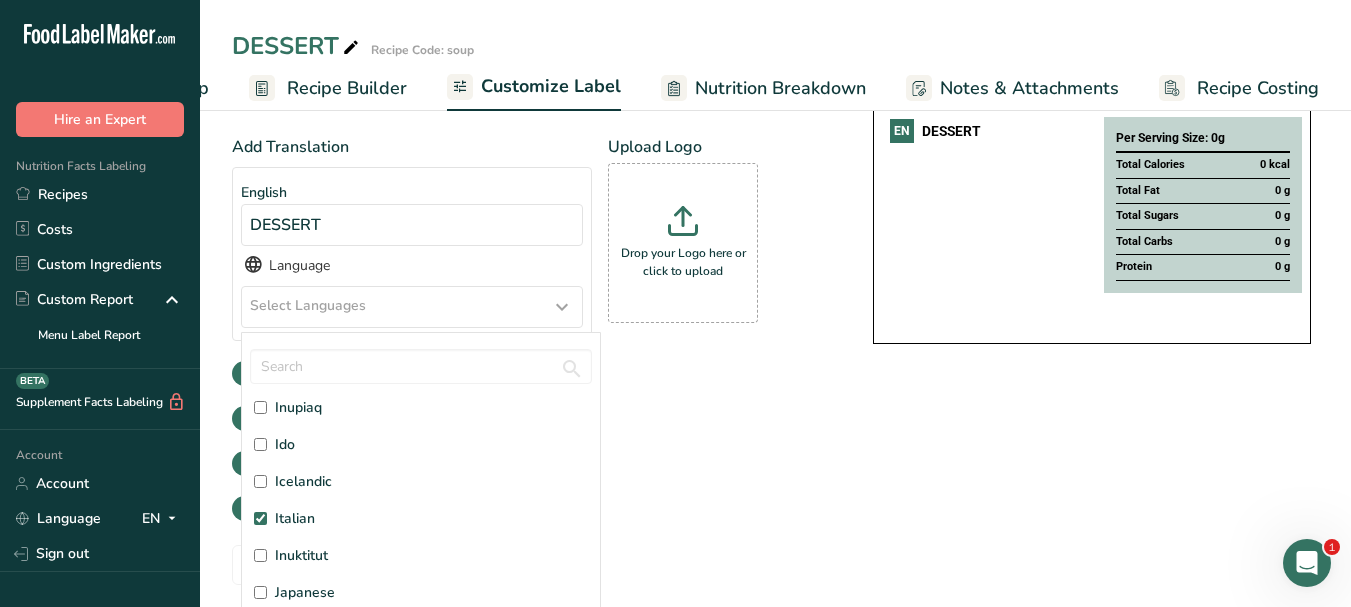 checkbox on "true" 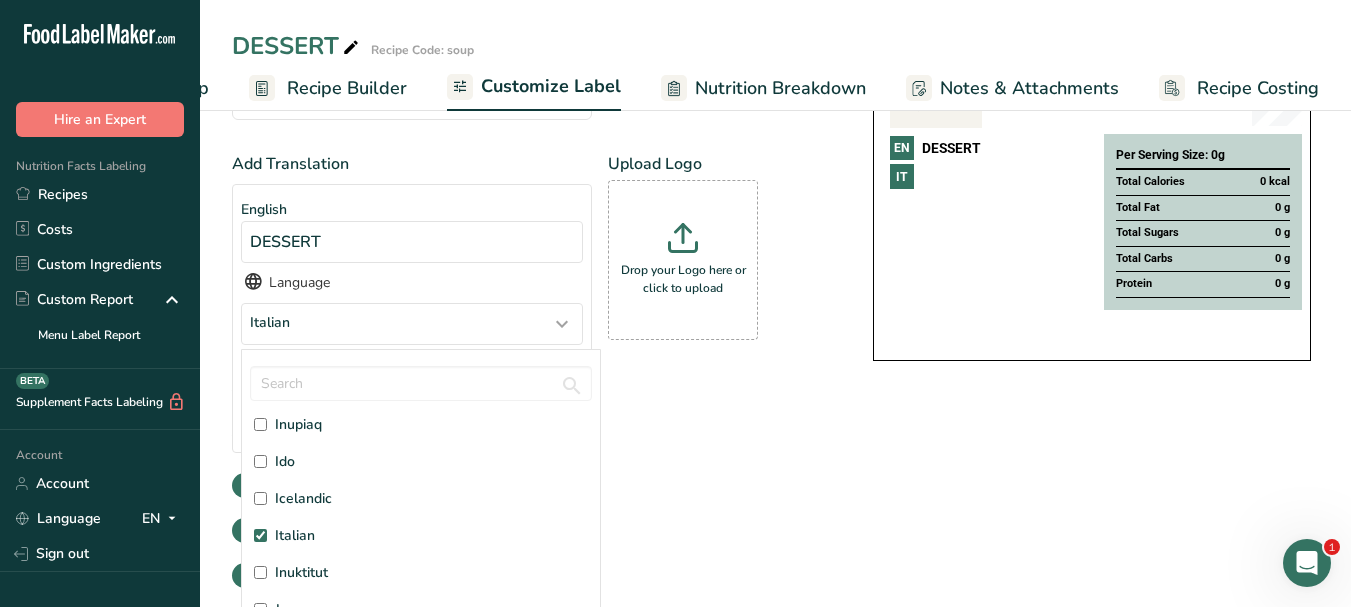 scroll, scrollTop: 0, scrollLeft: 0, axis: both 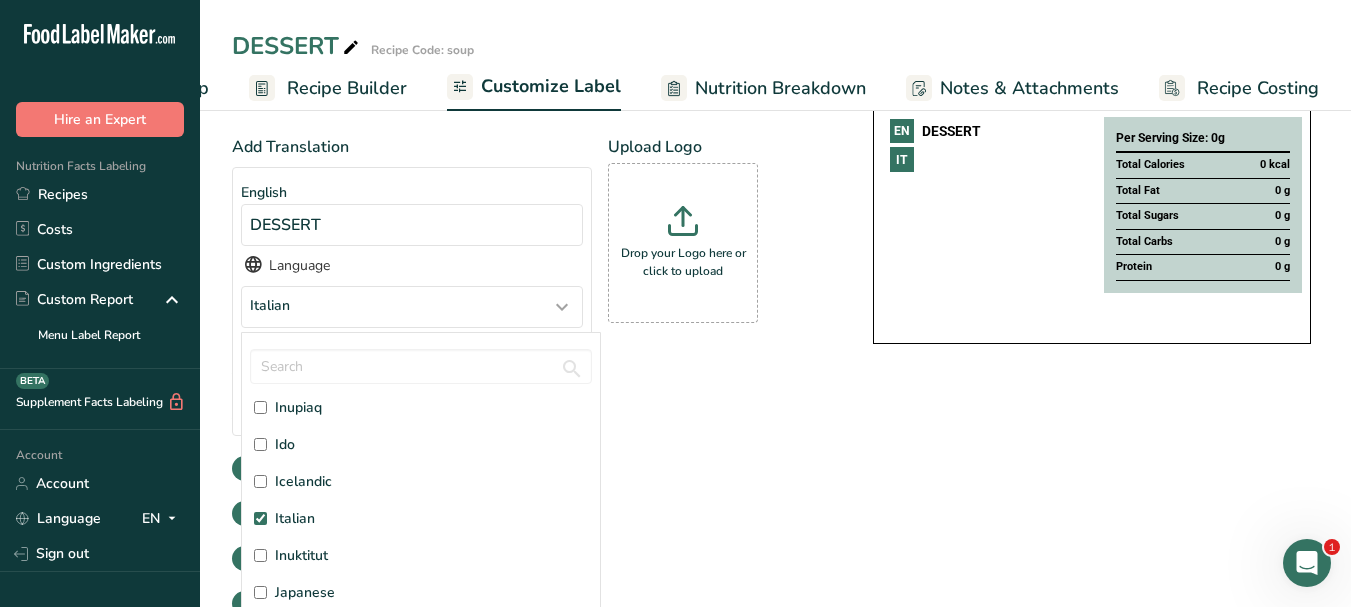 drag, startPoint x: 738, startPoint y: 476, endPoint x: 721, endPoint y: 469, distance: 18.384777 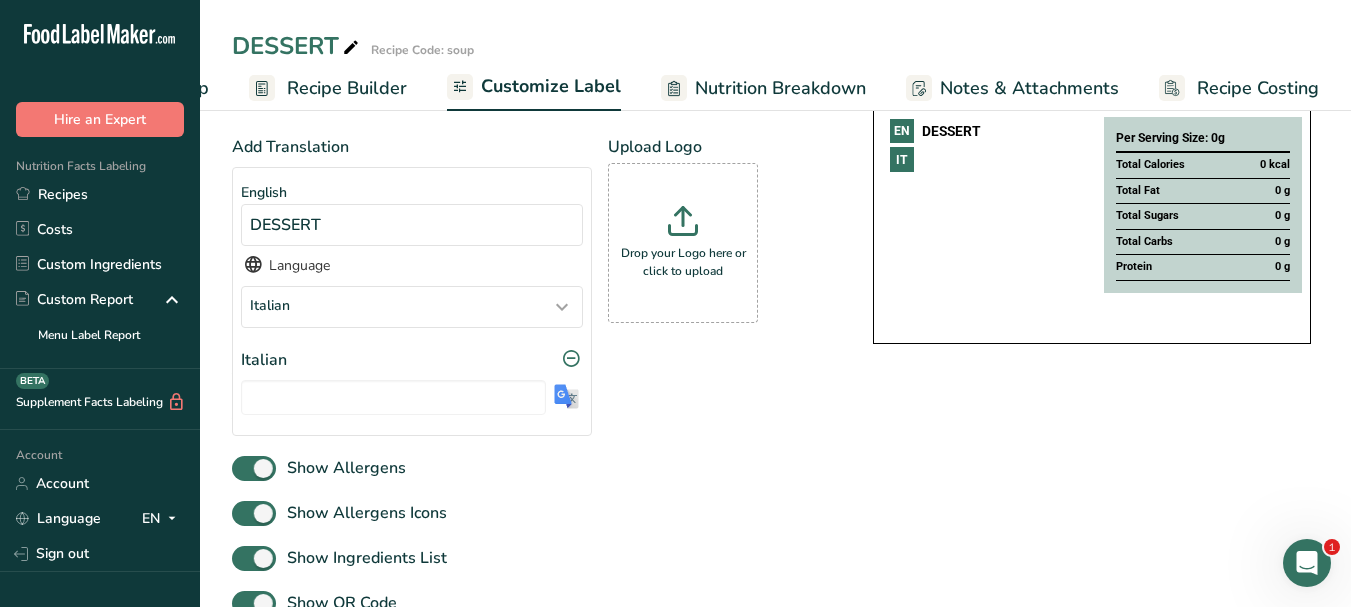 click at bounding box center (566, 396) 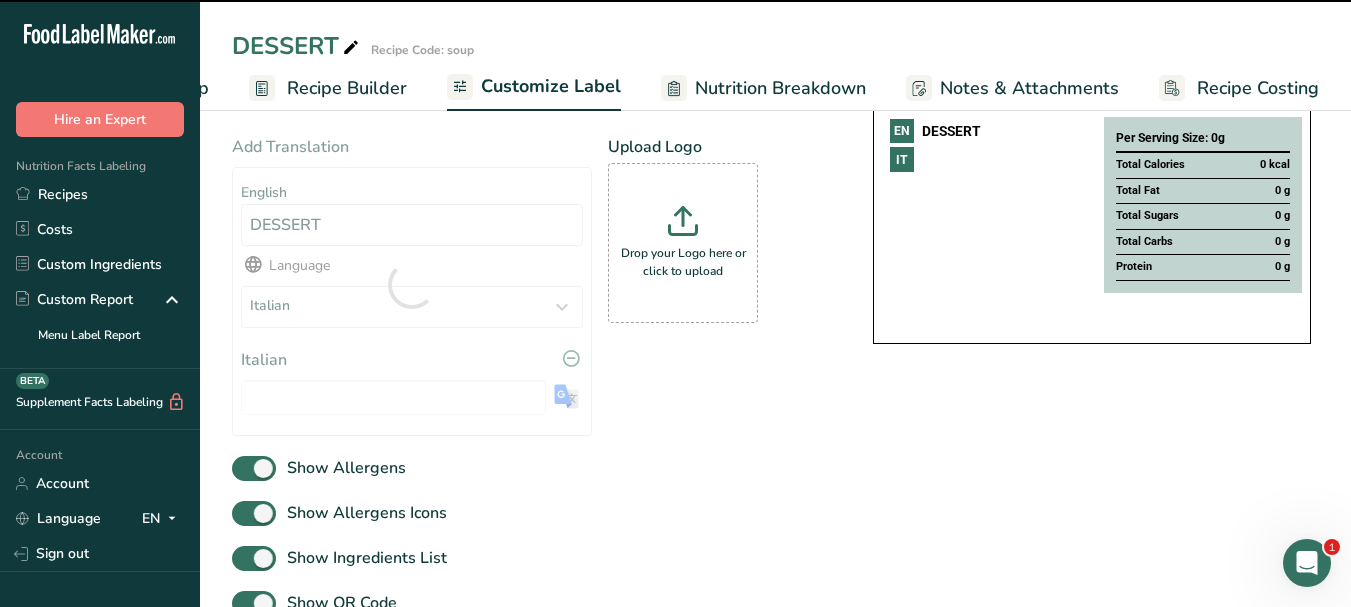 type on "DESSERT" 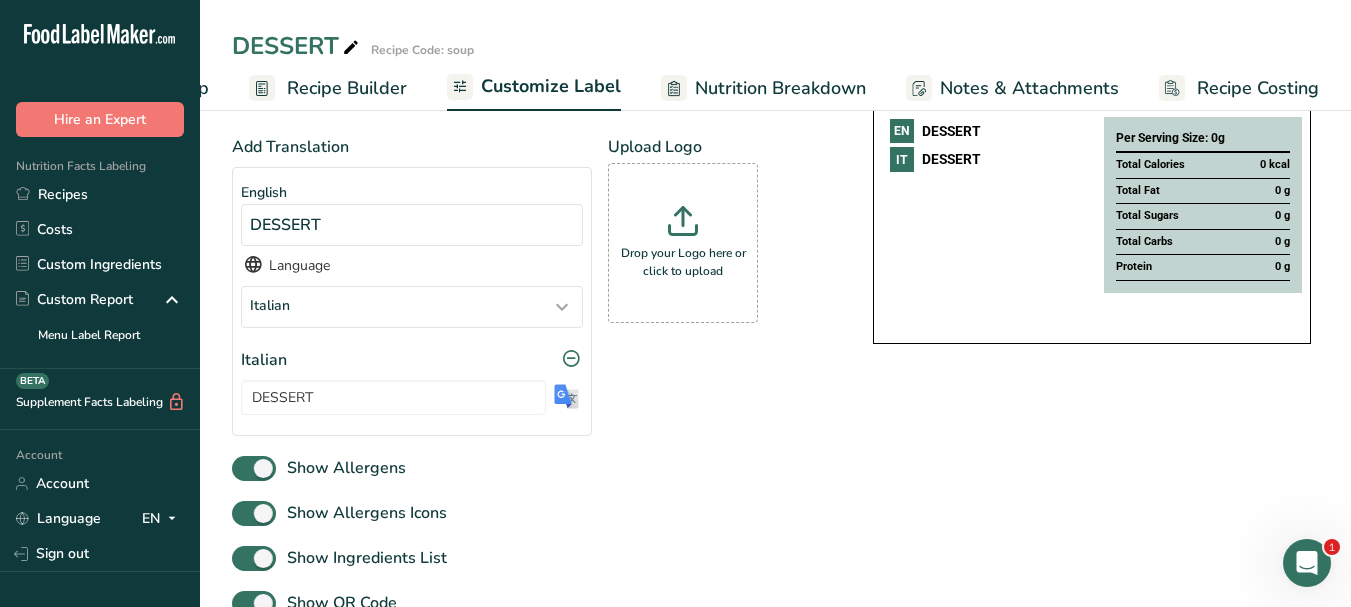 click at bounding box center (351, 48) 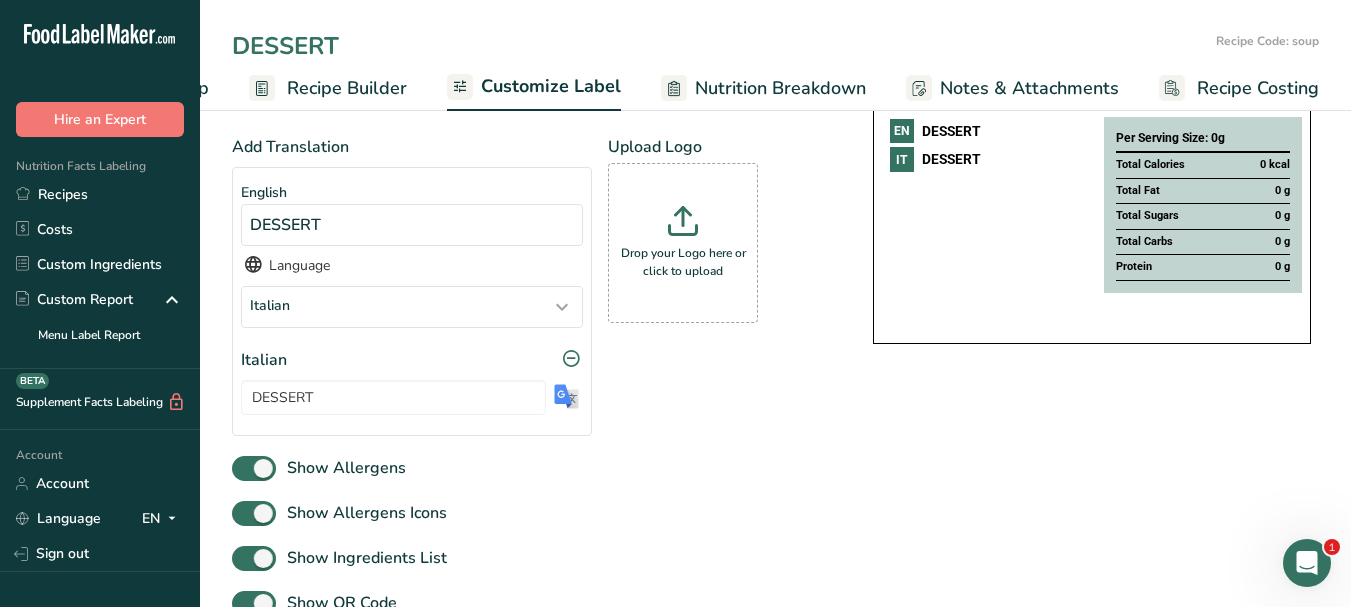 click on "DESSERT" at bounding box center [720, 46] 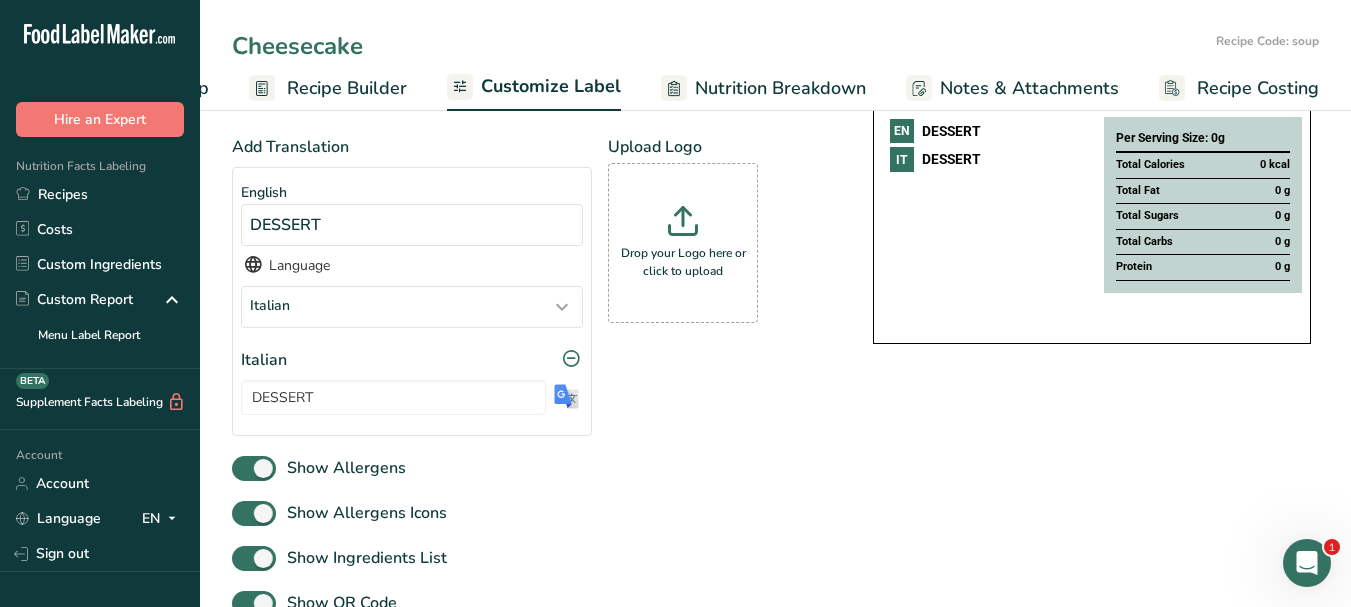 type on "Cheesecake" 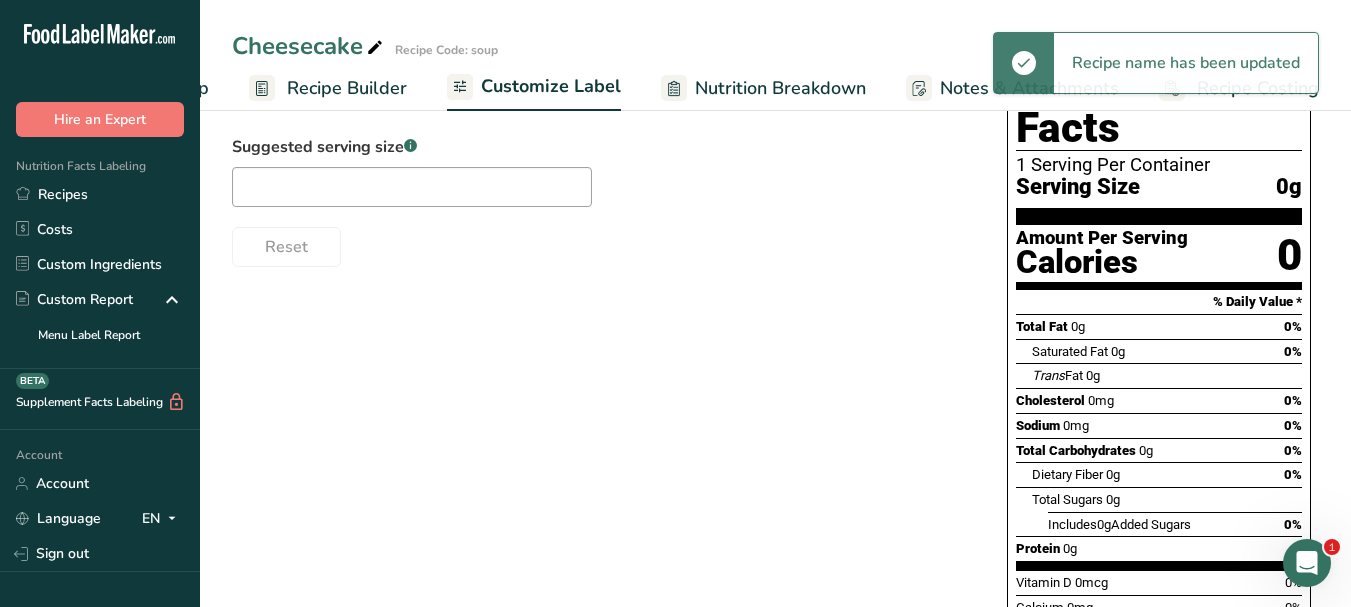scroll, scrollTop: 0, scrollLeft: 0, axis: both 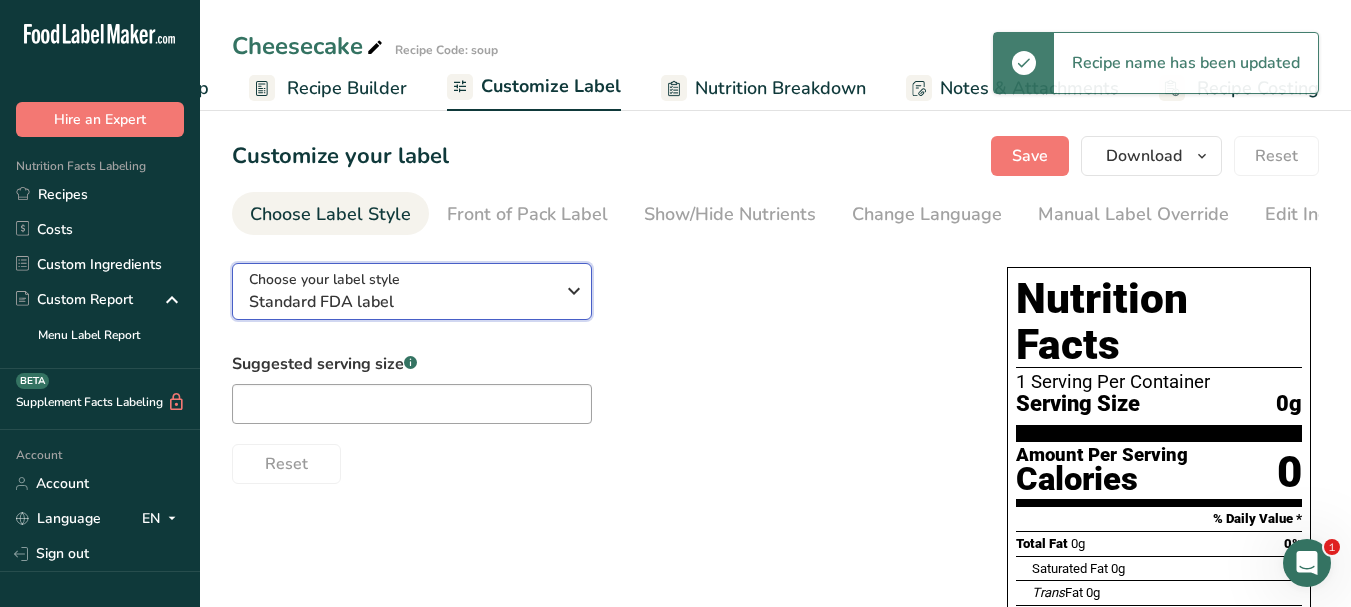 click at bounding box center [574, 291] 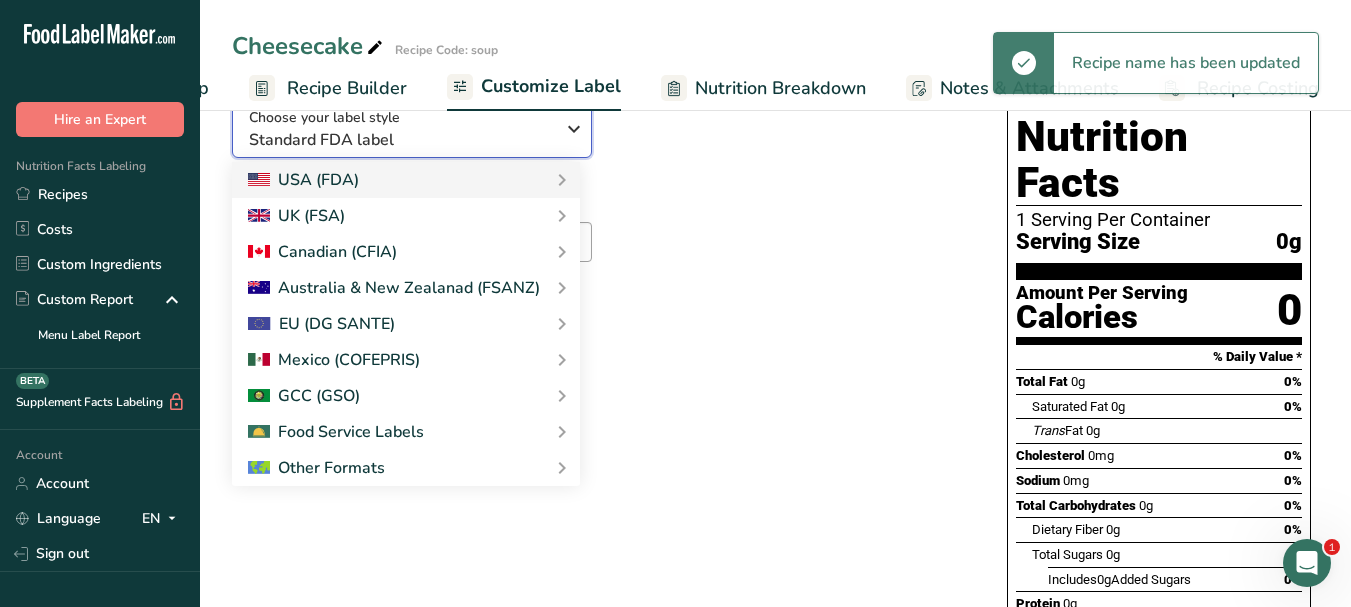 scroll, scrollTop: 356, scrollLeft: 0, axis: vertical 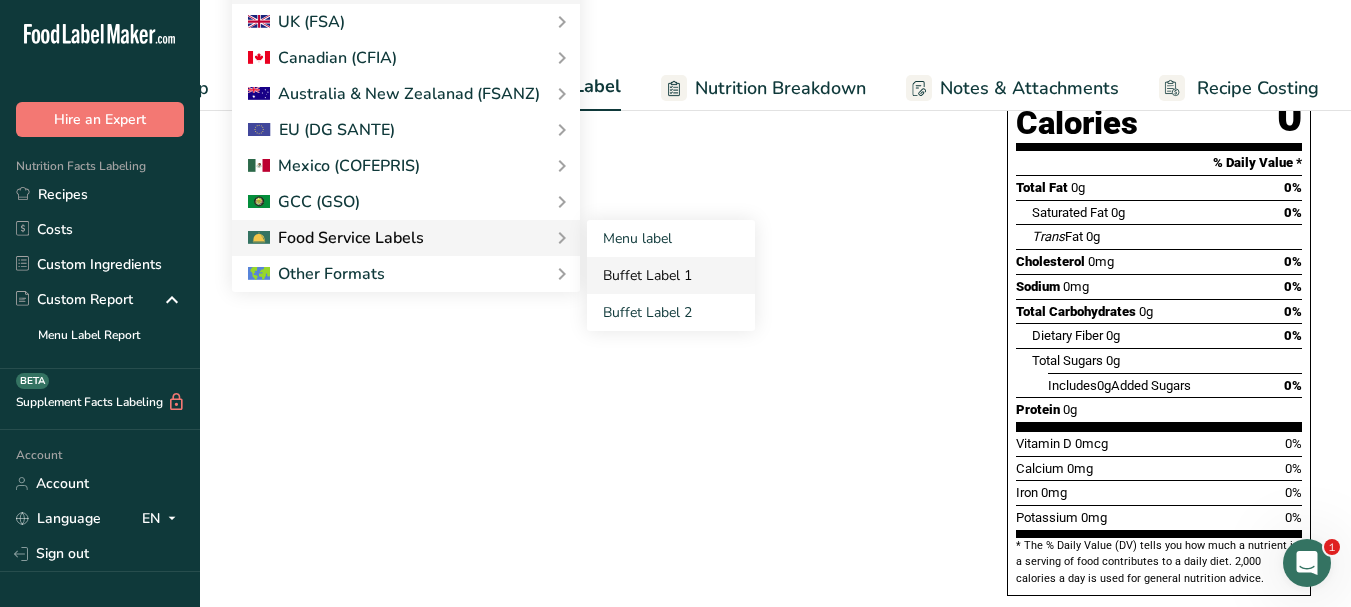 click on "Buffet Label 1" at bounding box center [671, 275] 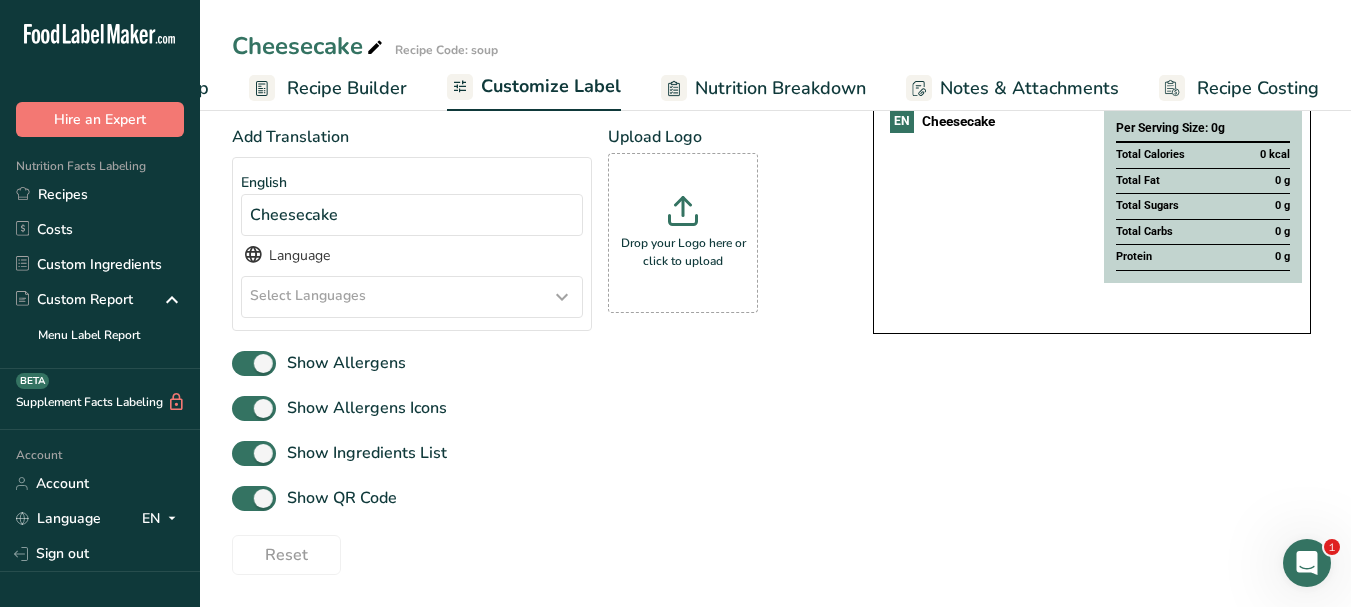 scroll, scrollTop: 232, scrollLeft: 0, axis: vertical 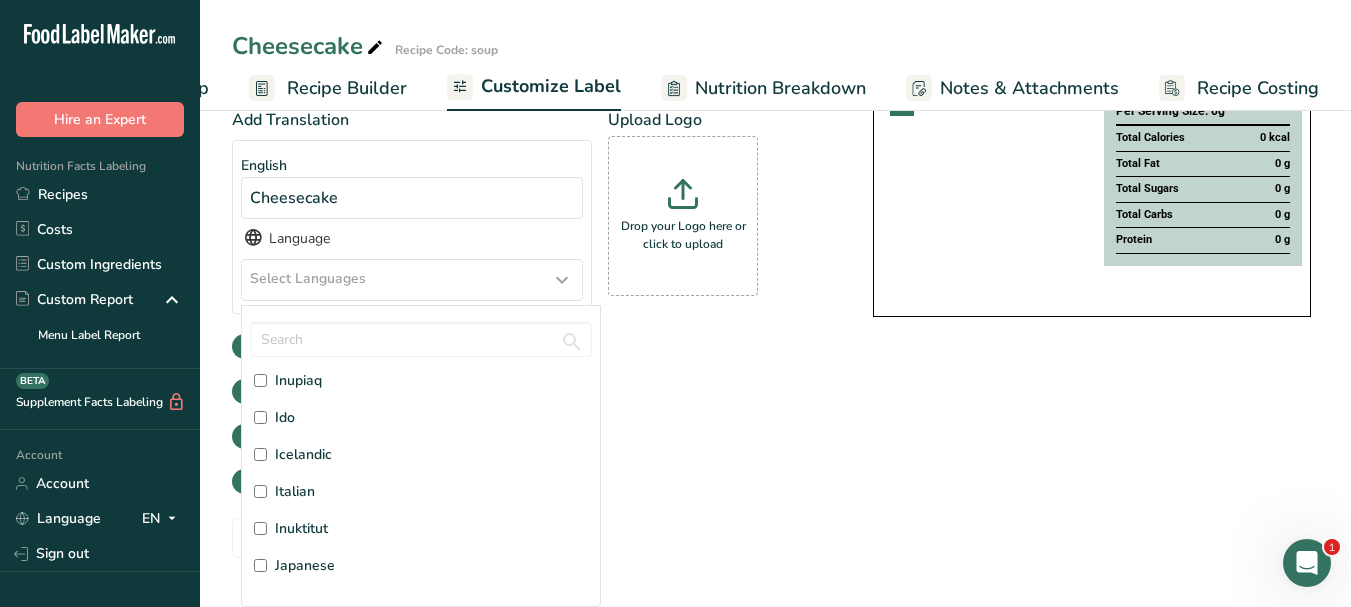 click on "Italian" at bounding box center [295, 491] 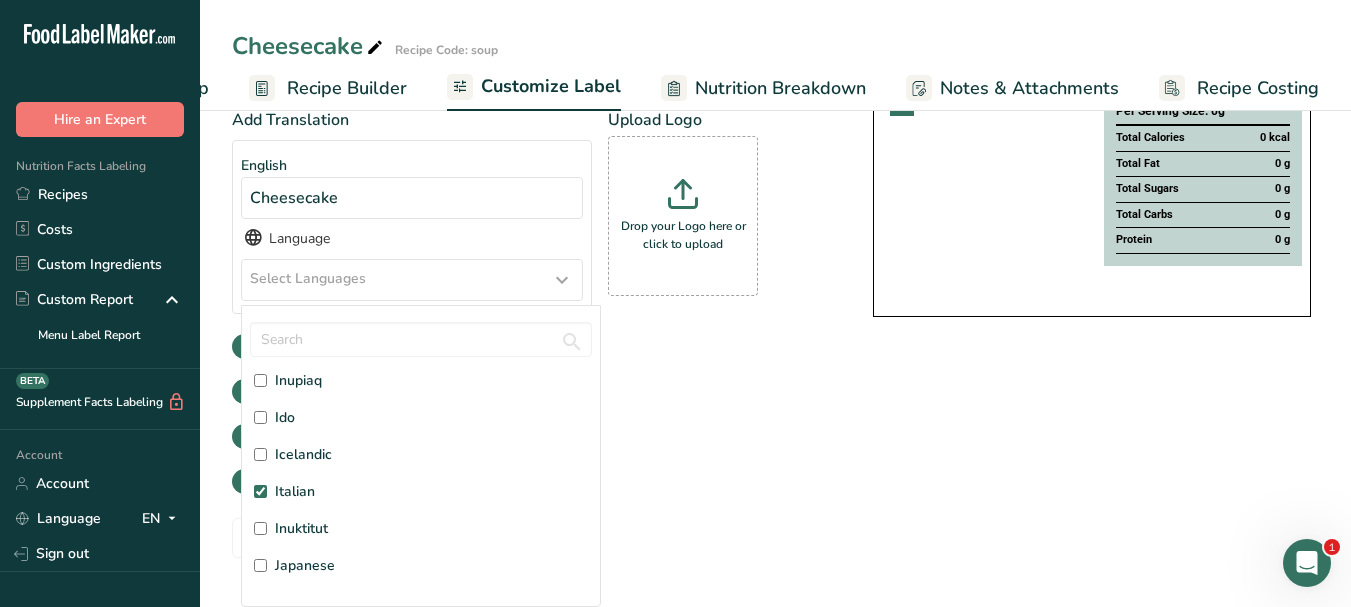 checkbox on "true" 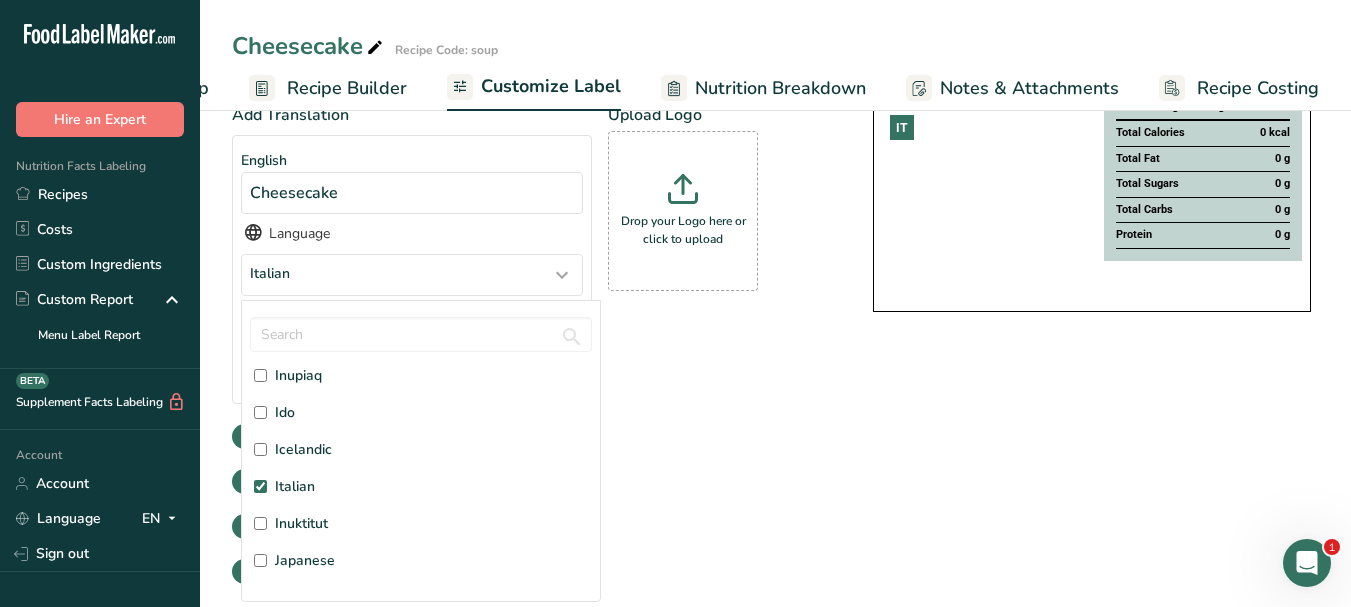 drag, startPoint x: 791, startPoint y: 478, endPoint x: 777, endPoint y: 473, distance: 14.866069 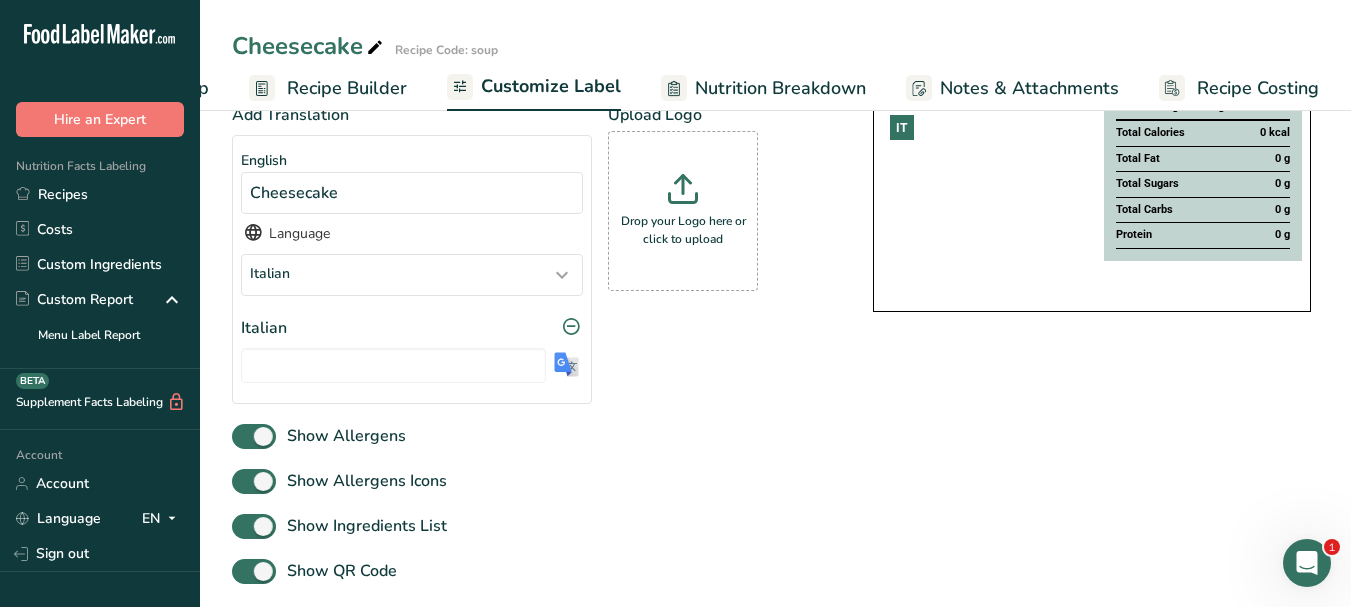 click at bounding box center [412, 361] 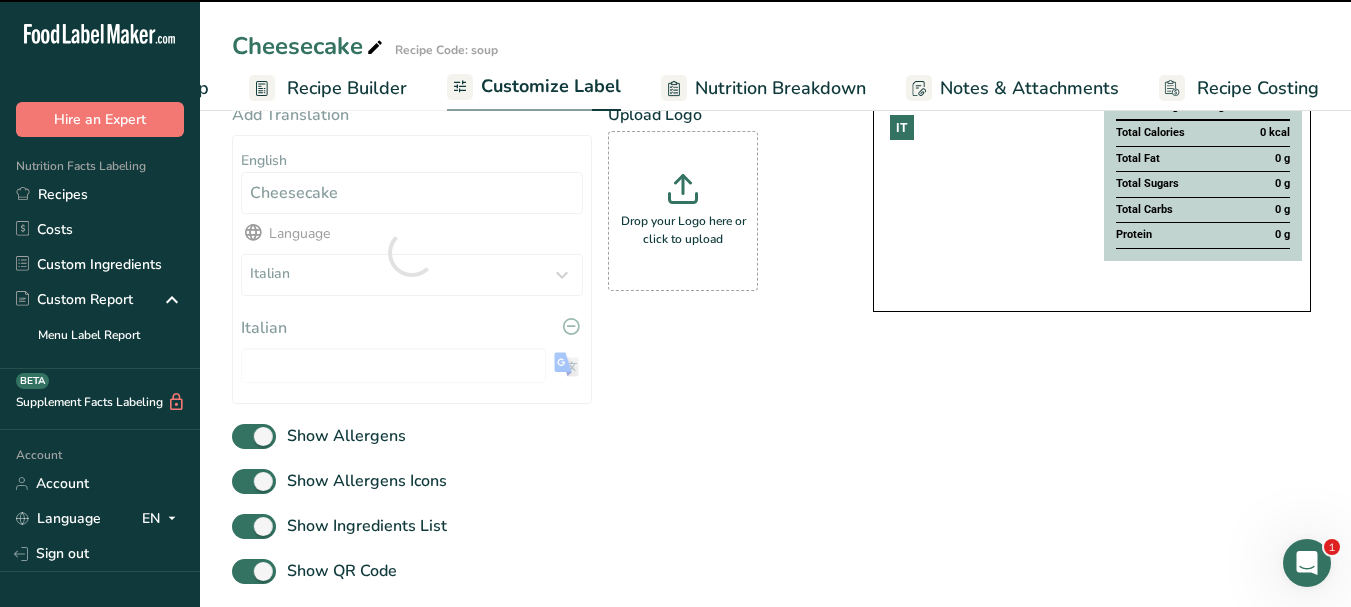 type on "Cheesecake" 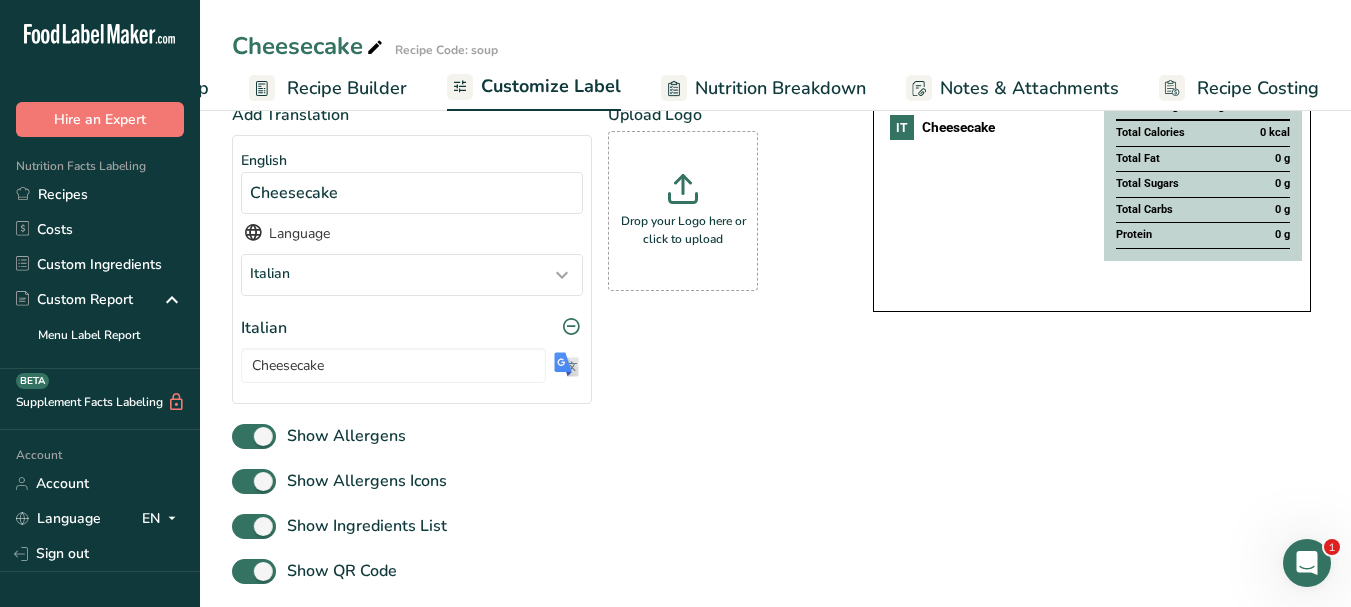click at bounding box center [375, 48] 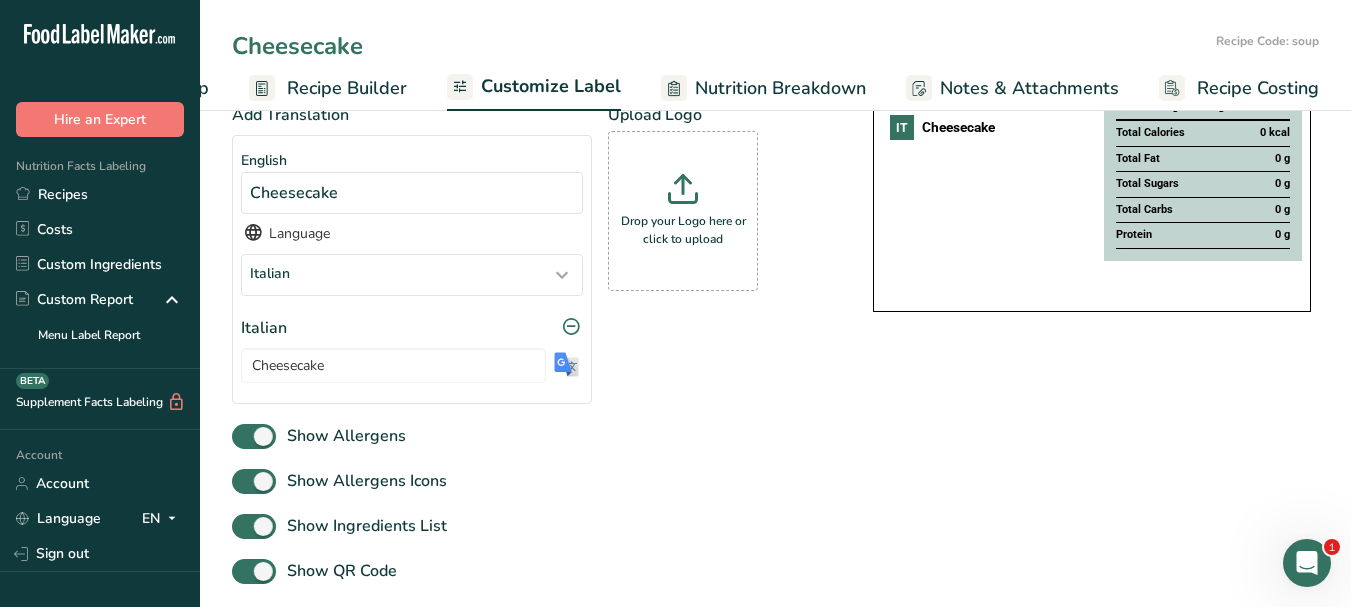 click on "Cheesecake" at bounding box center (720, 46) 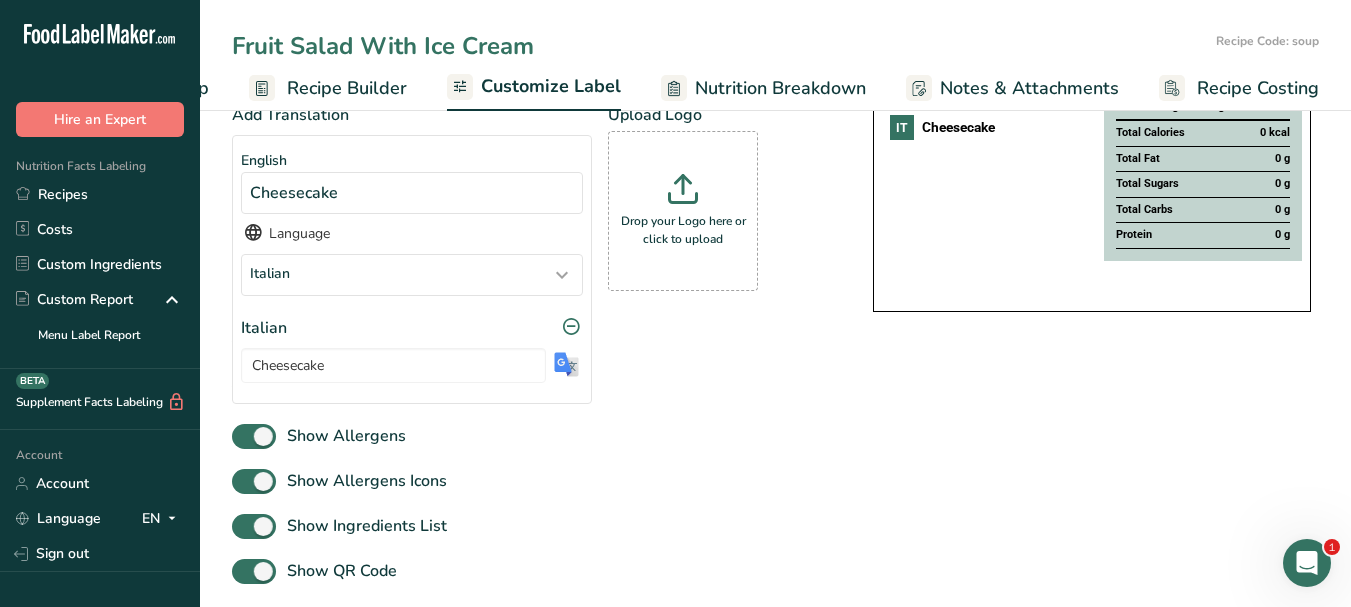 type on "Fruit Salad With Ice Cream" 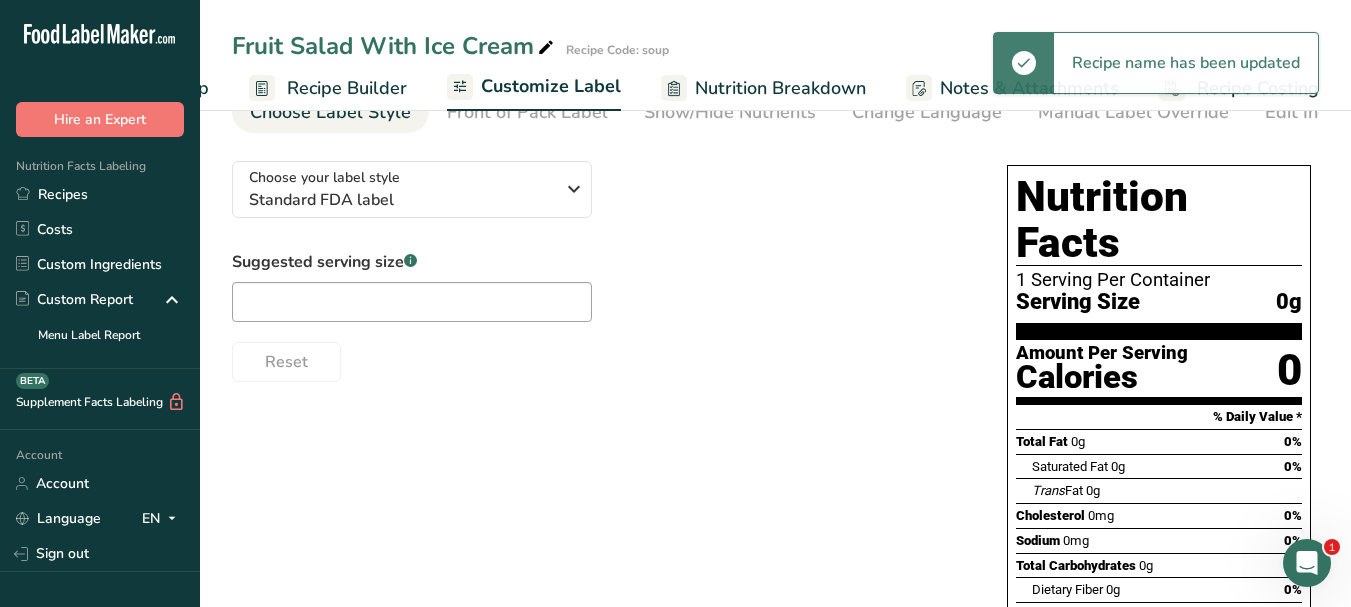 scroll, scrollTop: 0, scrollLeft: 0, axis: both 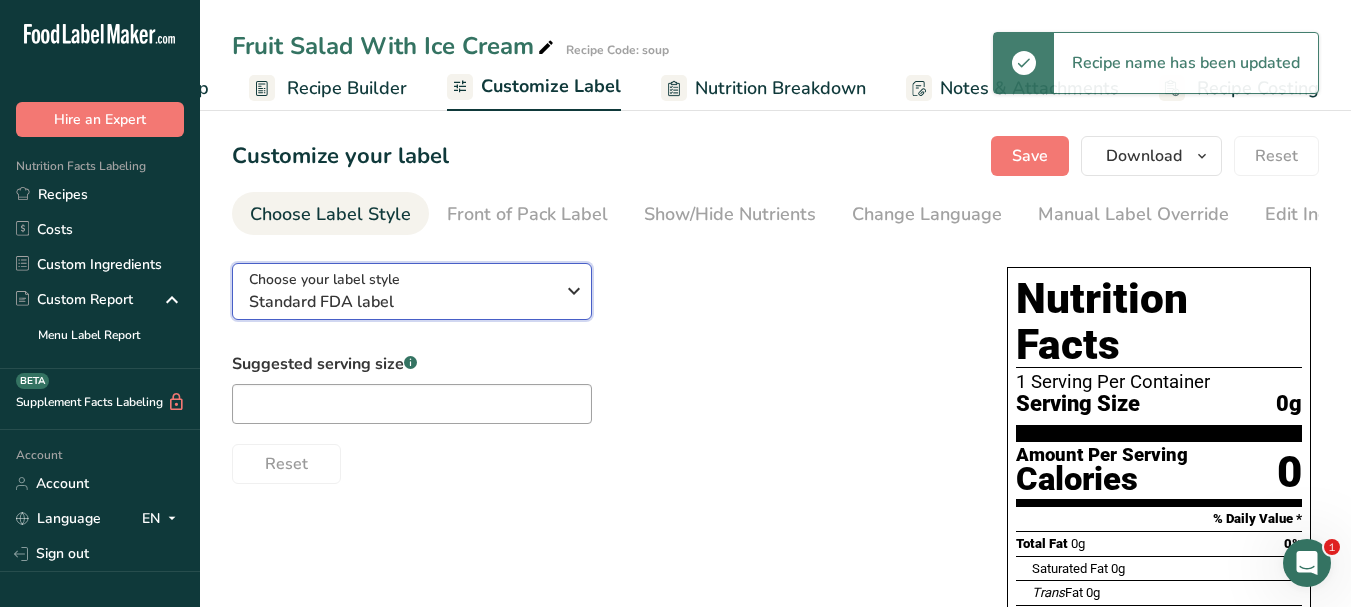 click at bounding box center (574, 291) 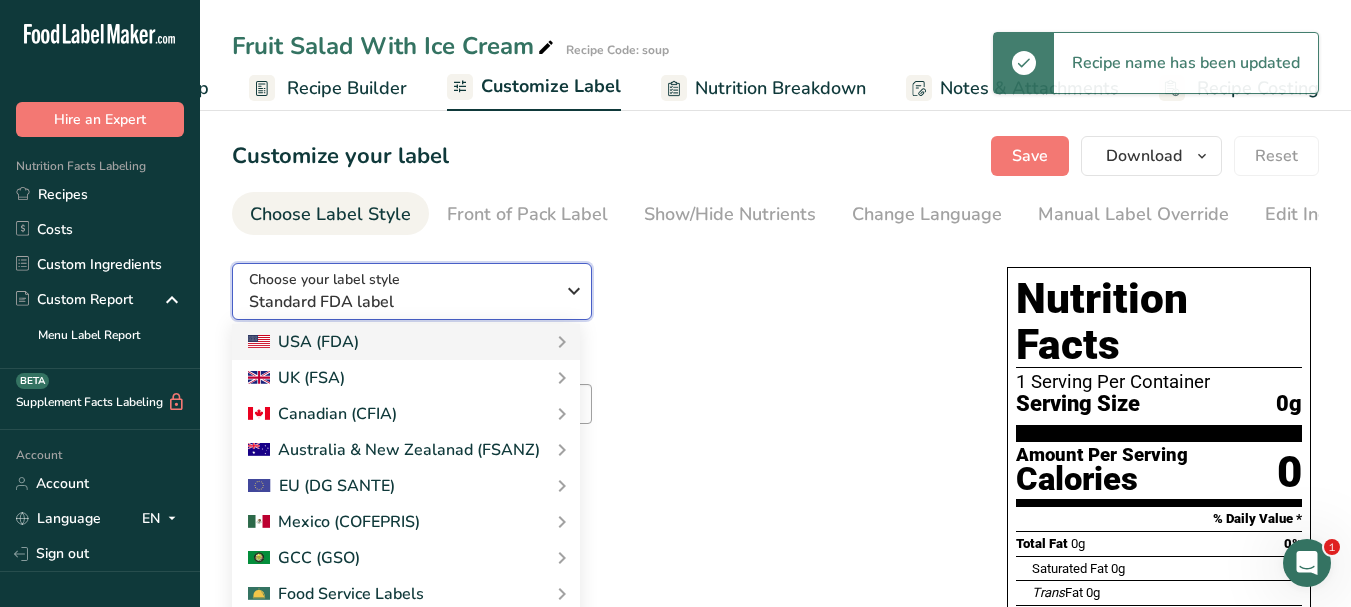 scroll, scrollTop: 356, scrollLeft: 0, axis: vertical 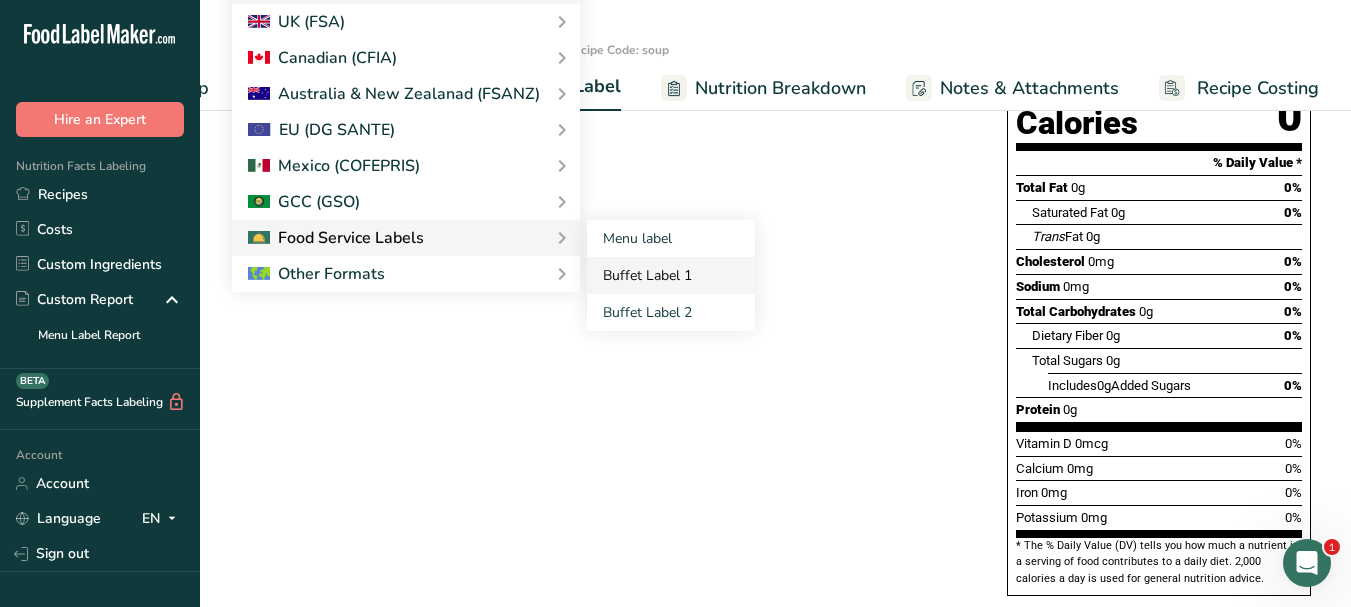 click on "Buffet Label 1" at bounding box center (671, 275) 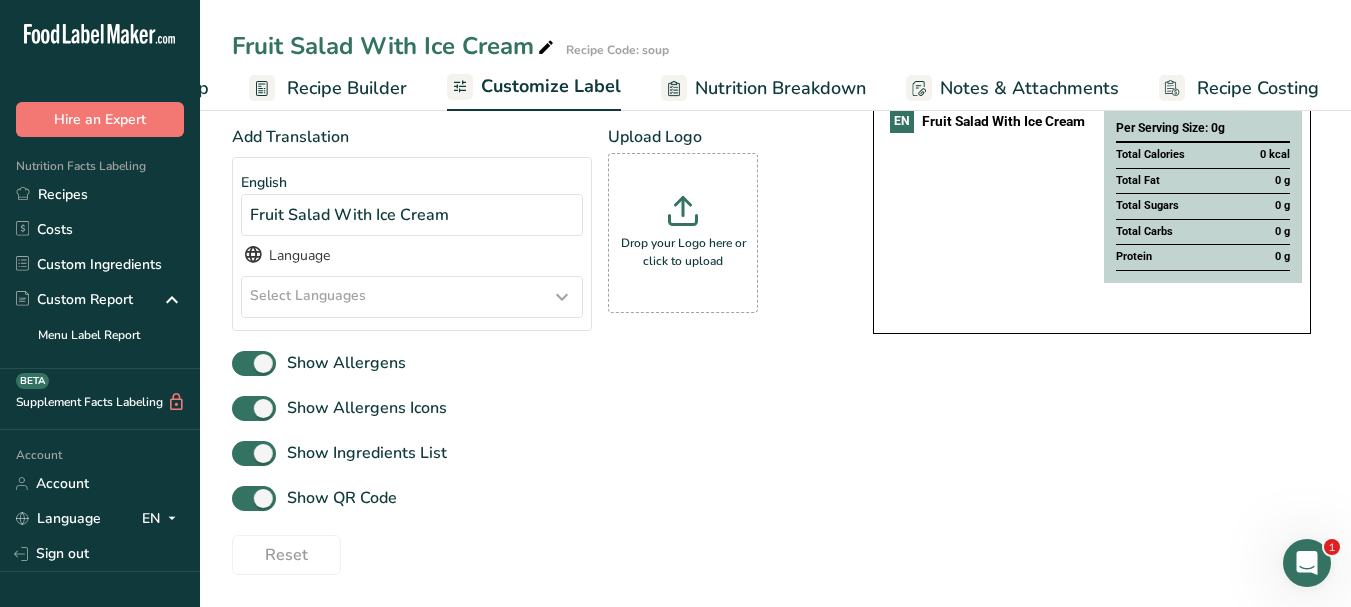 scroll, scrollTop: 232, scrollLeft: 0, axis: vertical 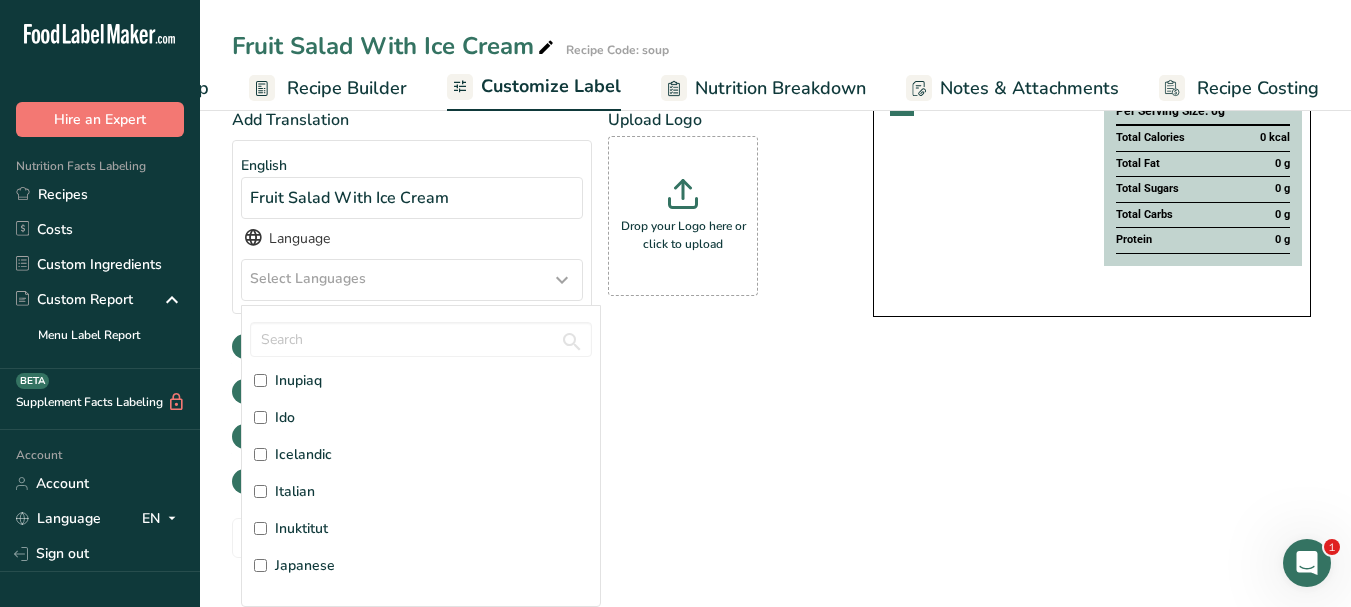 click on "Italian" at bounding box center [295, 491] 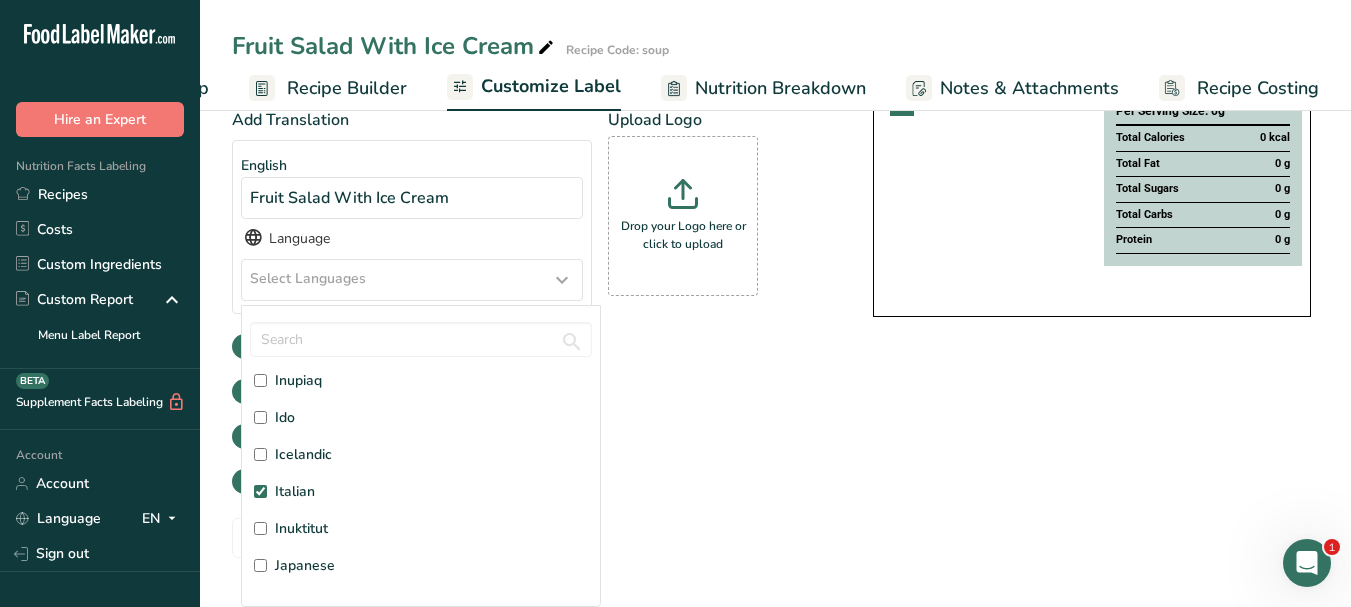 checkbox on "true" 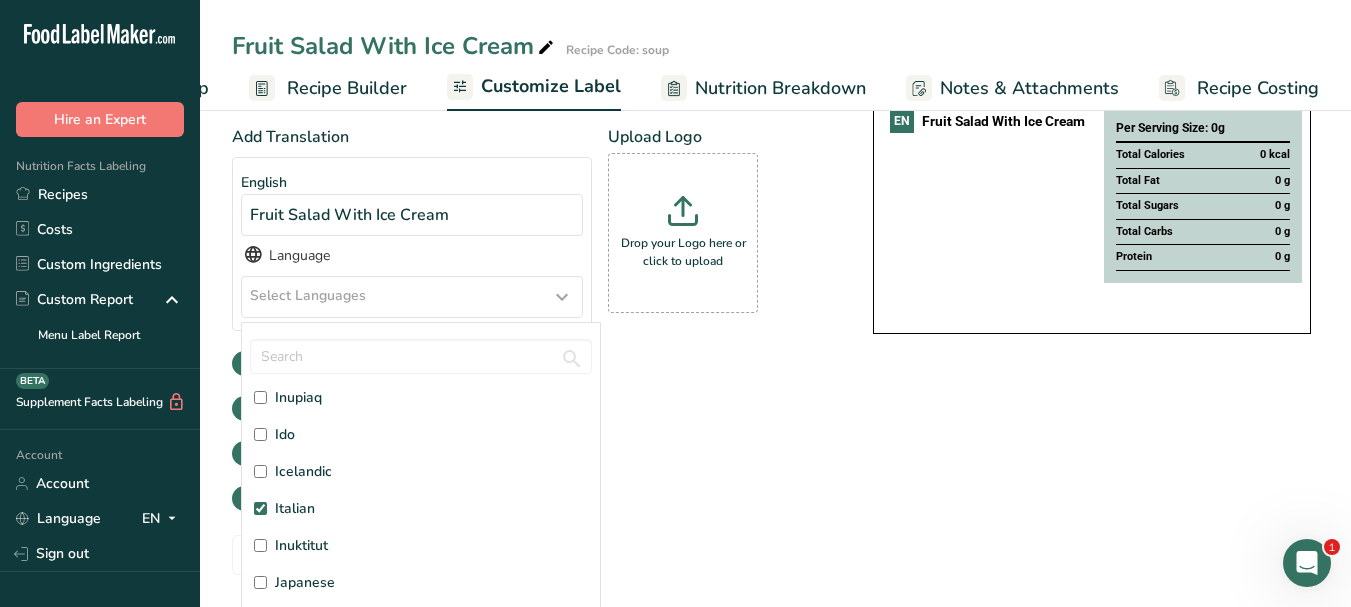 scroll, scrollTop: 249, scrollLeft: 0, axis: vertical 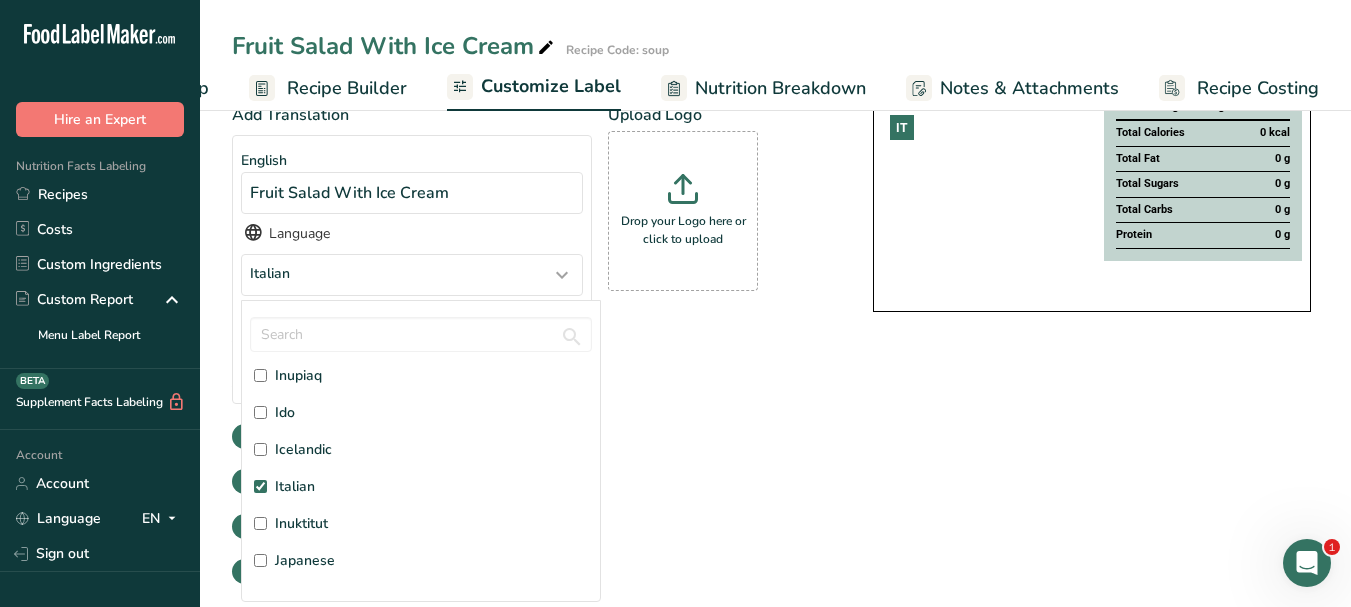 click on "Choose your label style
Buffet Label 1
USA (FDA)
Standard FDA label
Tabular FDA label
Linear FDA label
Simplified FDA label
Dual Column FDA label (Per Serving/Per Container)
Dual Column FDA label (As Sold/As Prepared)
Aggregate Standard FDA label
Standard FDA label with Micronutrients listed side-by-side
UK (FSA)
UK Mandatory Label "Back of Pack"
UK Traffic Light Label  "Front of Pack"
Canadian (CFIA)
Canadian Standard label
Canadian Dual Column label" at bounding box center [775, 323] 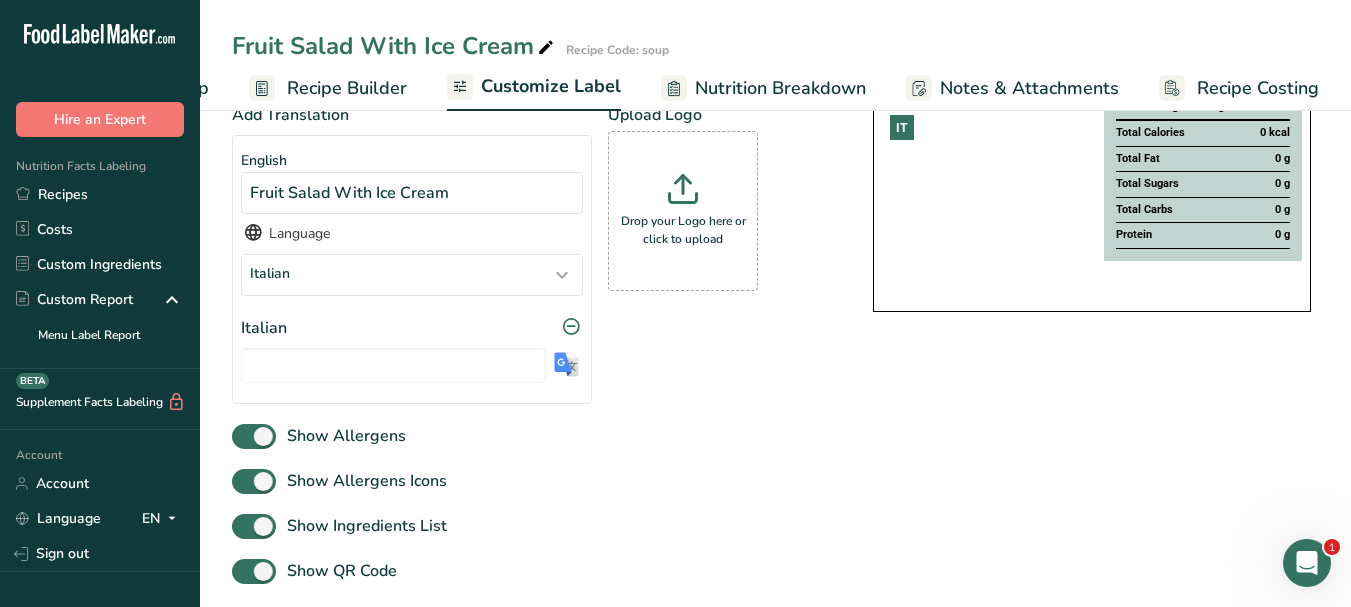 click on "English
Fruit Salad With Ice Cream
Language
Italian
Afar
Abkhazian
Afrikaans
Akan
Amharic
Aragonese
Arabic
Assamese
Avaric
Aymara
Azerbaijani
Bashkir
Belarusian
Bulgarian
Bihari languages
Bislama
Bambara
Bengali
Tibetan
Breton" at bounding box center [412, 269] 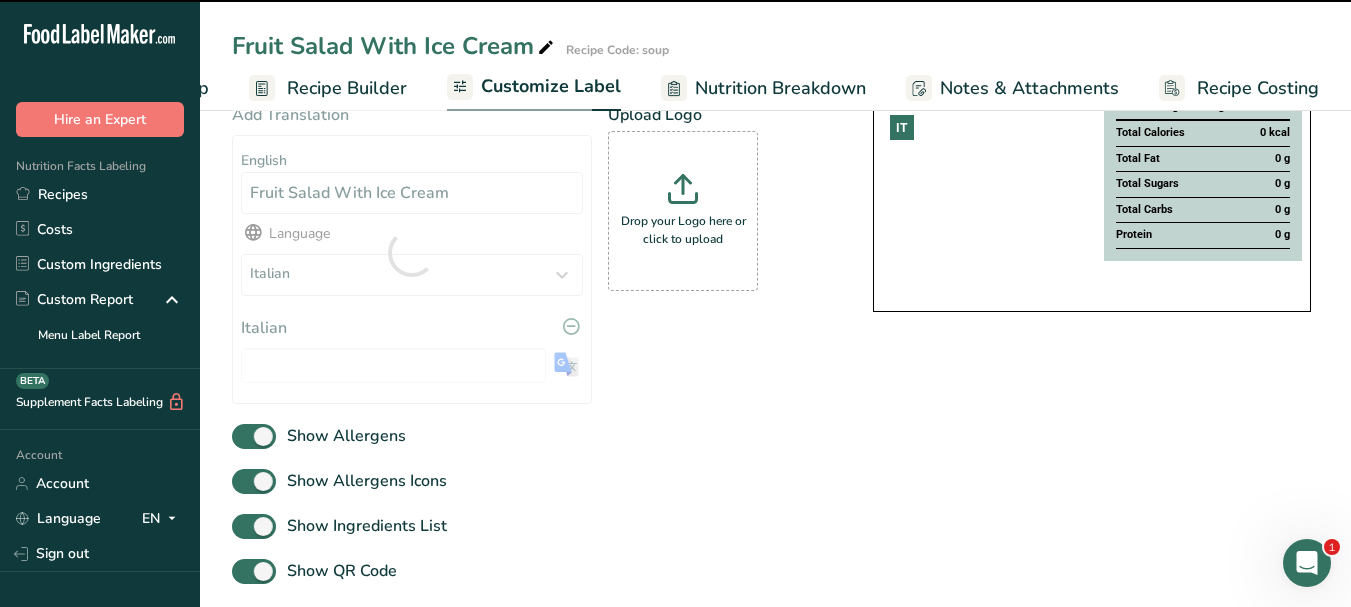 type on "Macedonia di frutta con gelato" 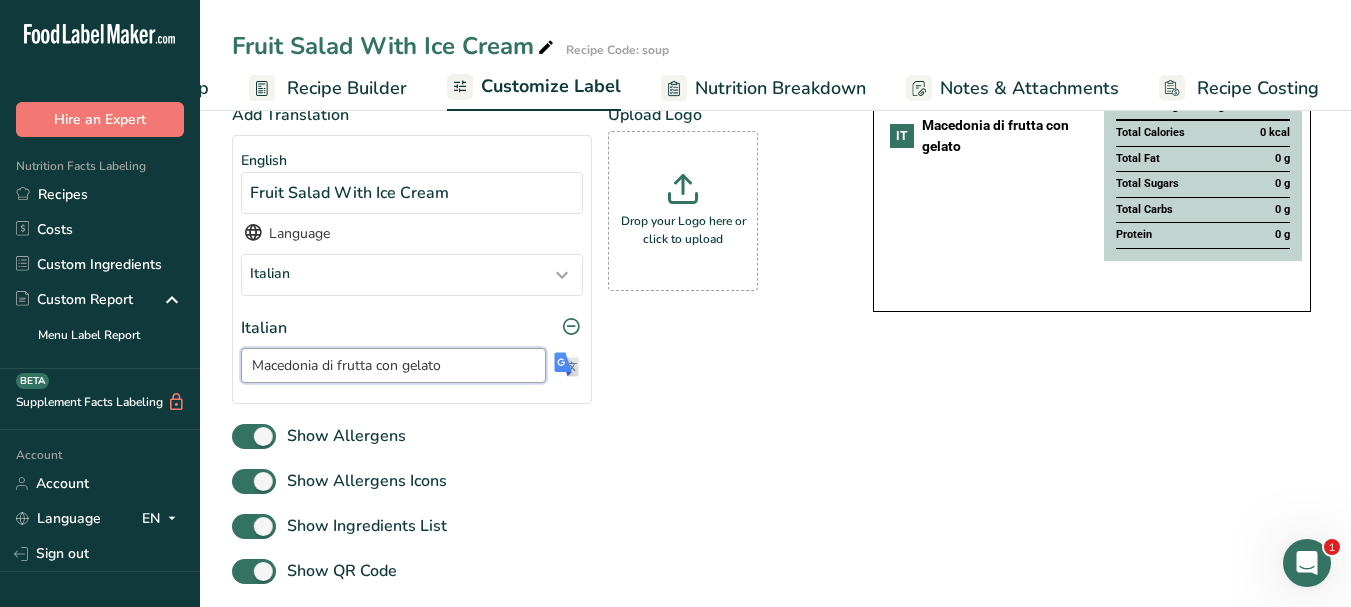 click on "Macedonia di frutta con gelato" at bounding box center (393, 365) 